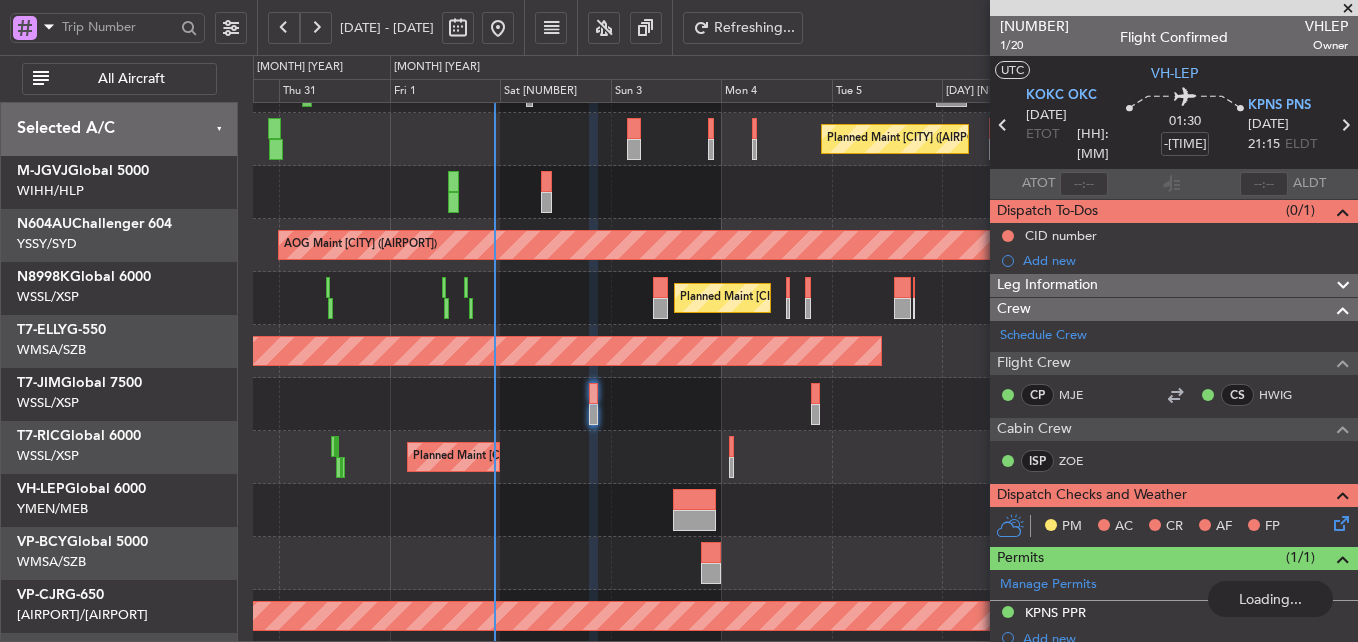 scroll, scrollTop: 0, scrollLeft: 0, axis: both 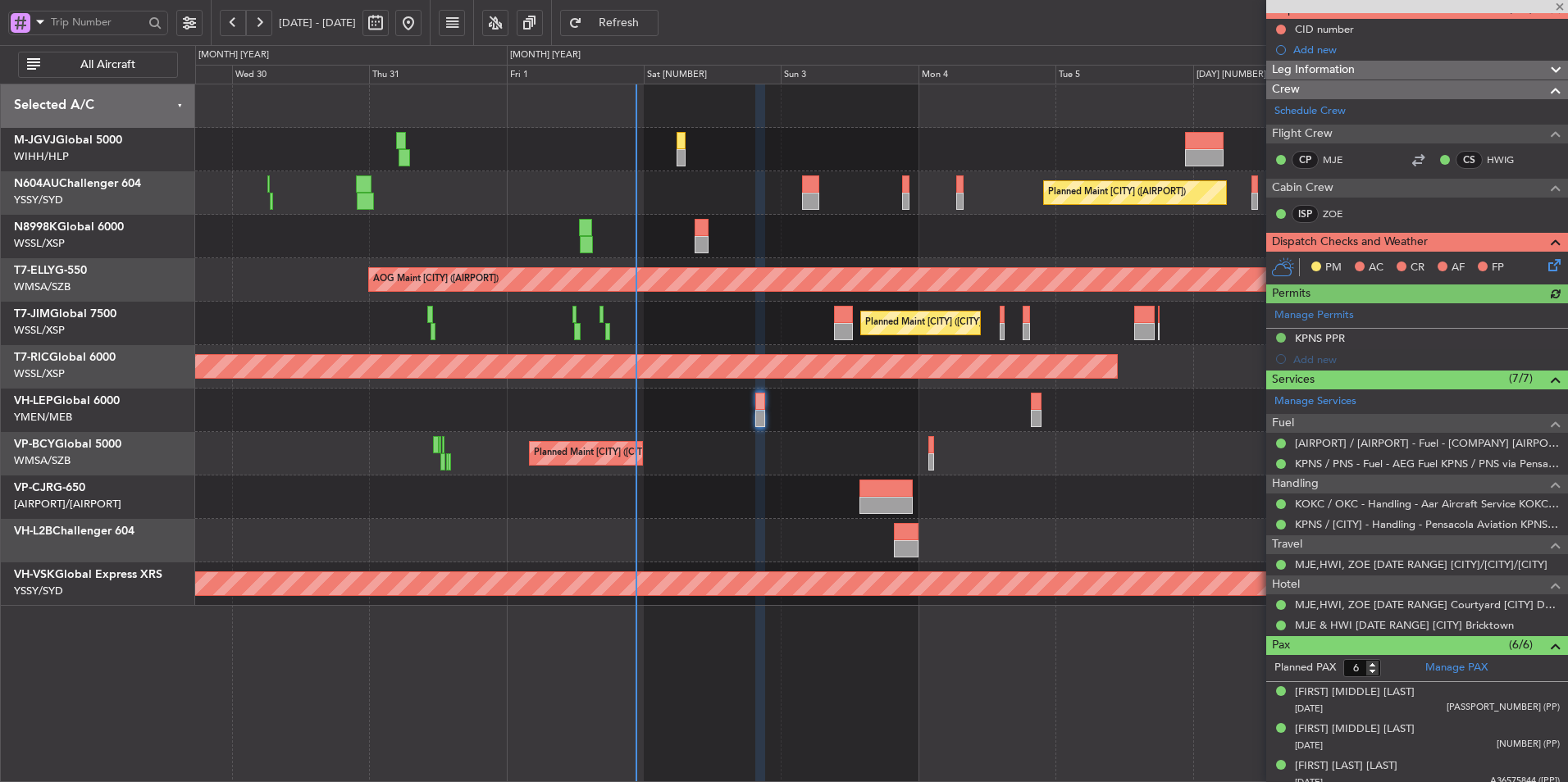 click on "Planned Maint [CITY] ([CODE])" 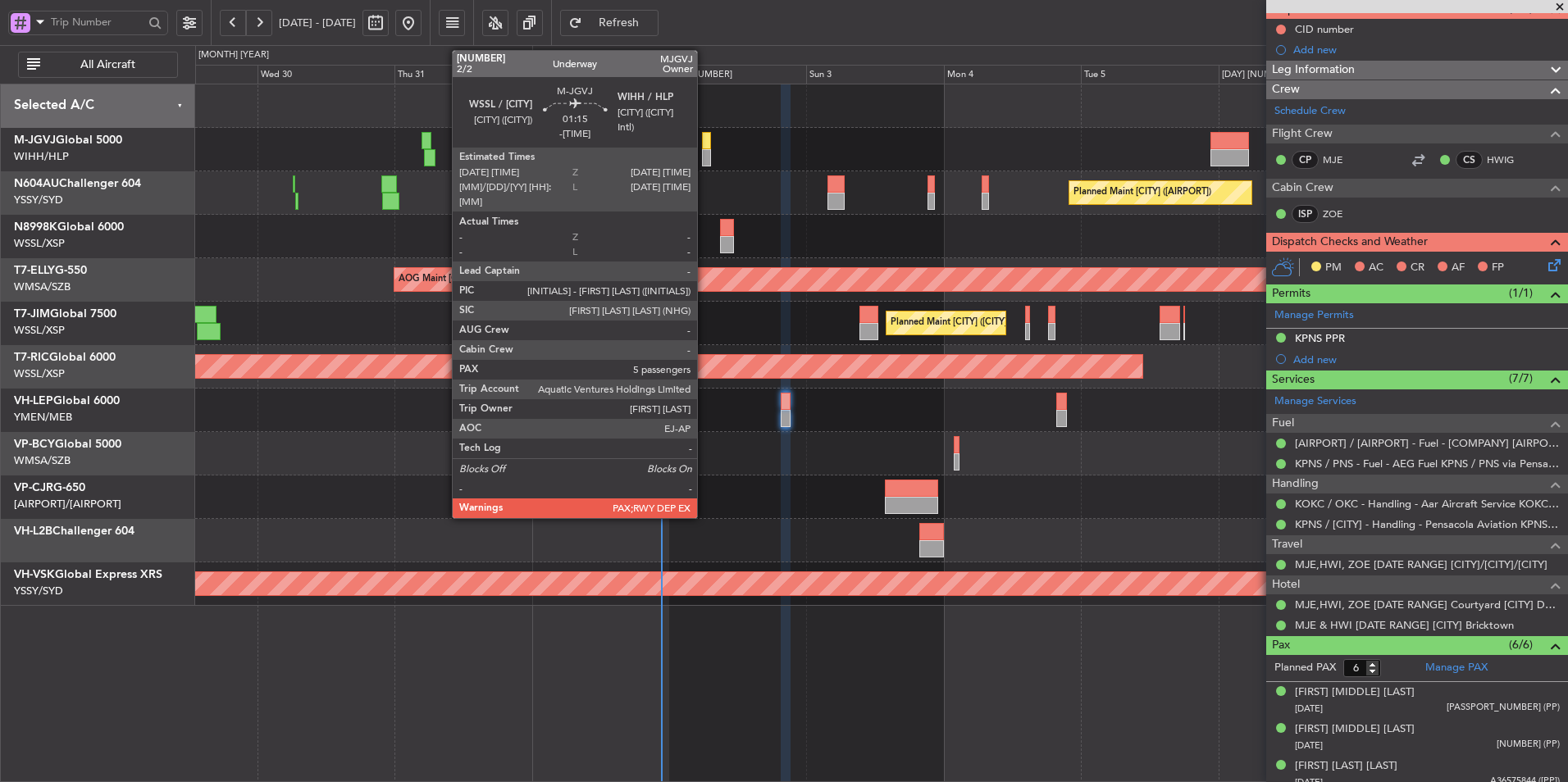 click 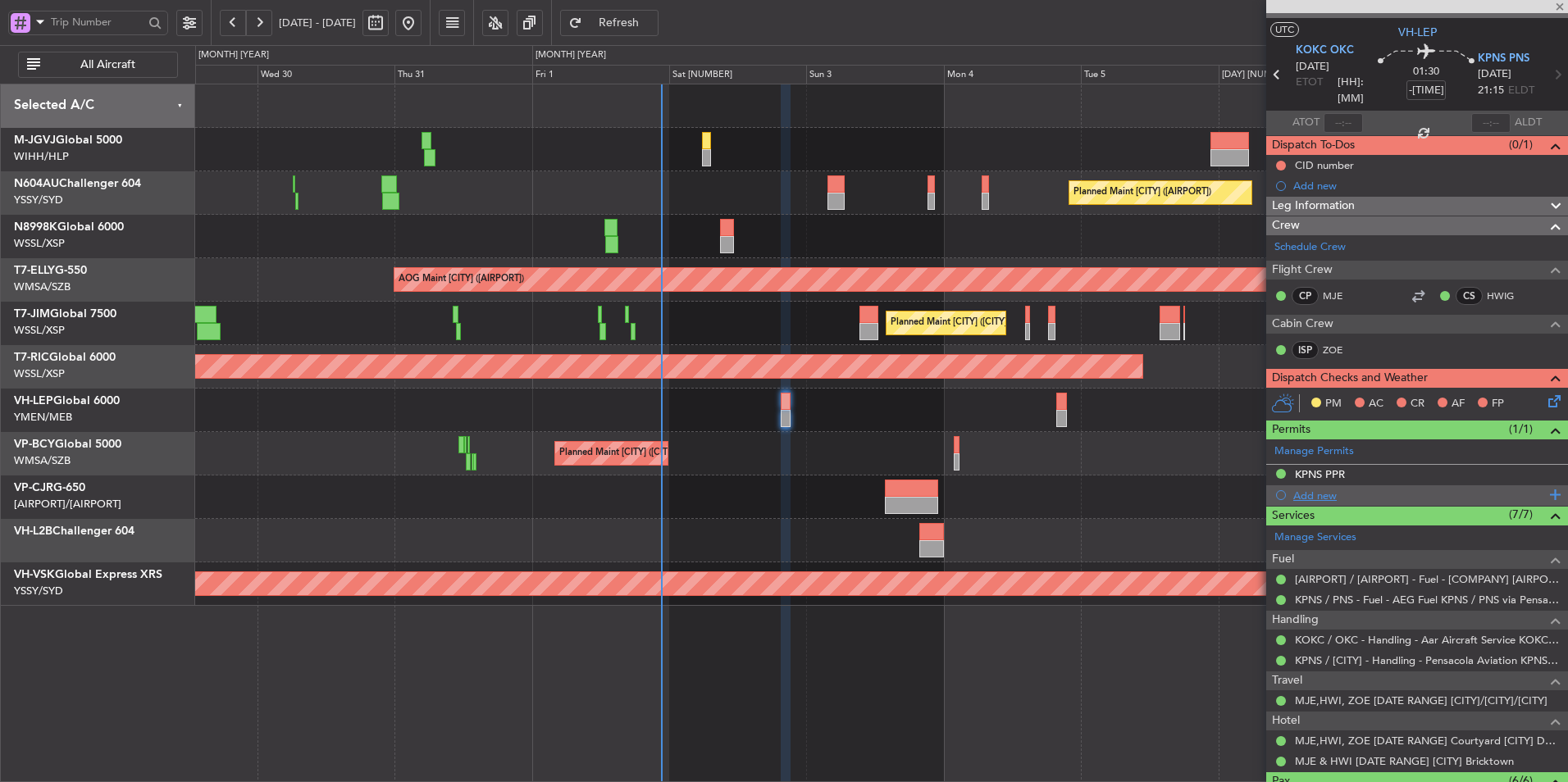 scroll, scrollTop: 0, scrollLeft: 0, axis: both 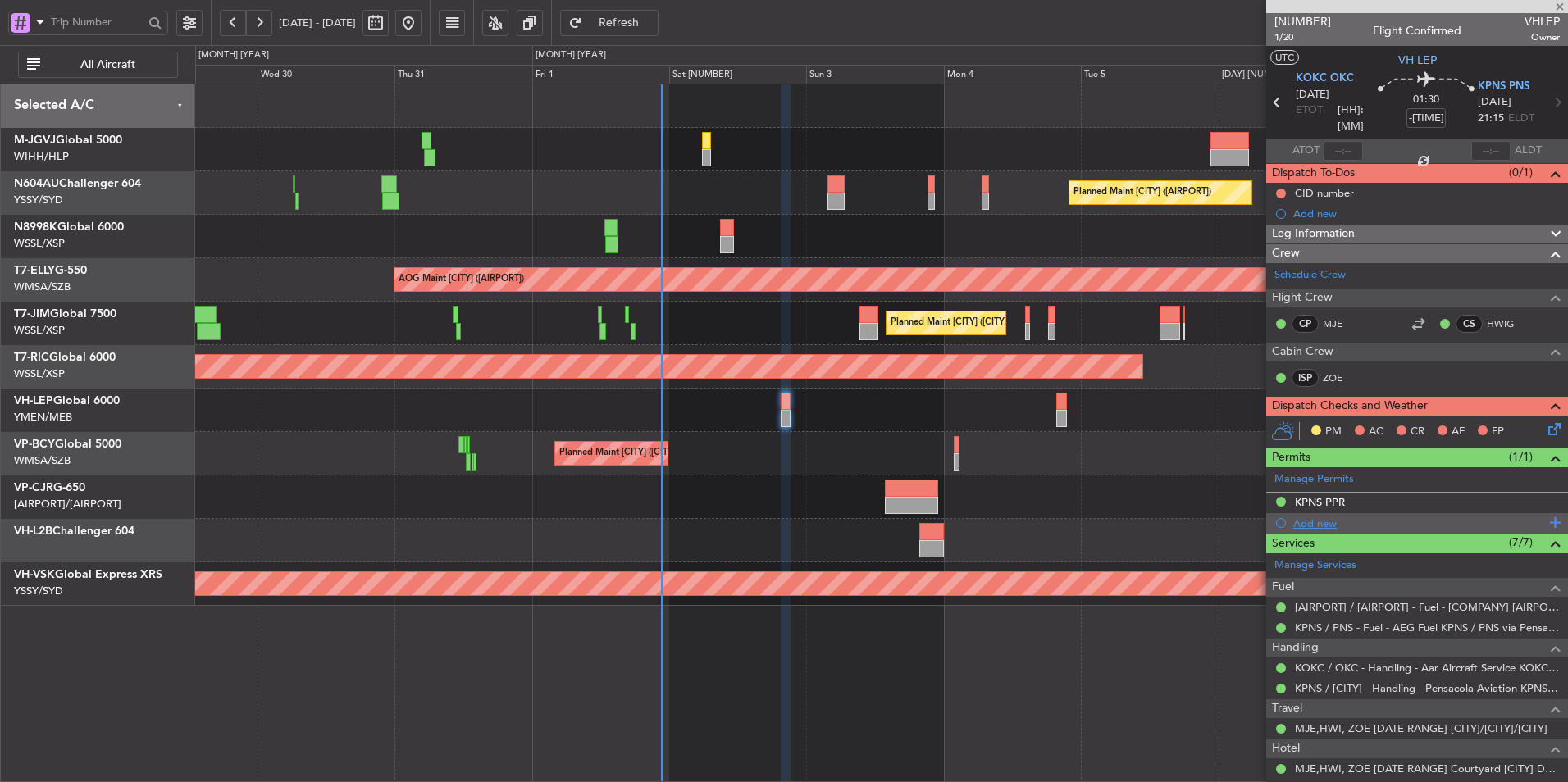 type on "[NUMBER]" 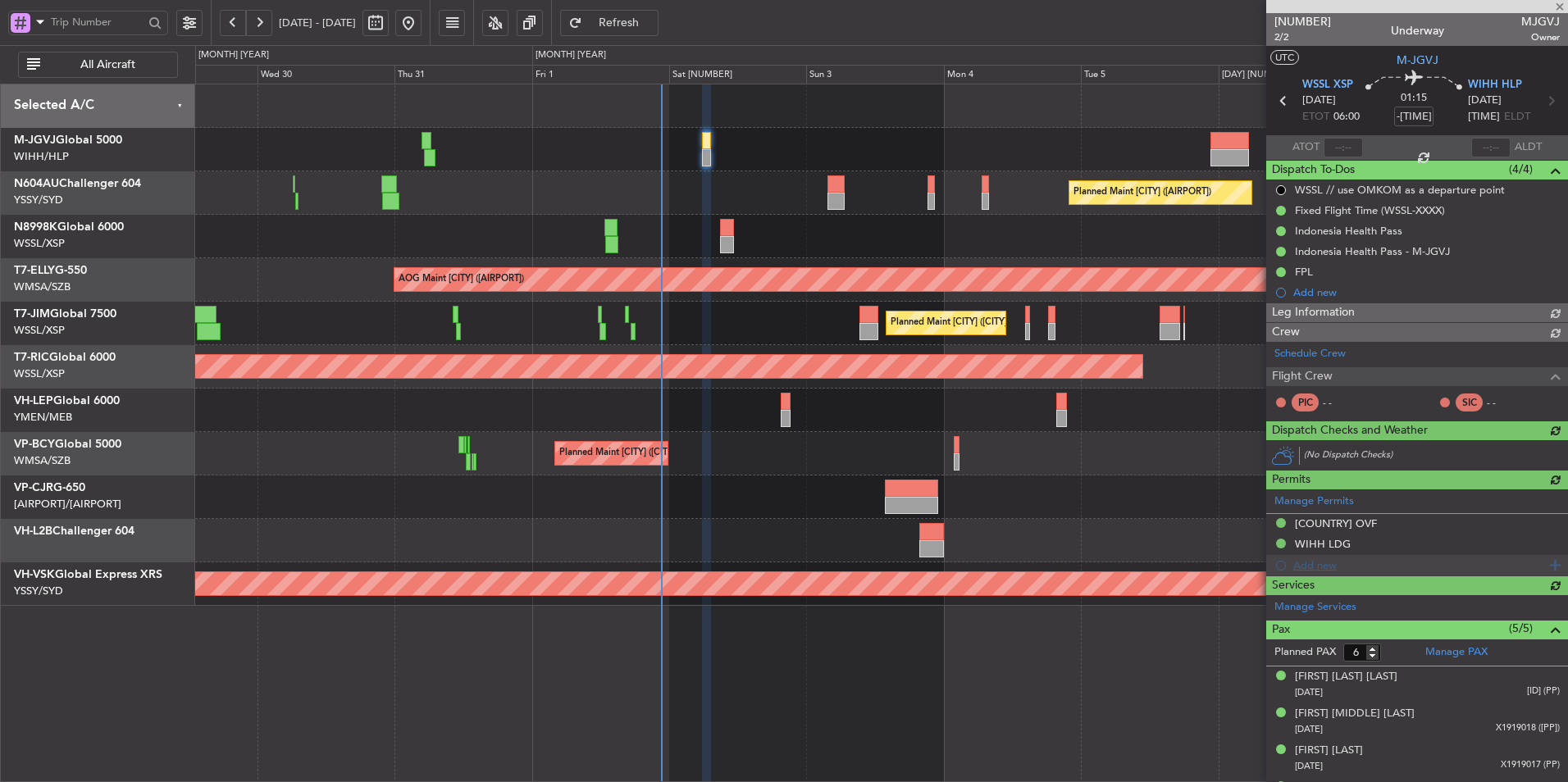 type on "[FIRST] [LAST] ([ID])" 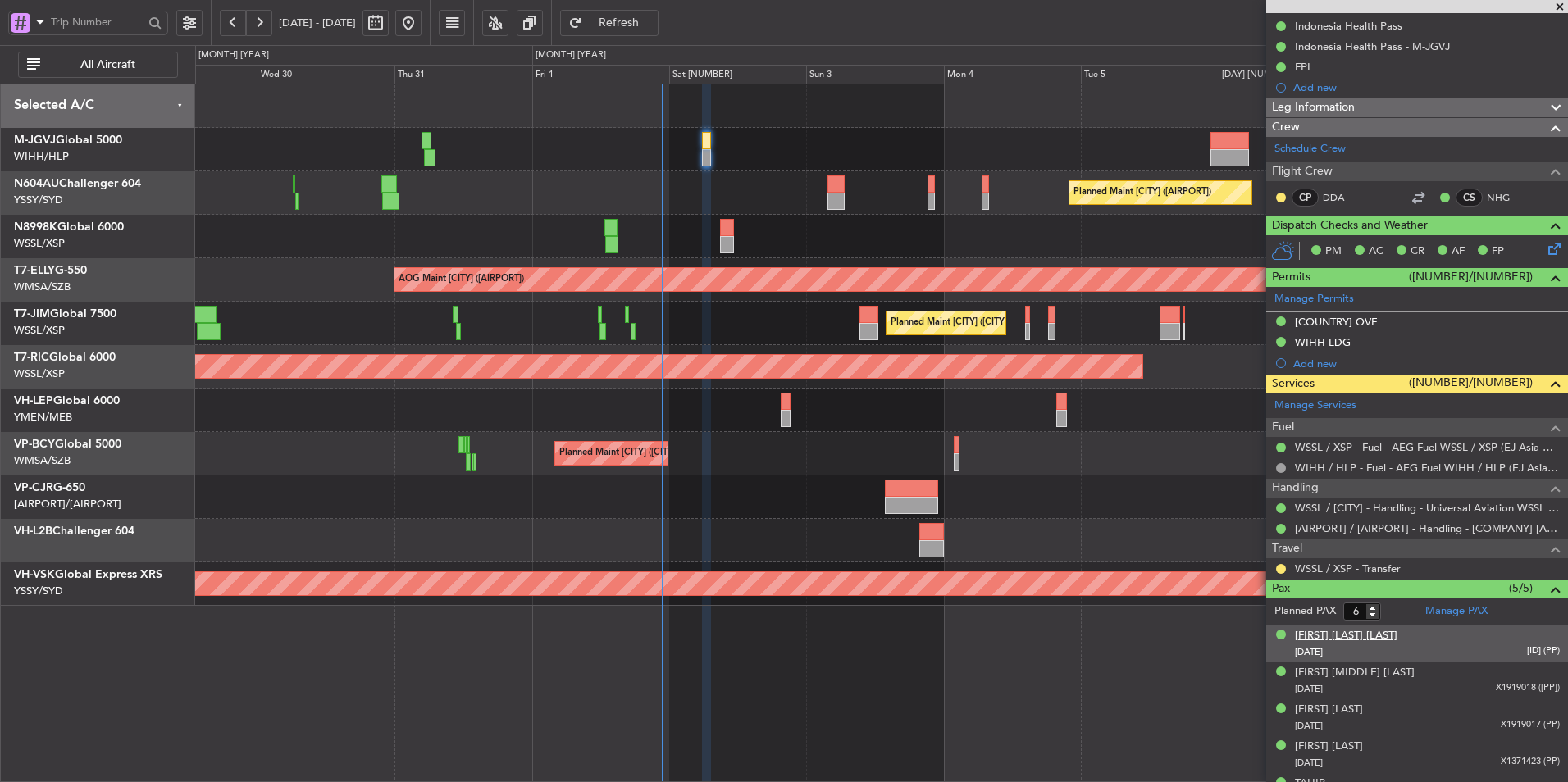 scroll, scrollTop: 232, scrollLeft: 0, axis: vertical 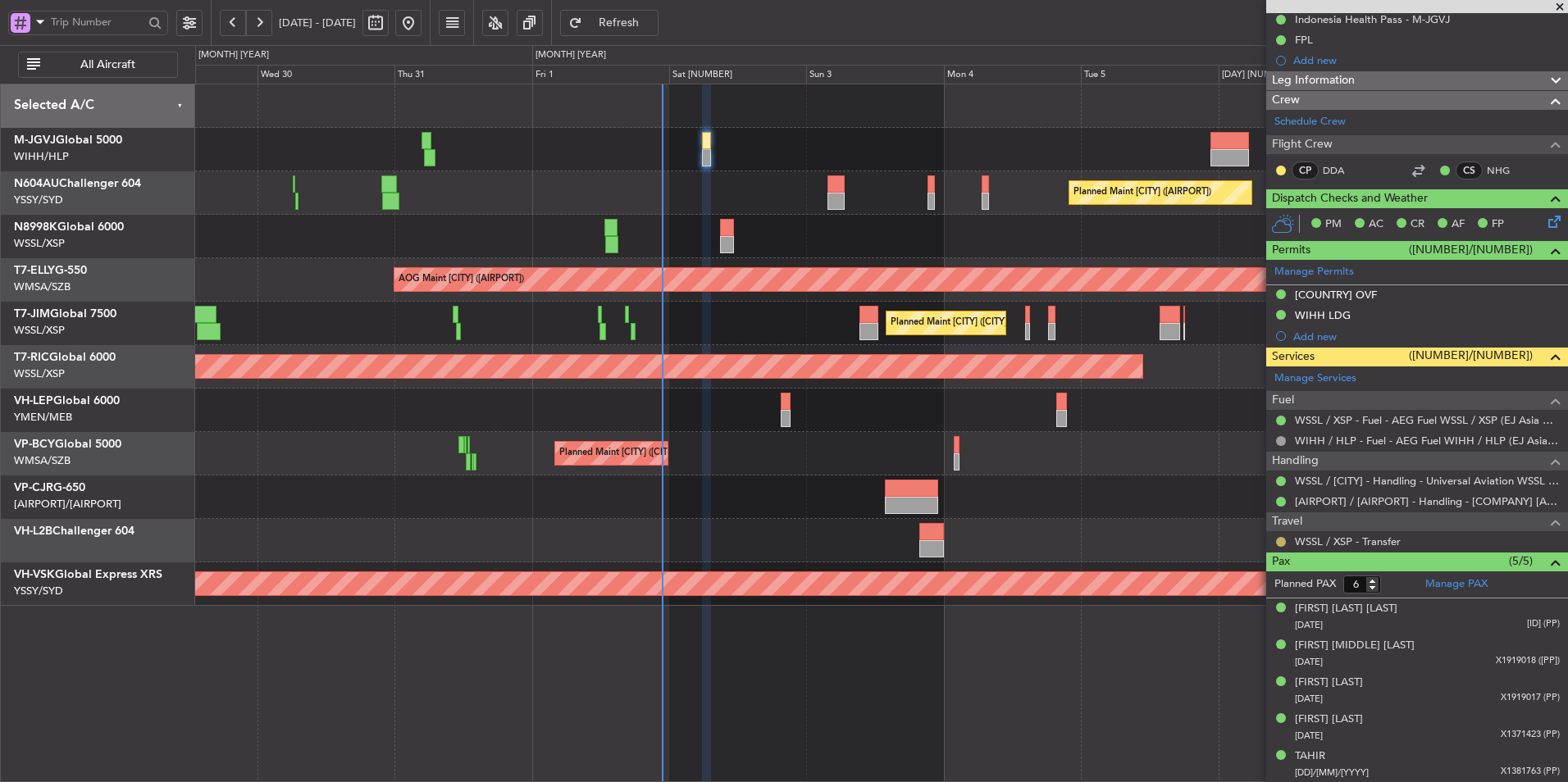 click at bounding box center (1281, 542) 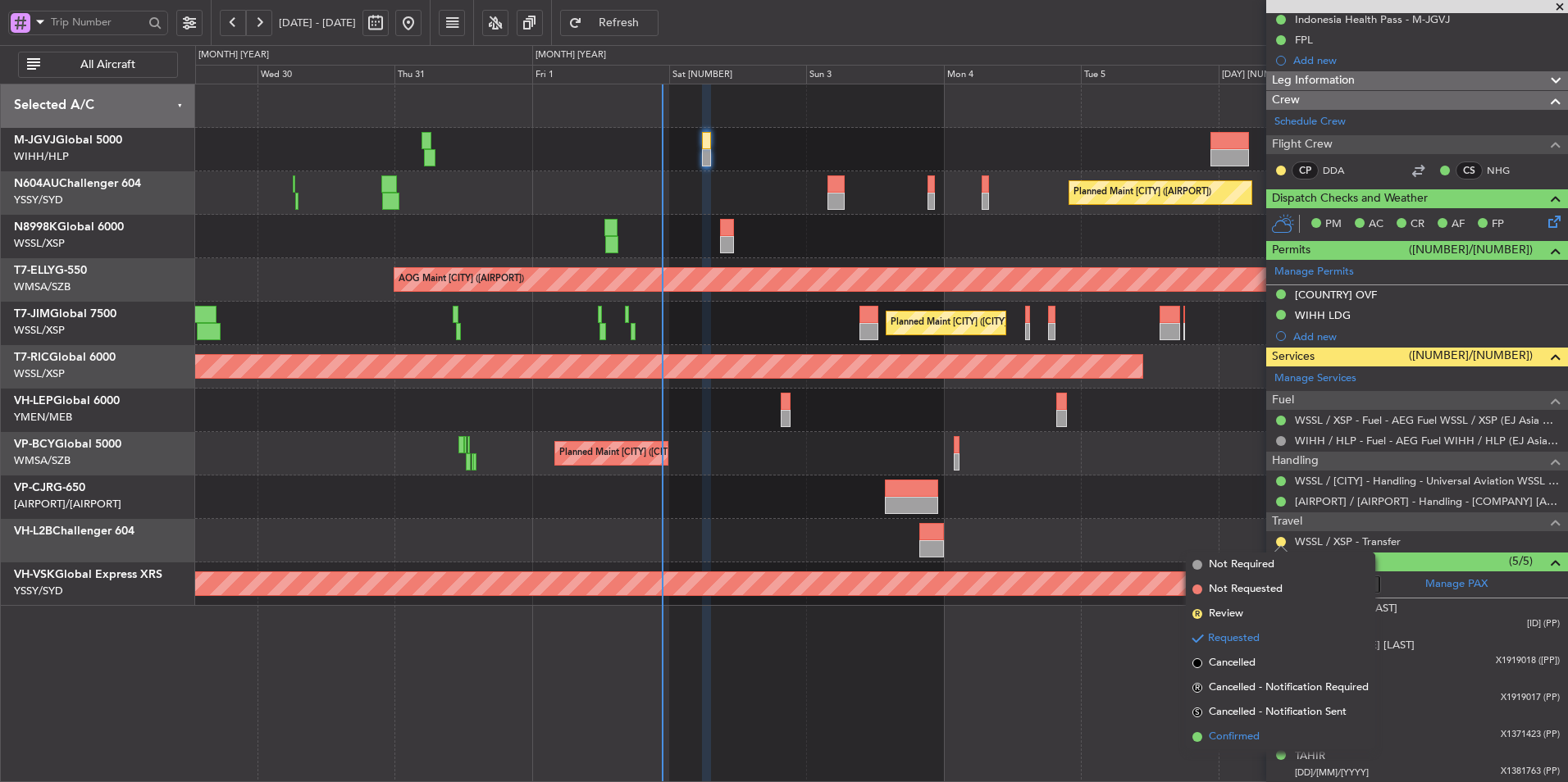 click on "Confirmed" at bounding box center [1234, 737] 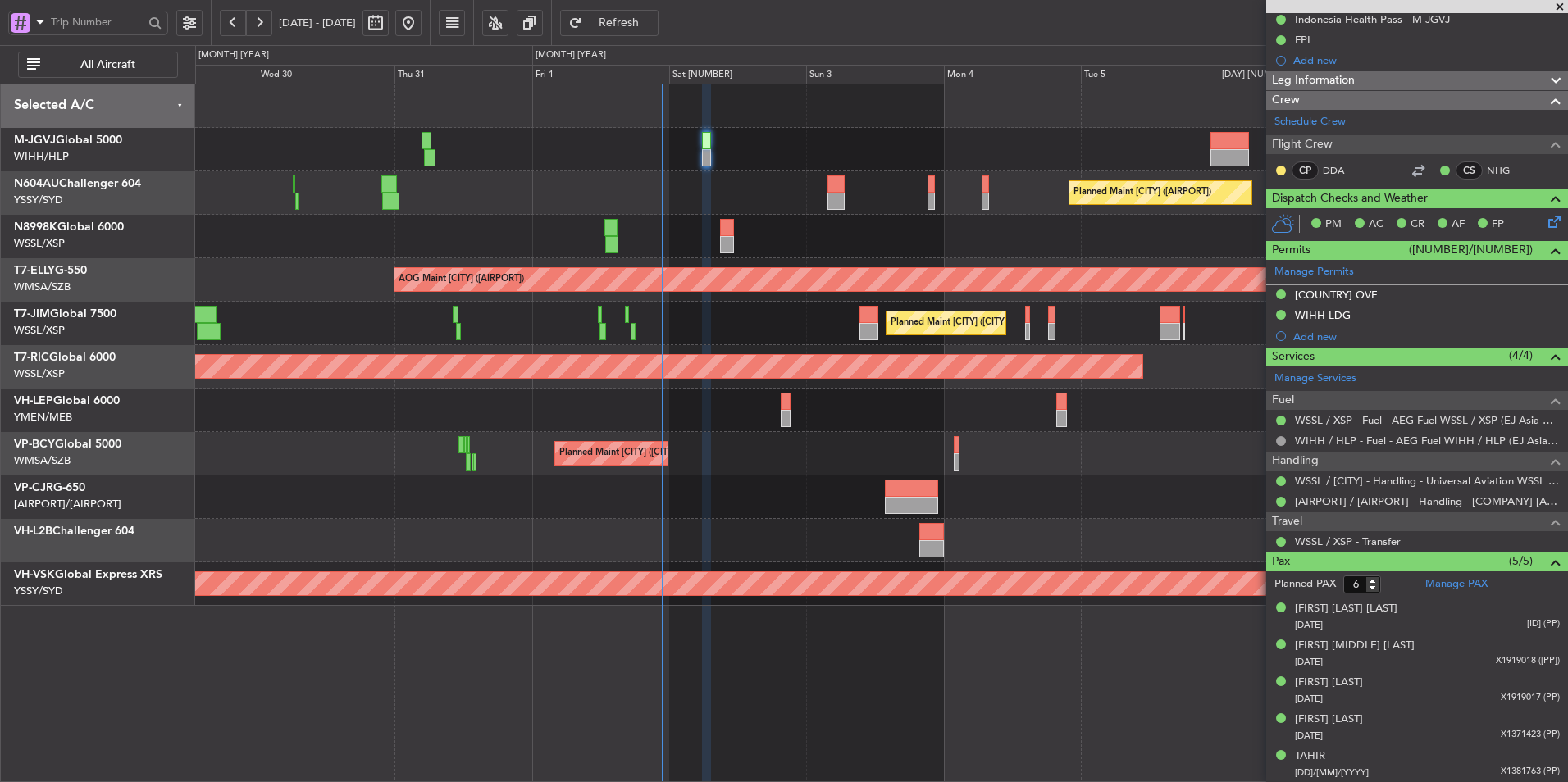 click on "WSSL / XSP - Transfer" at bounding box center (1417, 541) 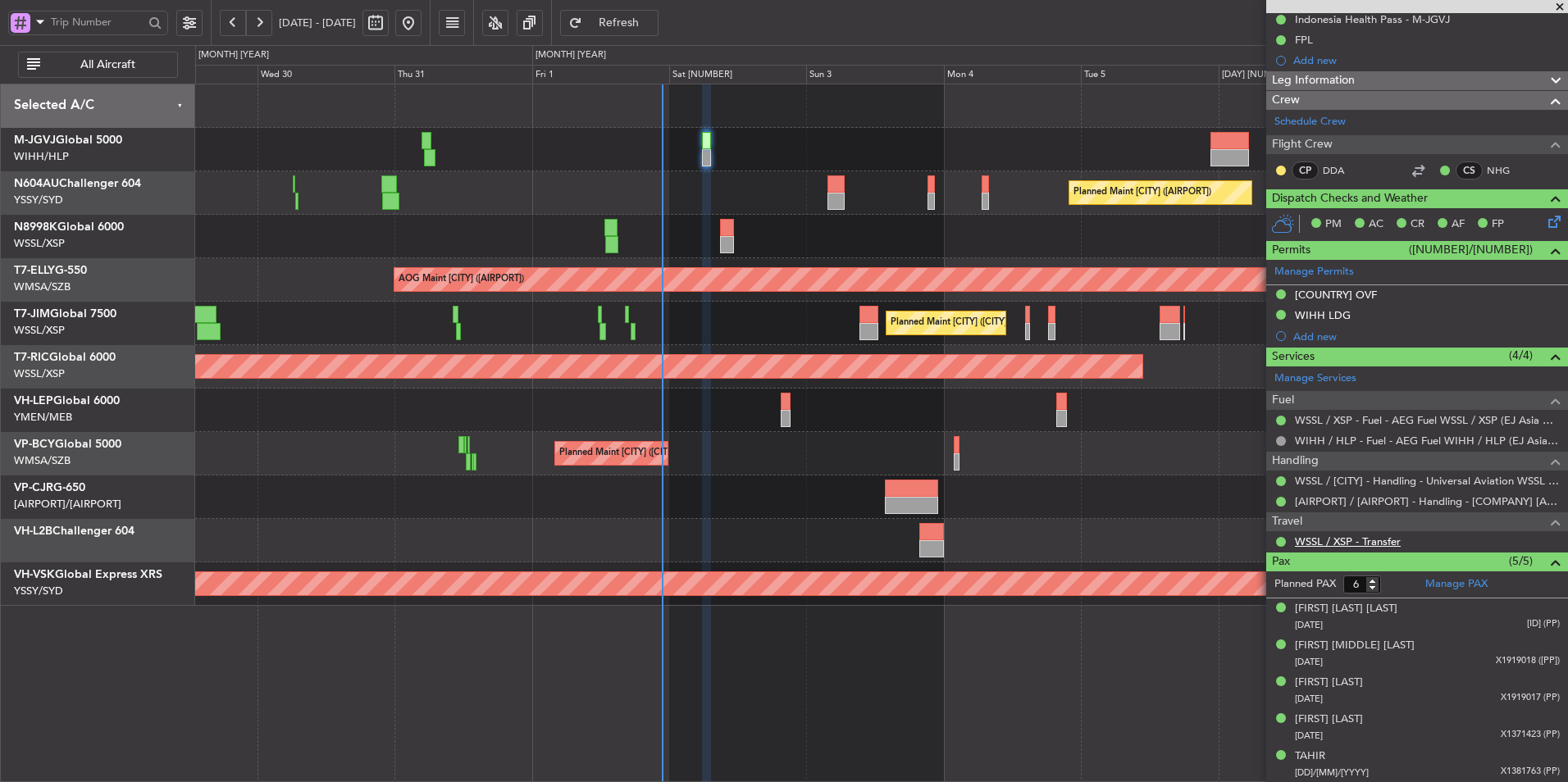 click on "WSSL / XSP - Transfer" at bounding box center (1347, 541) 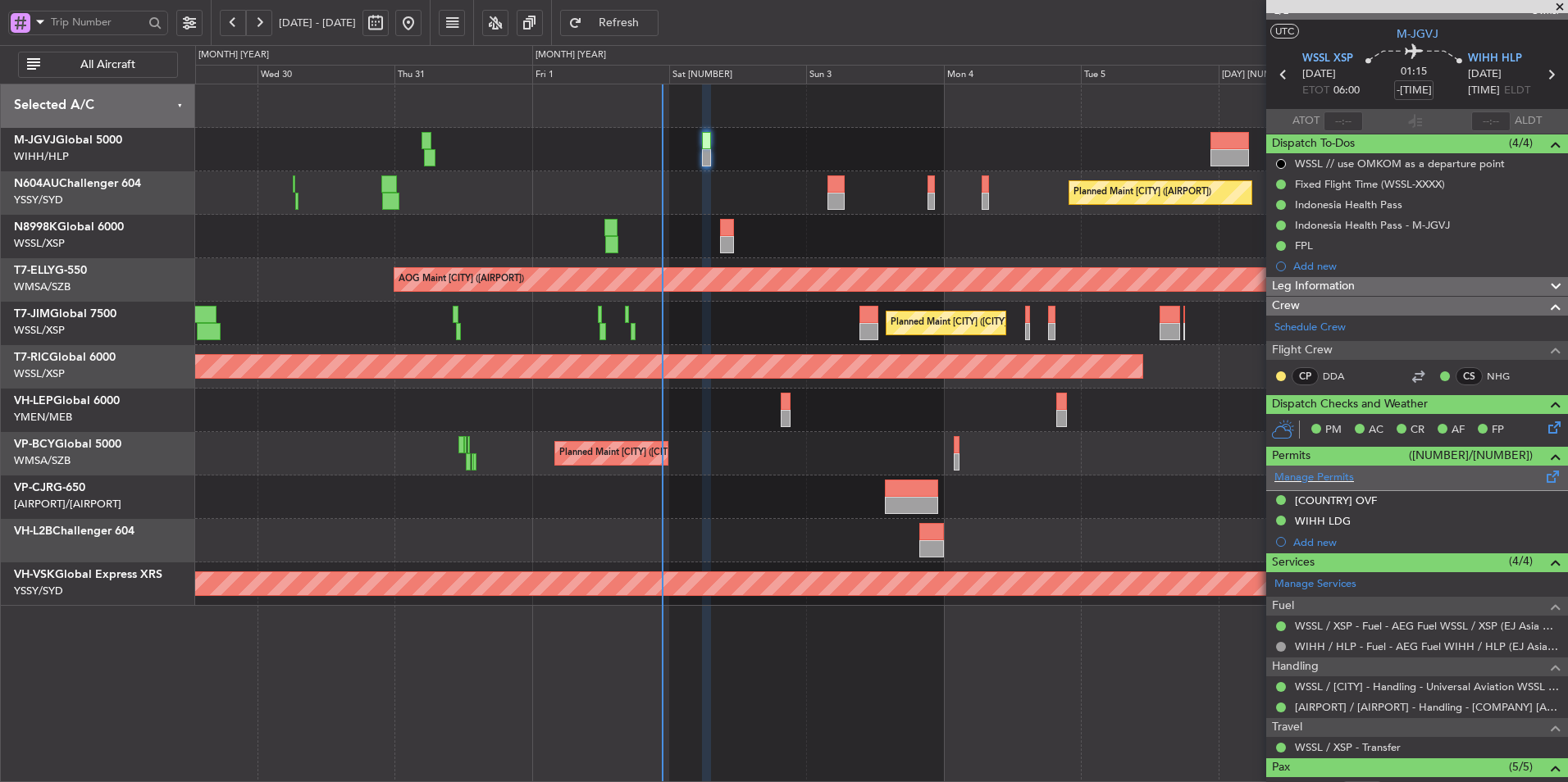 scroll, scrollTop: 0, scrollLeft: 0, axis: both 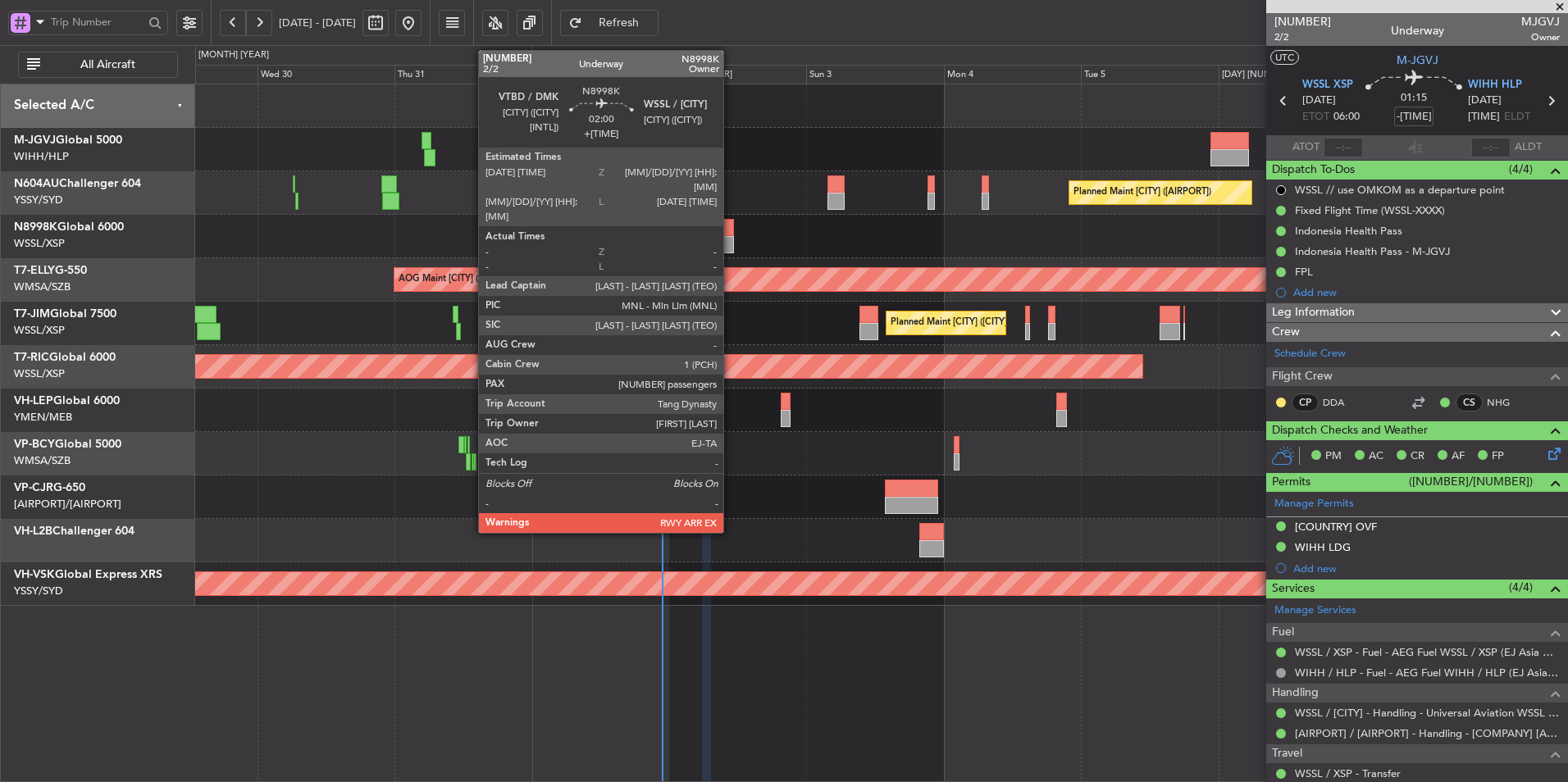 click 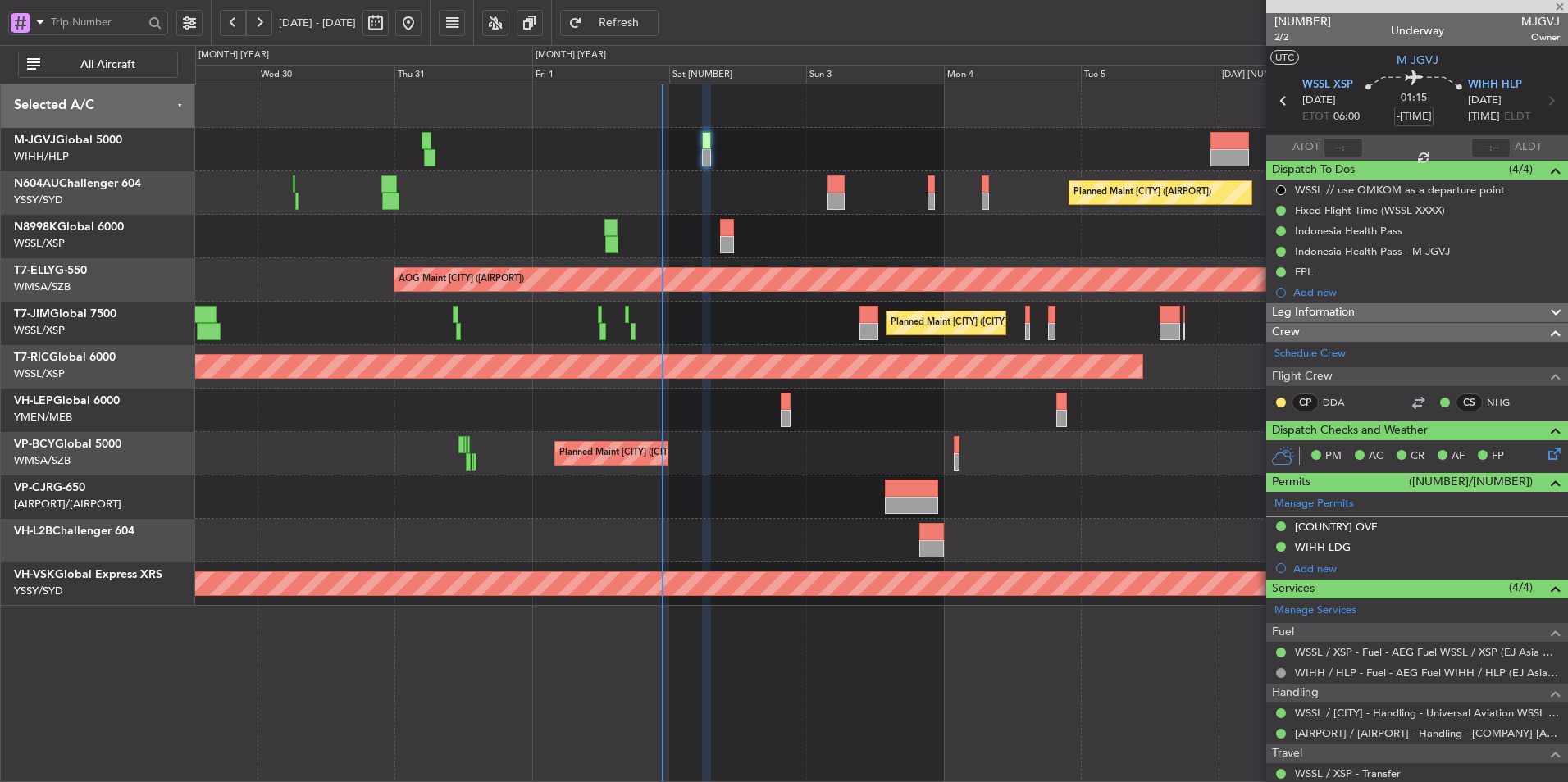 type on "+[TIME]" 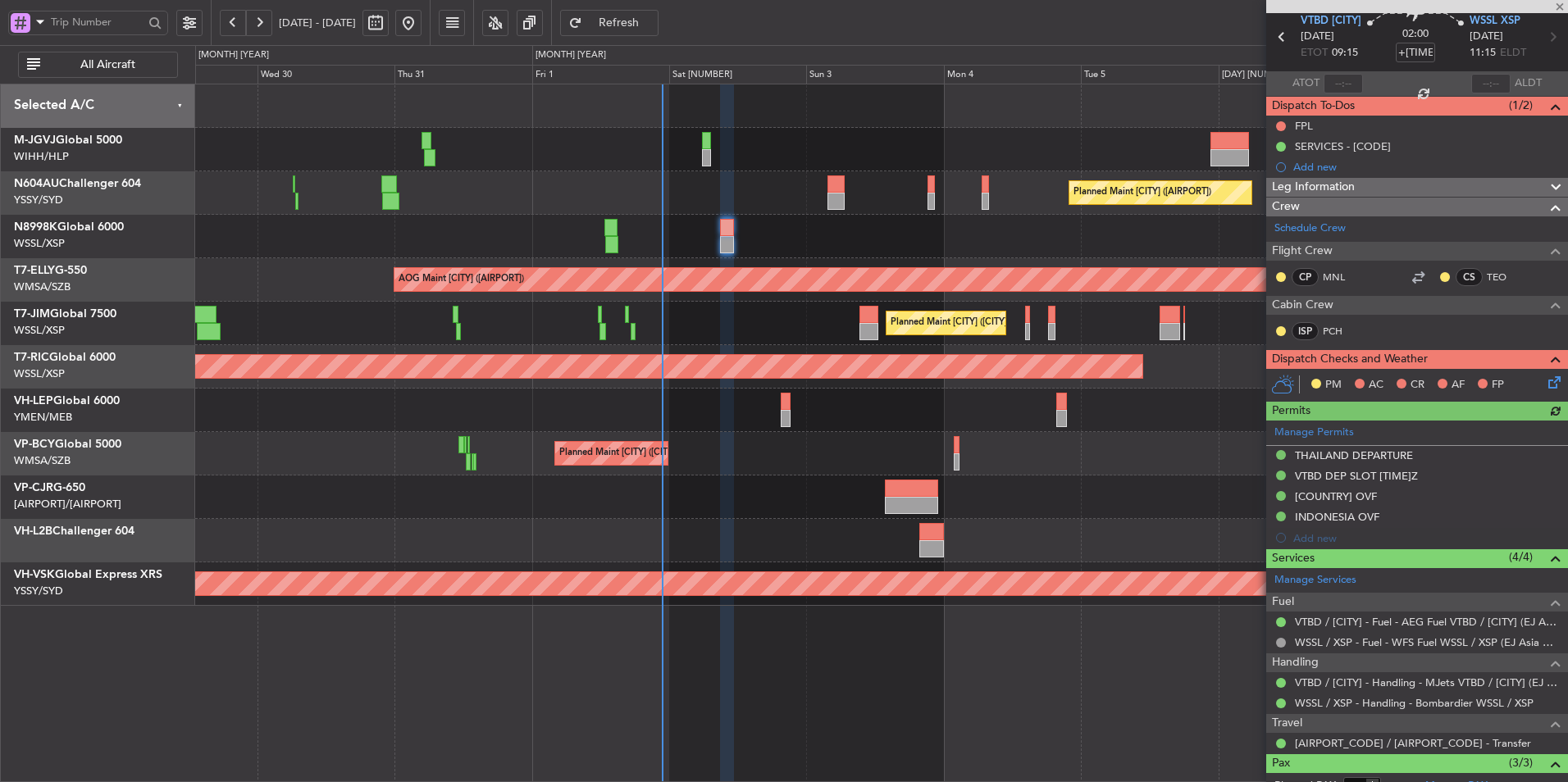 scroll, scrollTop: 0, scrollLeft: 0, axis: both 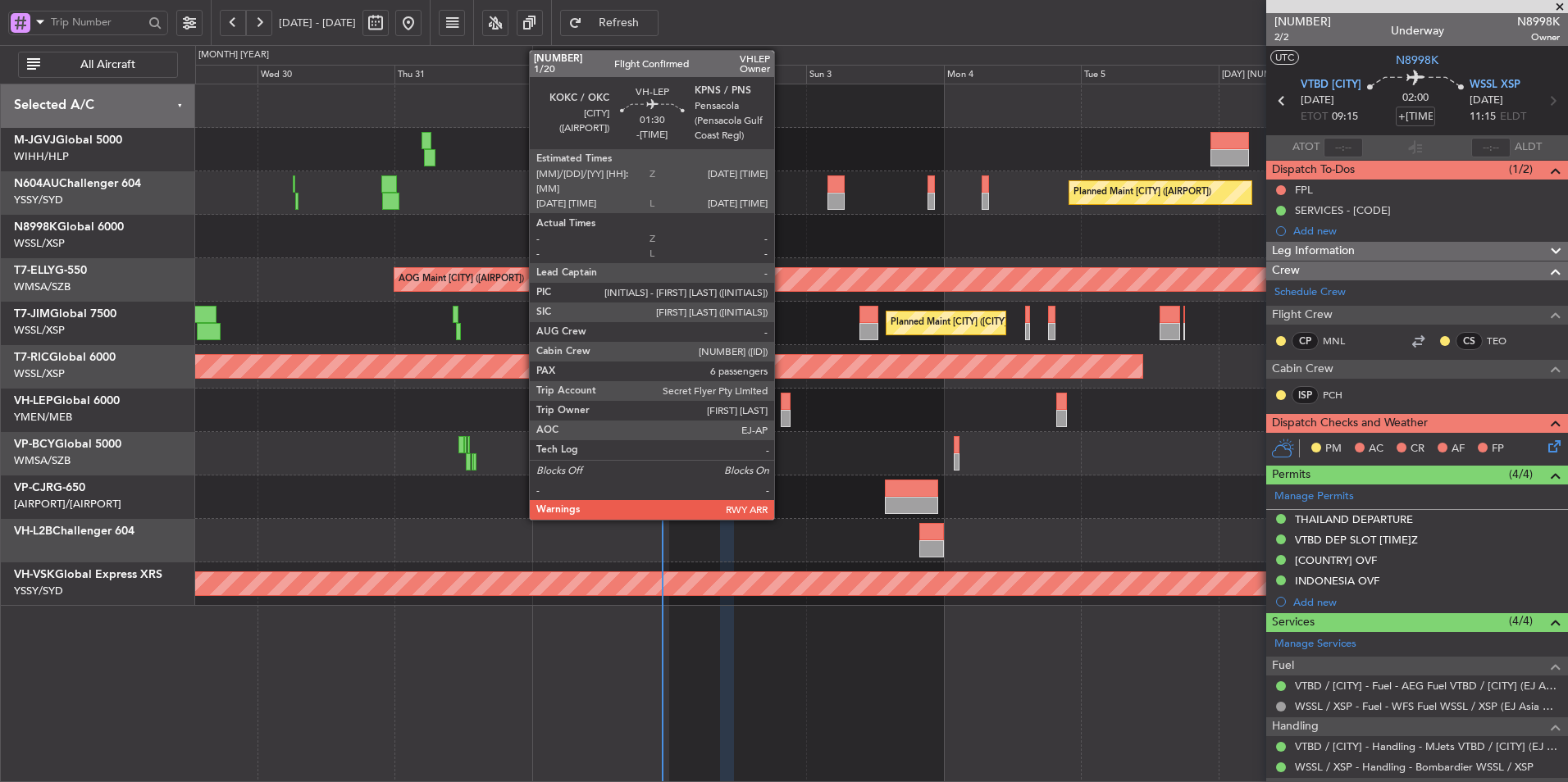 click 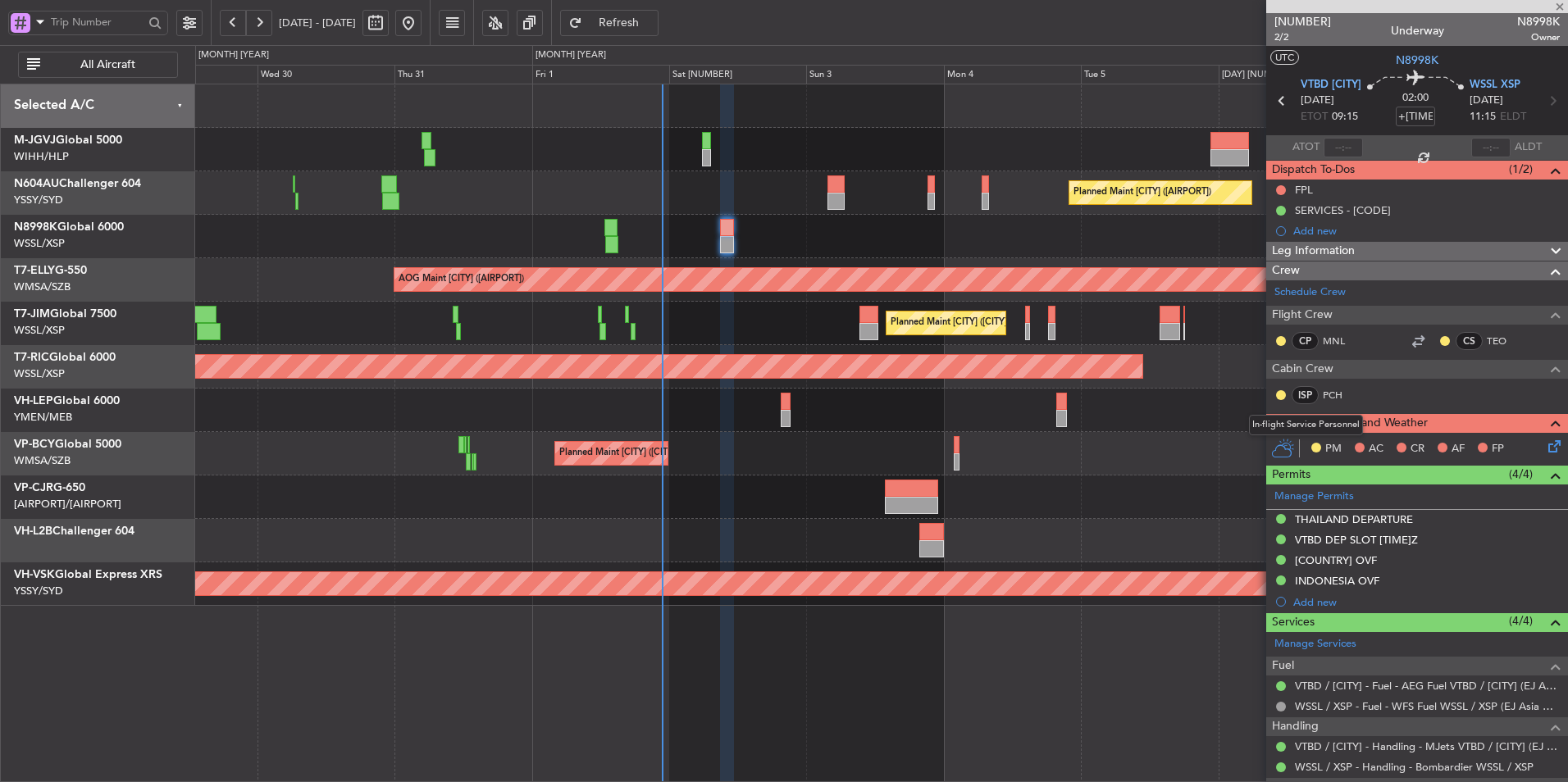 type on "-[TIME]" 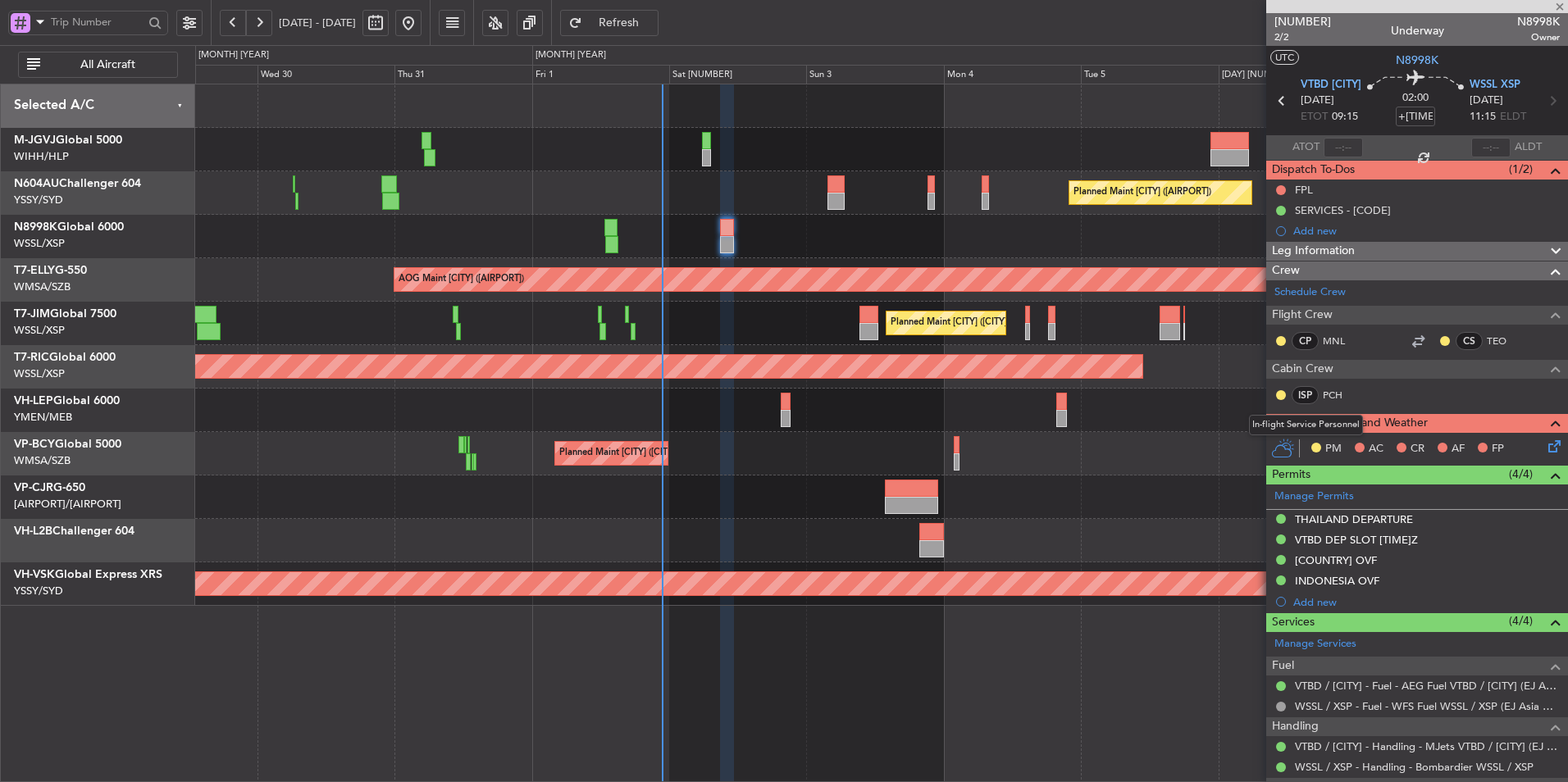 type on "6" 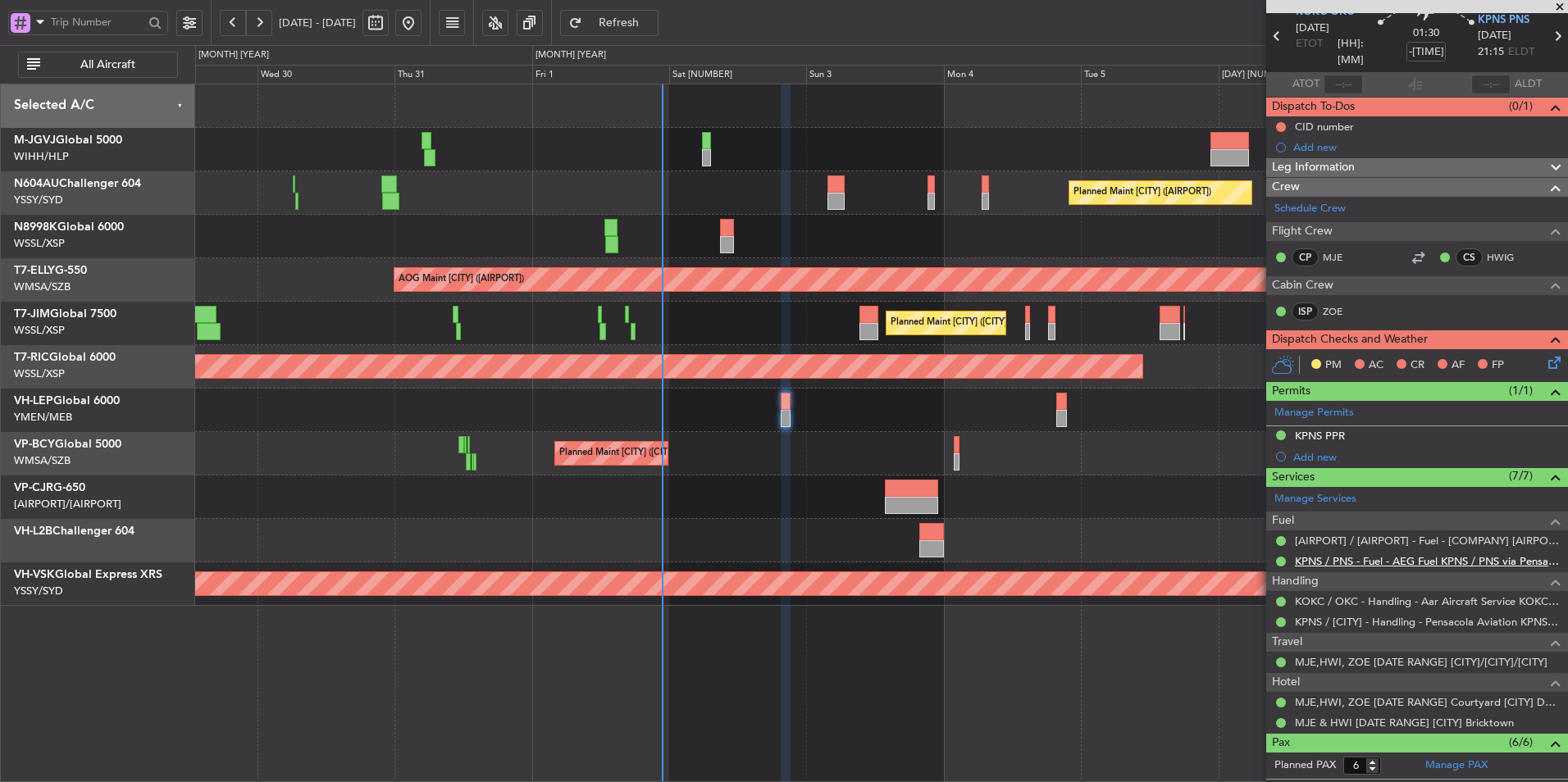 scroll, scrollTop: 0, scrollLeft: 0, axis: both 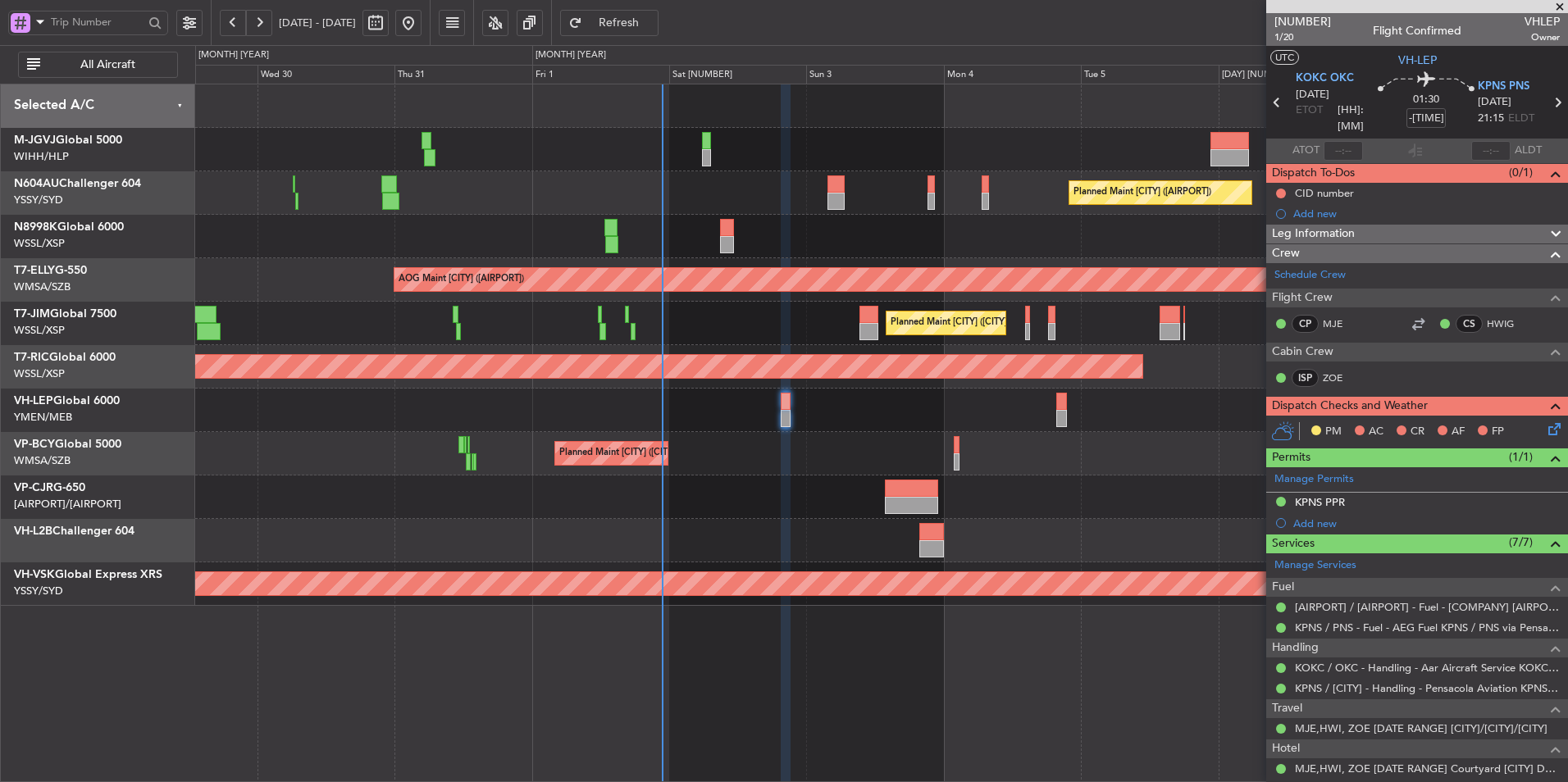 click 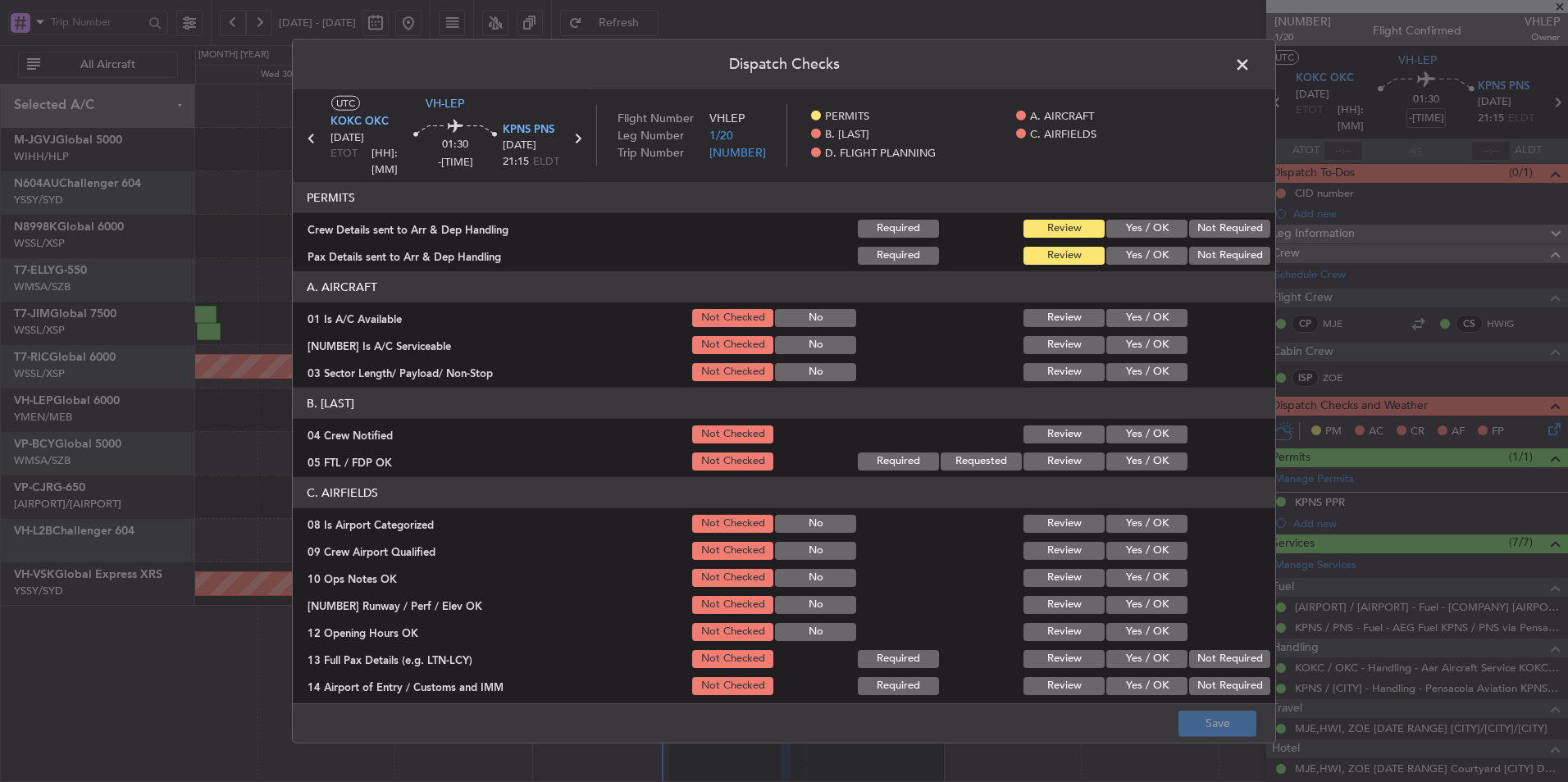 click on "Yes / OK" 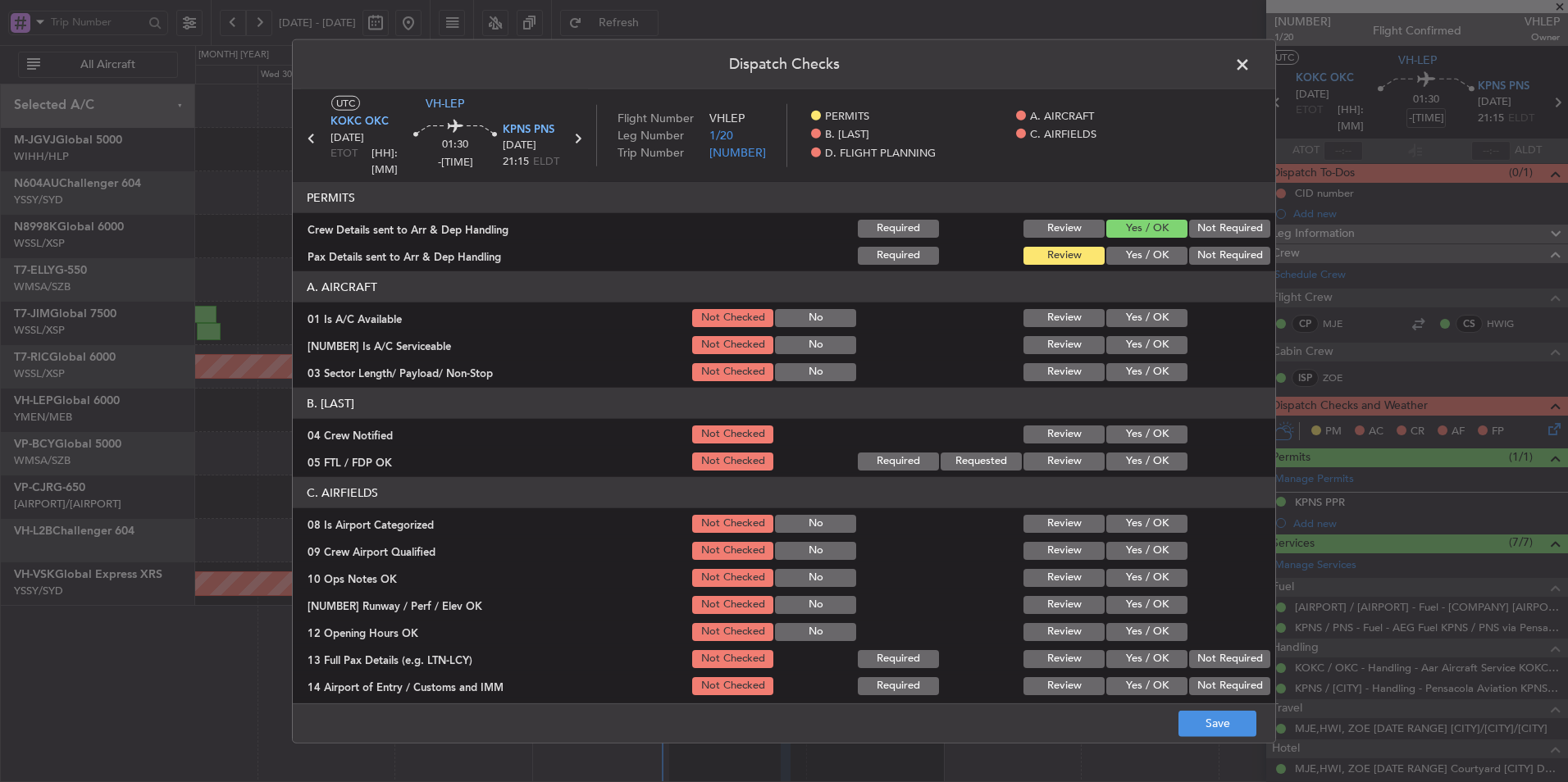 click on "Yes / OK" 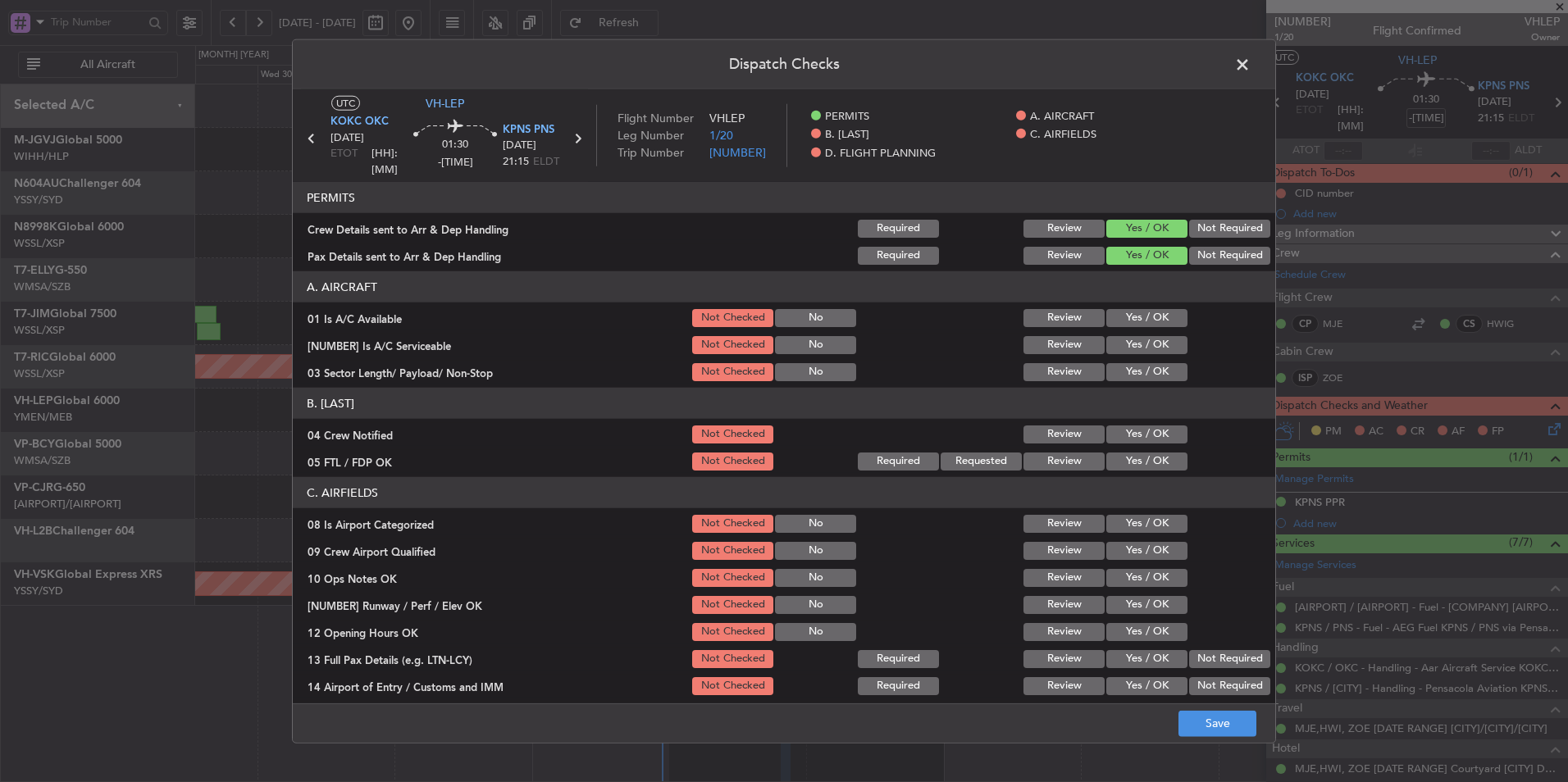 click on "Yes / OK" 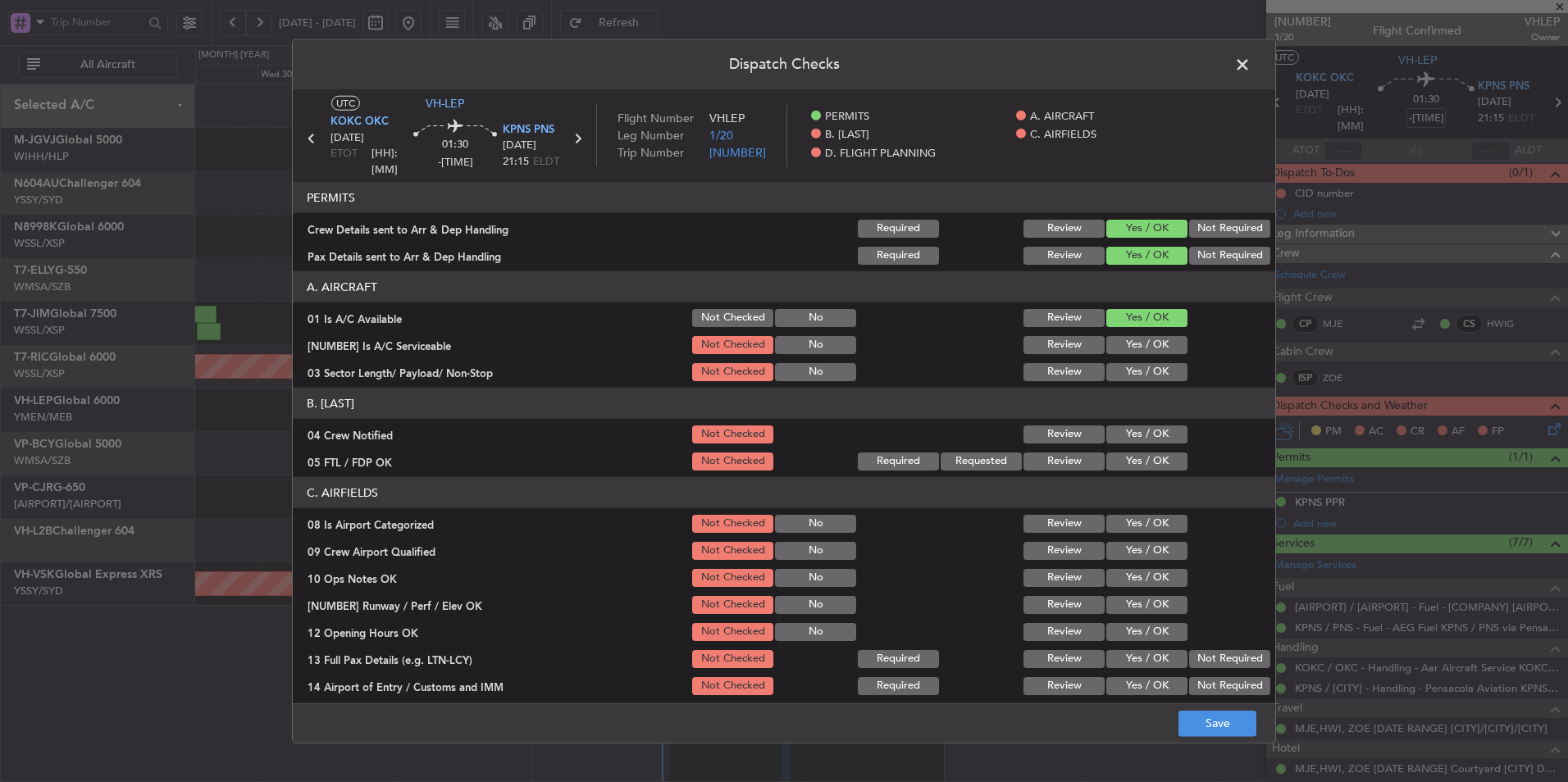click on "Yes / OK" 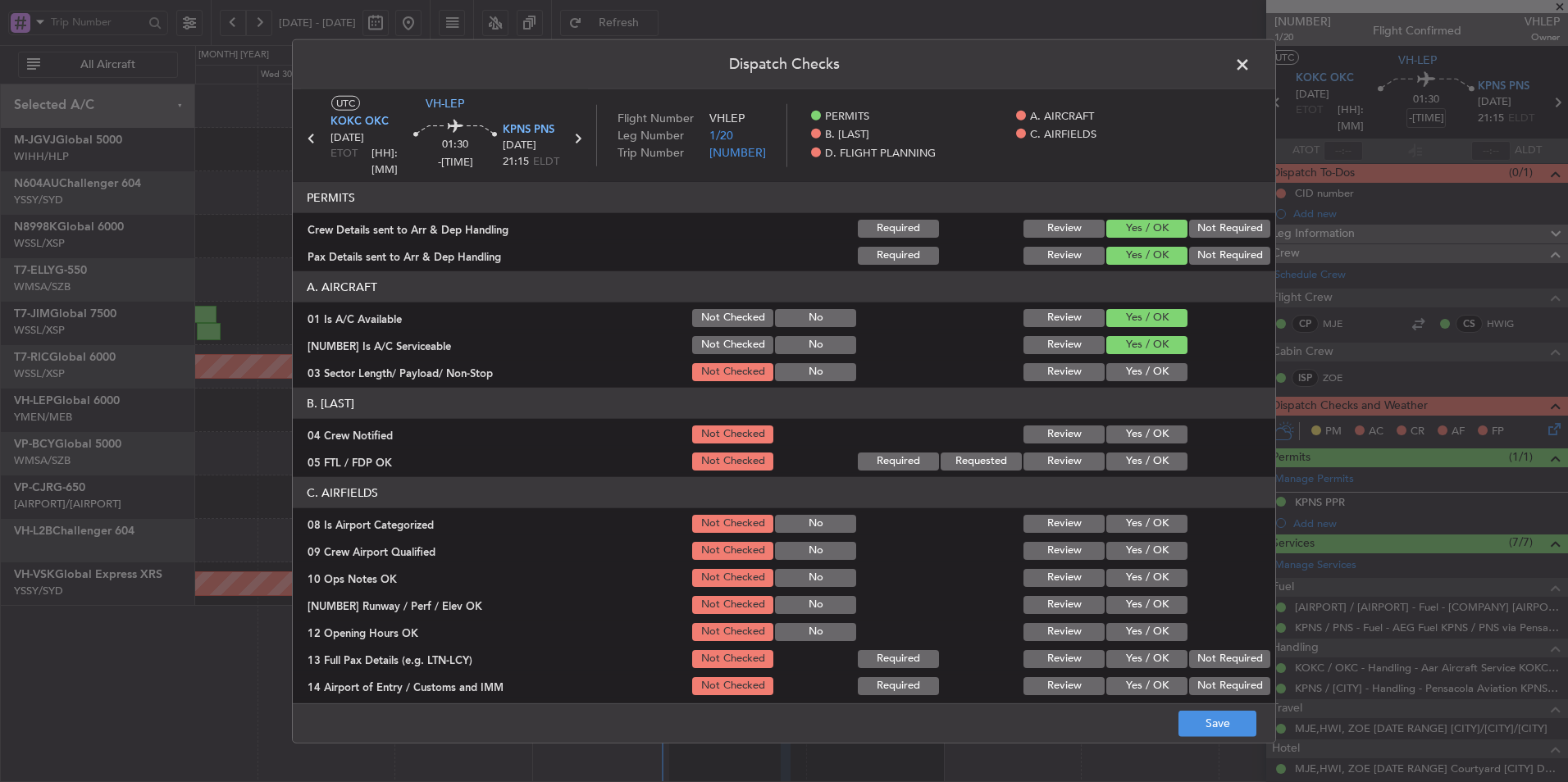 click on "Yes / OK" 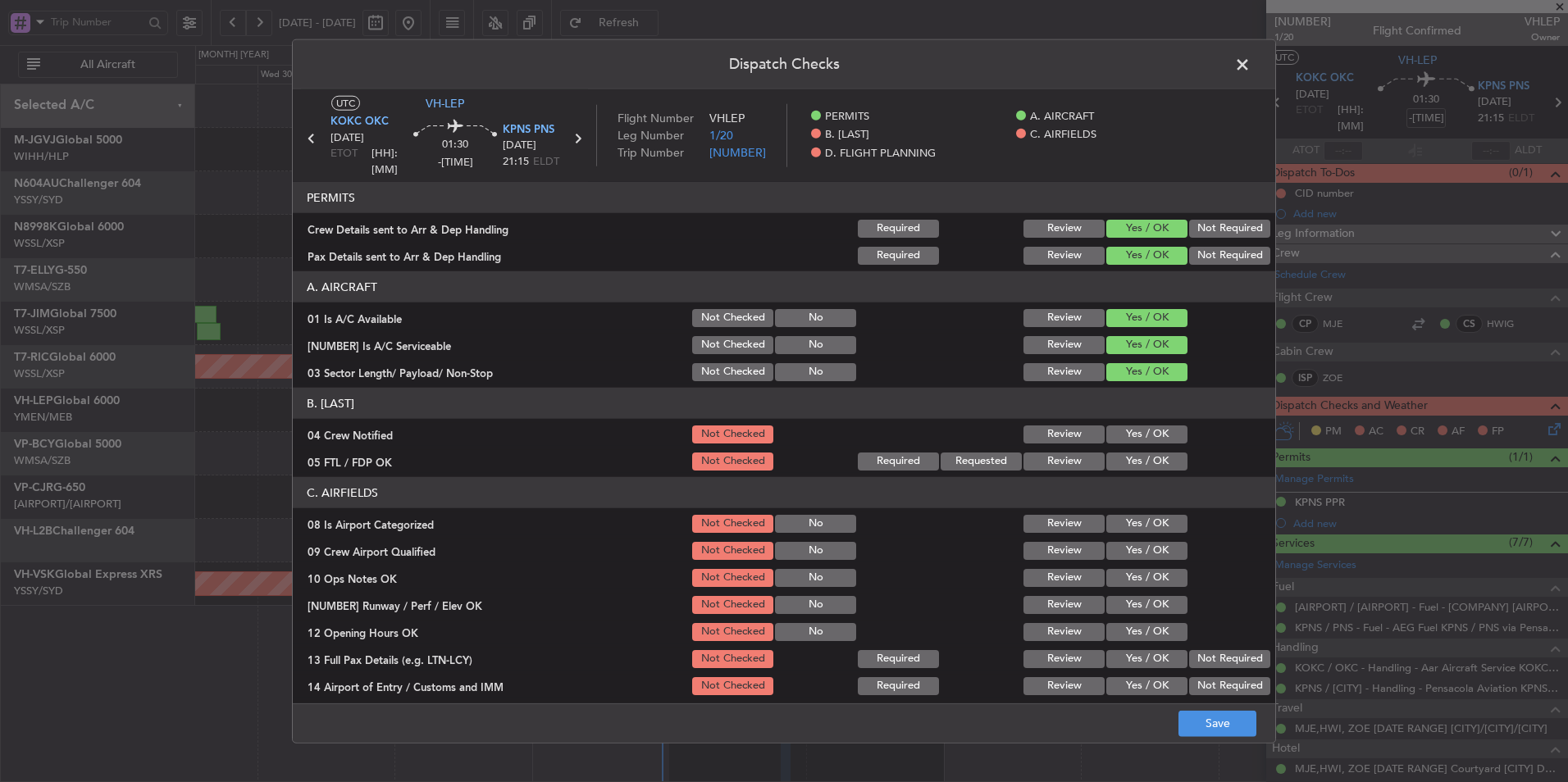 click on "Yes / OK" 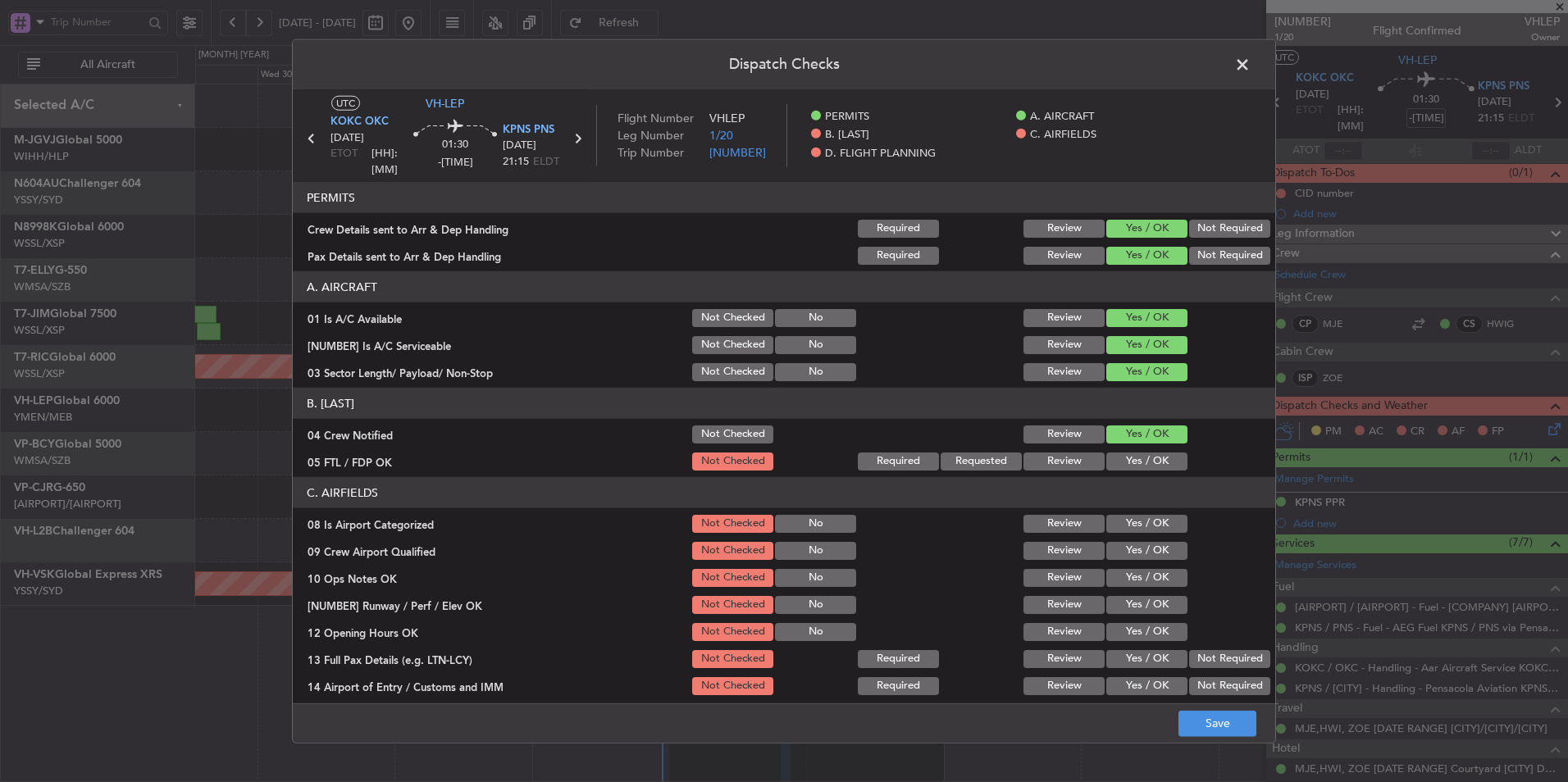 click on "B. CREW [NUMBER] Crew Notified Not Checked Review Yes / OK [NUMBER] FTL / FDP OK Not Checked Required Requested Review Yes / OK" 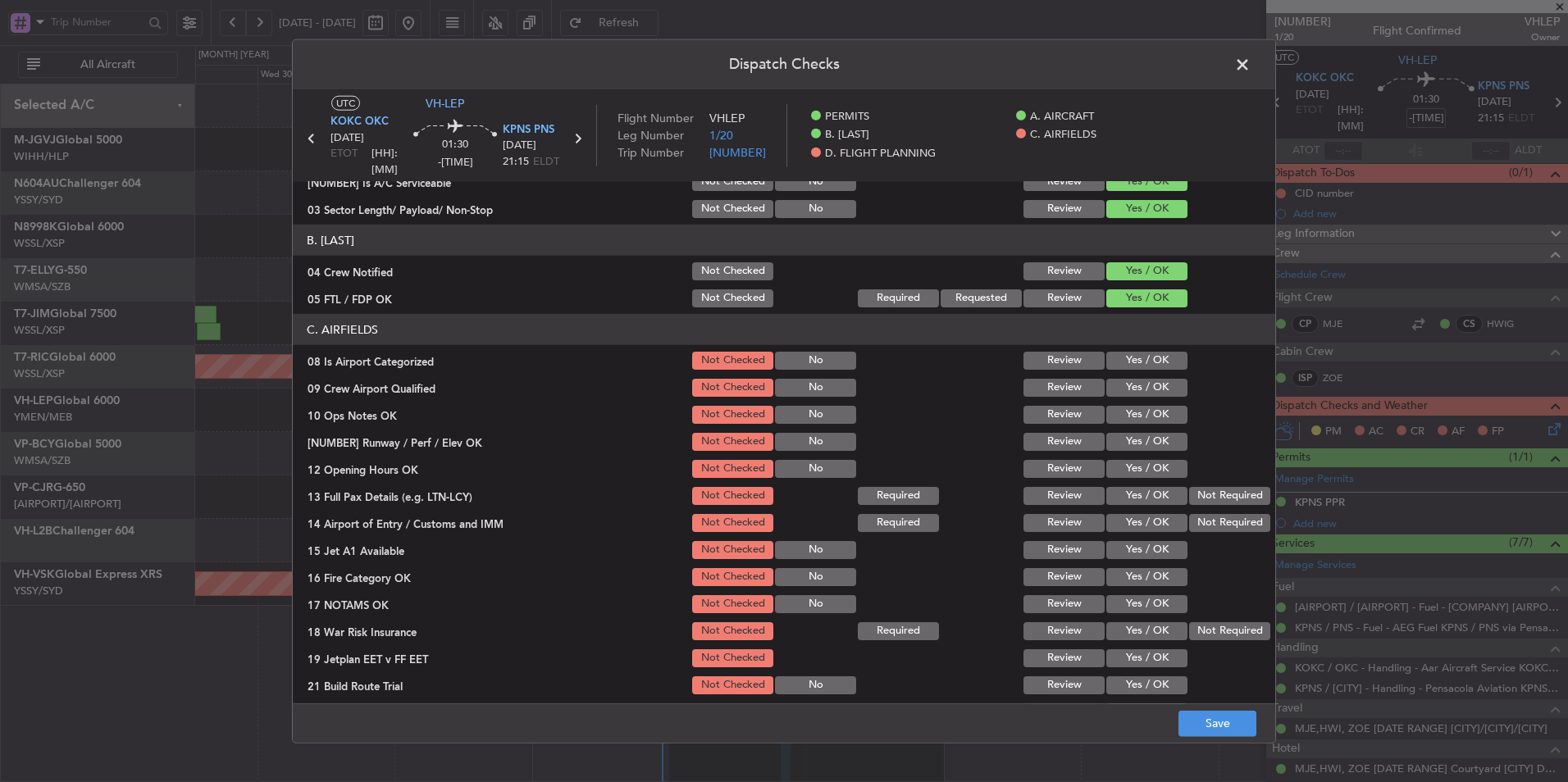 scroll, scrollTop: 164, scrollLeft: 0, axis: vertical 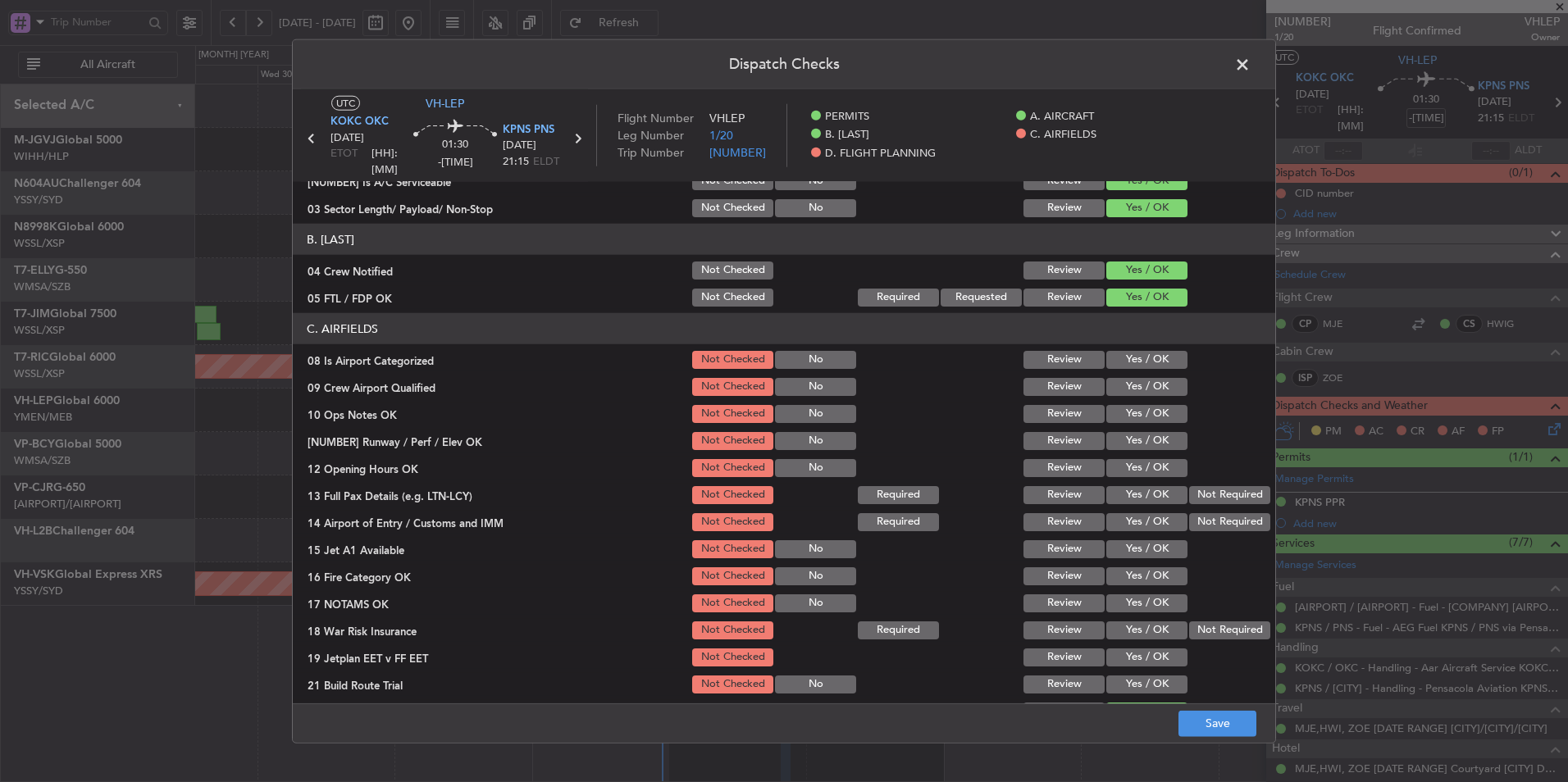 click on "Yes / OK" 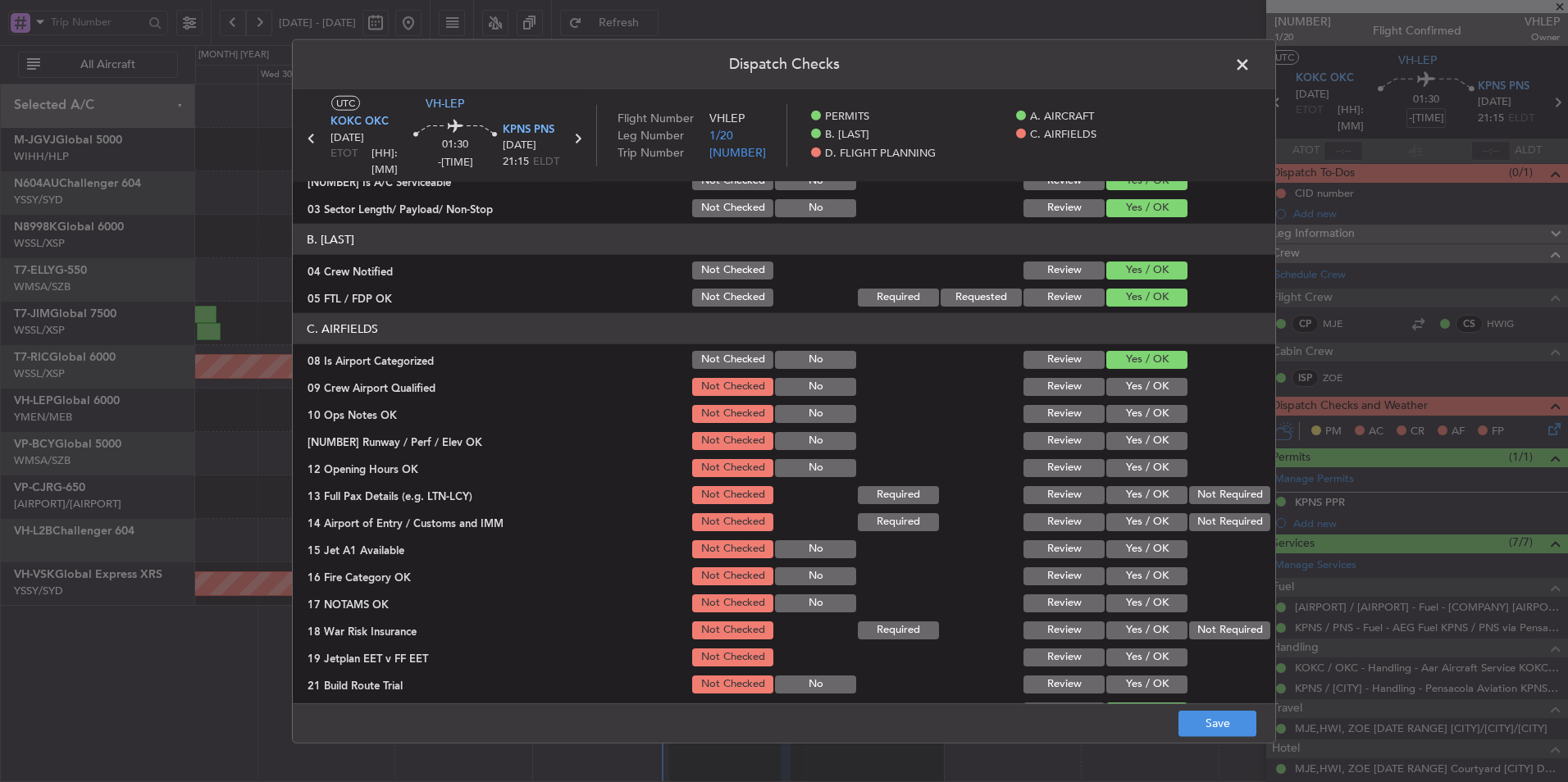 click on "Yes / OK" 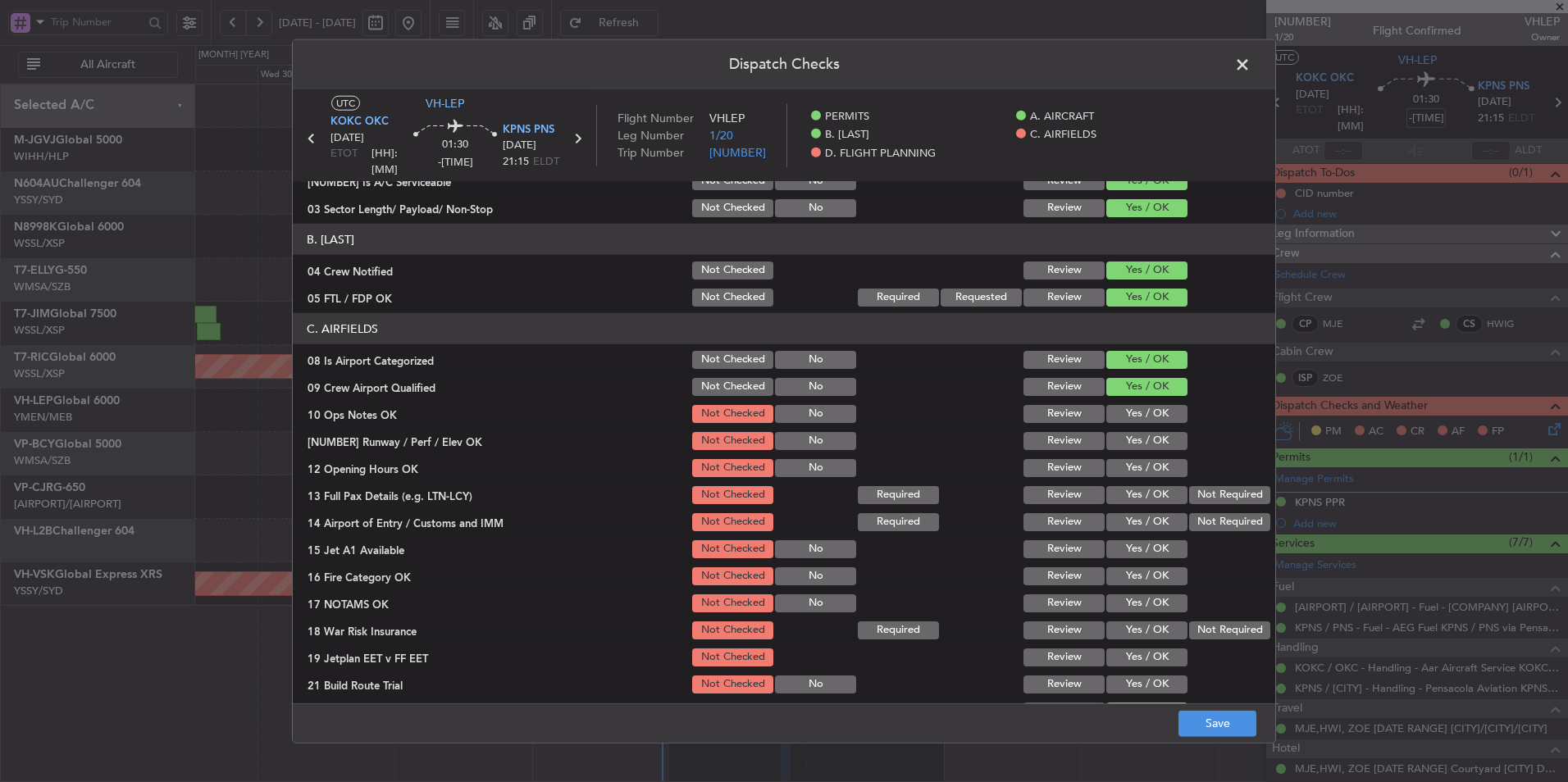 click on "Yes / OK" 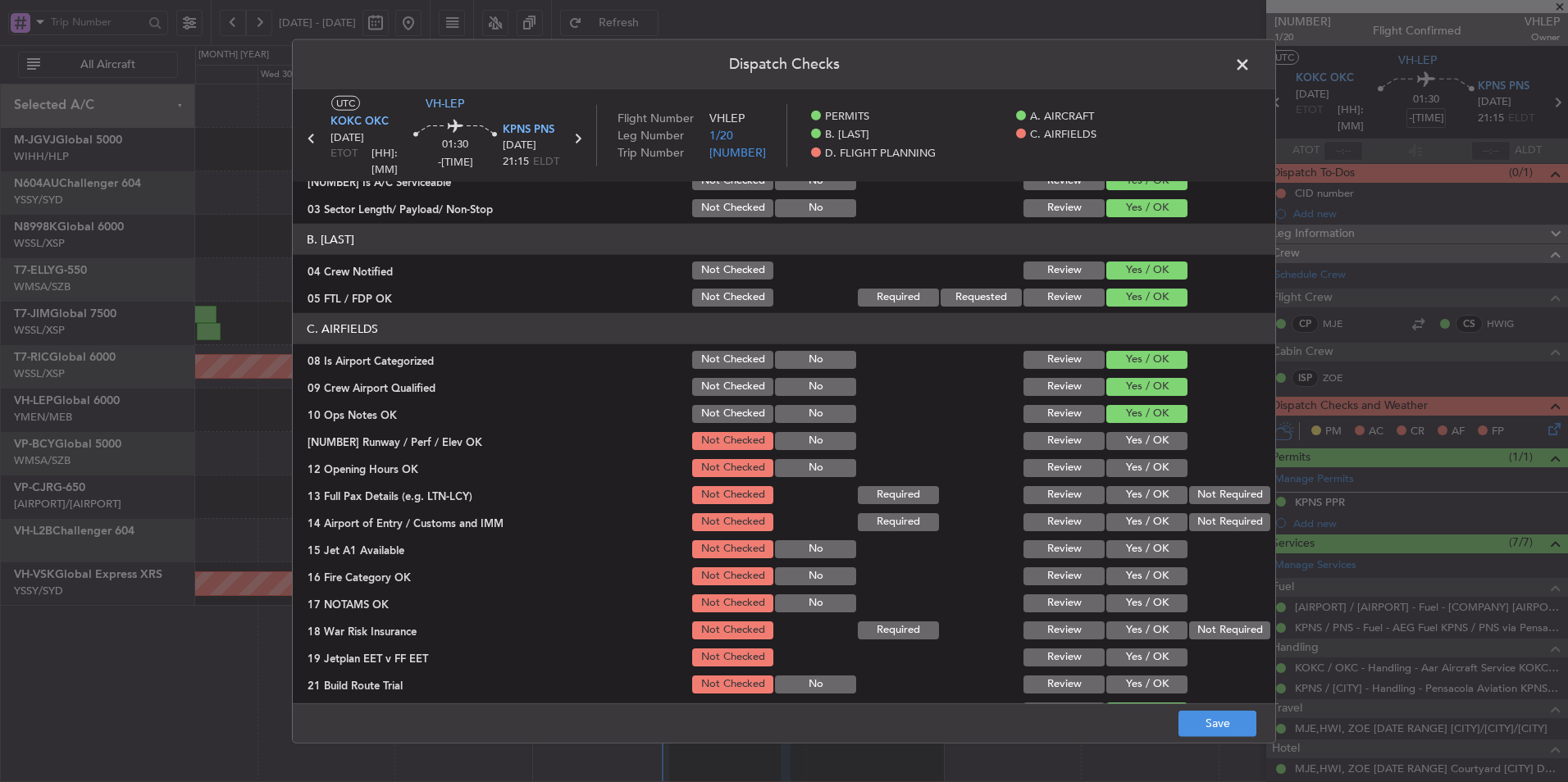 click on "Yes / OK" 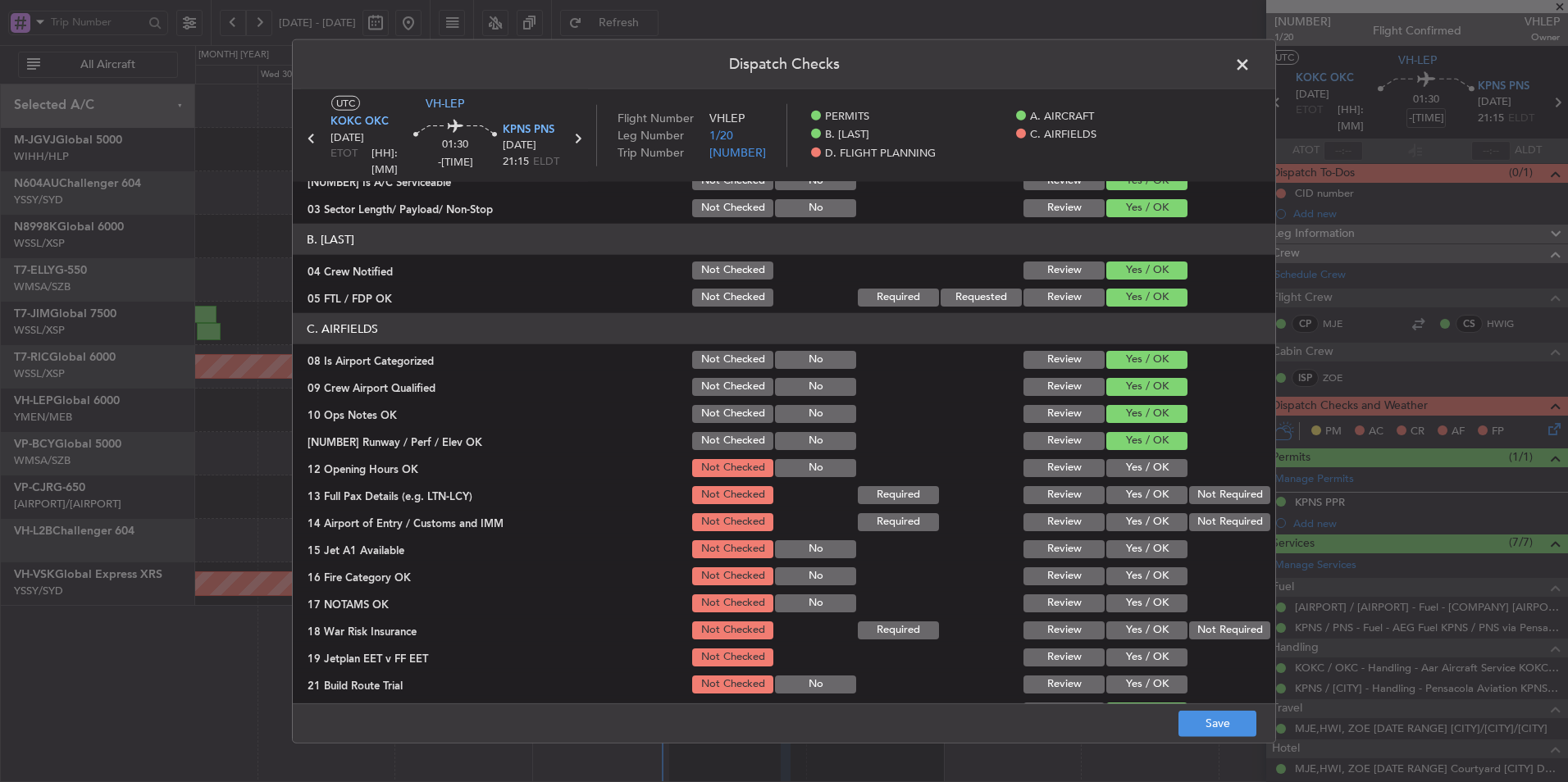 click on "Yes / OK" 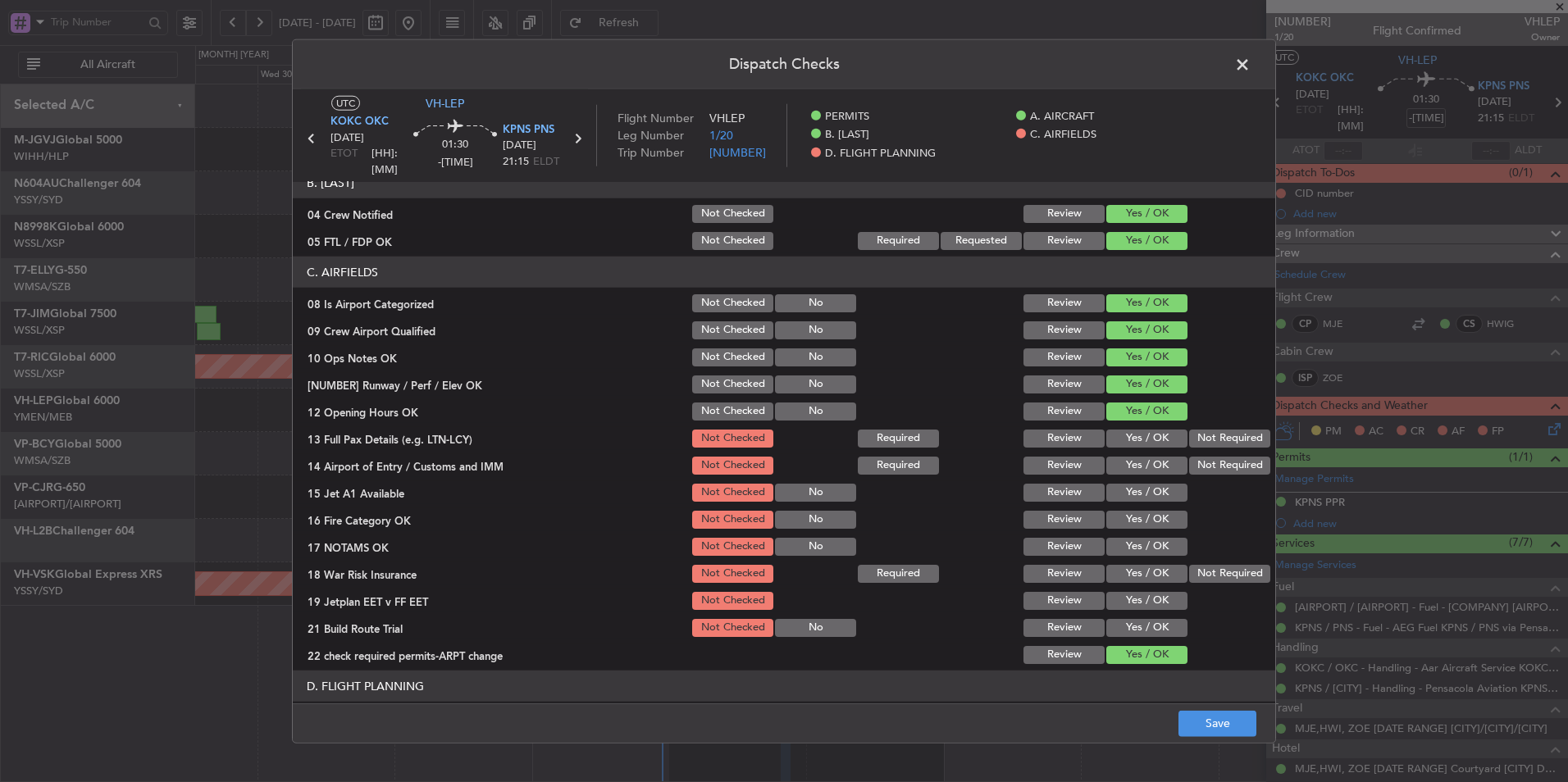 scroll, scrollTop: 246, scrollLeft: 0, axis: vertical 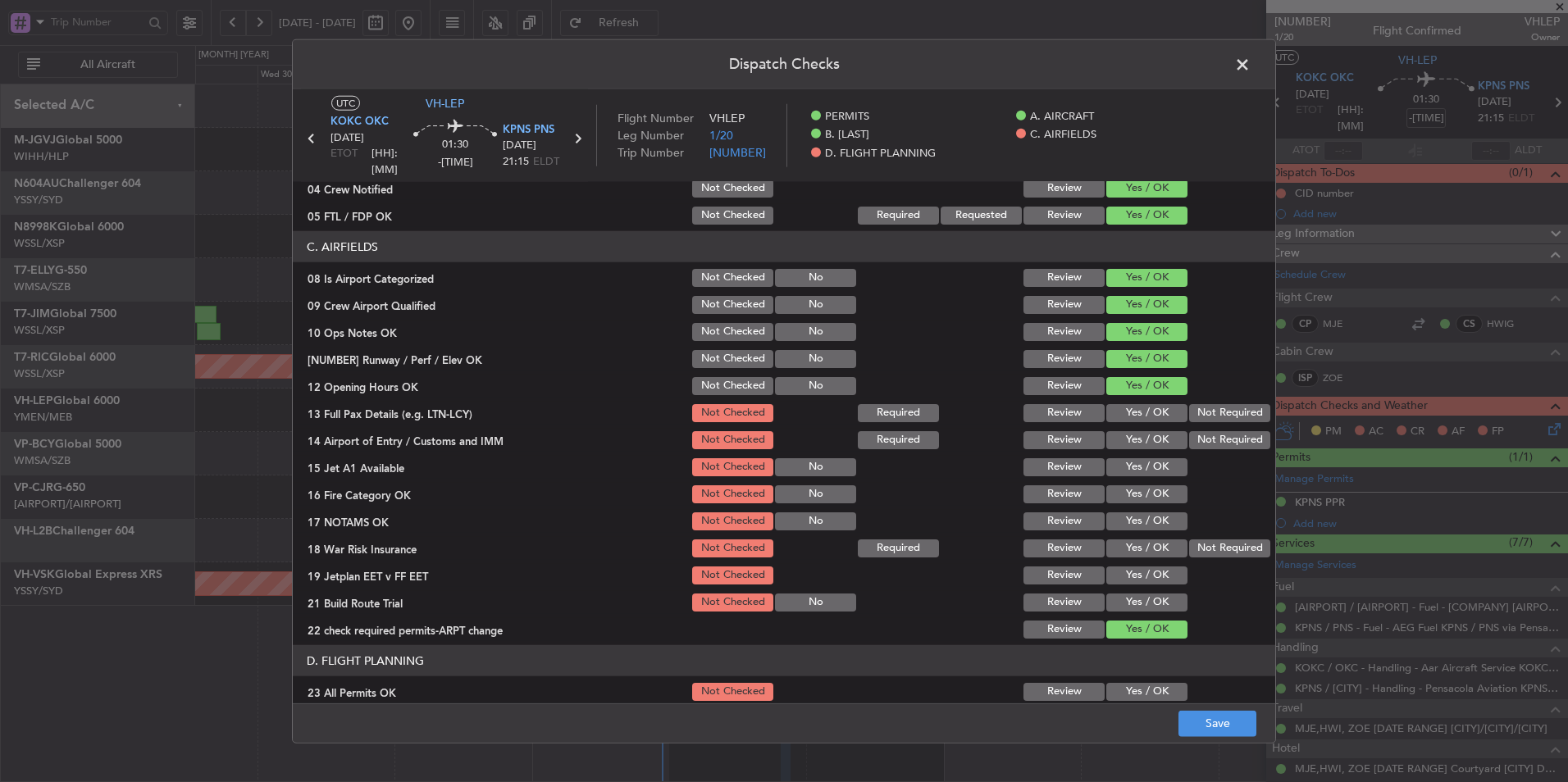click on "Yes / OK" 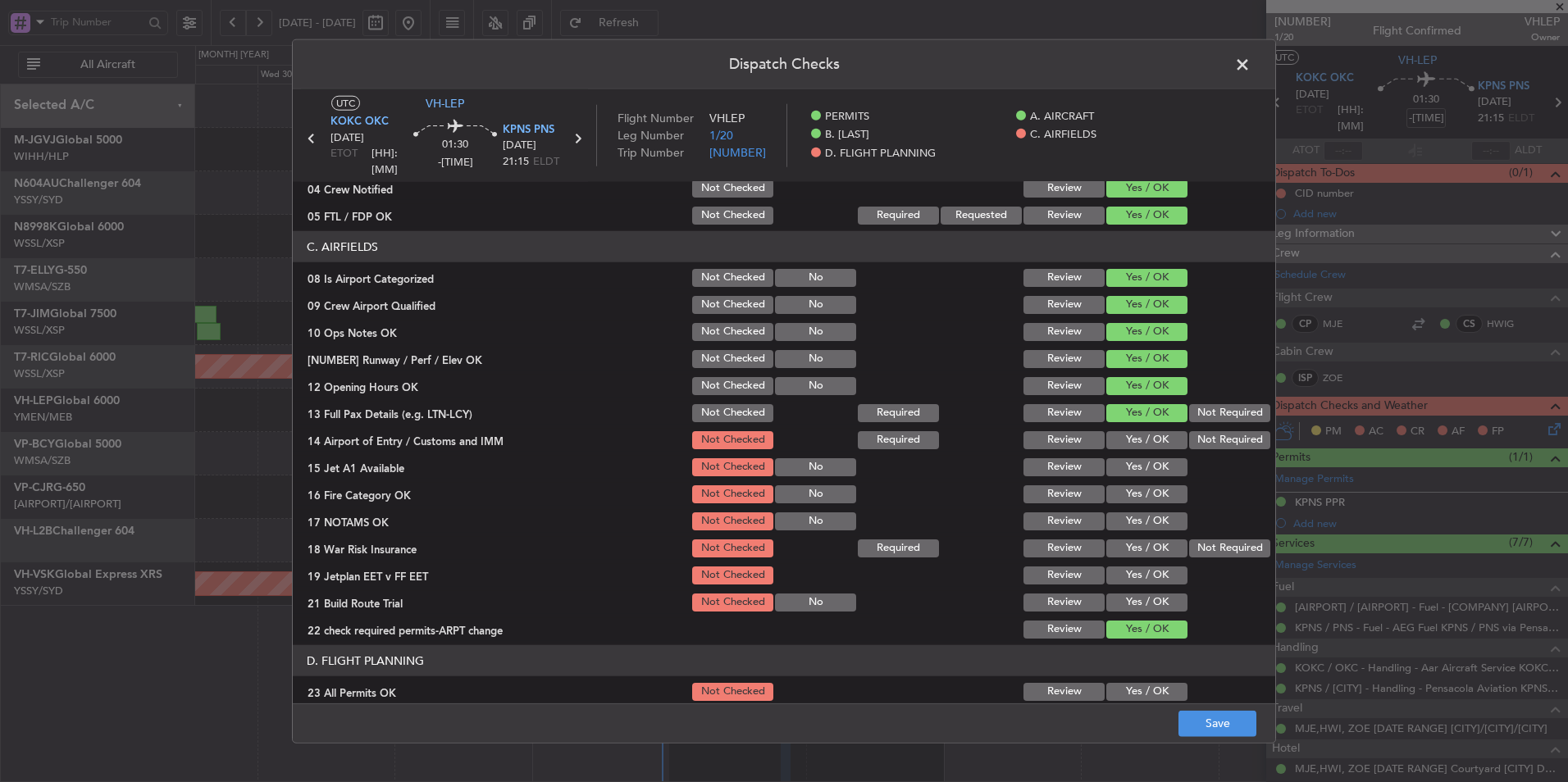 click on "Not Required" 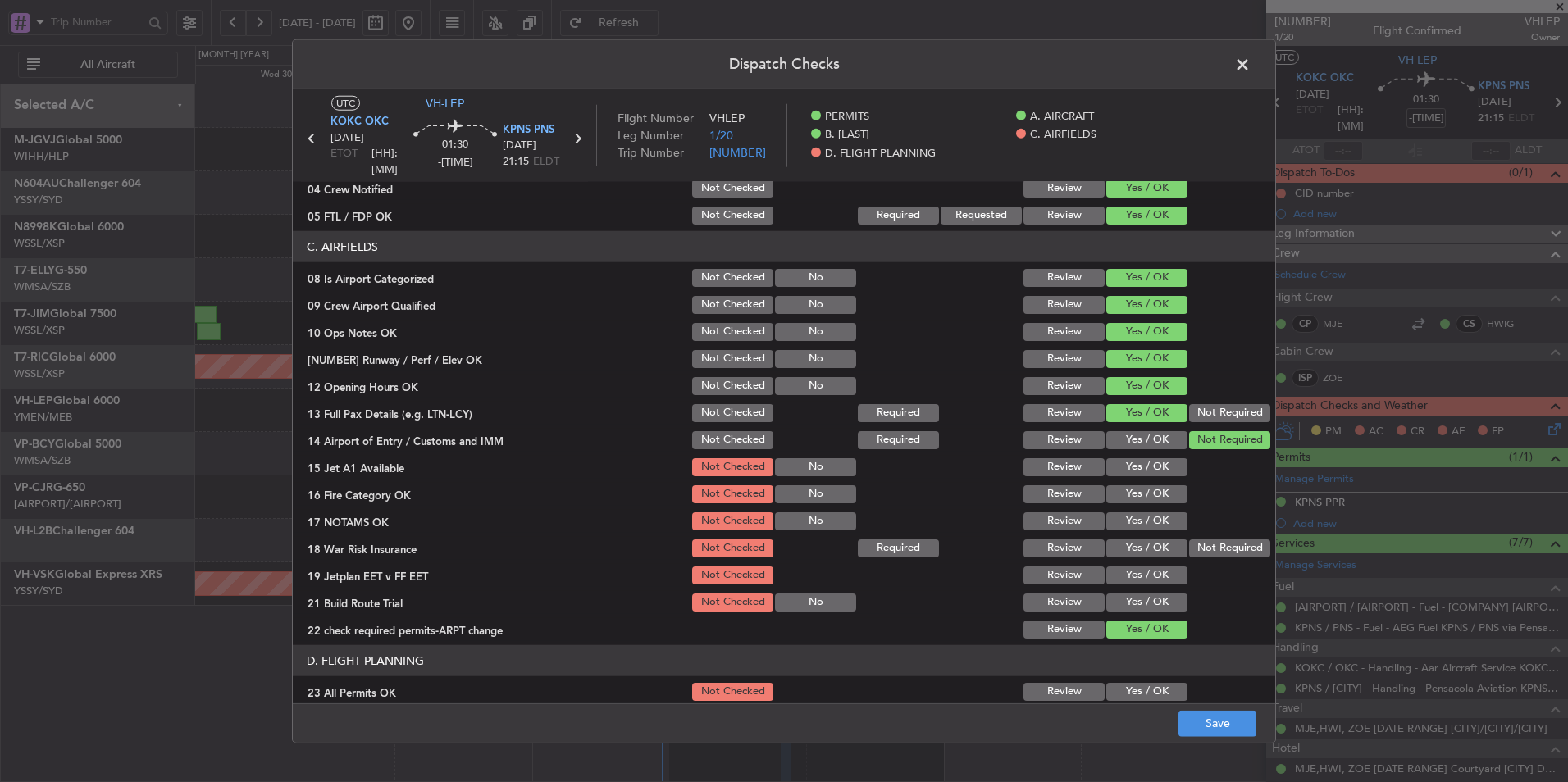 click on "Yes / OK" 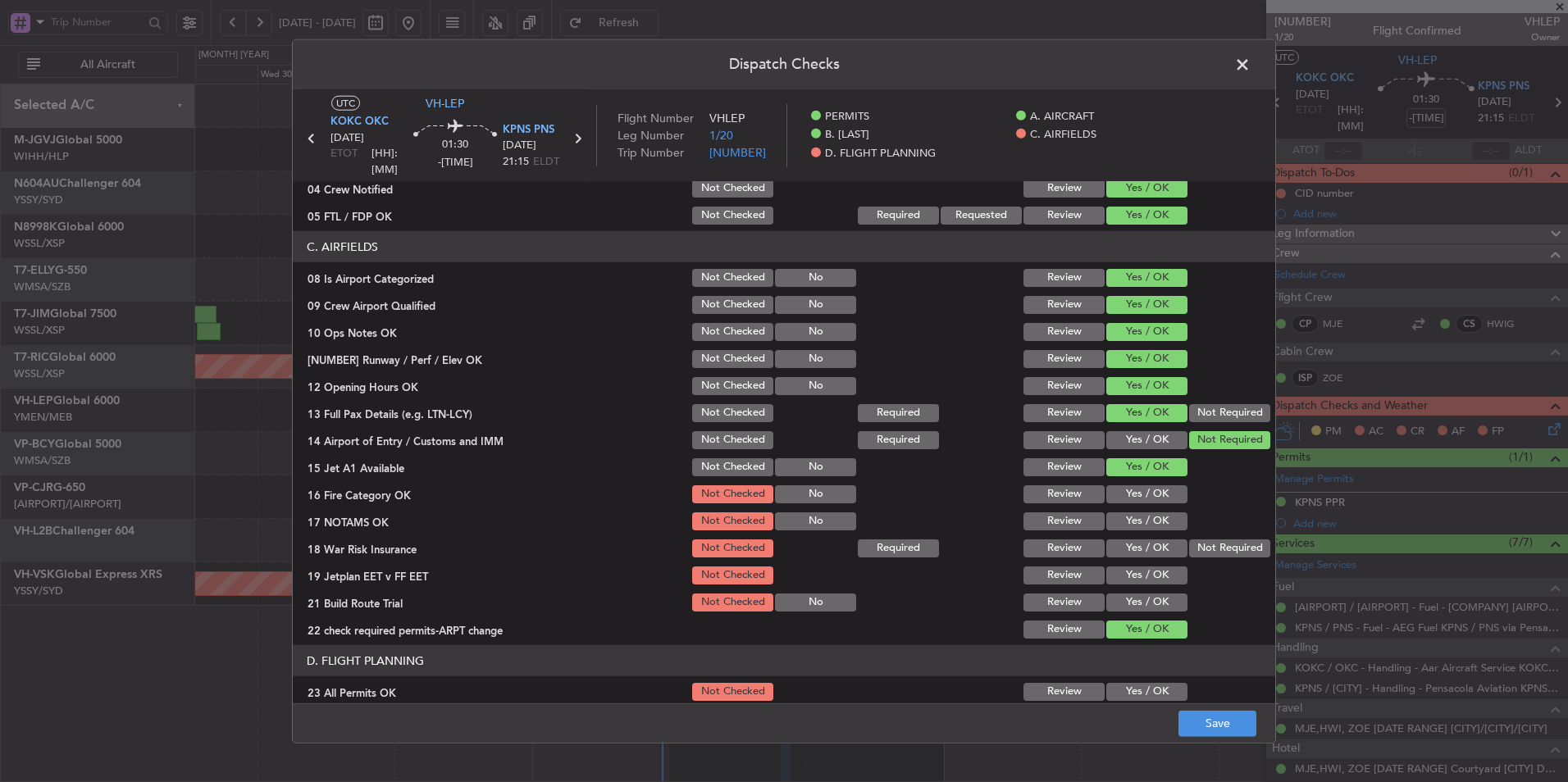 click on "Yes / OK" 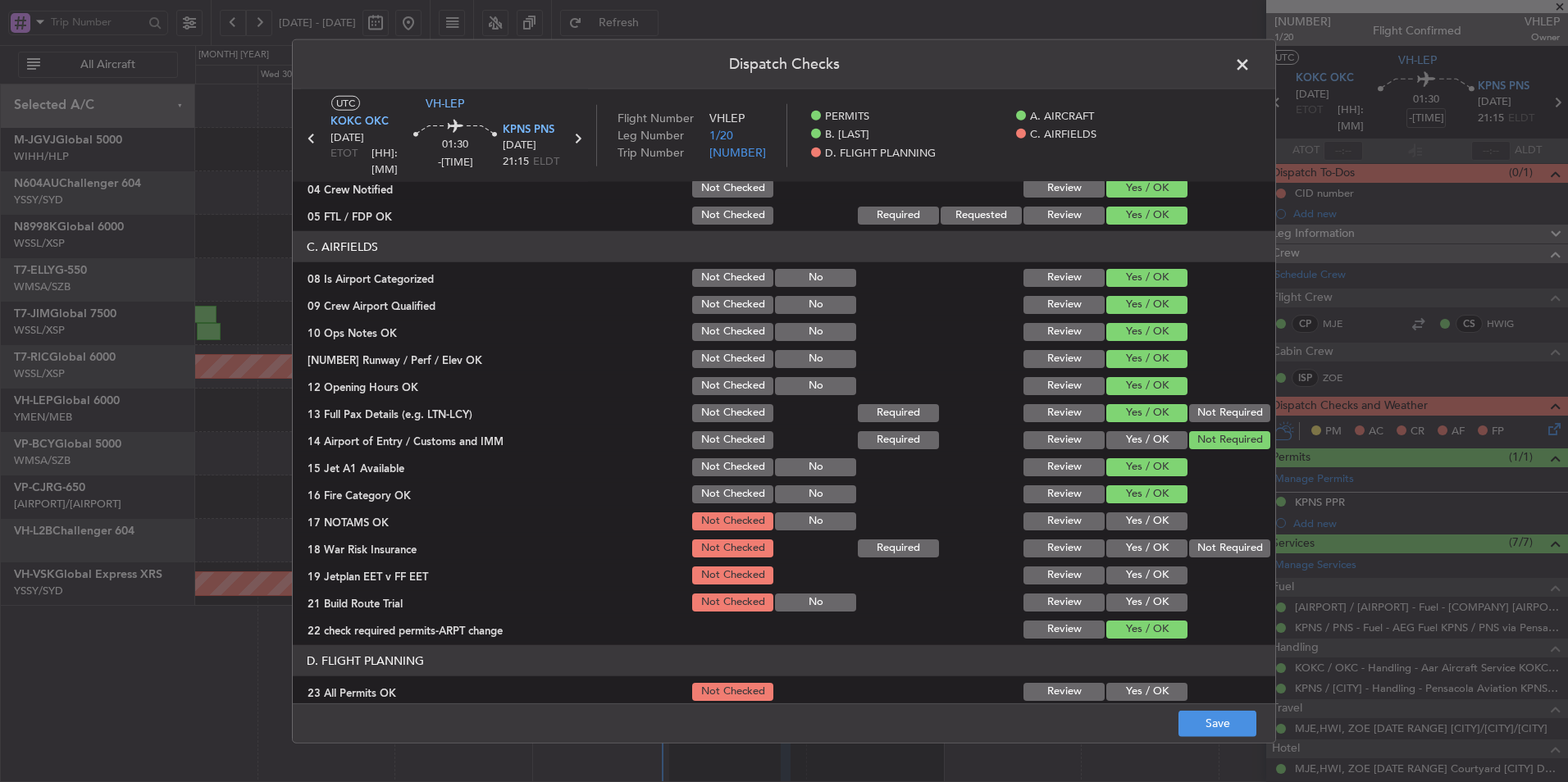 click on "Yes / OK" 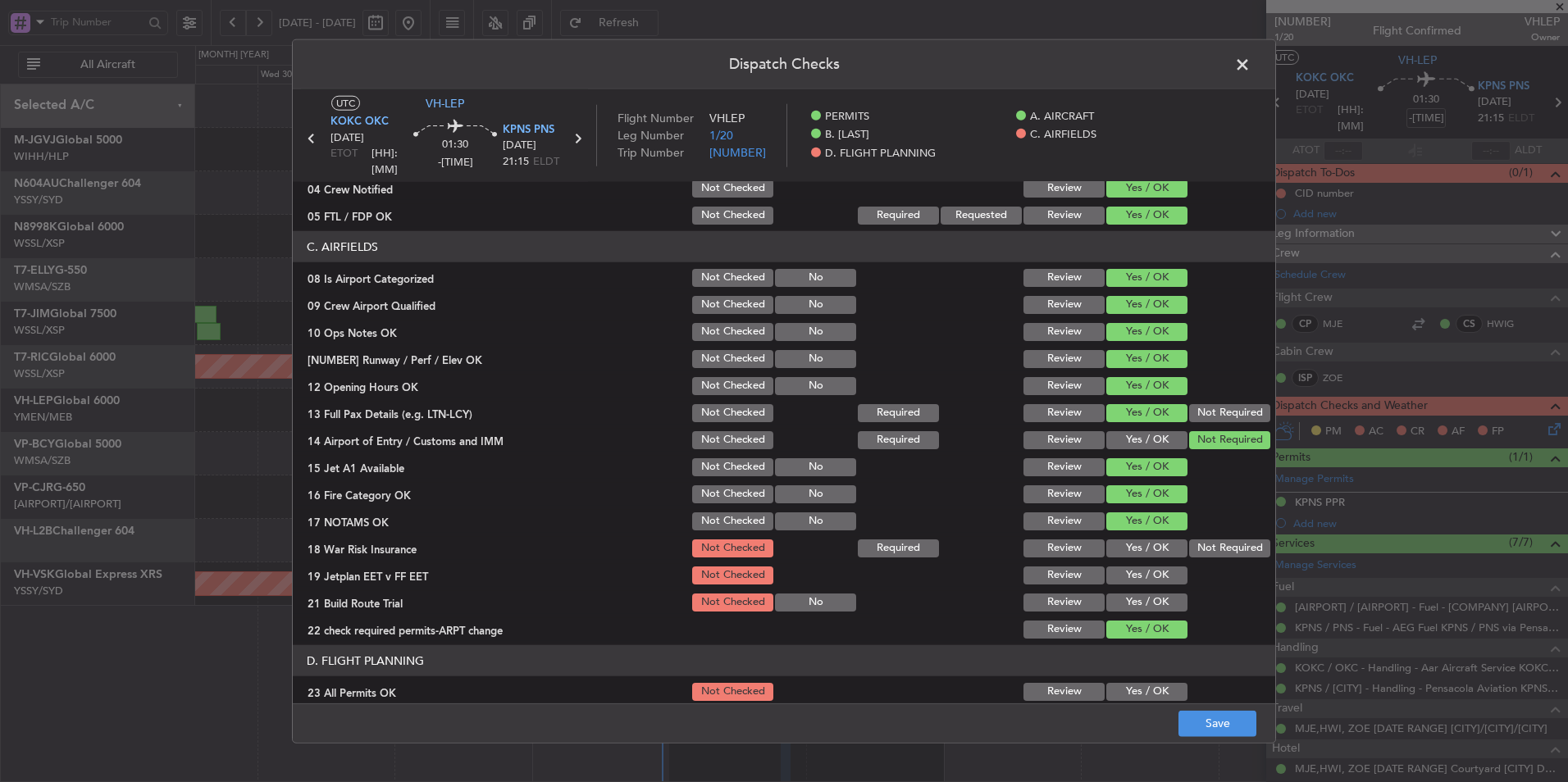 click on "Not Required" 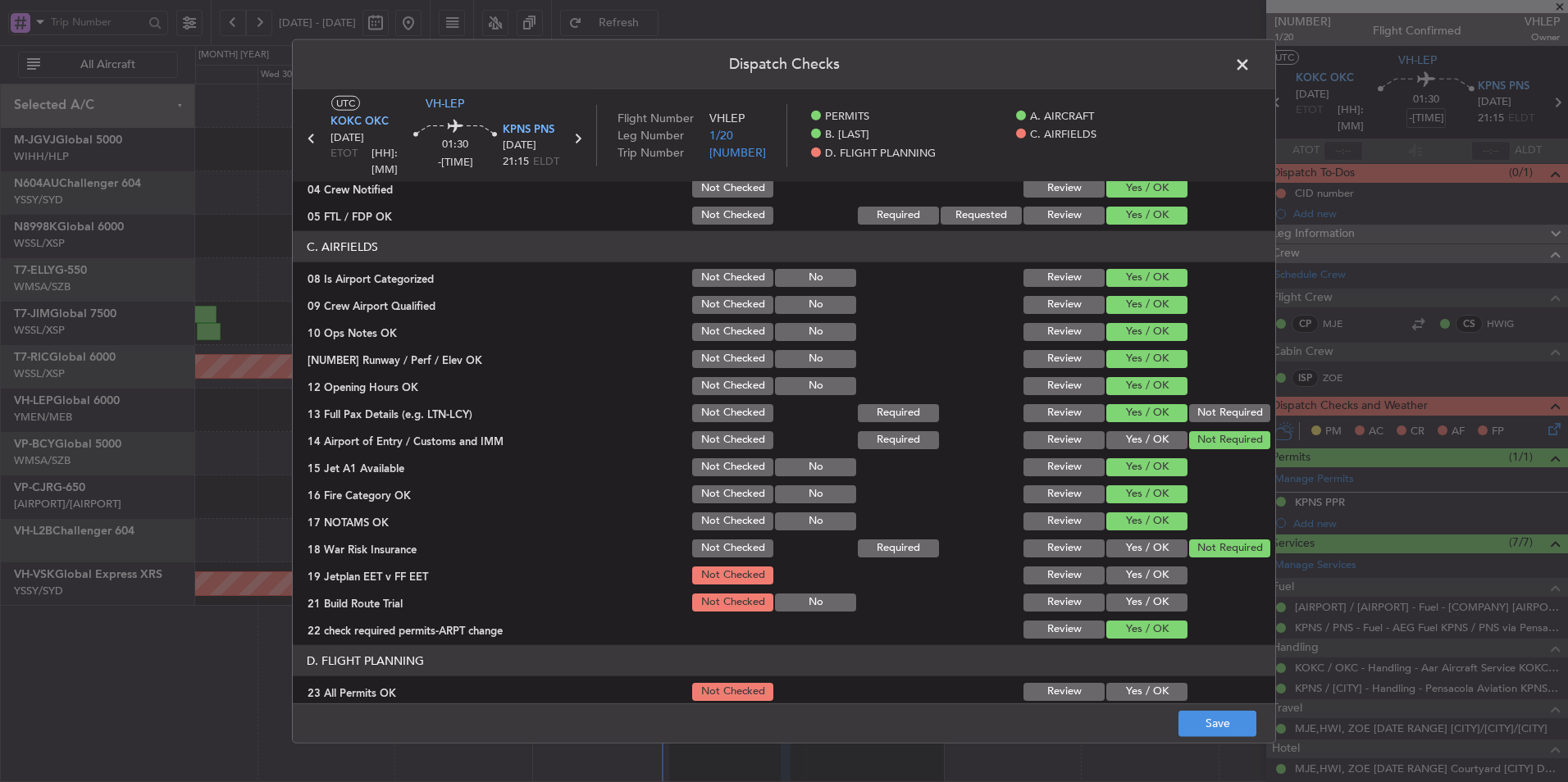 click on "Yes / OK" 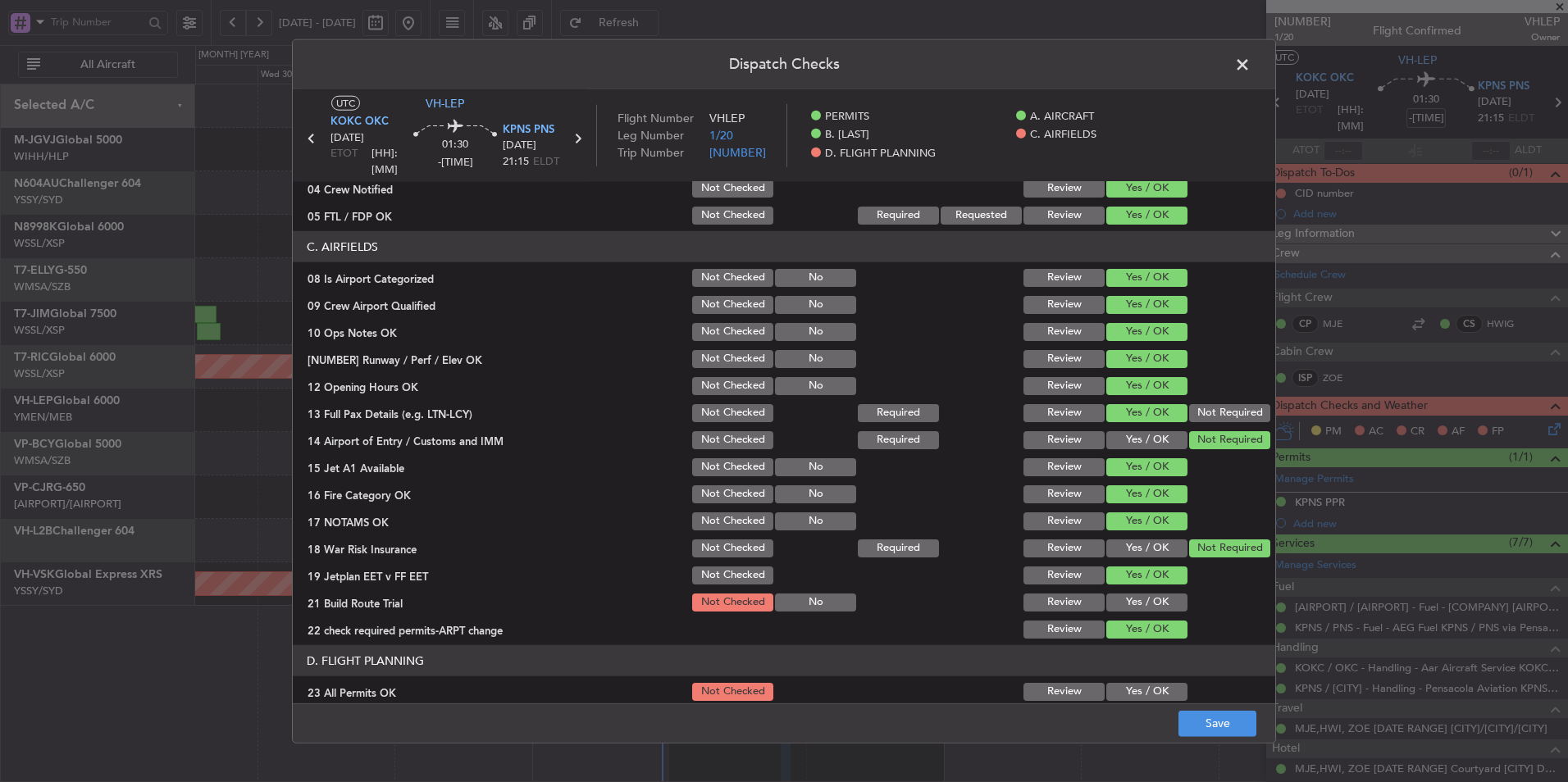 click on "C. AIRFIELDS   08 Is Airport Categorized  Not Checked No Review Yes / OK  09 Crew Airport Qualified  Not Checked No Review Yes / OK  10 Ops Notes OK  Not Checked No Review Yes / OK  11 Runway / Perf / Elev OK  Not Checked No Review Yes / OK  12 Opening Hours OK  Not Checked No Review Yes / OK  13 Full Pax Details (e.g. [ID]-[ID])  Not Checked Required Review Yes / OK Not Required  14 Airport of Entry / Customs and IMM  Not Checked Required Review Yes / OK Not Required  15 Jet A1 Available  Not Checked No Review Yes / OK  16 Fire Category OK  Not Checked No Review Yes / OK  17 NOTAMS OK  Not Checked No Review Yes / OK  18 War Risk Insurance  Not Checked Required Review Yes / OK Not Required  19 Jetplan EET v FF EET  Not Checked Review Yes / OK  21 Build Route Trial  Not Checked No Review Yes / OK  22 check required permits-ARPT change  Review Yes / OK" 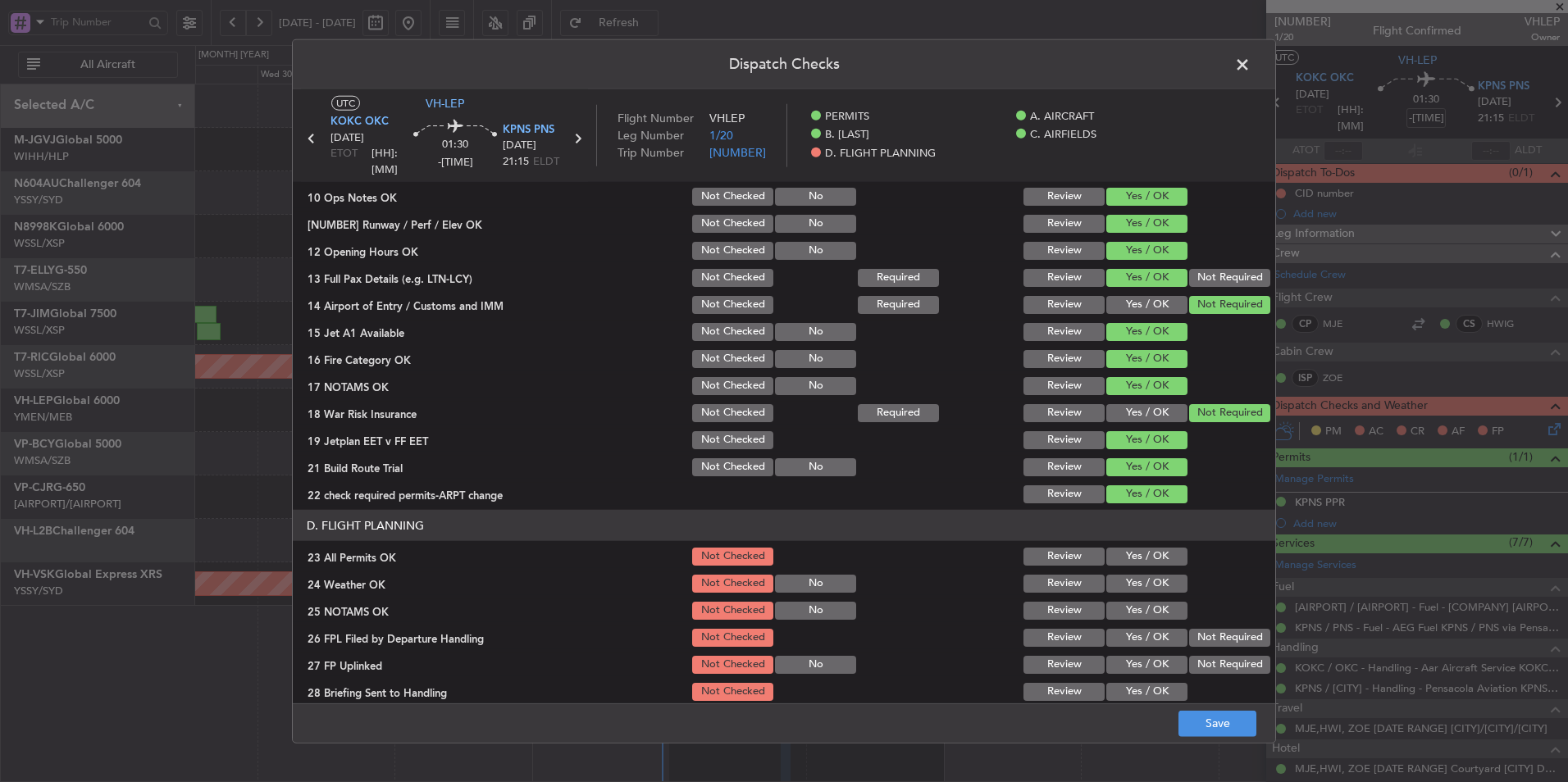 scroll, scrollTop: 439, scrollLeft: 0, axis: vertical 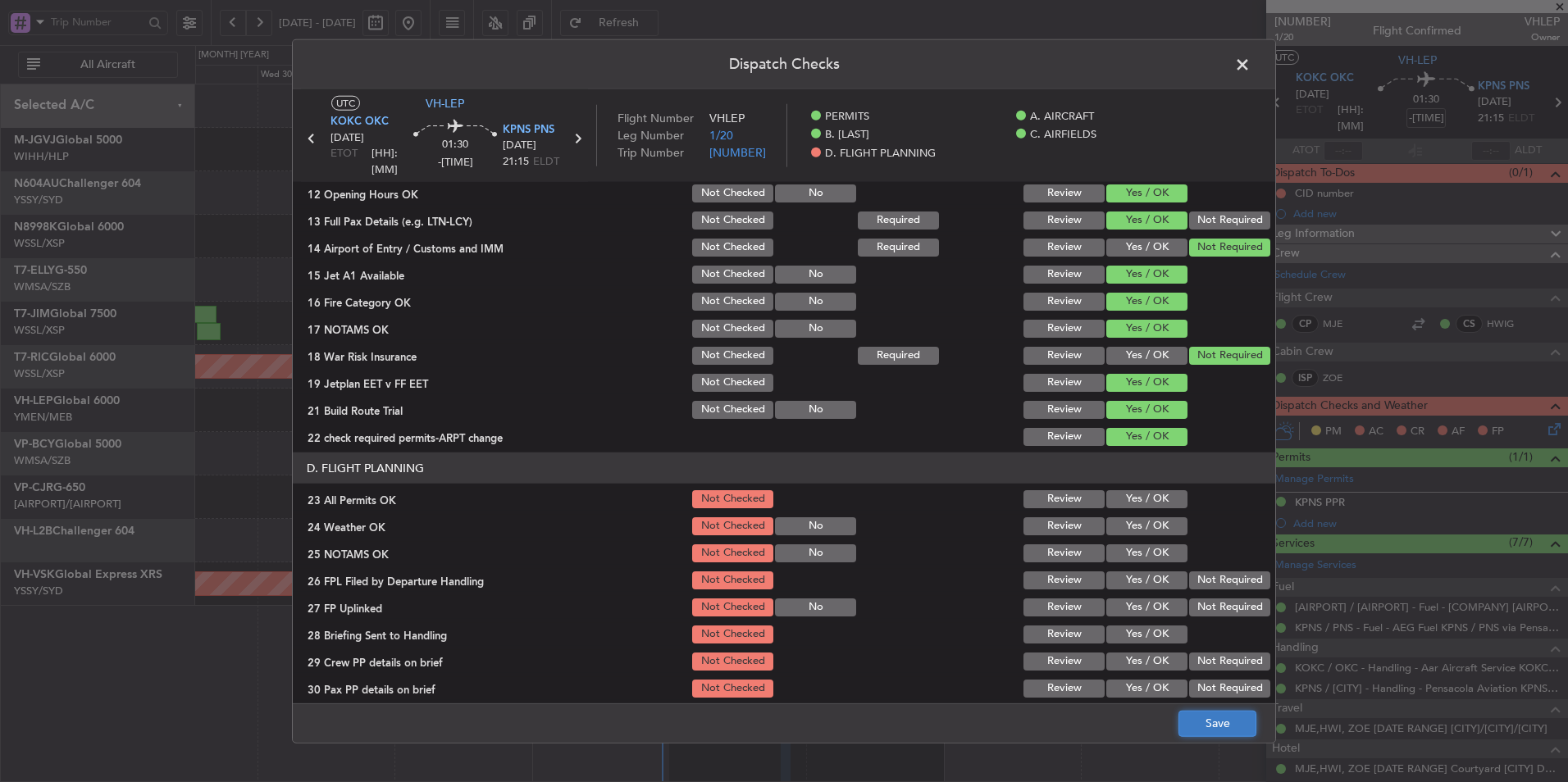 click on "Save" 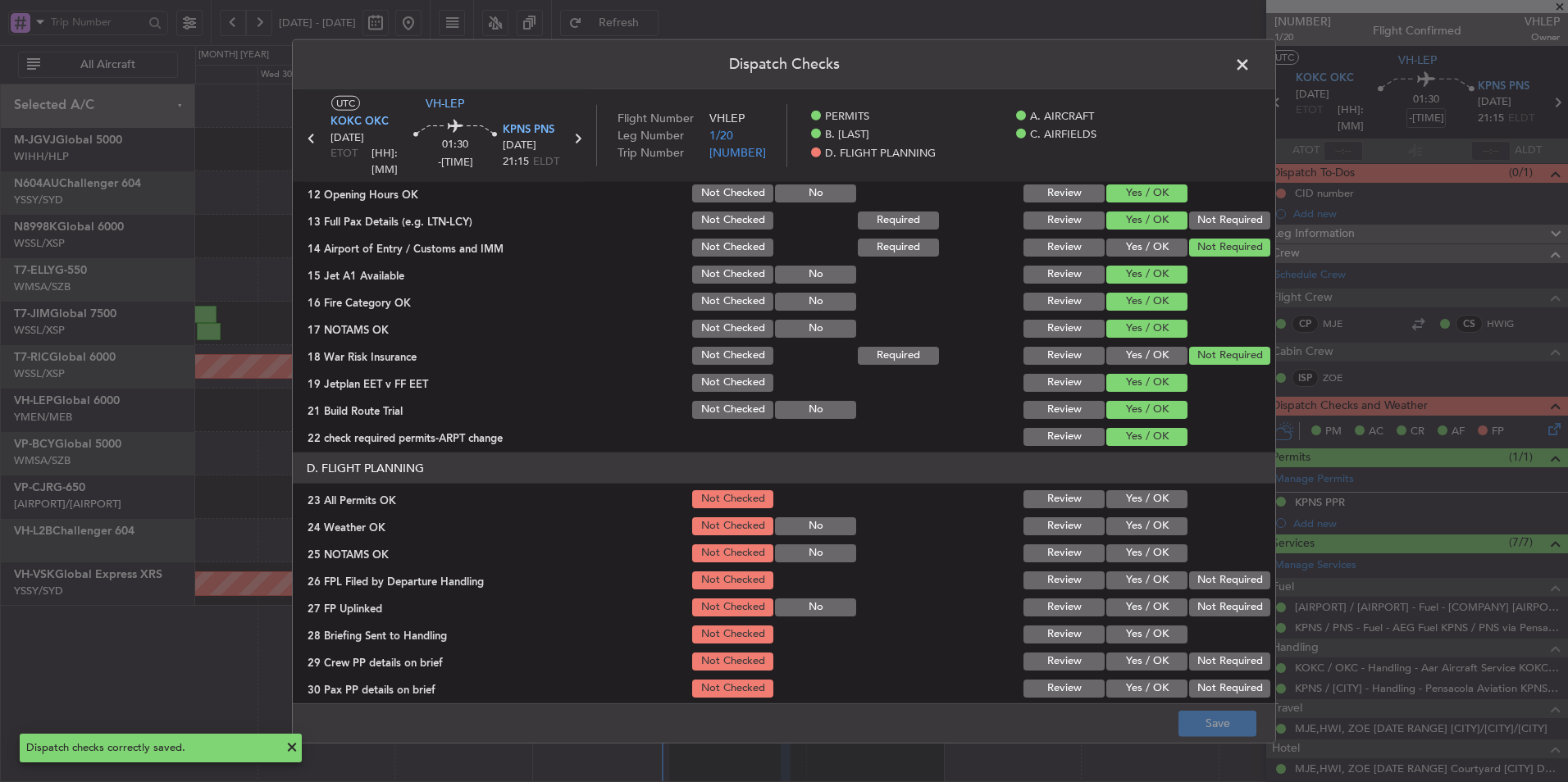 click 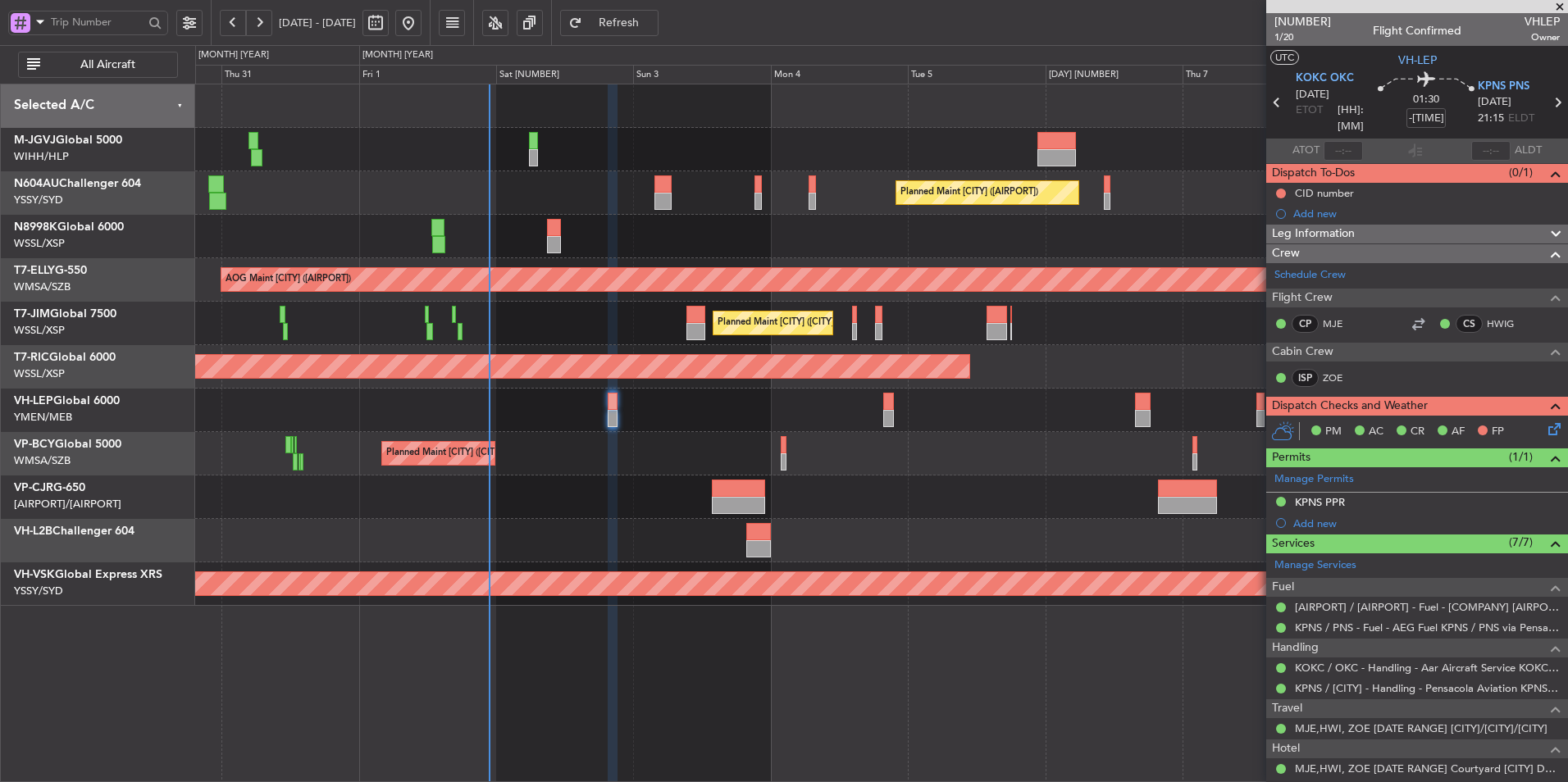 click 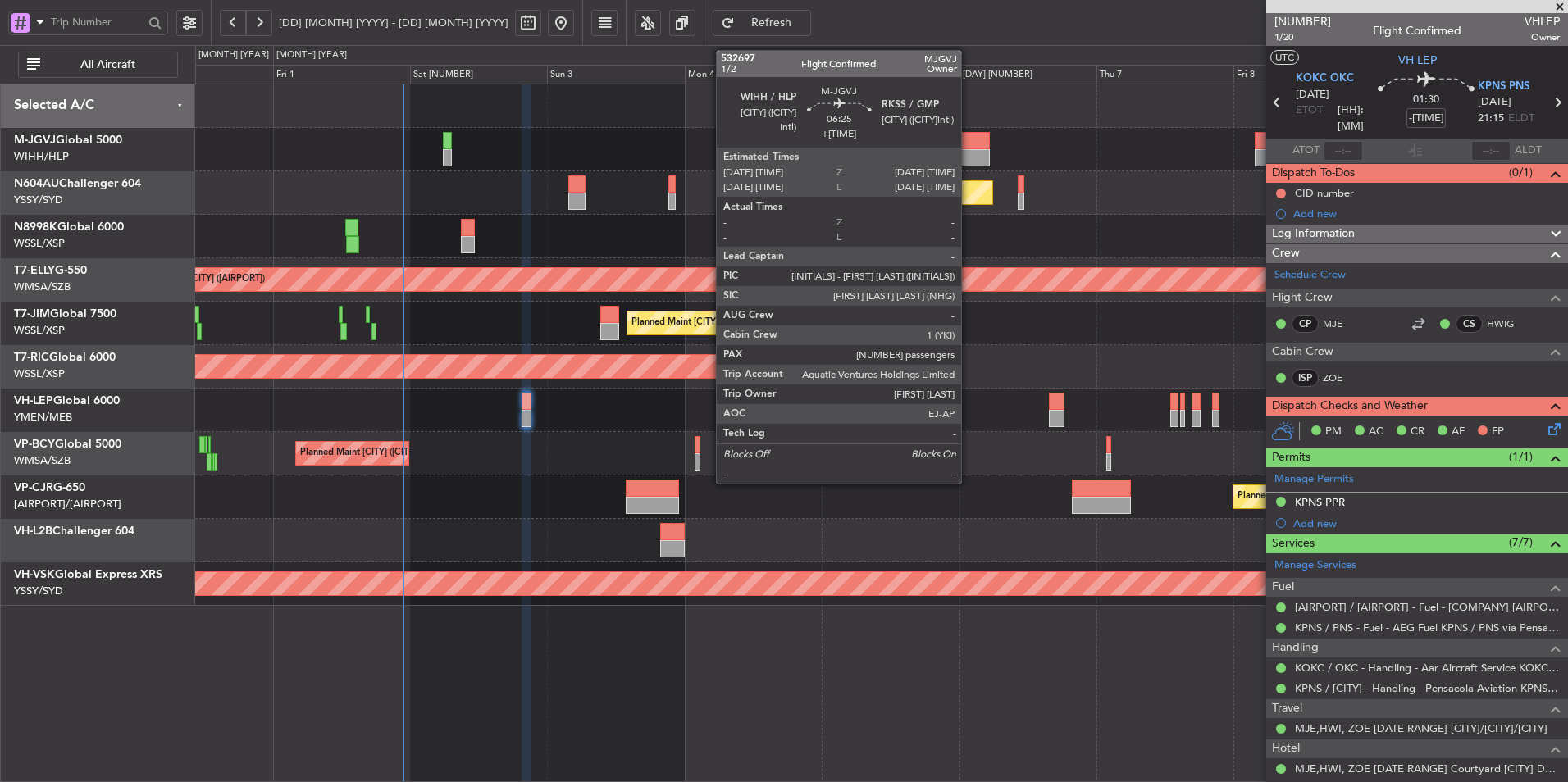 click 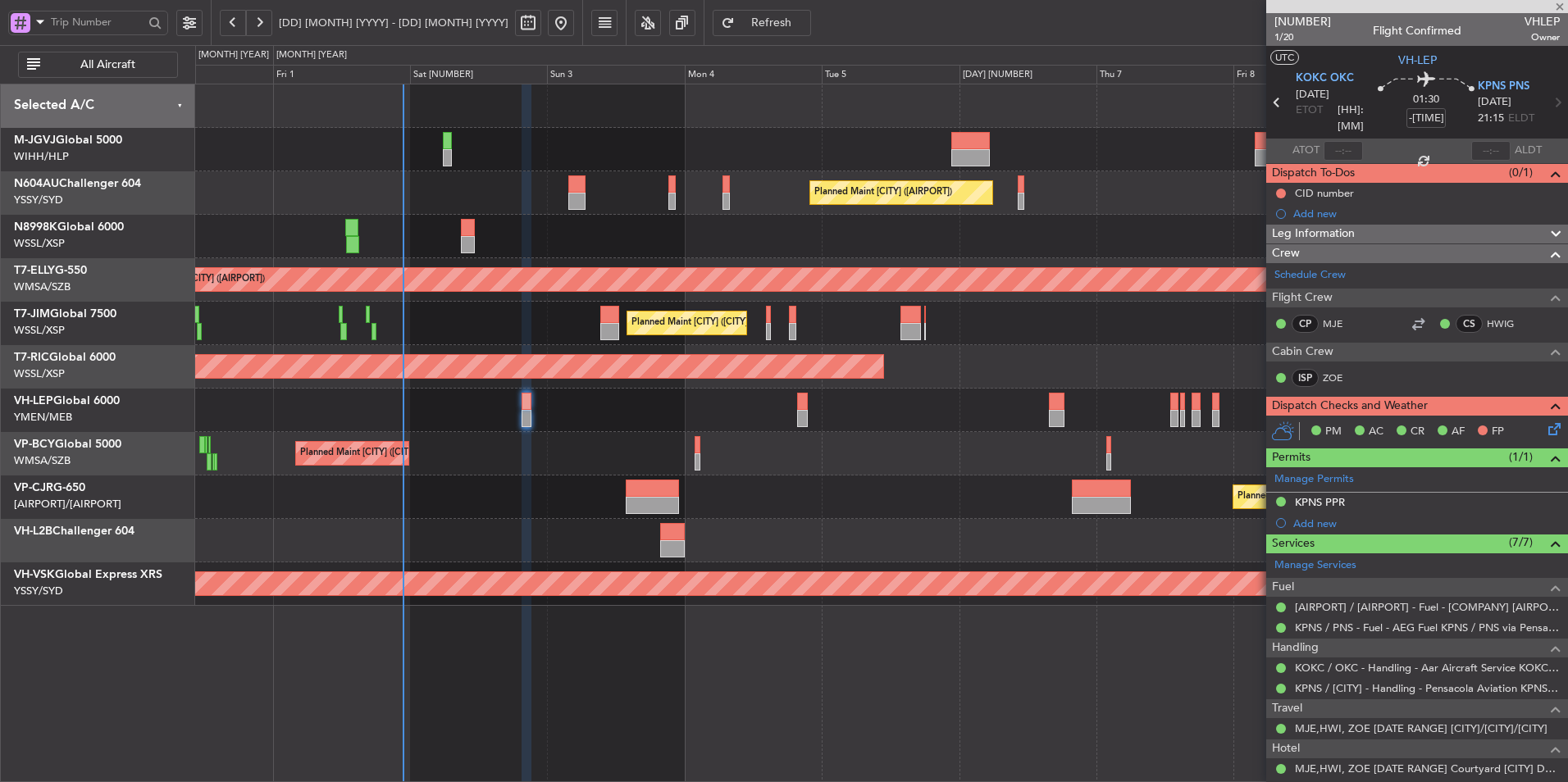 type on "+[TIME]" 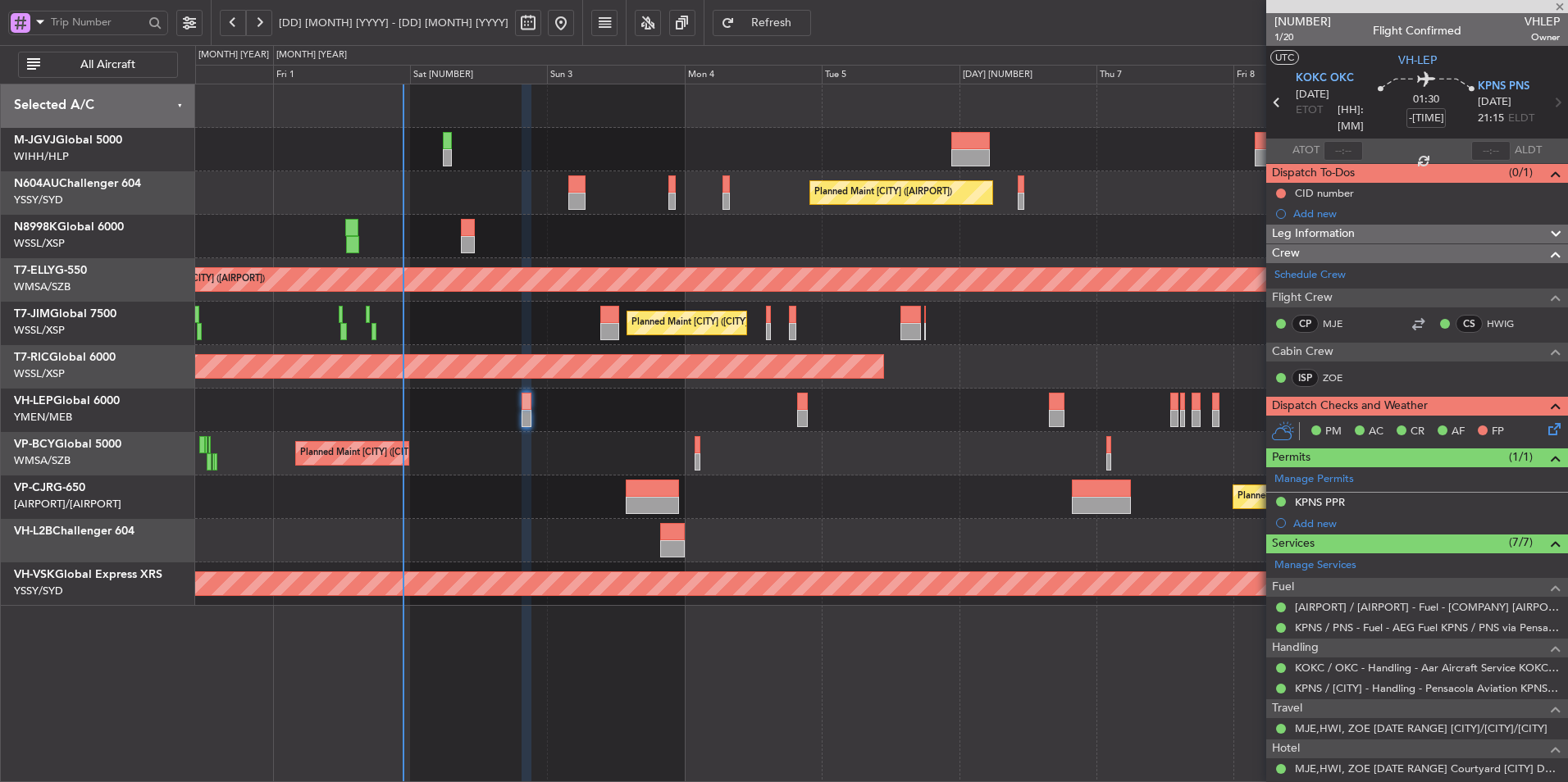 type on "7" 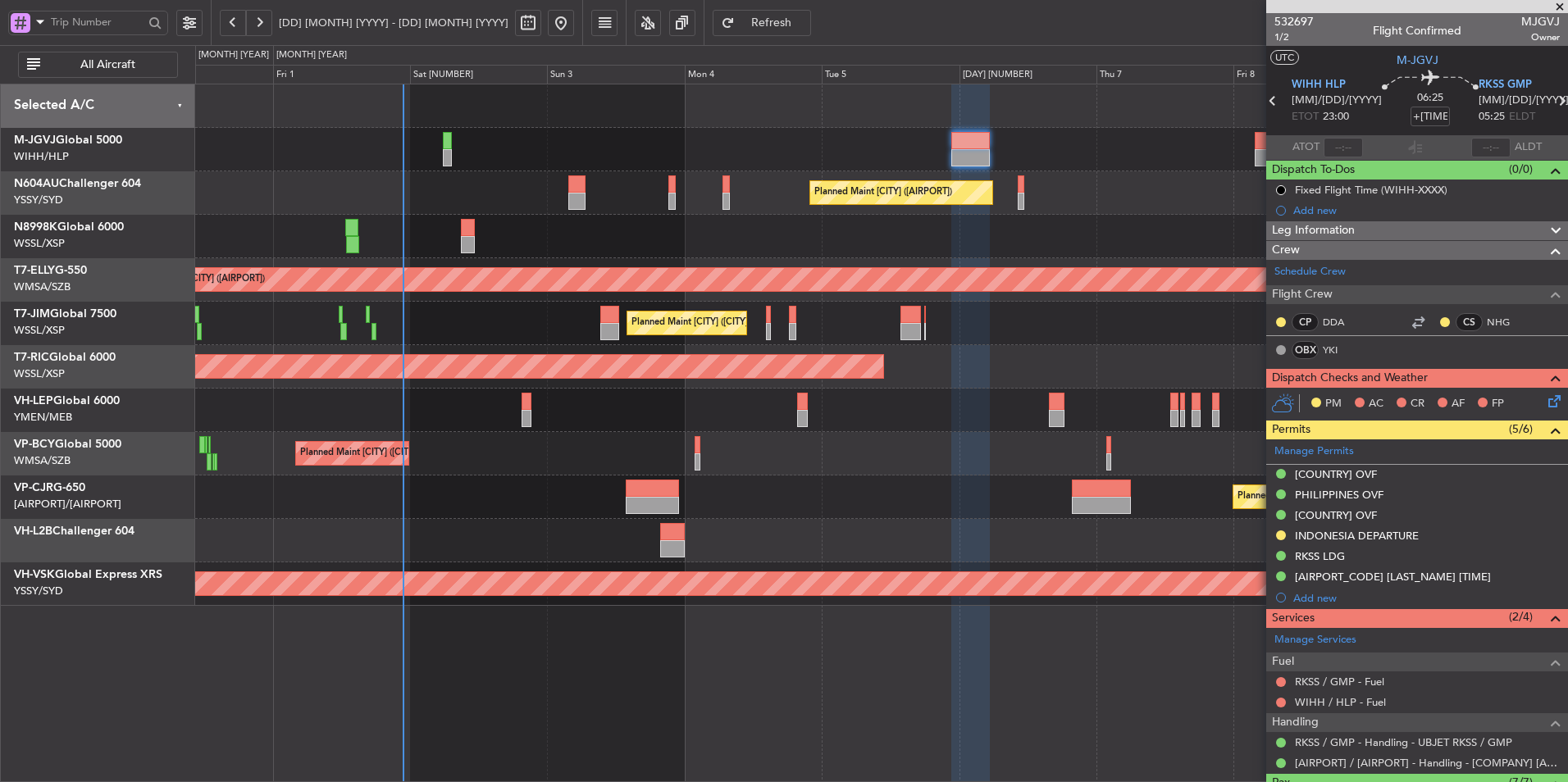 click 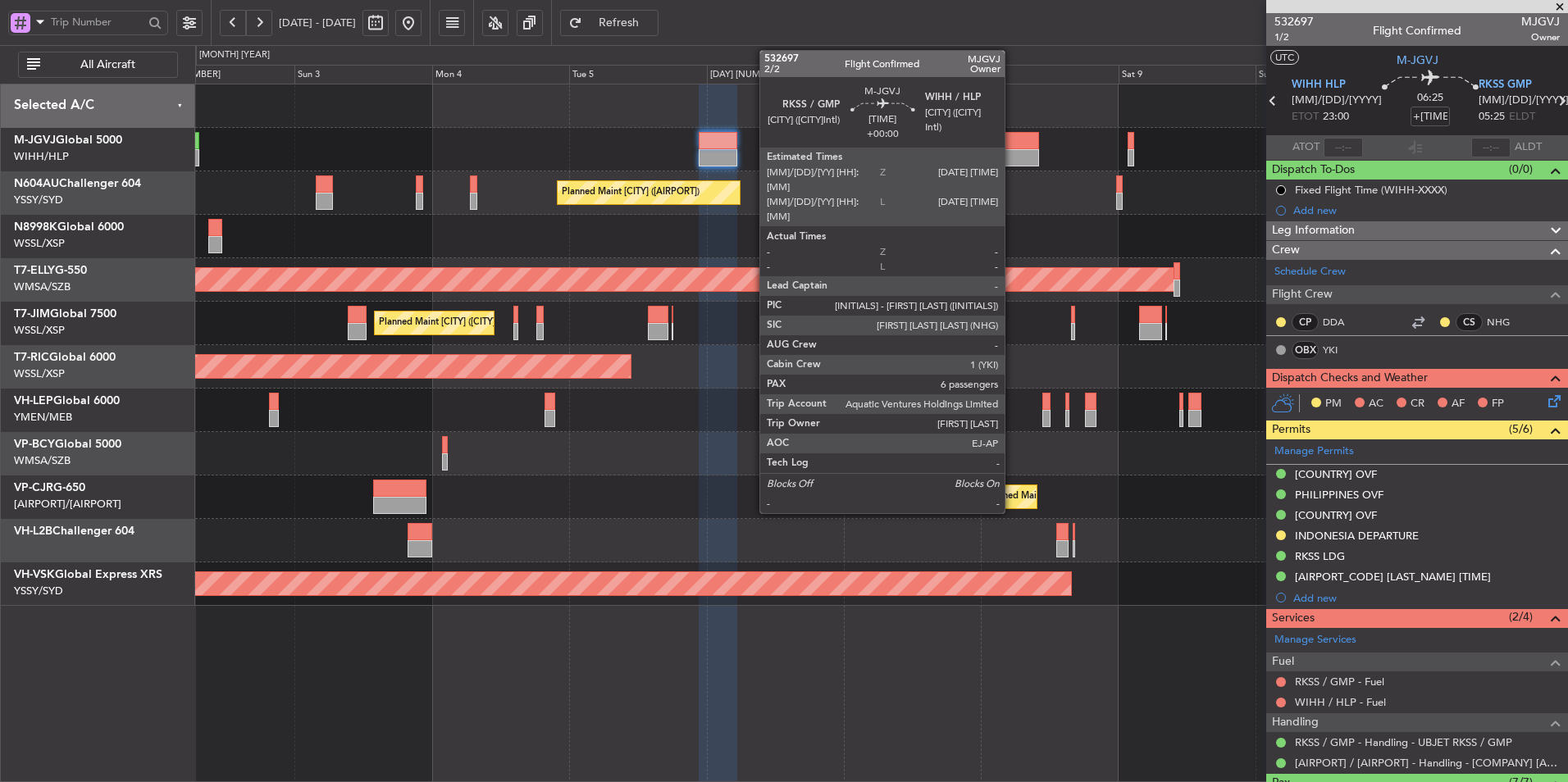 click 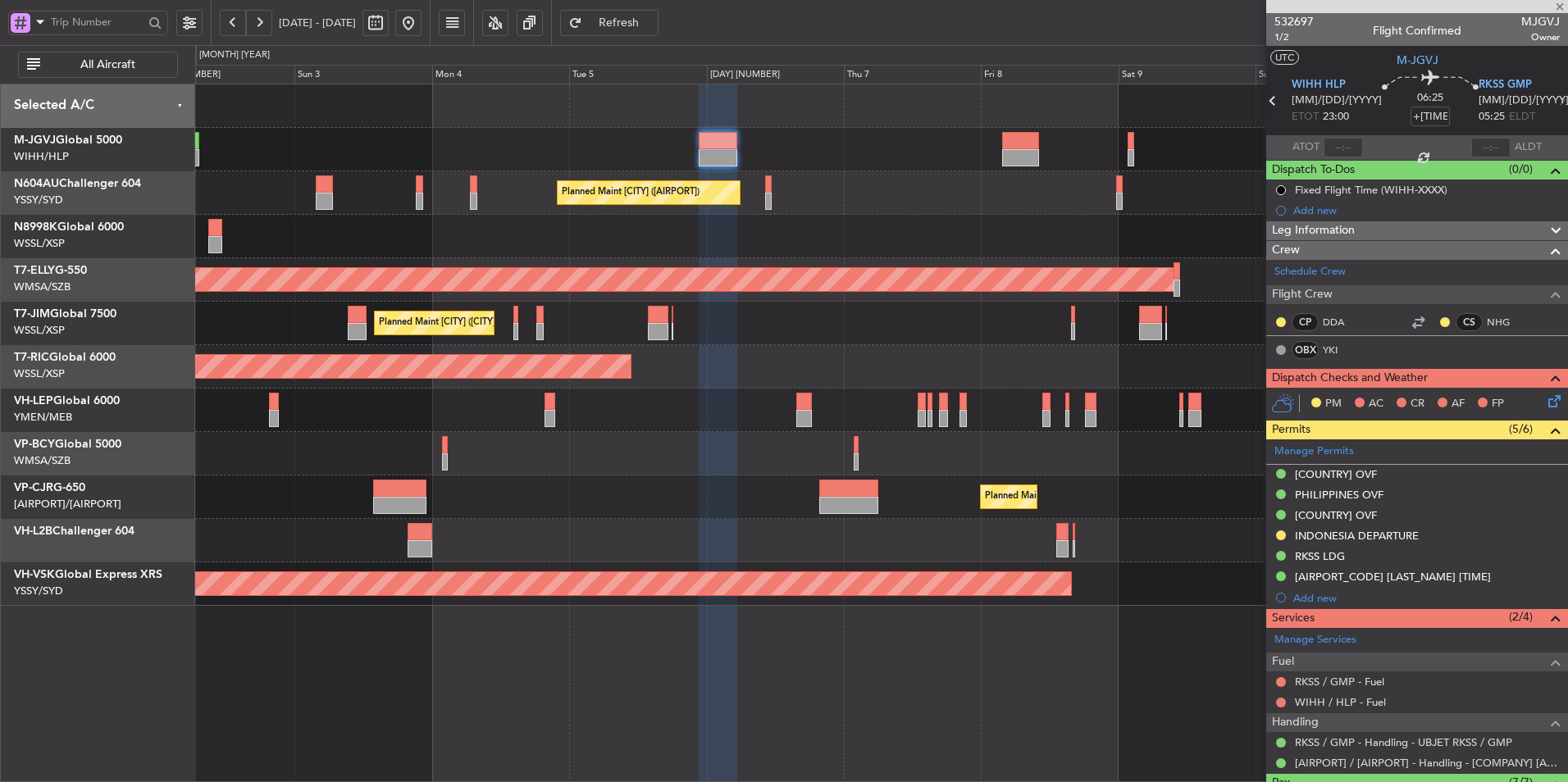 type 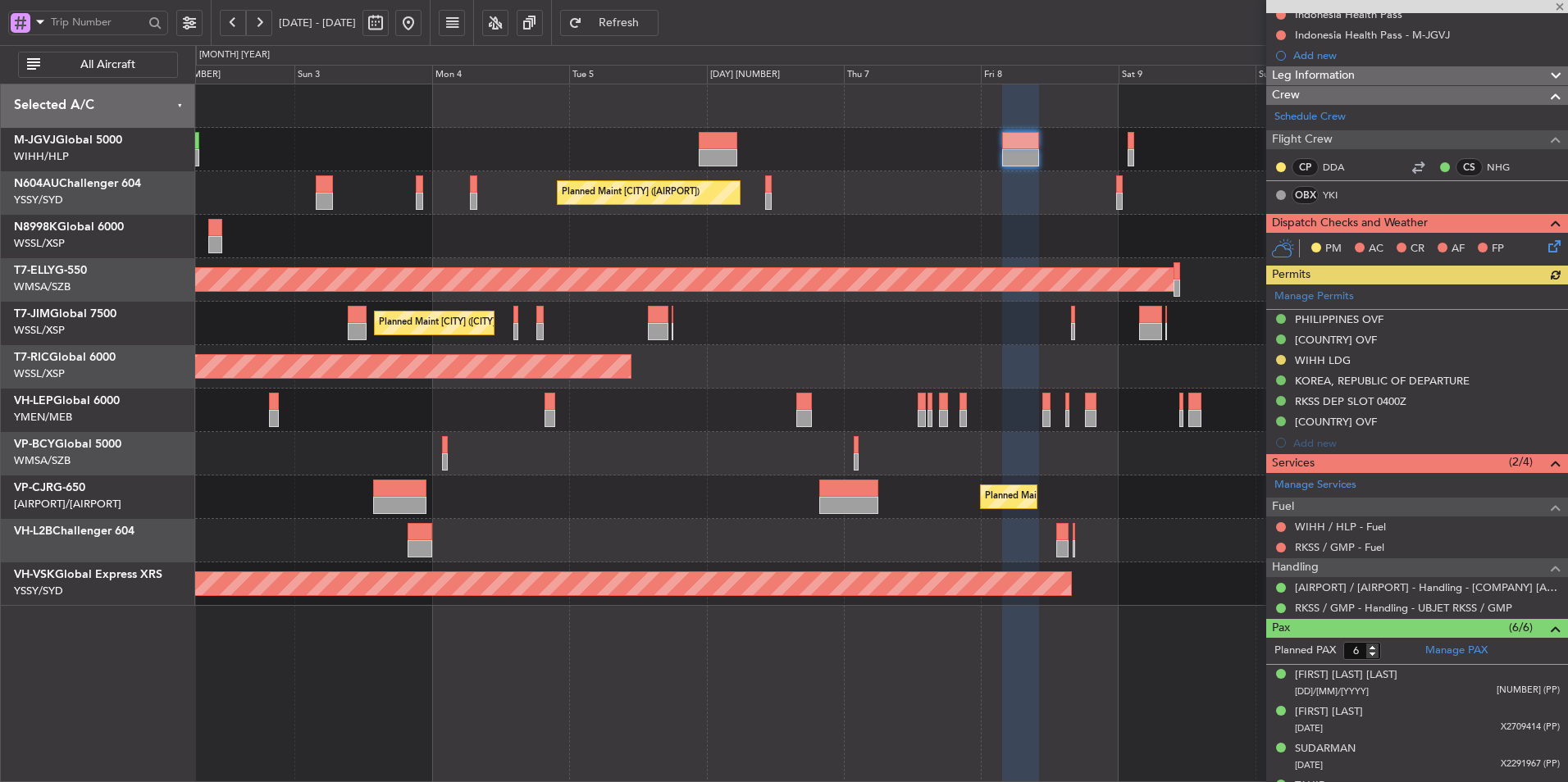 scroll, scrollTop: 0, scrollLeft: 0, axis: both 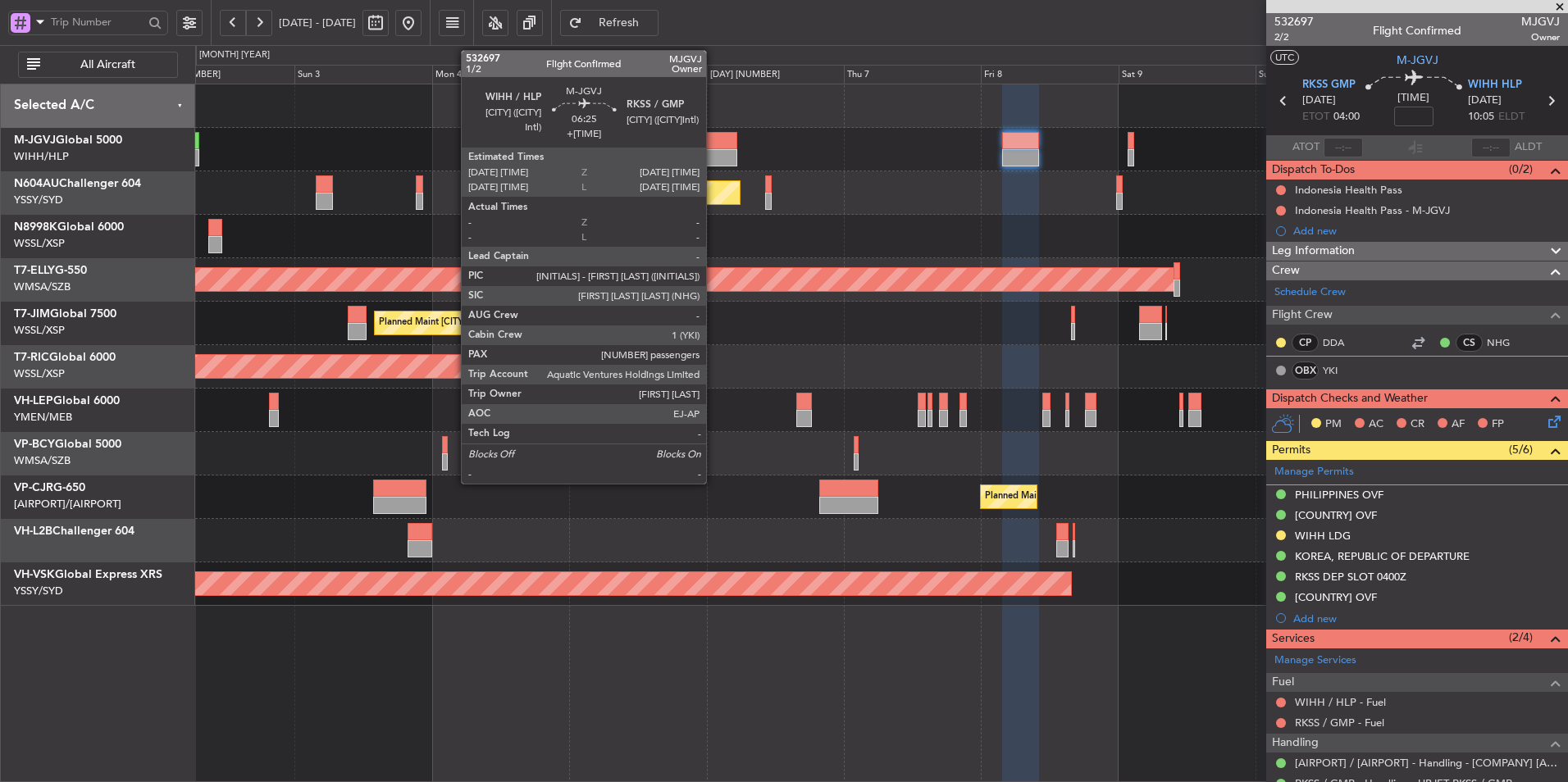 click 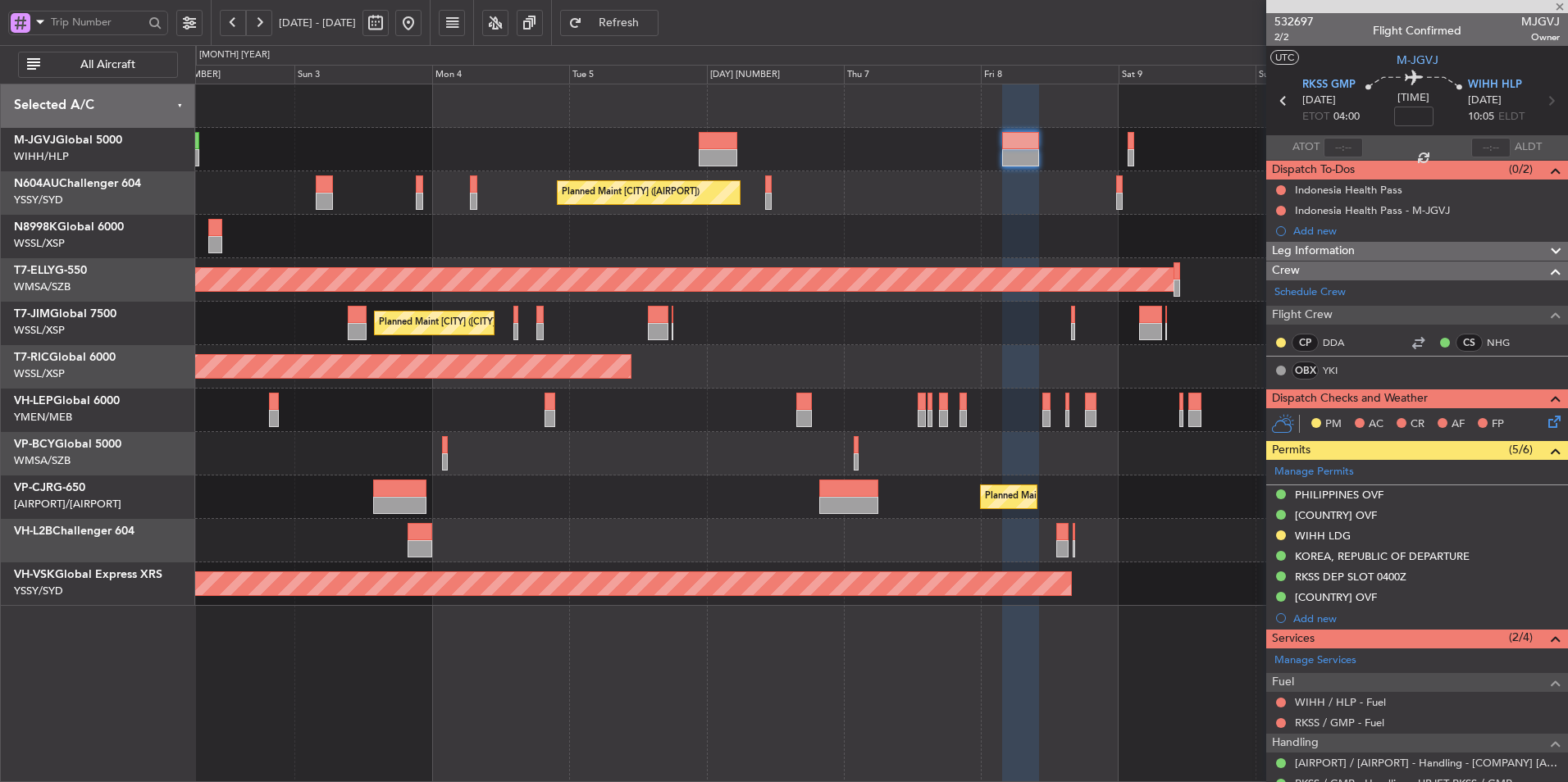 type on "+[TIME]" 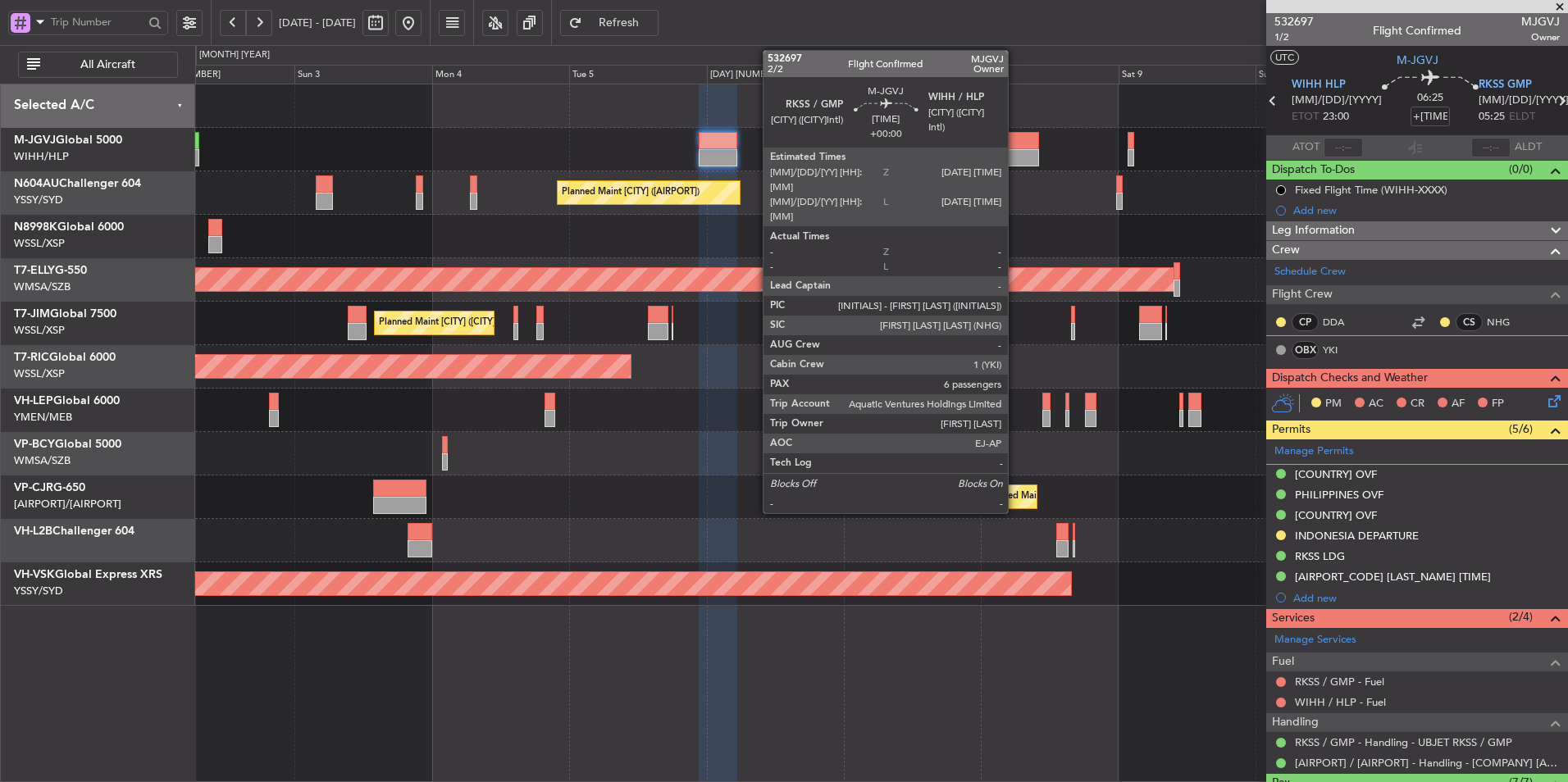 click 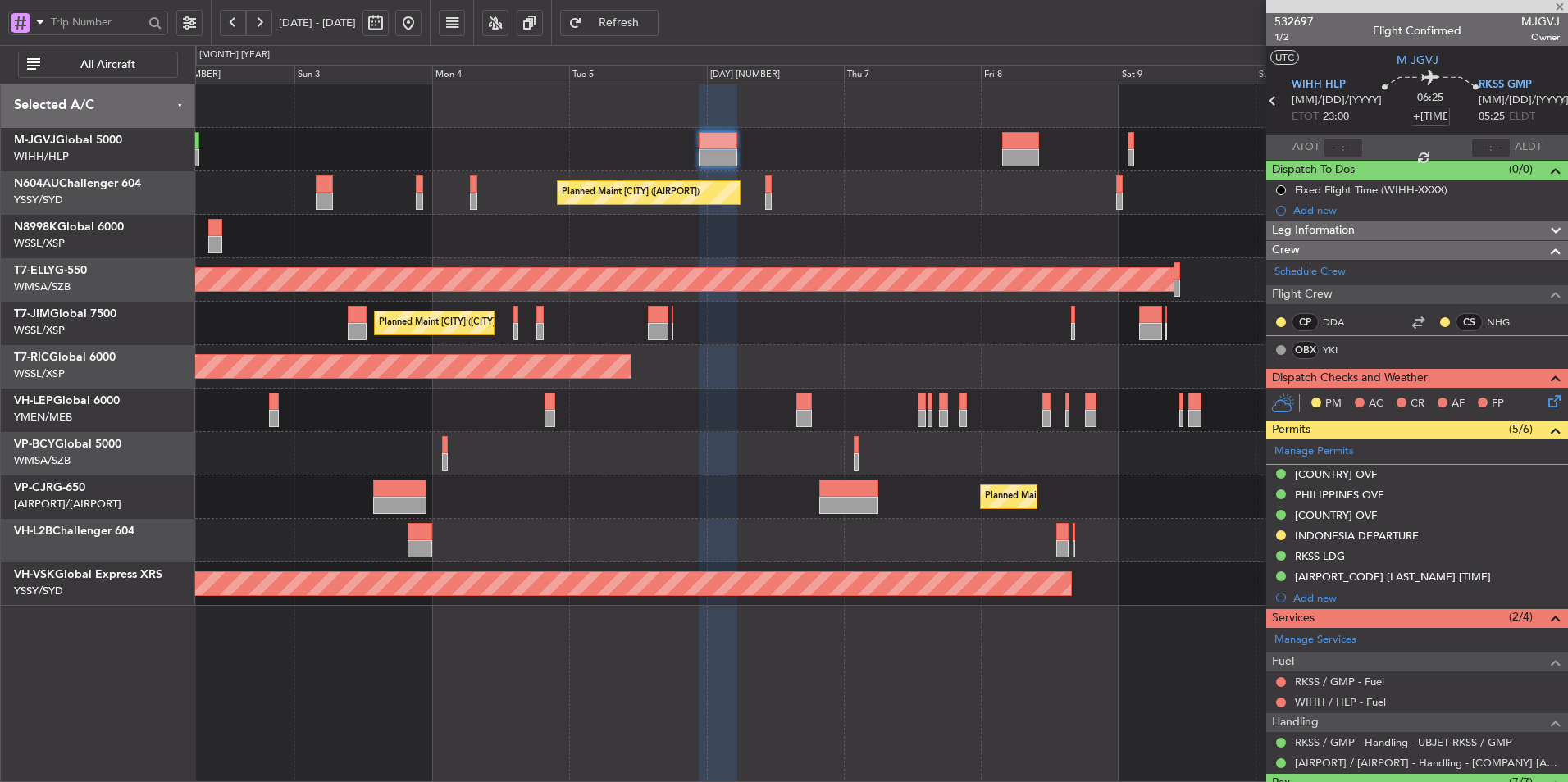 type 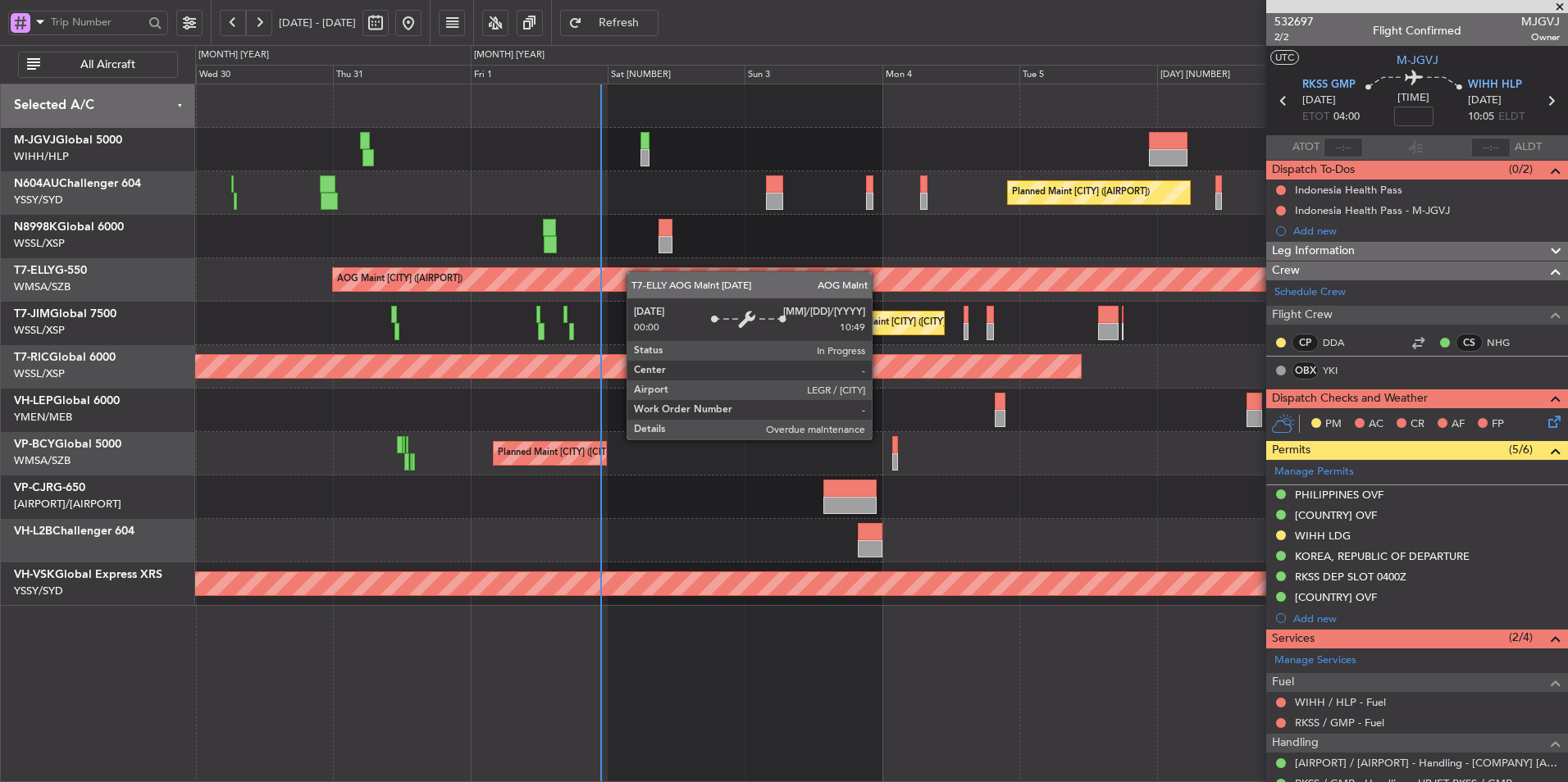click on "Planned Maint [CITY] ([AIRPORT])
MEL [CITY] ([AIRPORT])
Planned Maint [CITY] ([AIRPORT])
Planned Maint [CITY] ([AIRPORT])
-
-
[AIRPORT]
[TIME] Z
[AIRPORT]
[TIME] Z
Planned Maint [CITY] ([AIRPORT])
Planned Maint [CITY] ([AIRPORT])
Planned Maint [CITY] ([AIRPORT])
Planned Maint [CITY] ([AIRPORT])
Planned Maint [CITY] ([AIRPORT])" 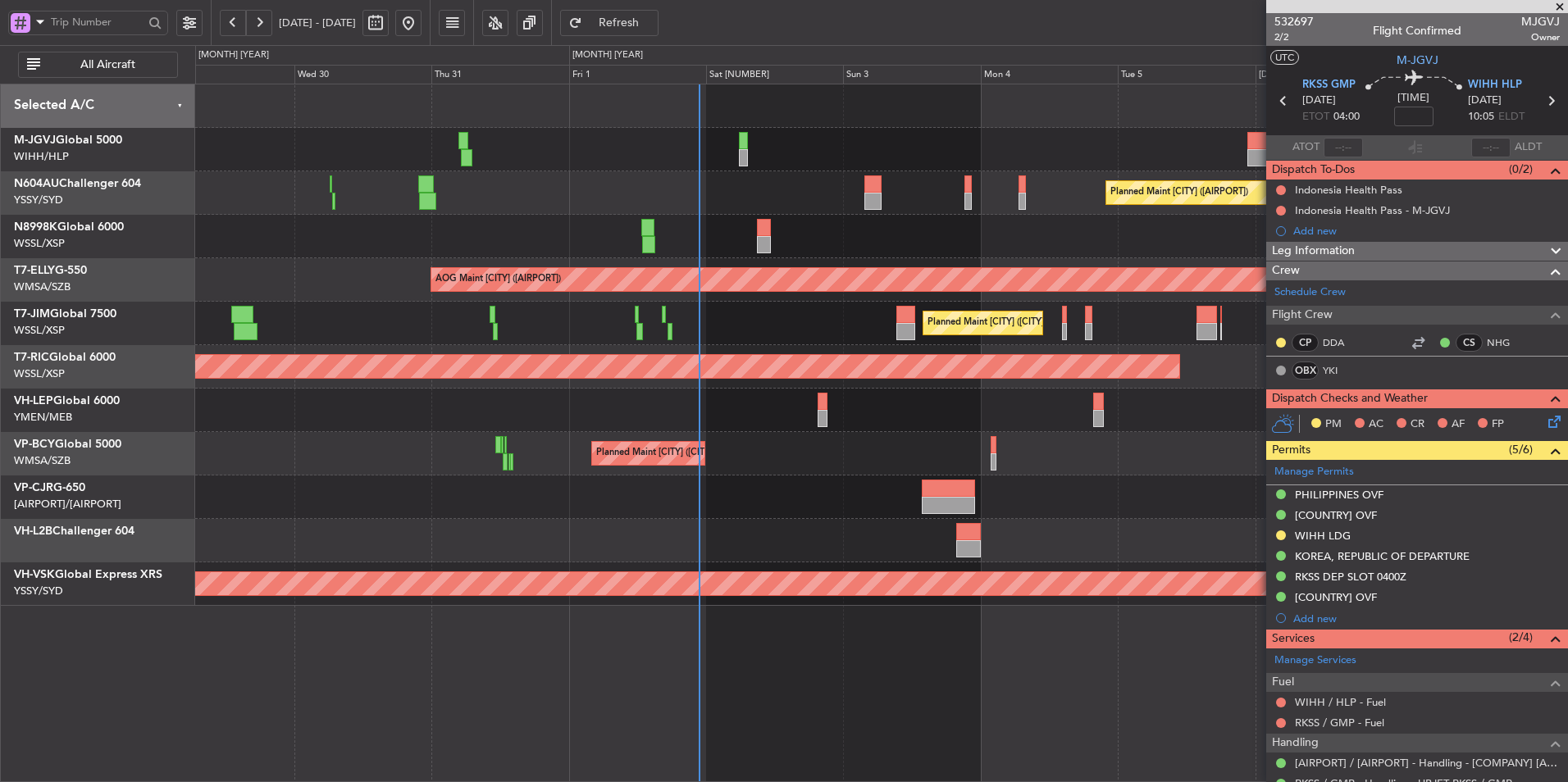 click on "Planned Maint [CITY] ([AIRPORT])
MEL [CITY] ([AIRPORT])
Planned Maint [CITY] ([AIRPORT])
Planned Maint [CITY] ([AIRPORT])
-
-
[AIRPORT]
[TIME] Z
[AIRPORT]
[TIME] Z
Planned Maint [CITY] ([AIRPORT])
Planned Maint [CITY] ([AIRPORT])
Planned Maint [CITY] ([AIRPORT])
Planned Maint [CITY] ([AIRPORT])
Planned Maint [CITY] ([AIRPORT])" 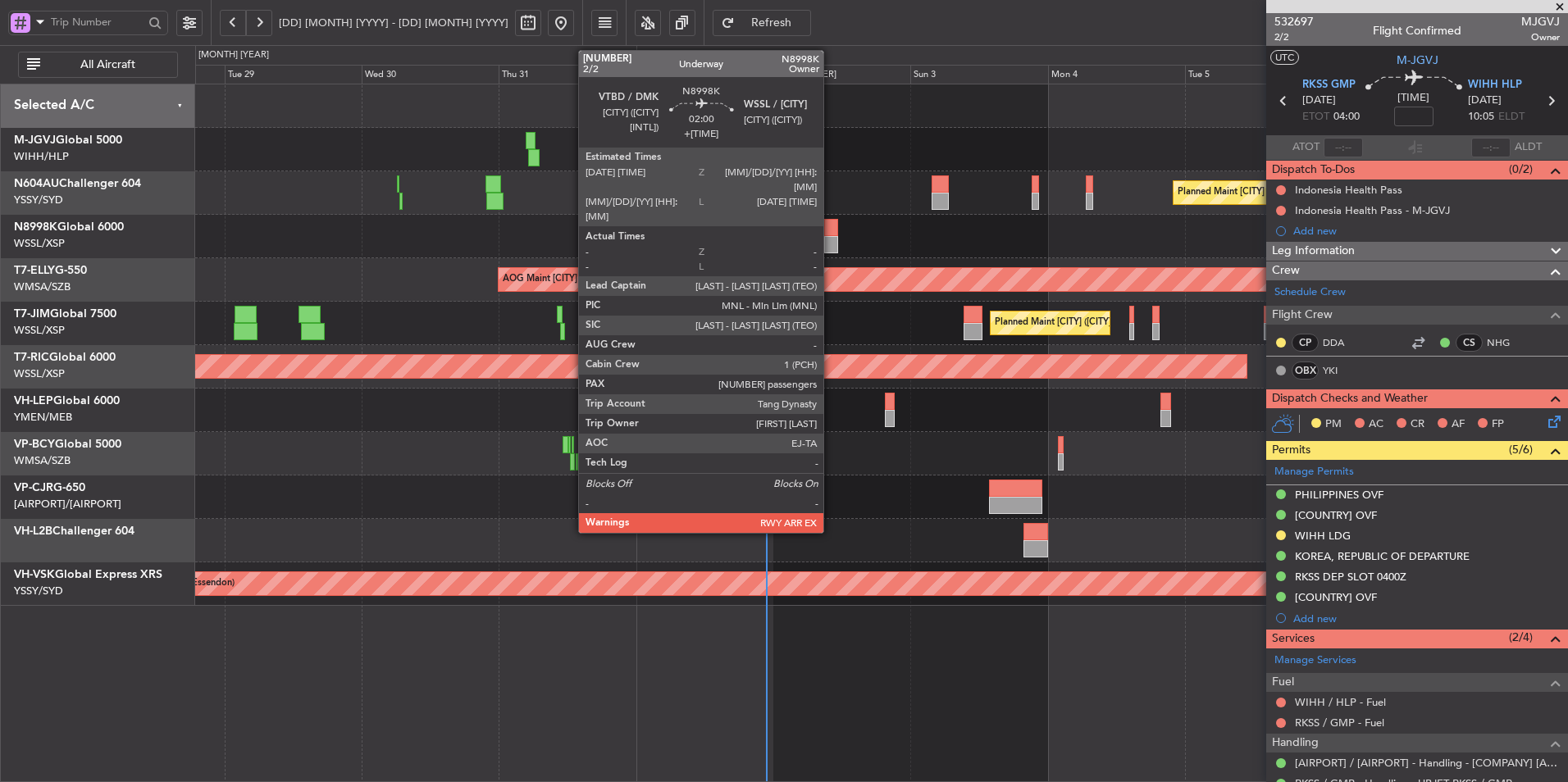 click 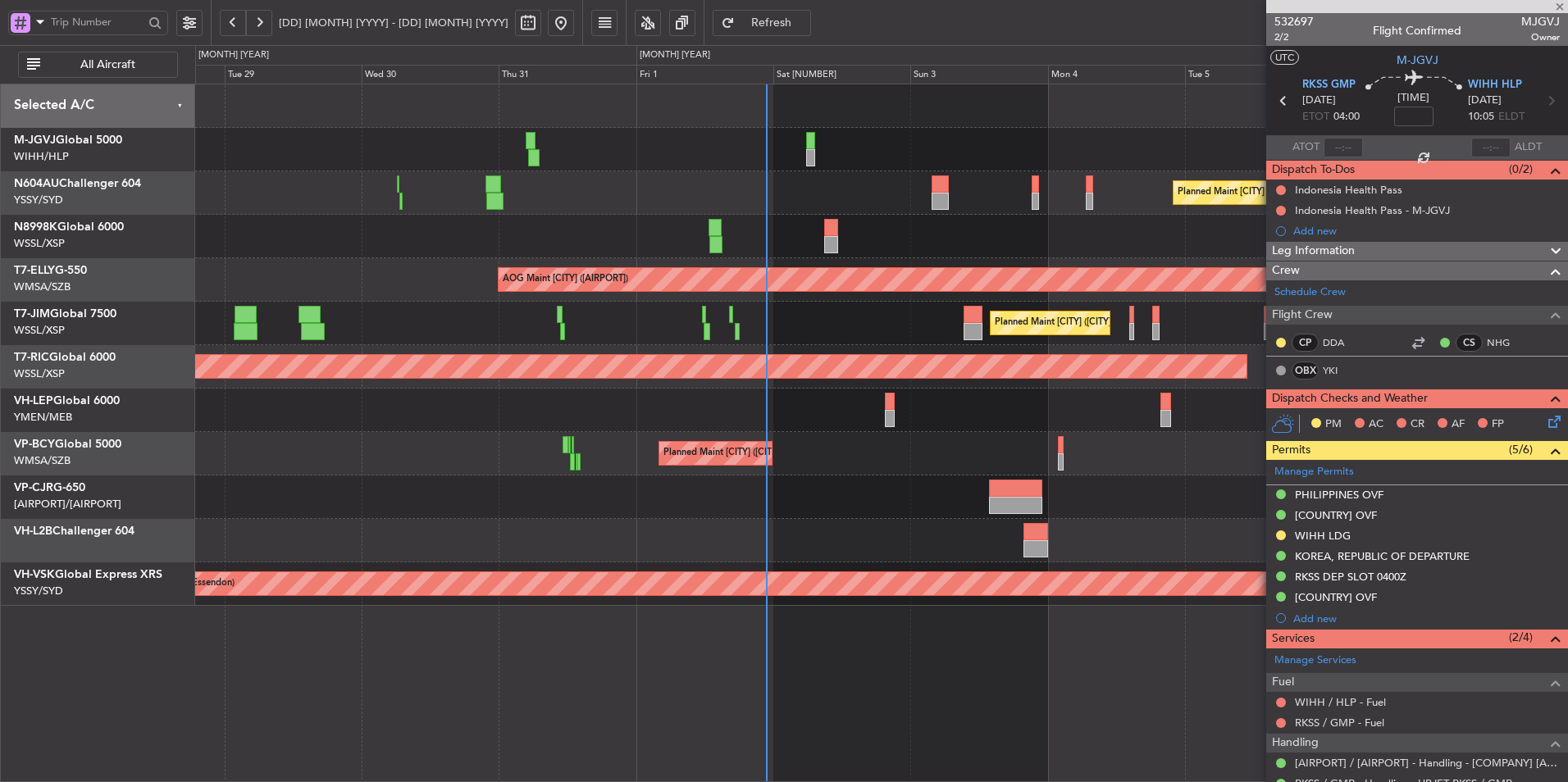 type on "+[TIME]" 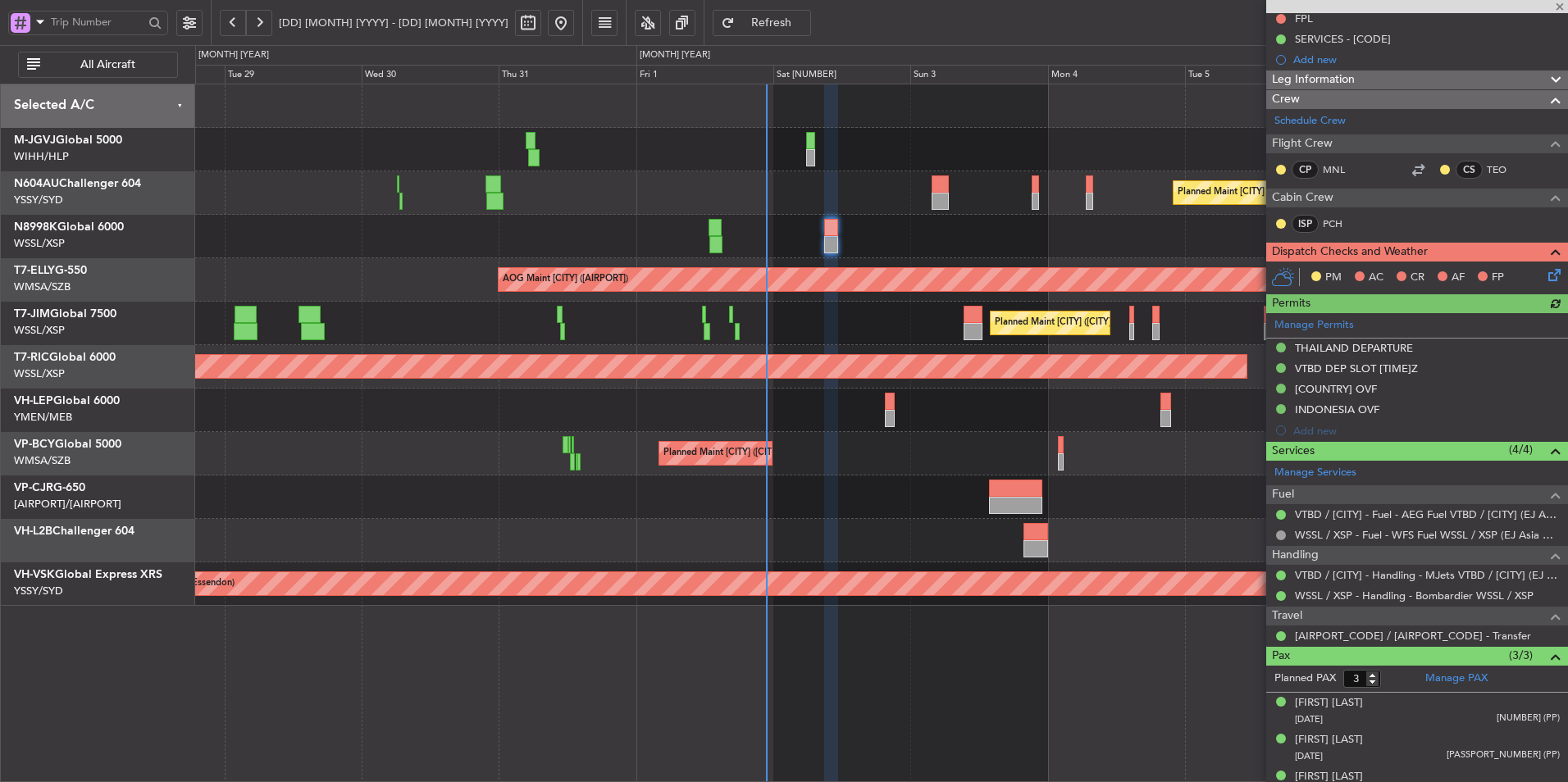 scroll, scrollTop: 192, scrollLeft: 0, axis: vertical 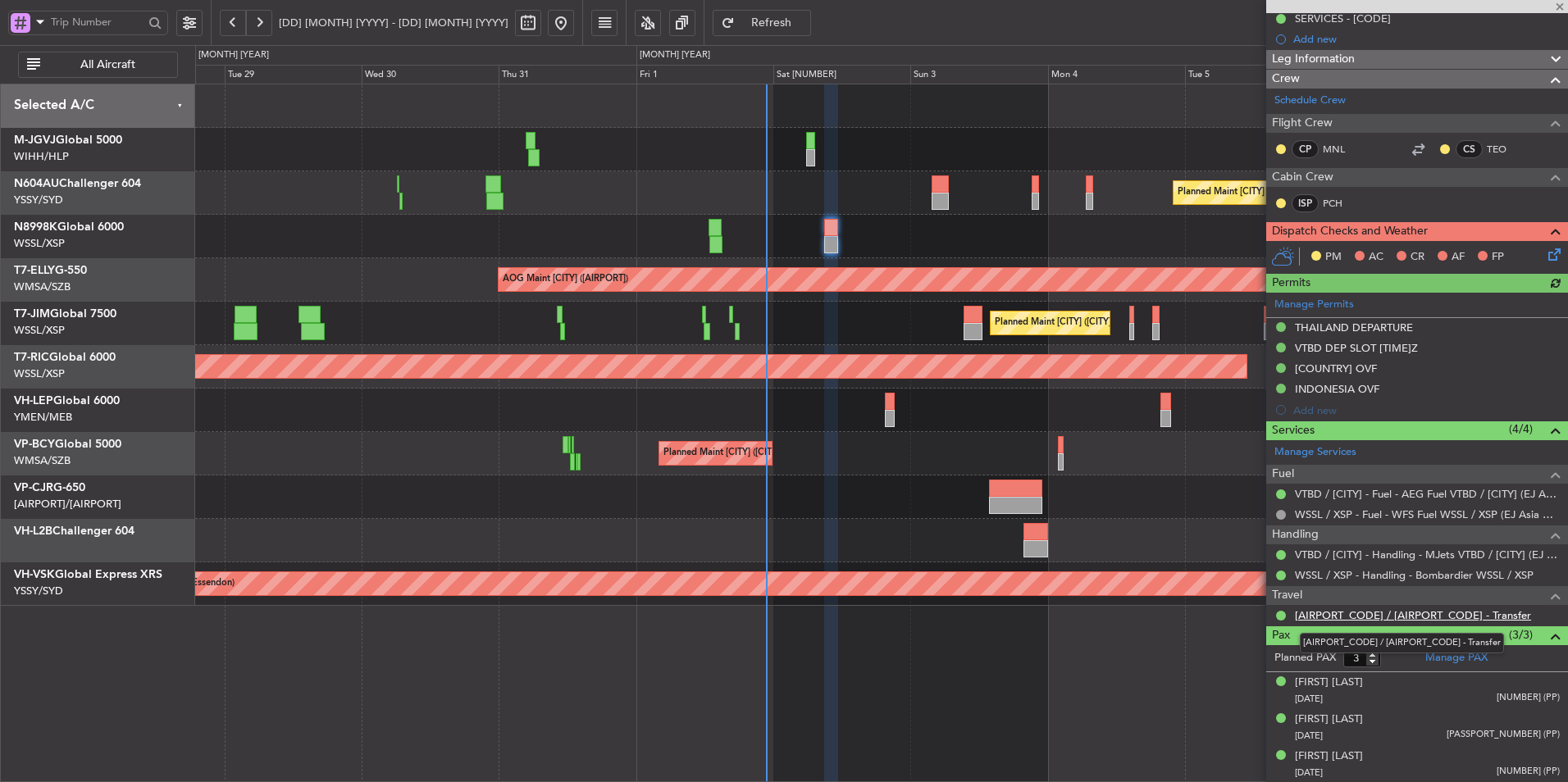 click on "[AIRPORT_CODE] / [AIRPORT_CODE] - Transfer" at bounding box center (1413, 615) 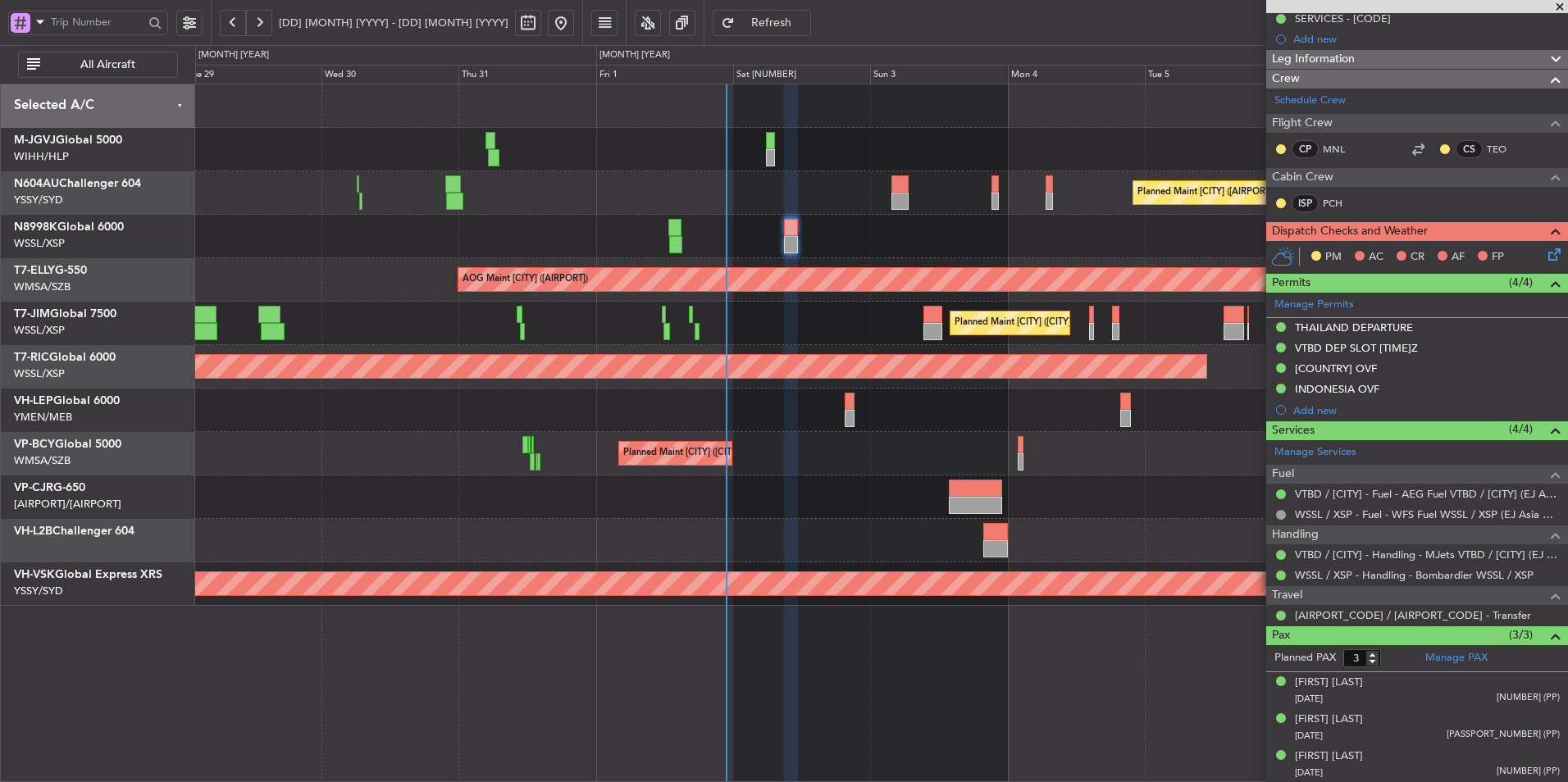 click 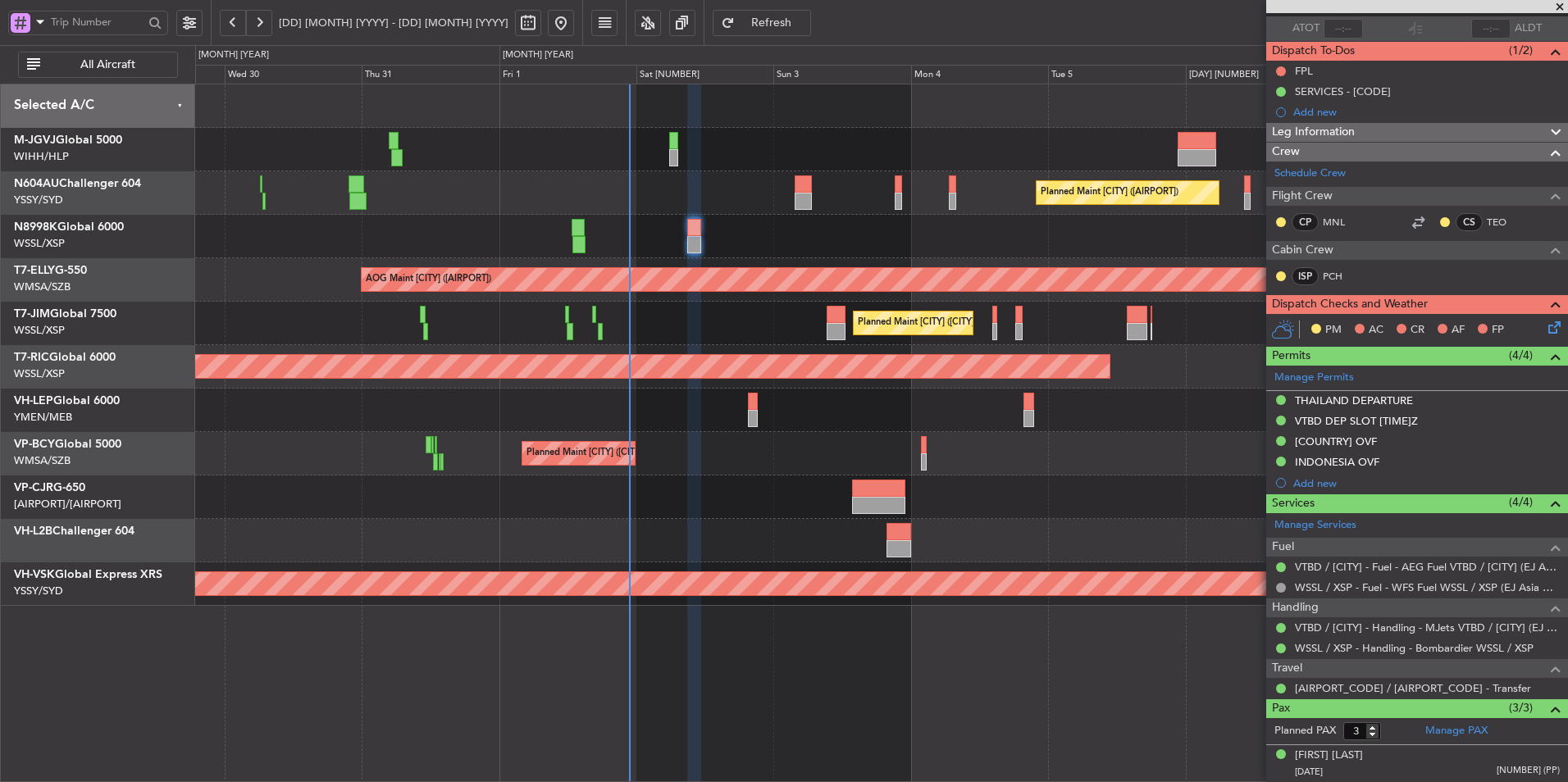 scroll, scrollTop: 0, scrollLeft: 0, axis: both 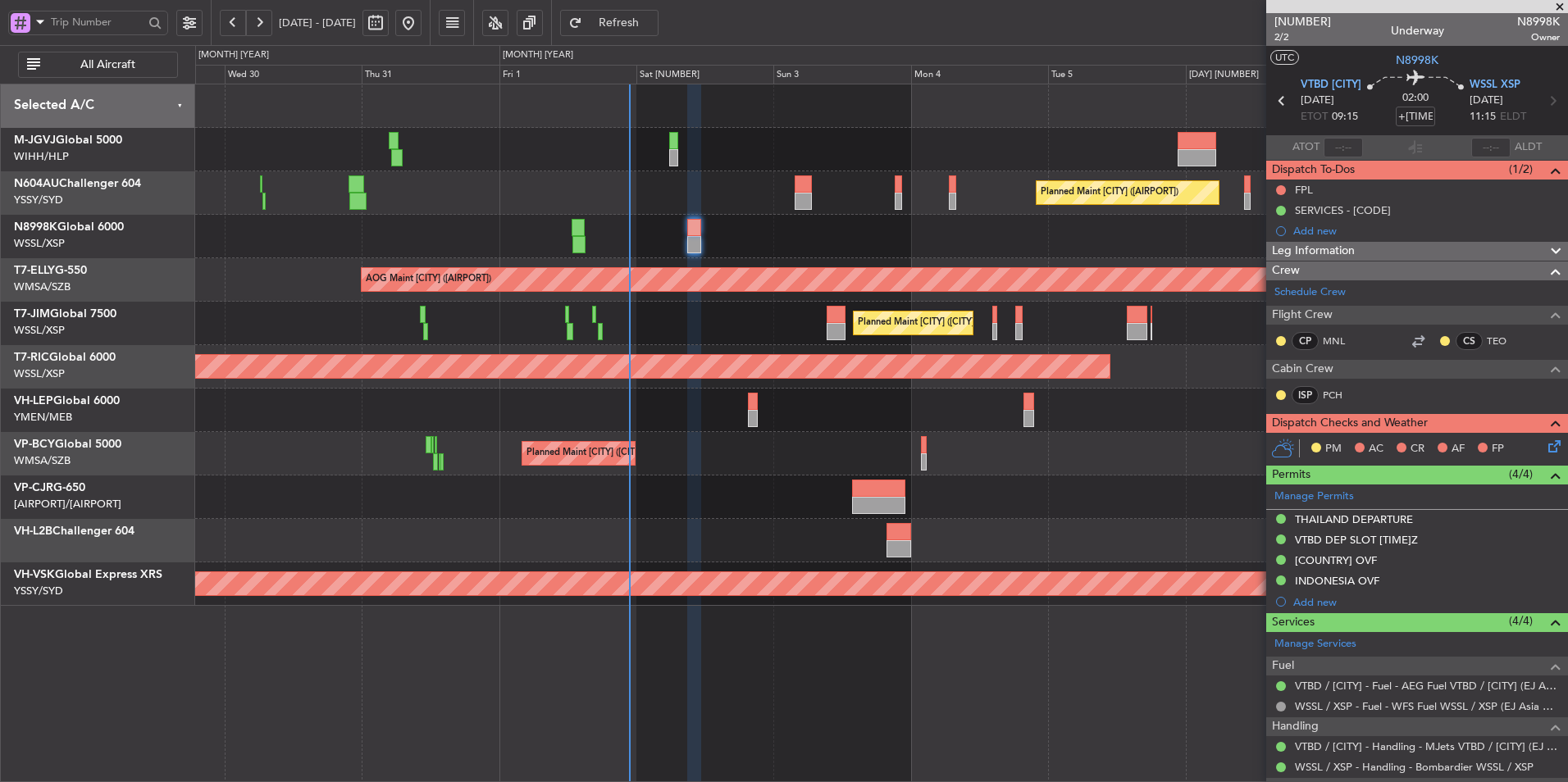 click on "SERVICES - [CODE]" 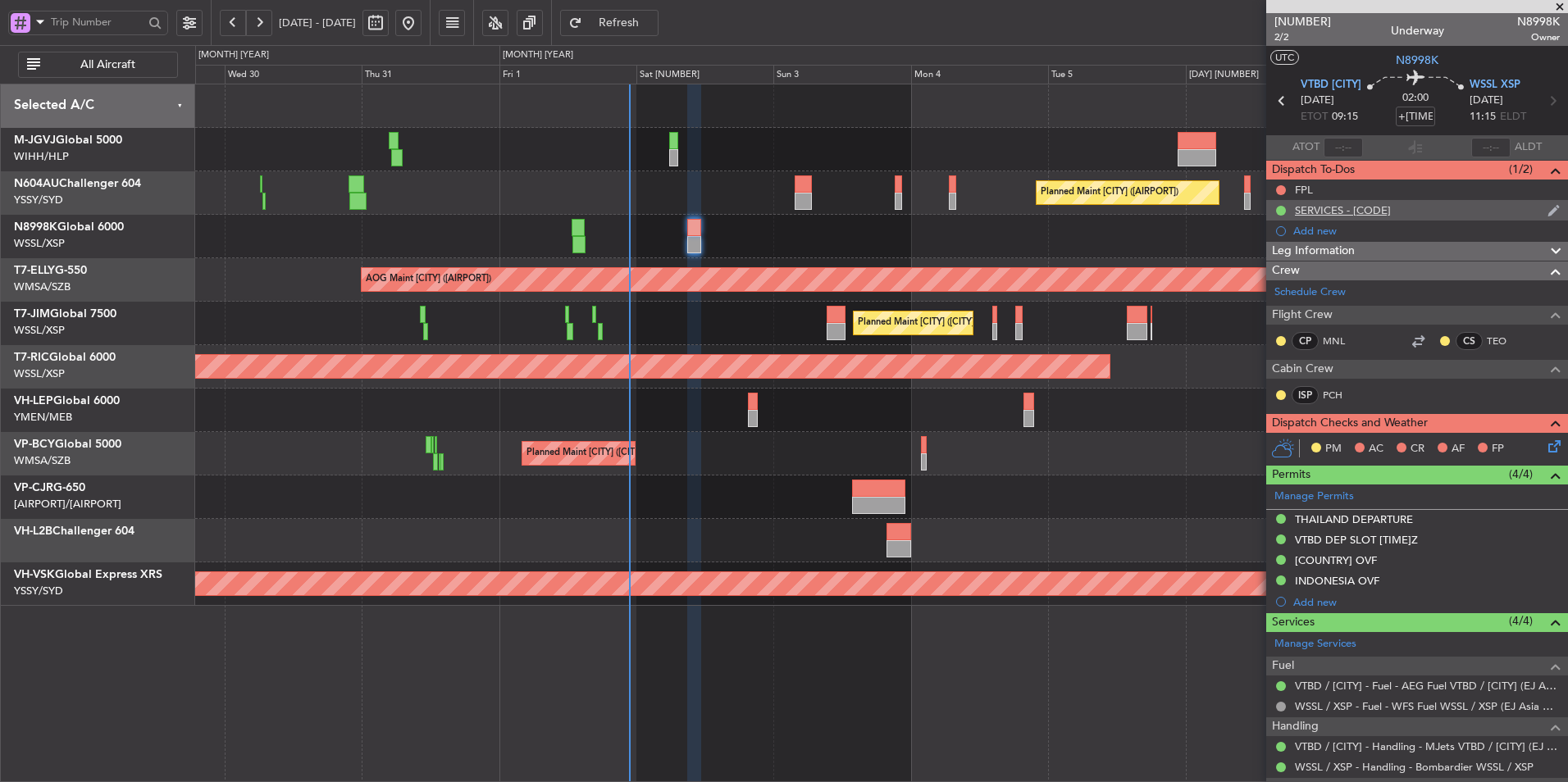 click on "SERVICES - [CODE]" 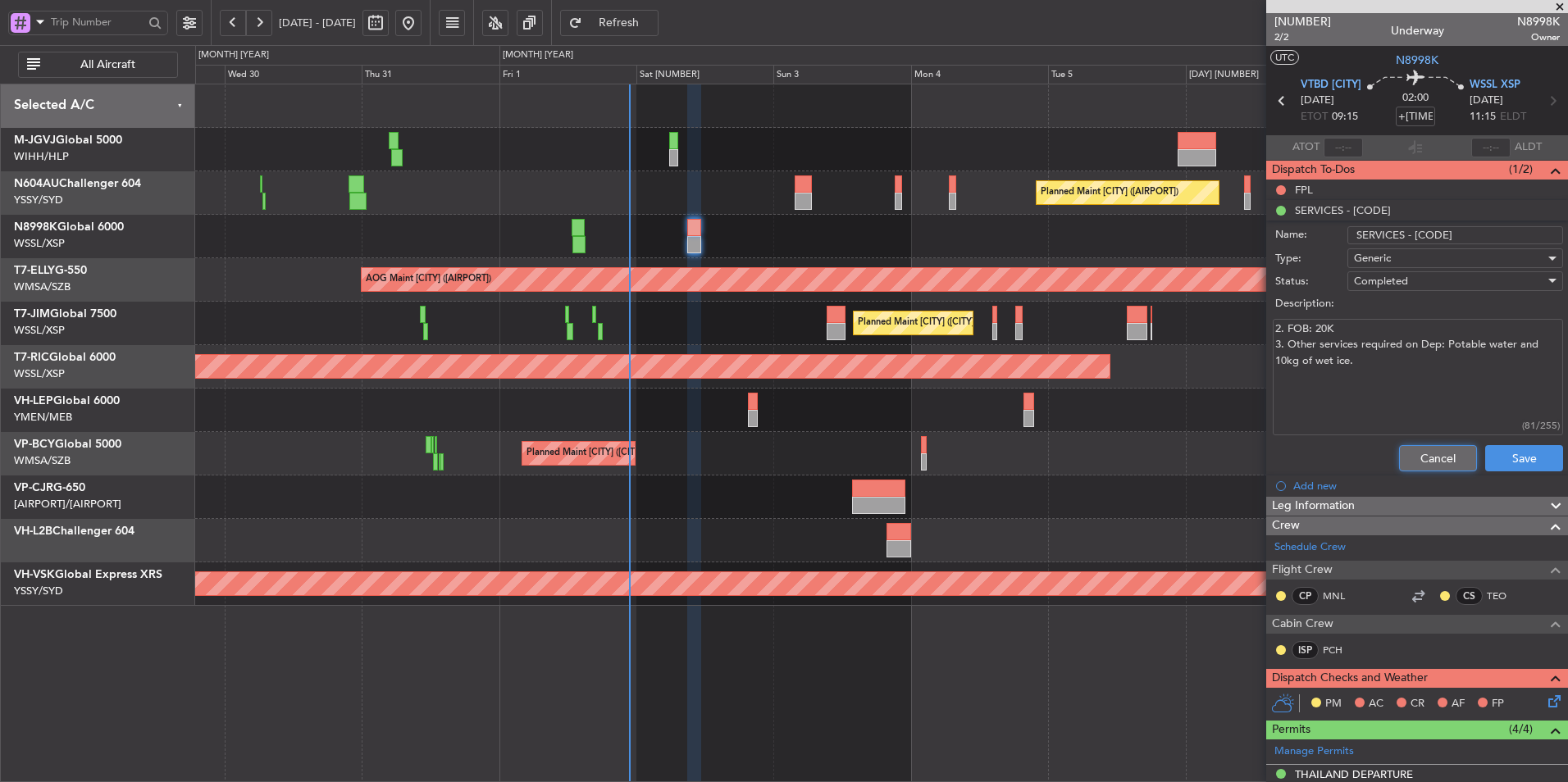 click on "Cancel" 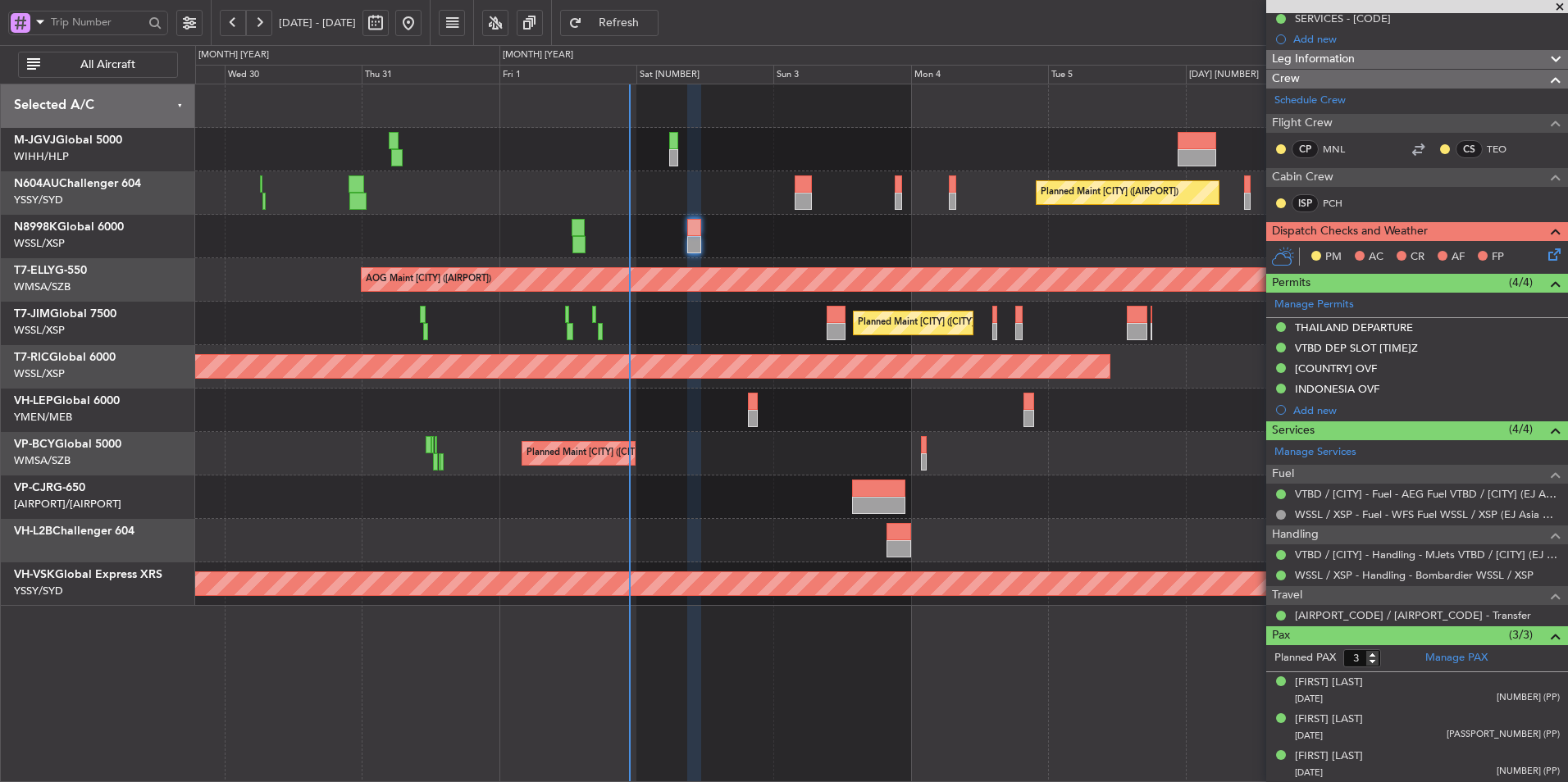 scroll, scrollTop: 0, scrollLeft: 0, axis: both 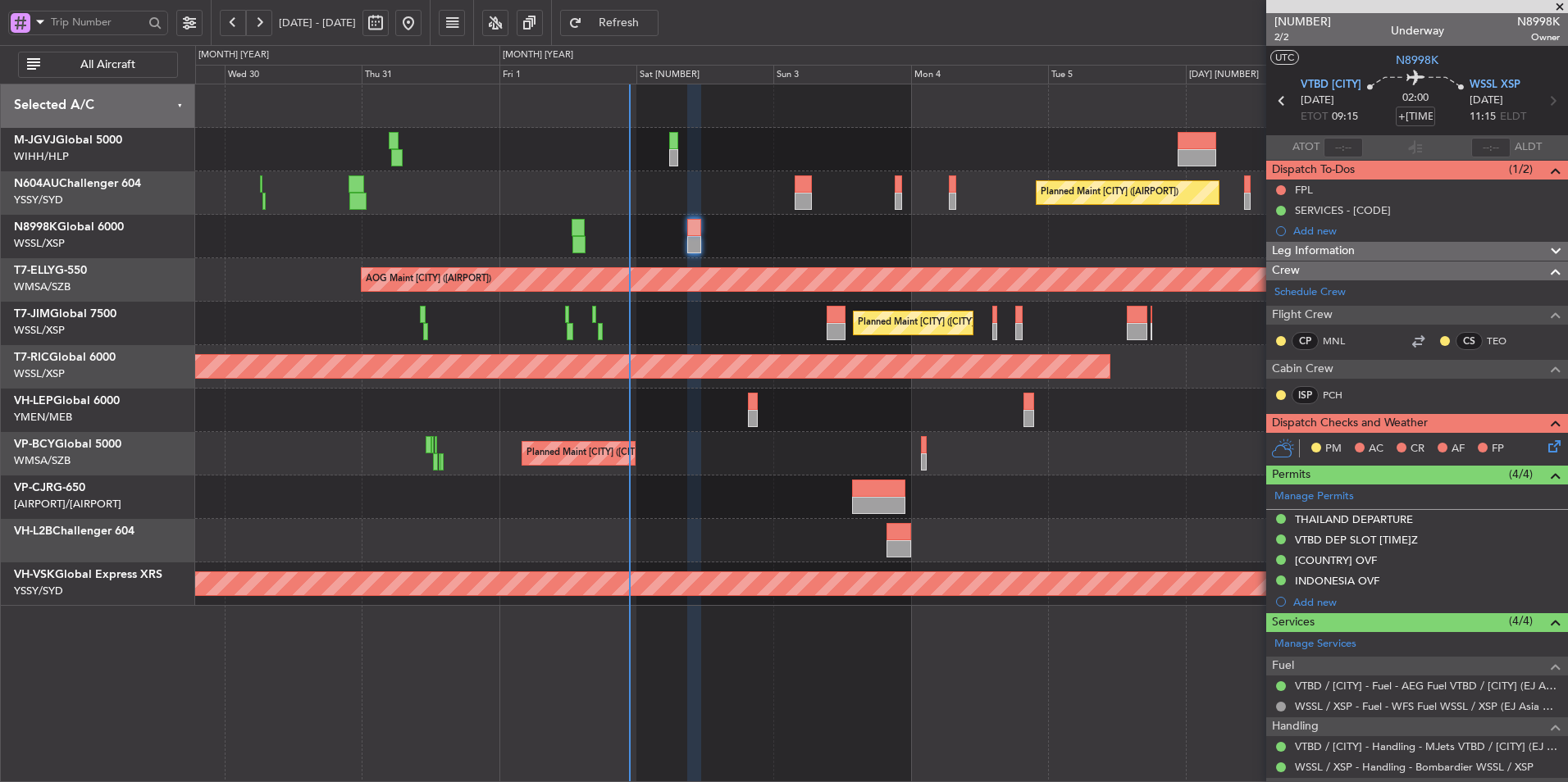 click on "Planned Maint [CITY] ([CITY] - [CITY])" 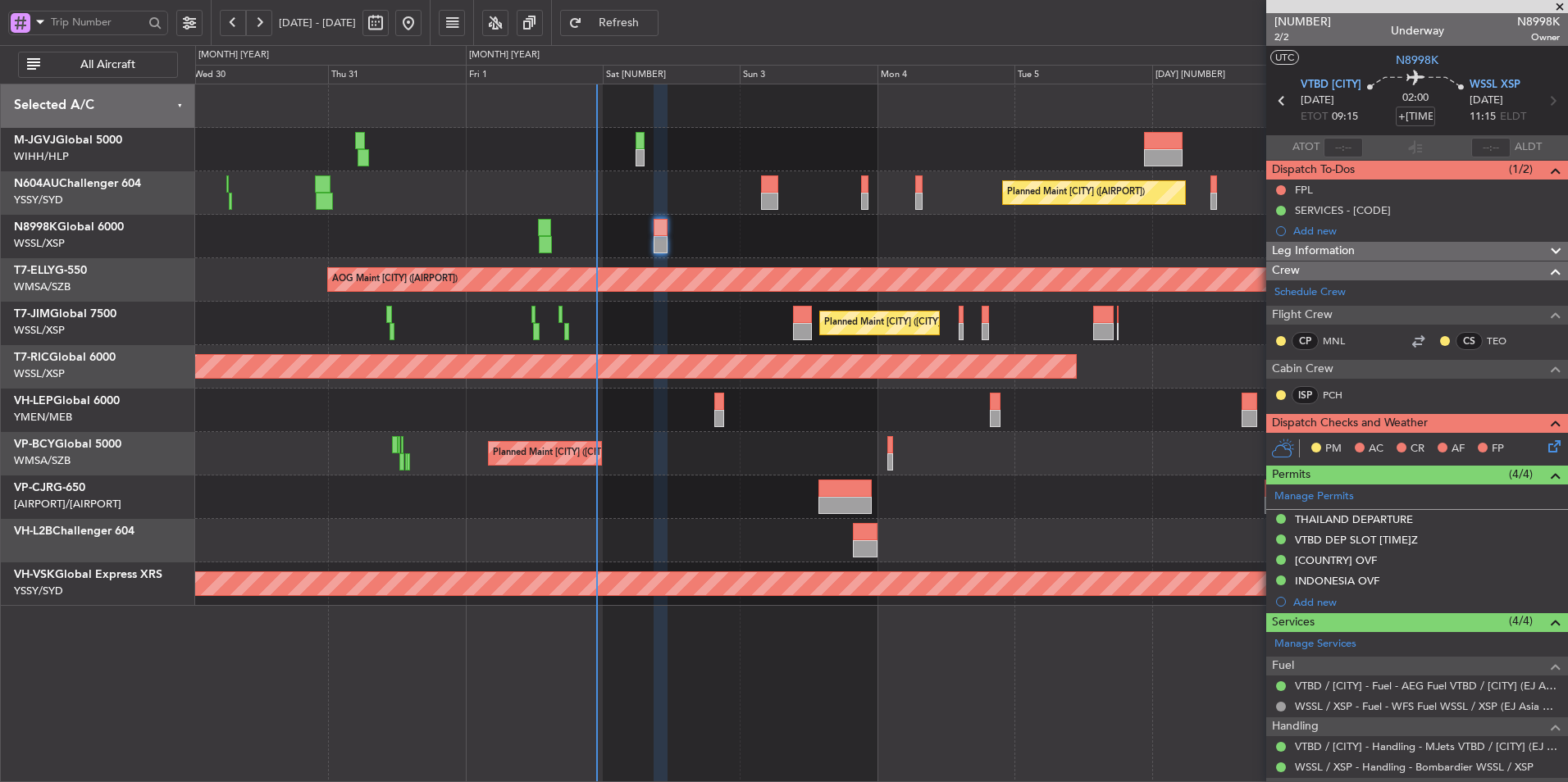 click on "Planned Maint [CITY] ([AIRPORT])
MEL [CITY] ([AIRPORT])
Planned Maint [CITY] ([AIRPORT])
Planned Maint [CITY] ([AIRPORT])
-
-
[AIRPORT]
[TIME] Z
[AIRPORT]
[TIME] Z
Planned Maint [CITY] ([AIRPORT])
Planned Maint [CITY] ([AIRPORT])
Planned Maint [CITY] ([AIRPORT])
Planned Maint [CITY] ([AIRPORT])
Planned Maint [CITY] ([AIRPORT])" 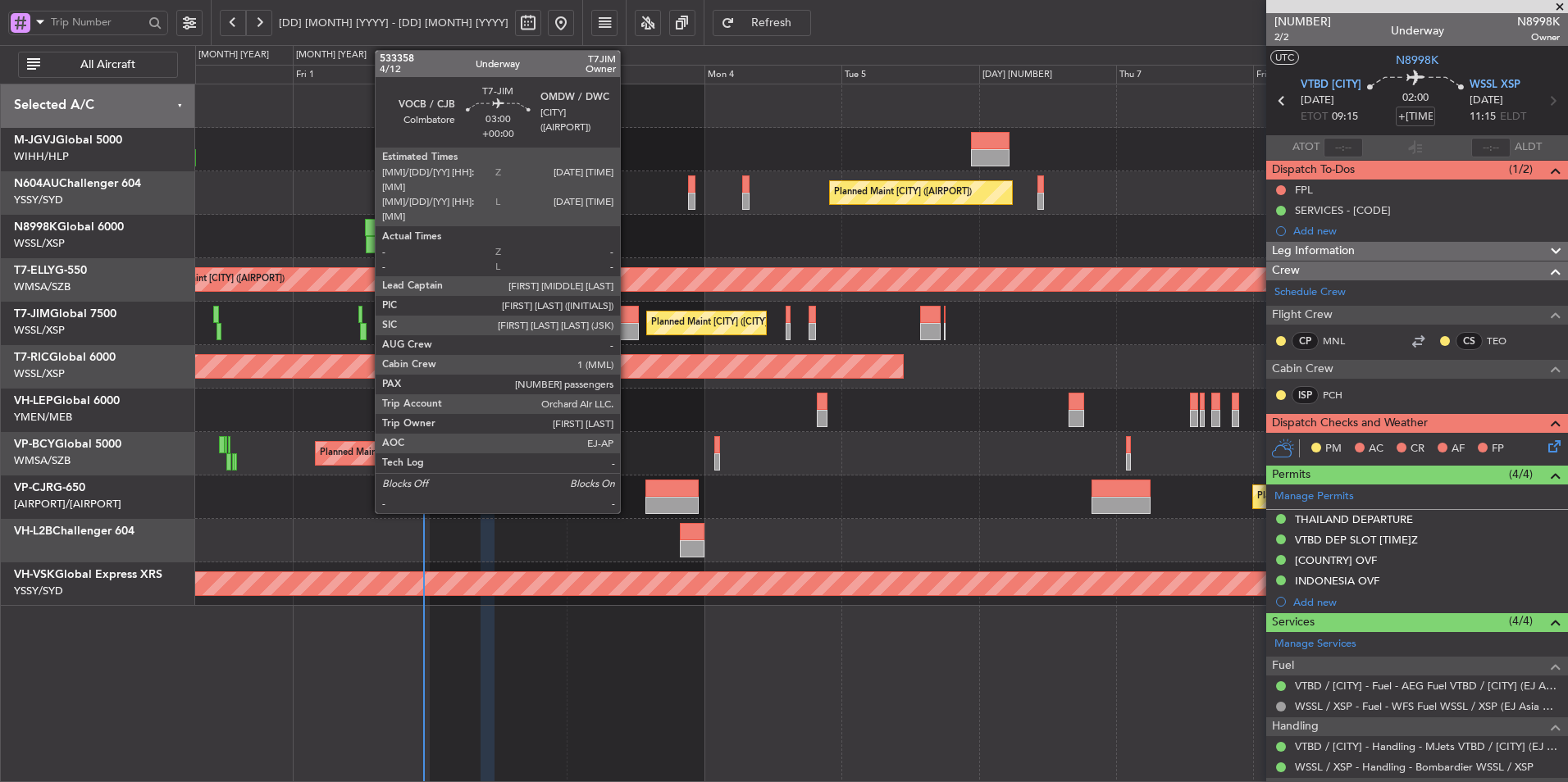 click 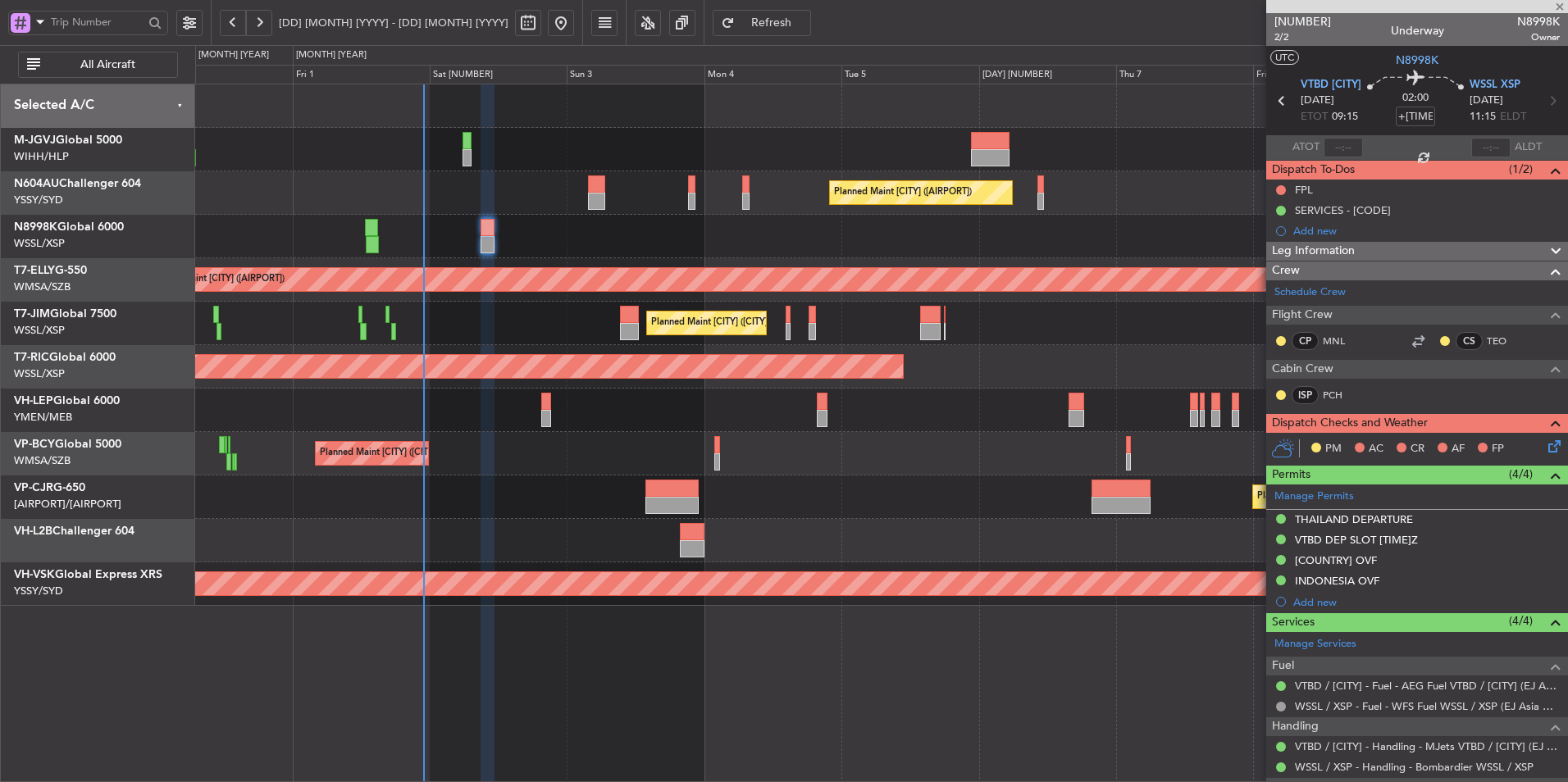 click on "Planned Maint [CITY] ([CITY] [INTL])
-
-
[AIRPORT_CODE]
[HH]:[MM] [TIMEZONE]
[AIRPORT_CODE]
[HH]:[MM] [TIMEZONE]" 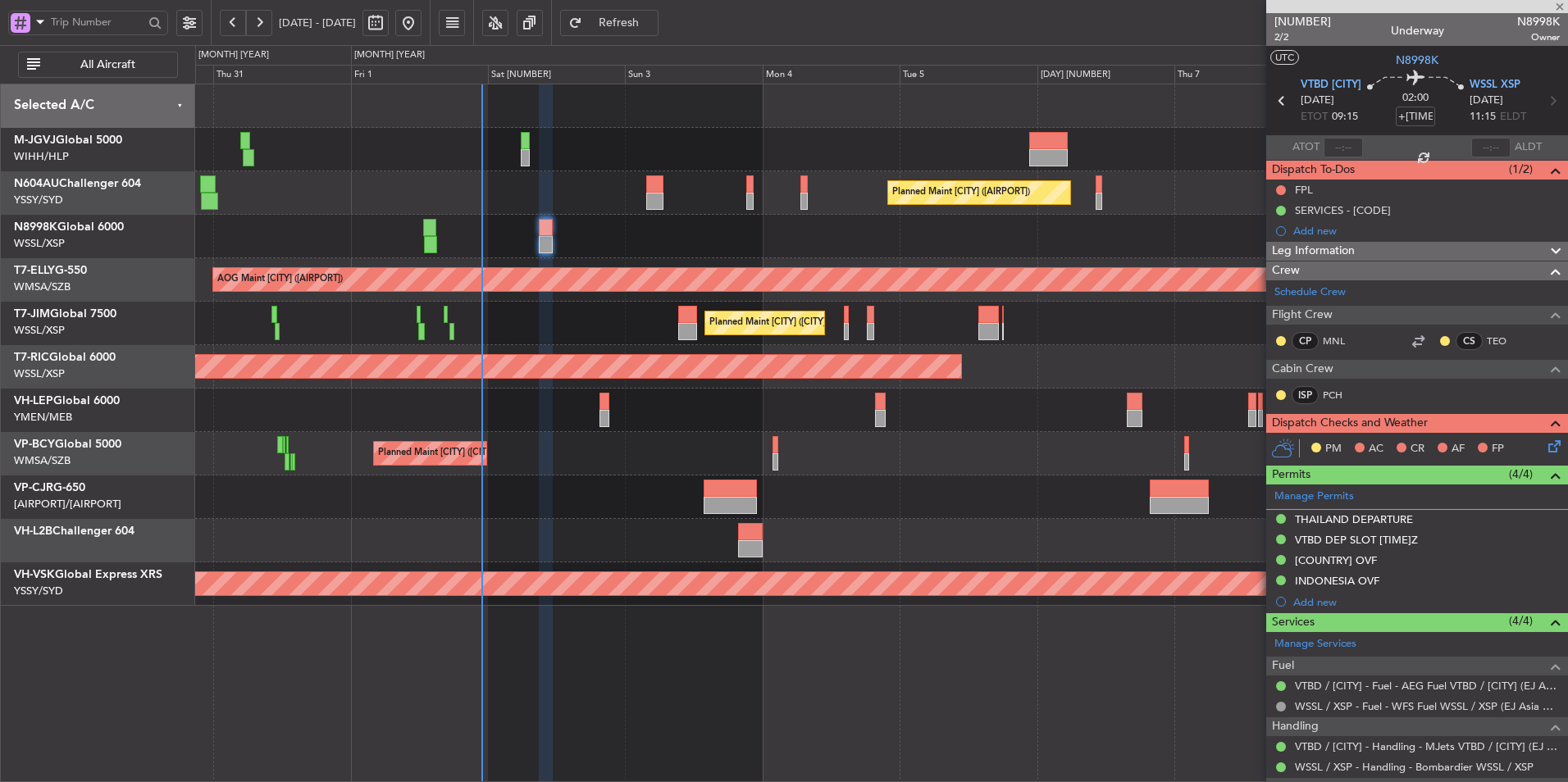 type 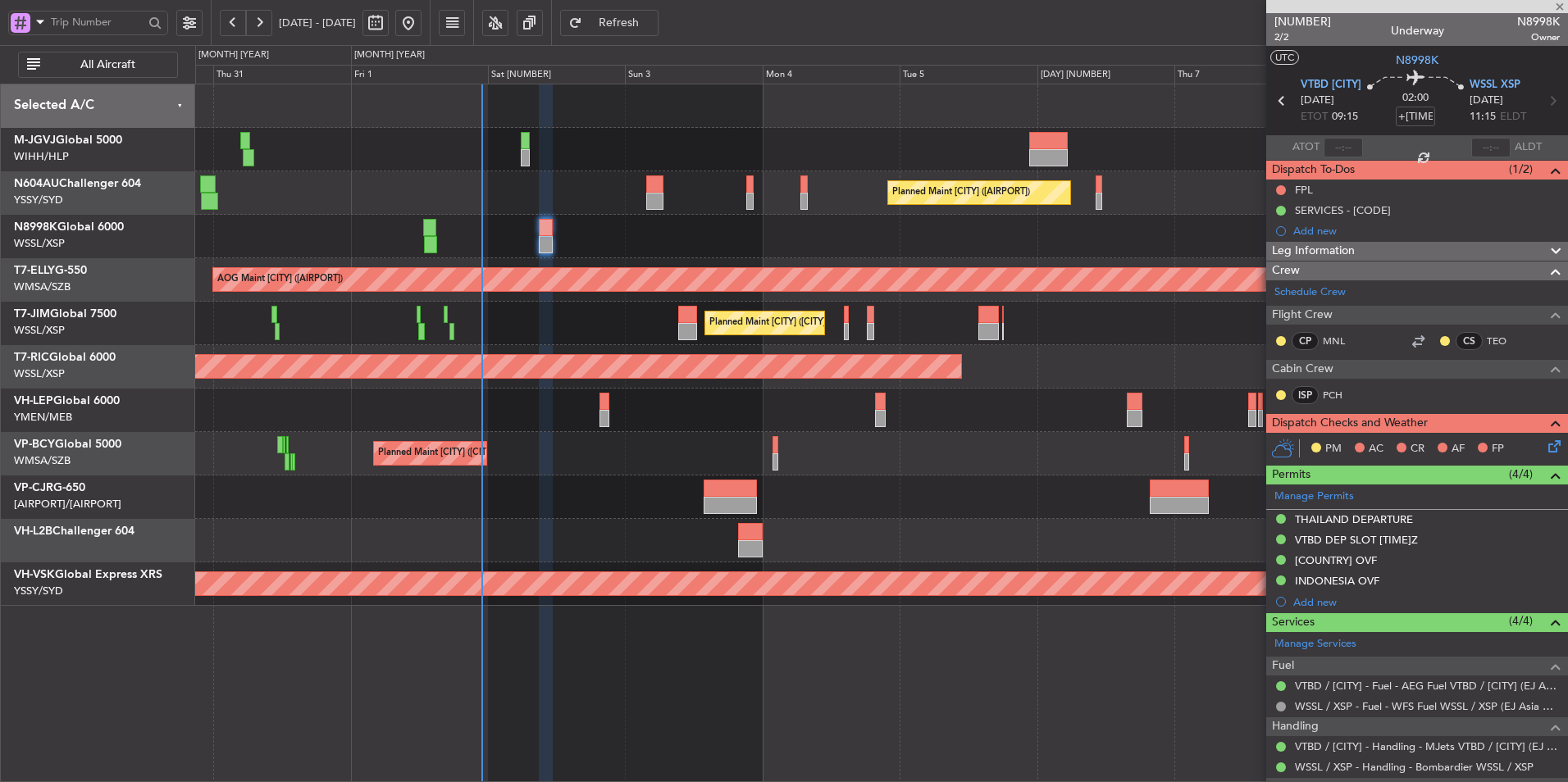 type on "1" 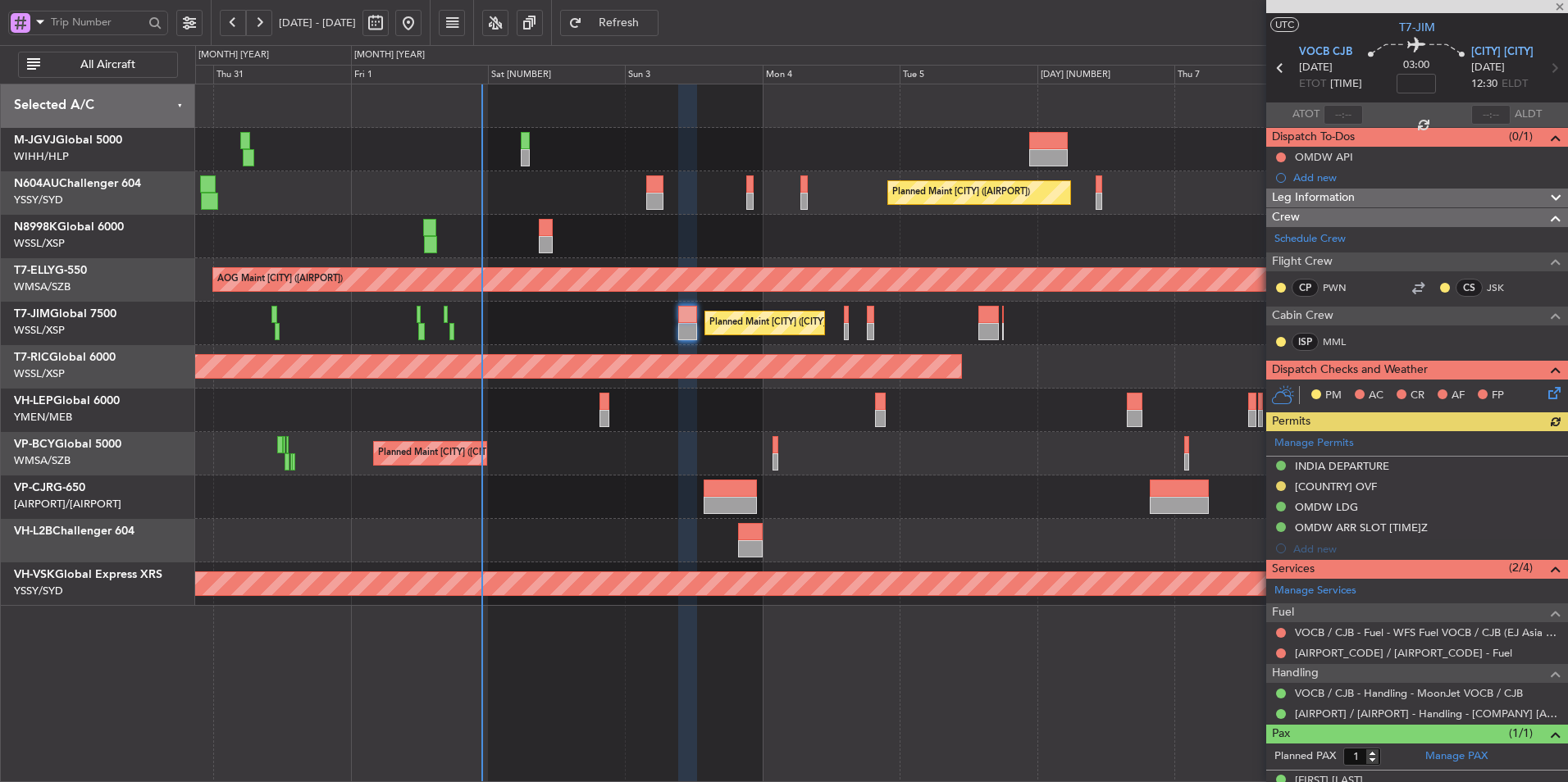 scroll, scrollTop: 57, scrollLeft: 0, axis: vertical 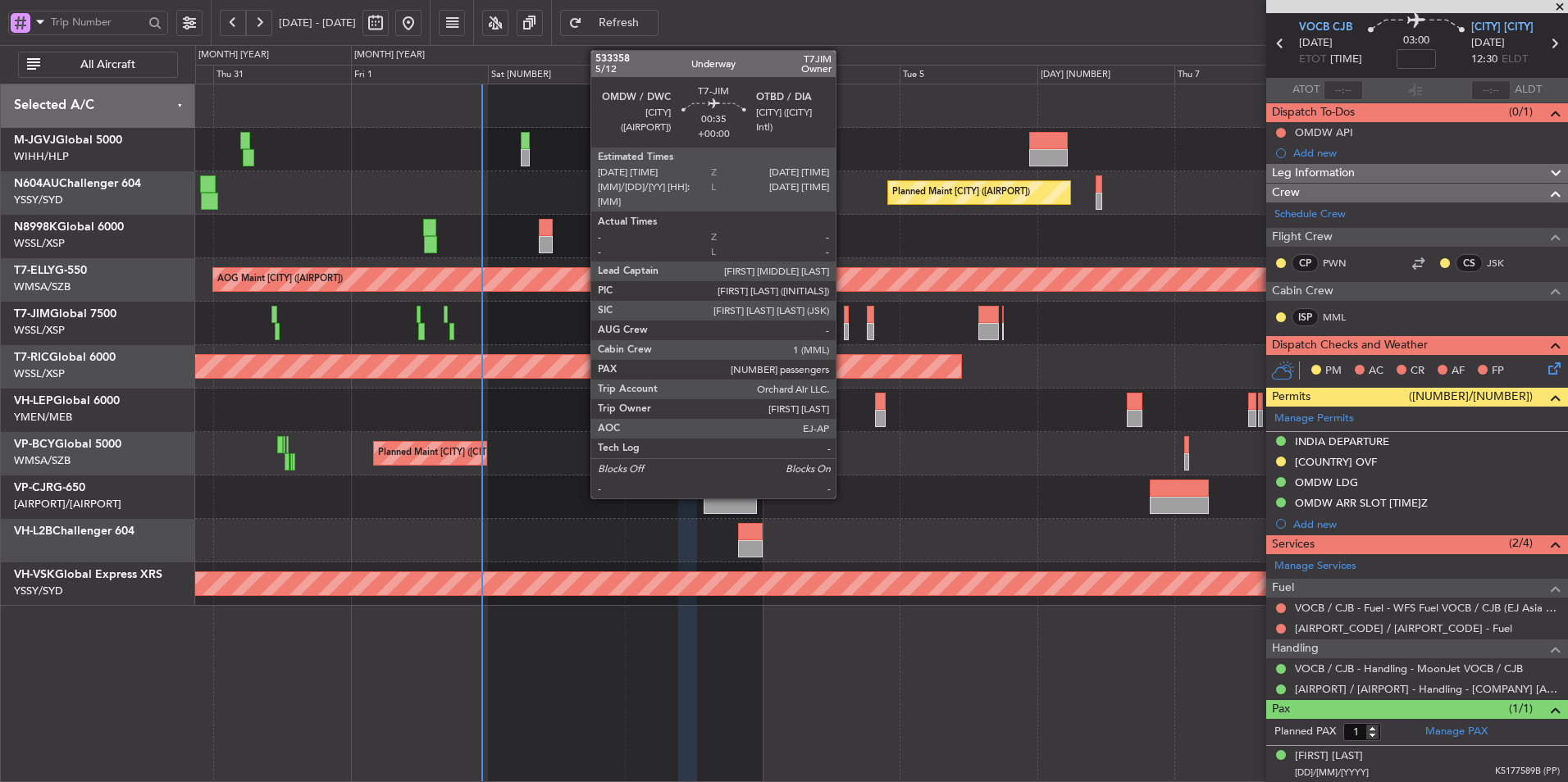 click 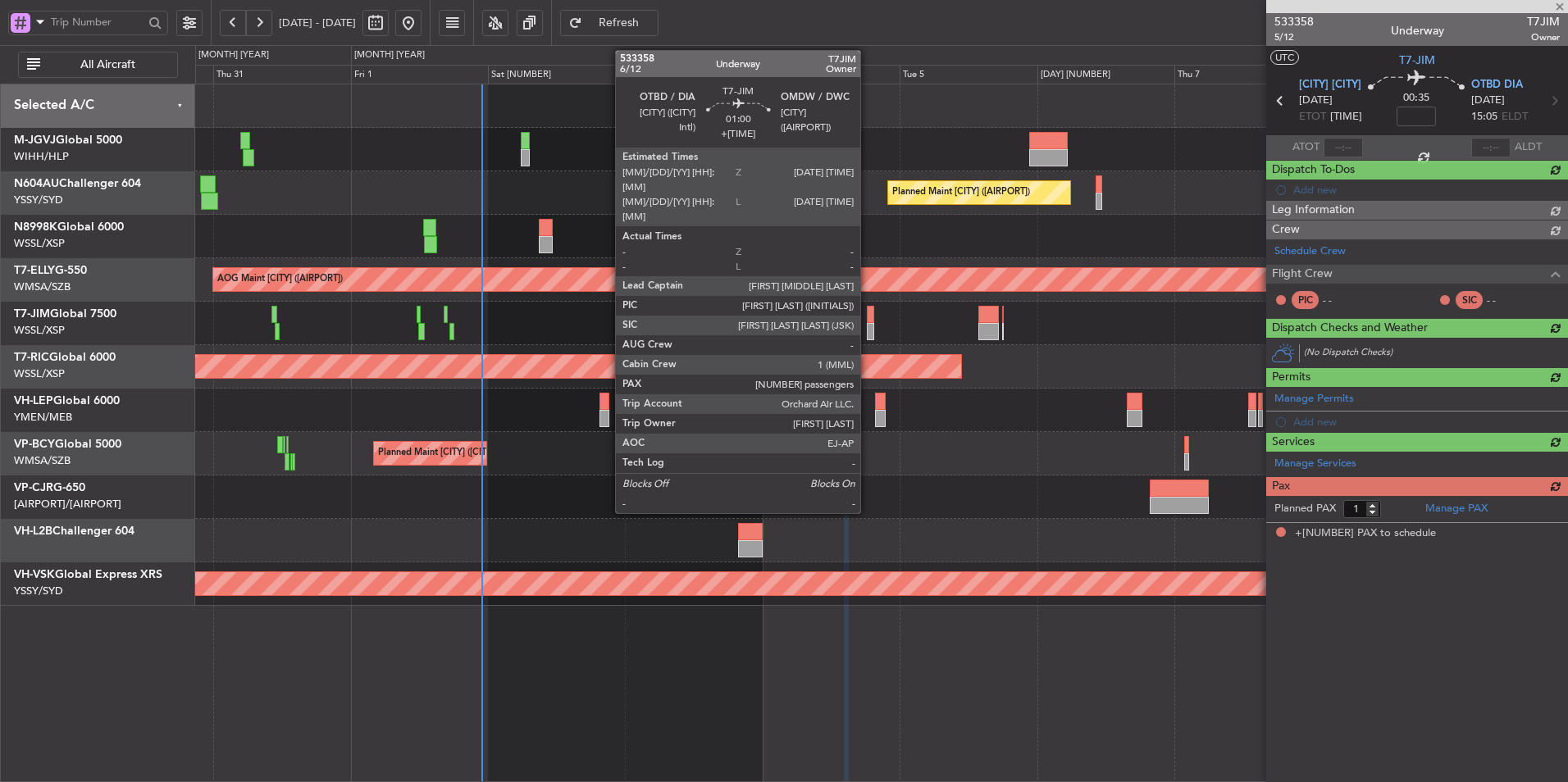 scroll, scrollTop: 0, scrollLeft: 0, axis: both 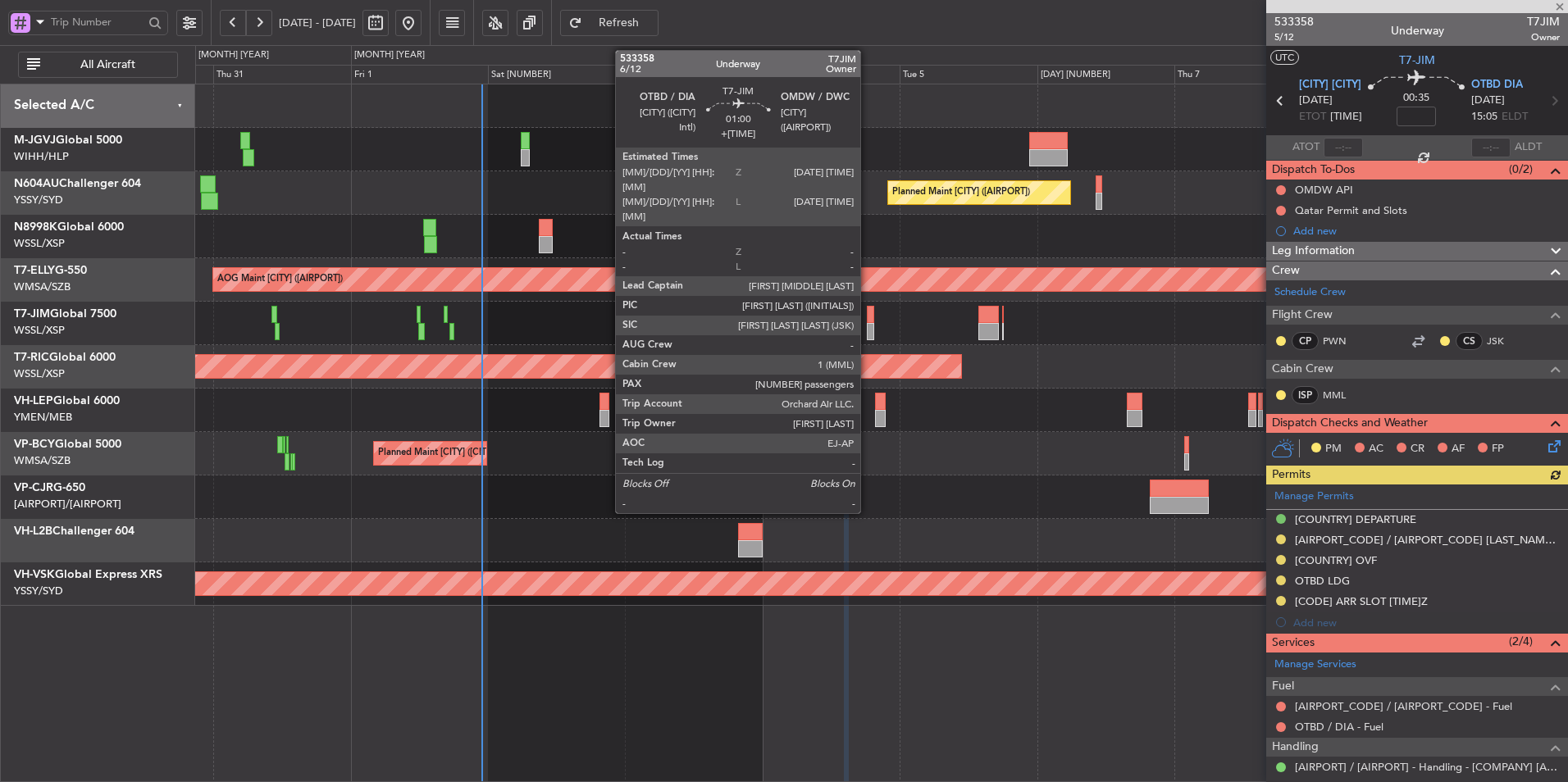 click 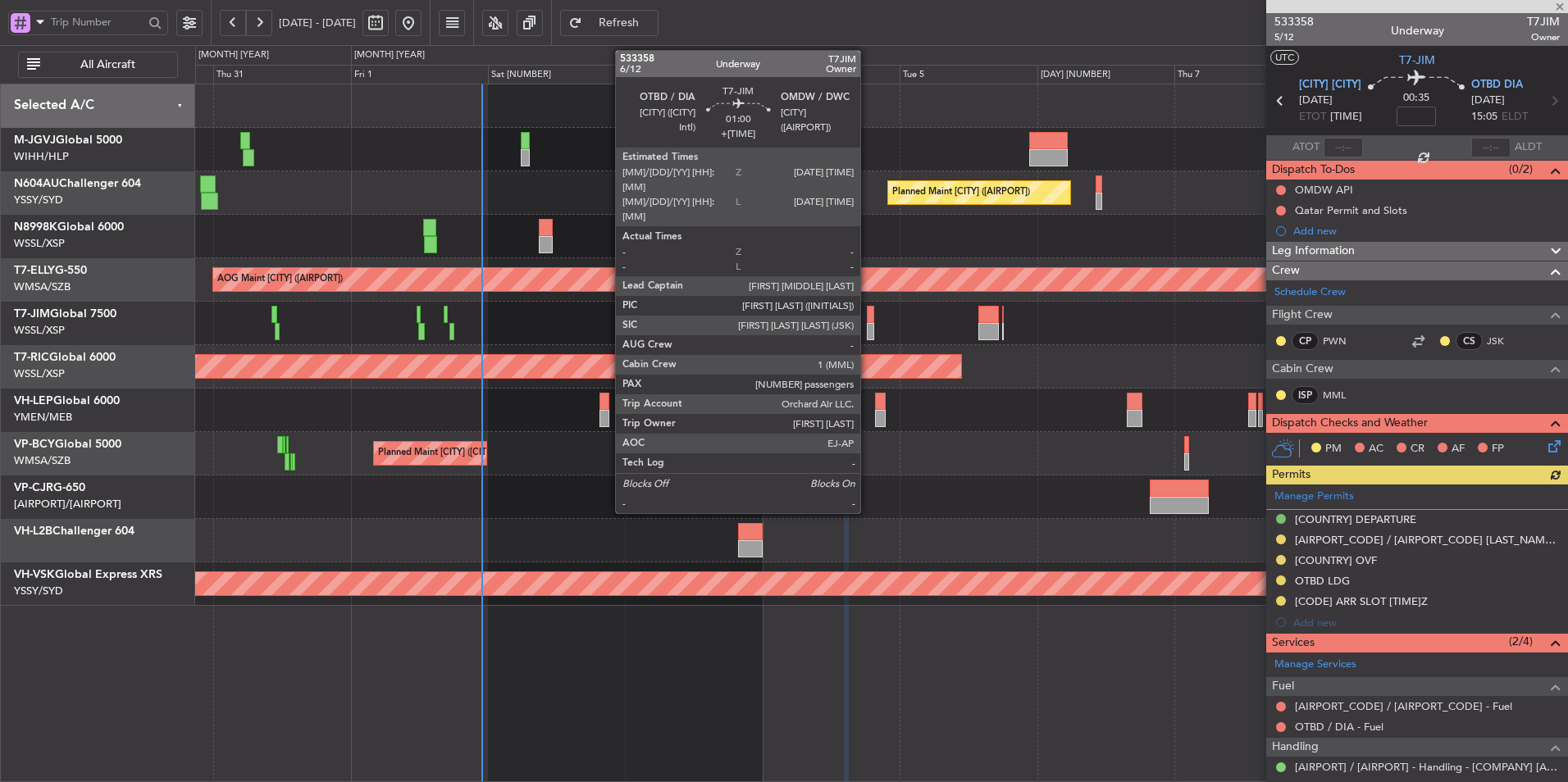 click 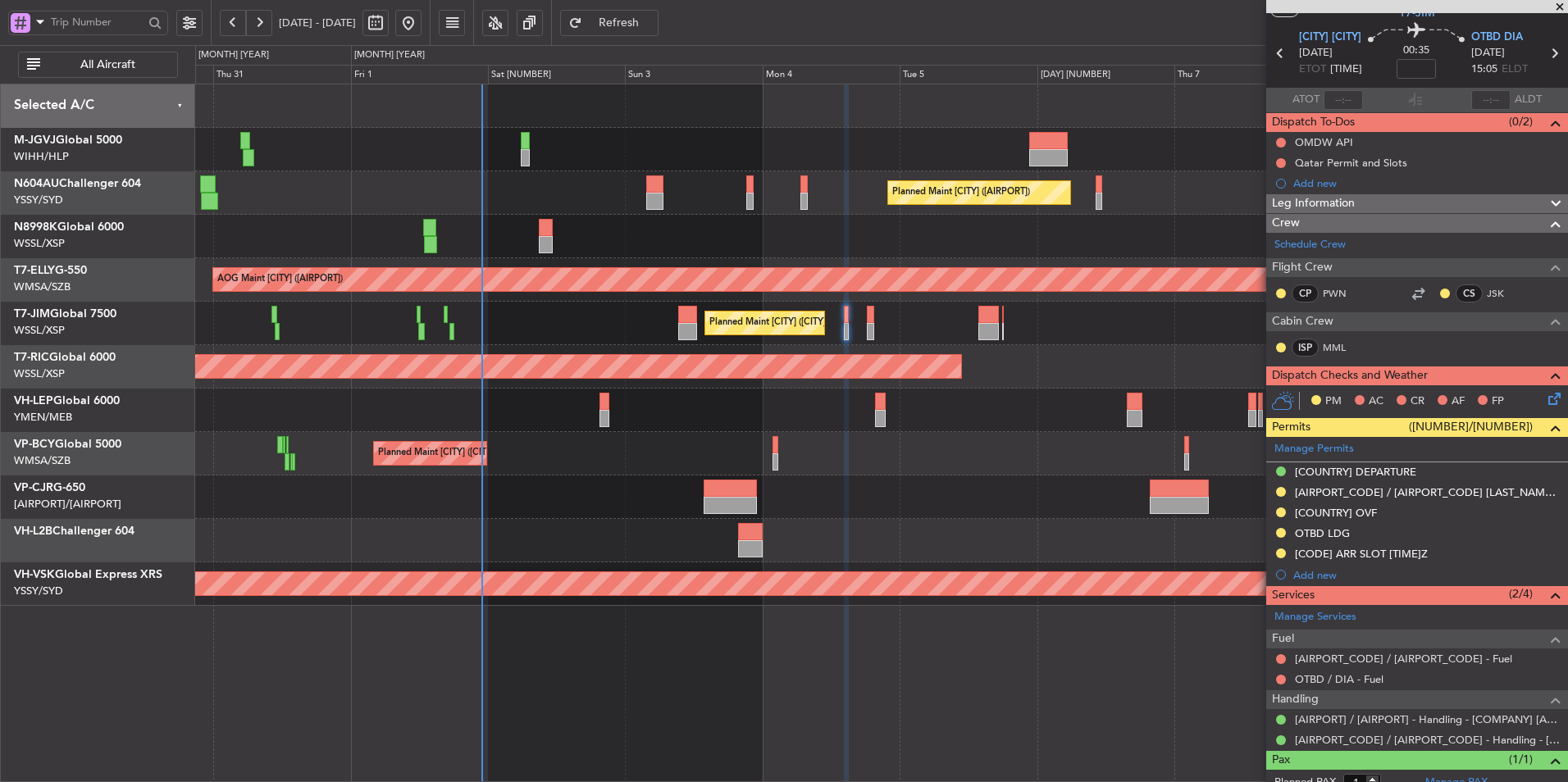 scroll, scrollTop: 0, scrollLeft: 0, axis: both 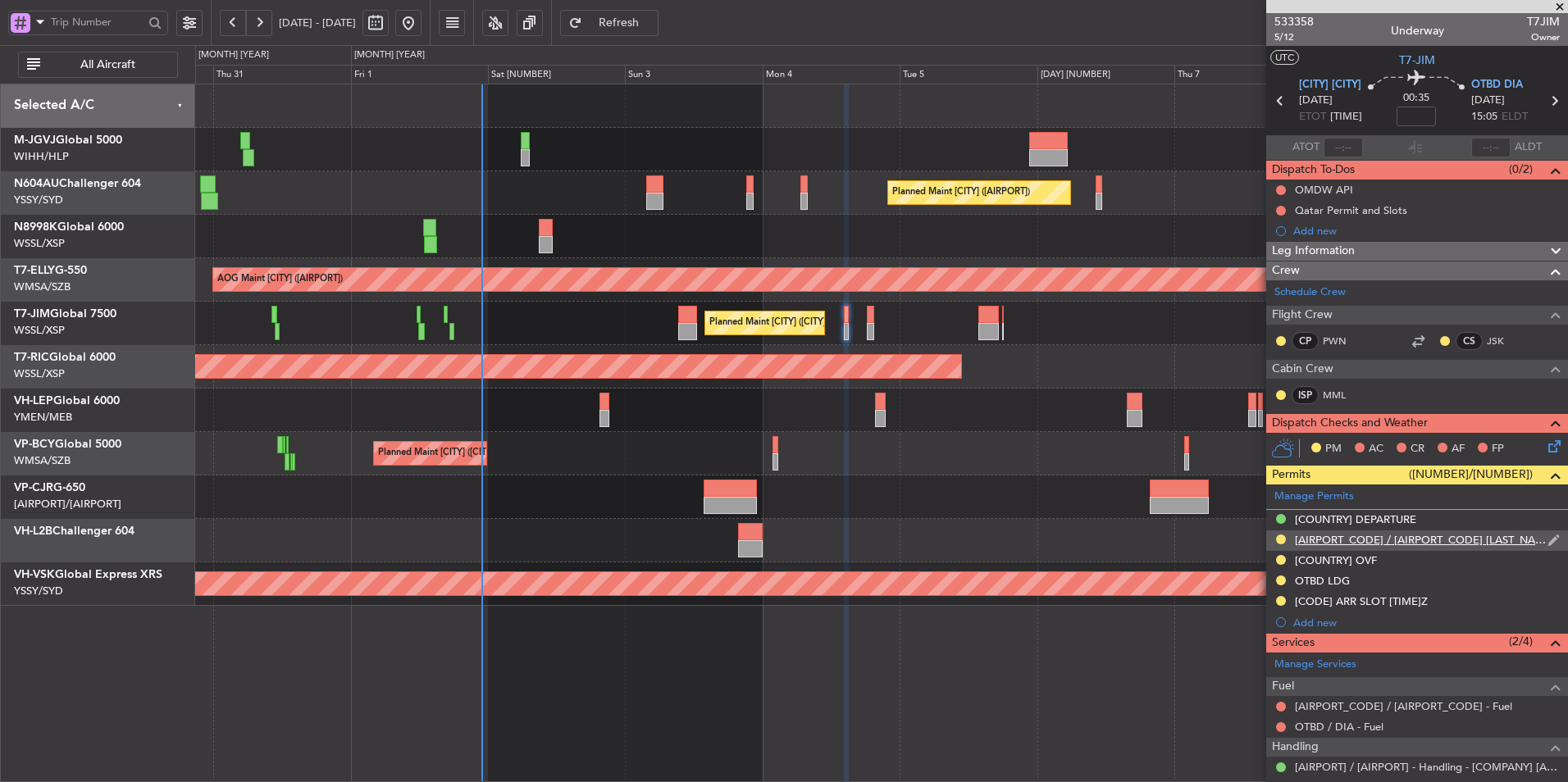 click on "[AIRPORT_CODE] / [AIRPORT_CODE] [LAST_NAME] [HH]:[MM][TIMEZONE]" at bounding box center (1421, 539) 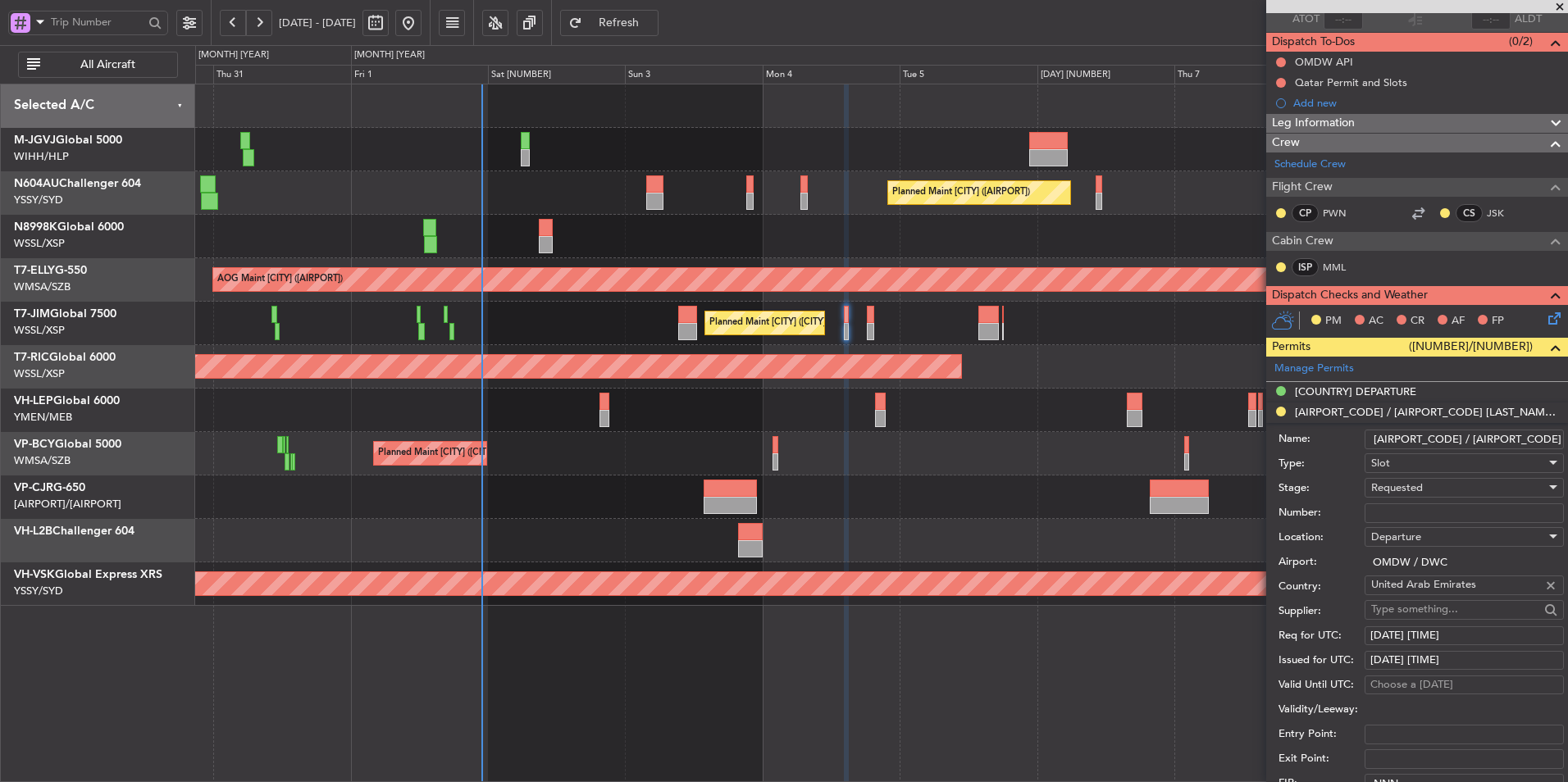scroll, scrollTop: 164, scrollLeft: 0, axis: vertical 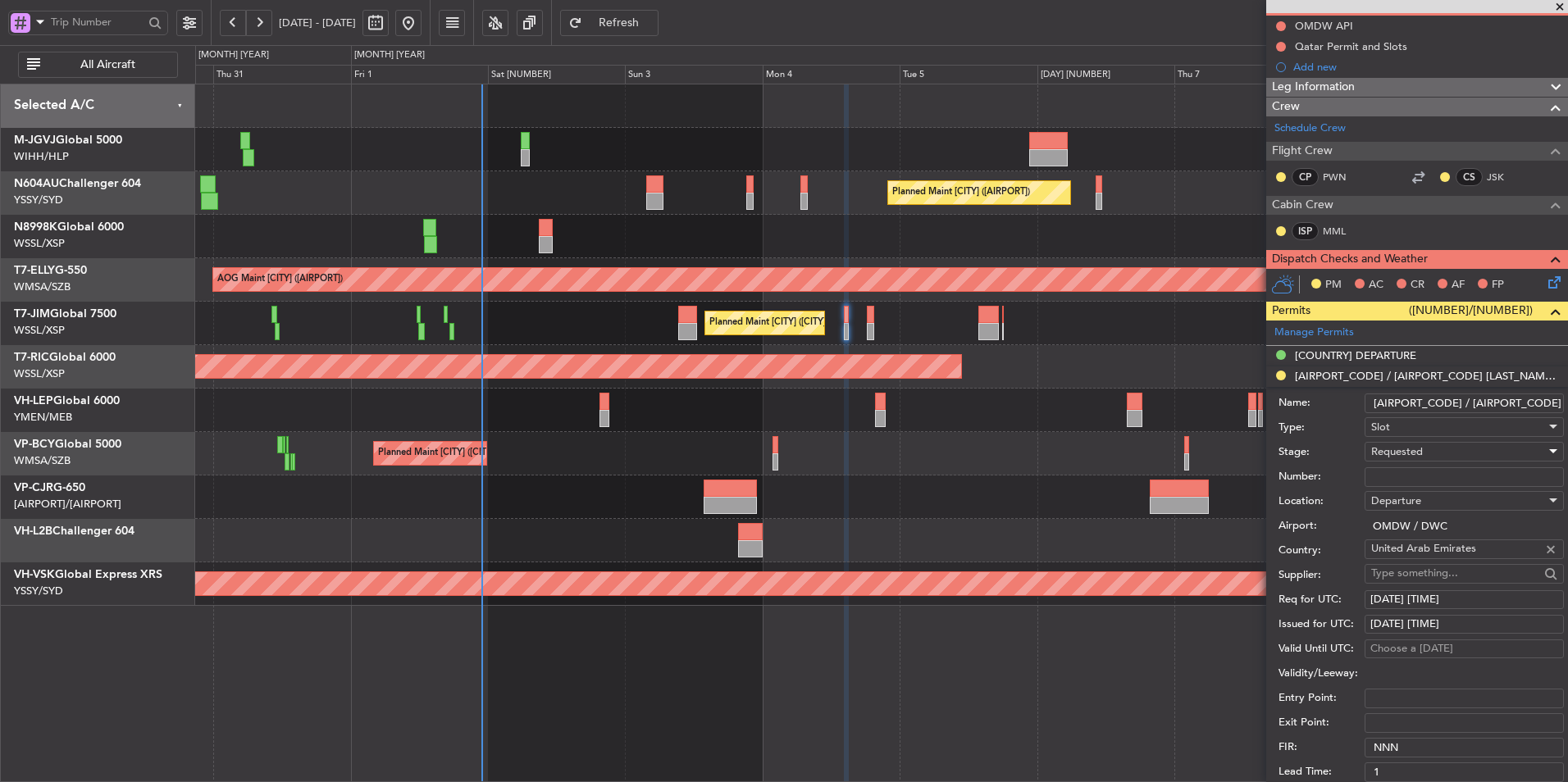 click on "Requested" at bounding box center (1458, 452) 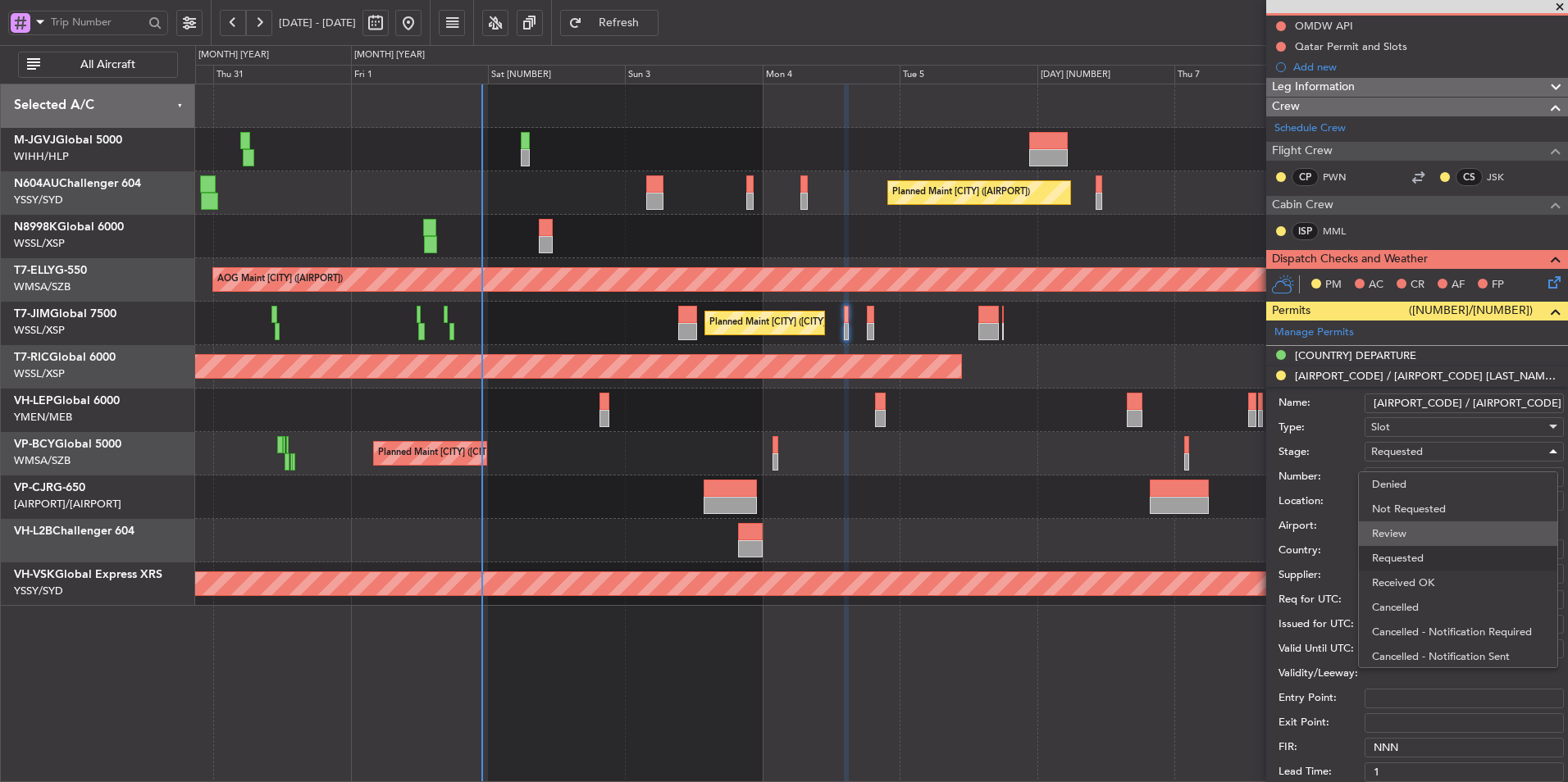 scroll, scrollTop: 7, scrollLeft: 0, axis: vertical 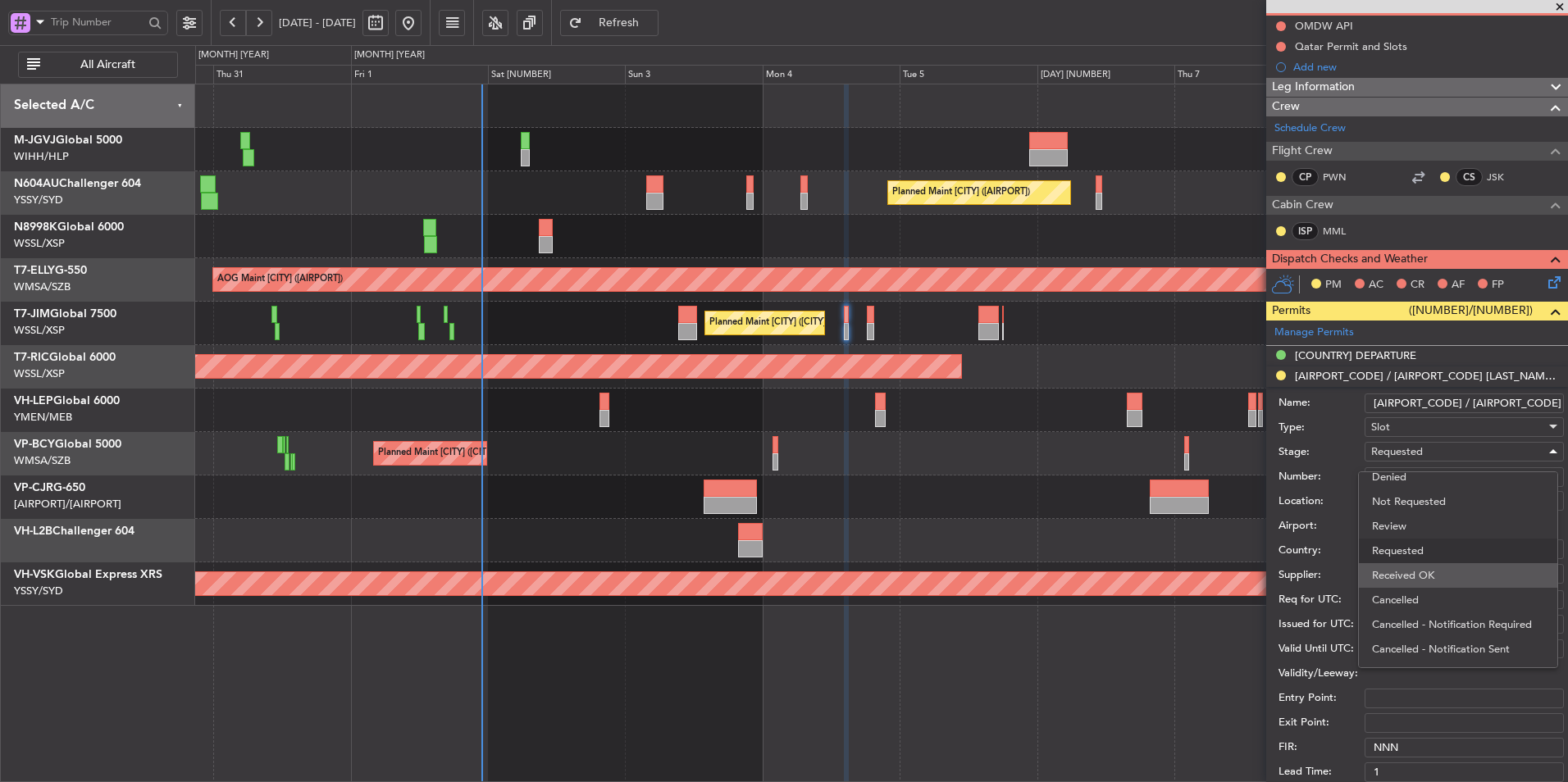 click on "Received OK" at bounding box center [1458, 575] 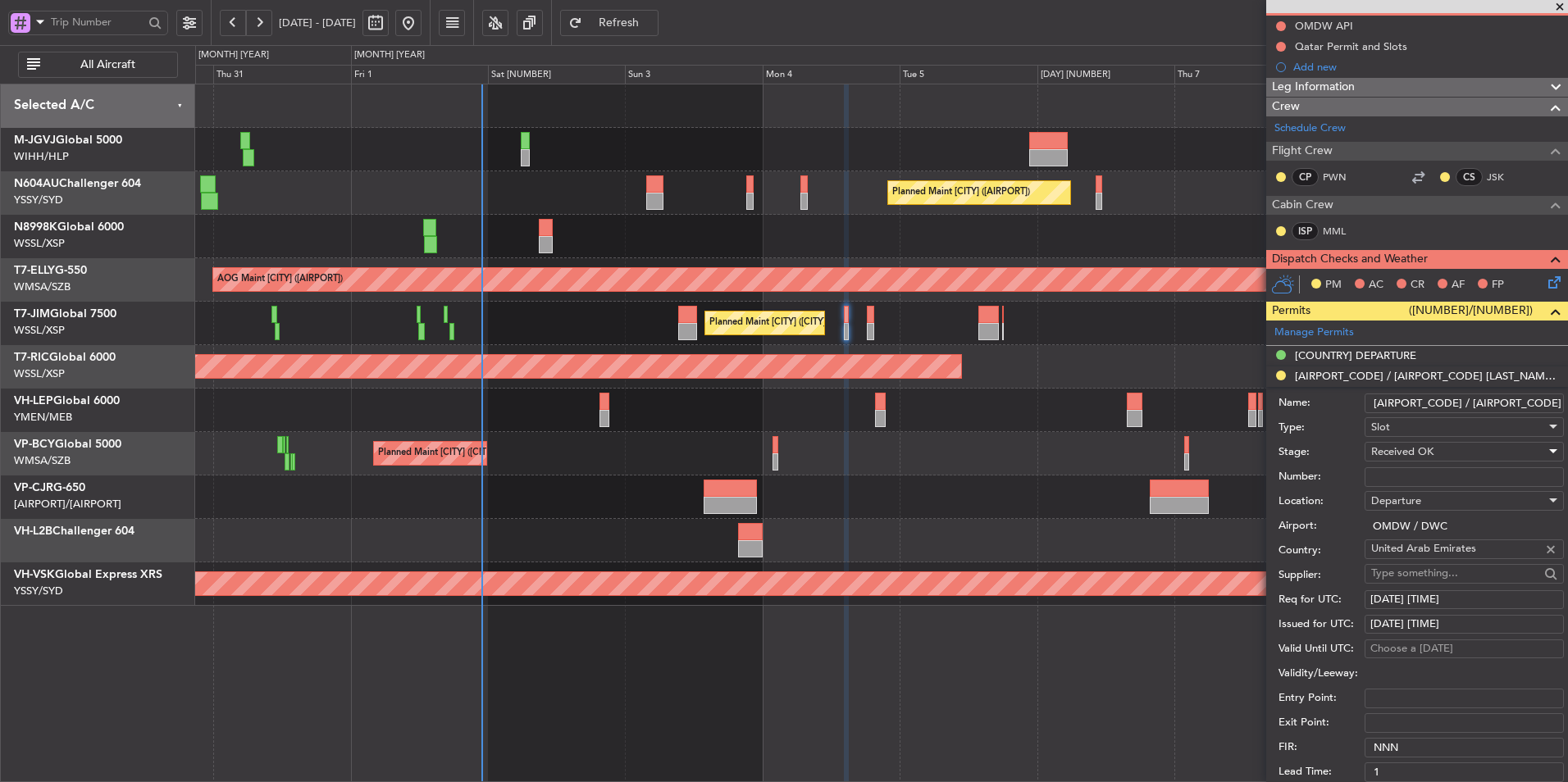 click on "[DATE] [TIME]" at bounding box center (1464, 600) 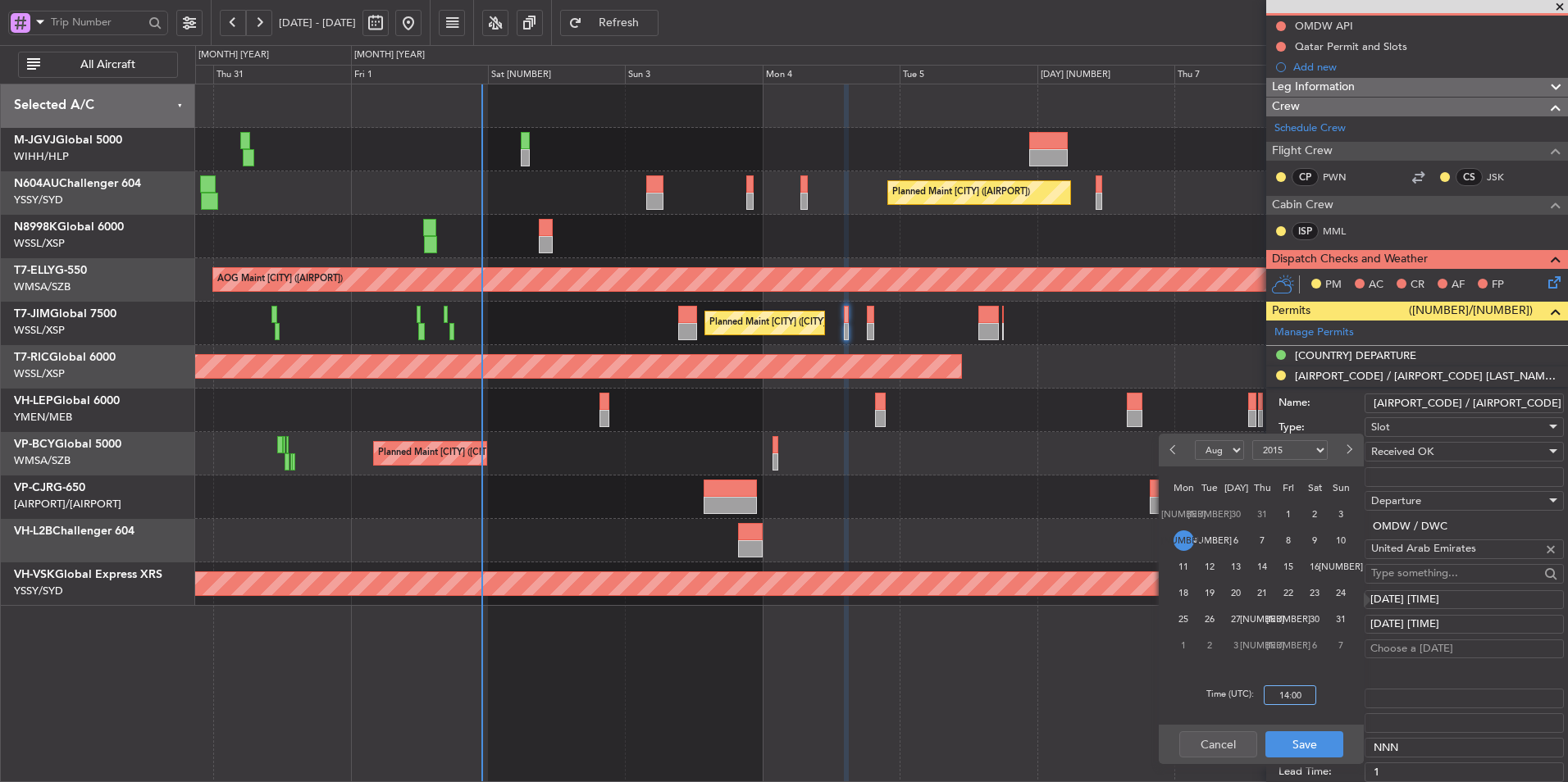 click on "14:00" at bounding box center [1290, 695] 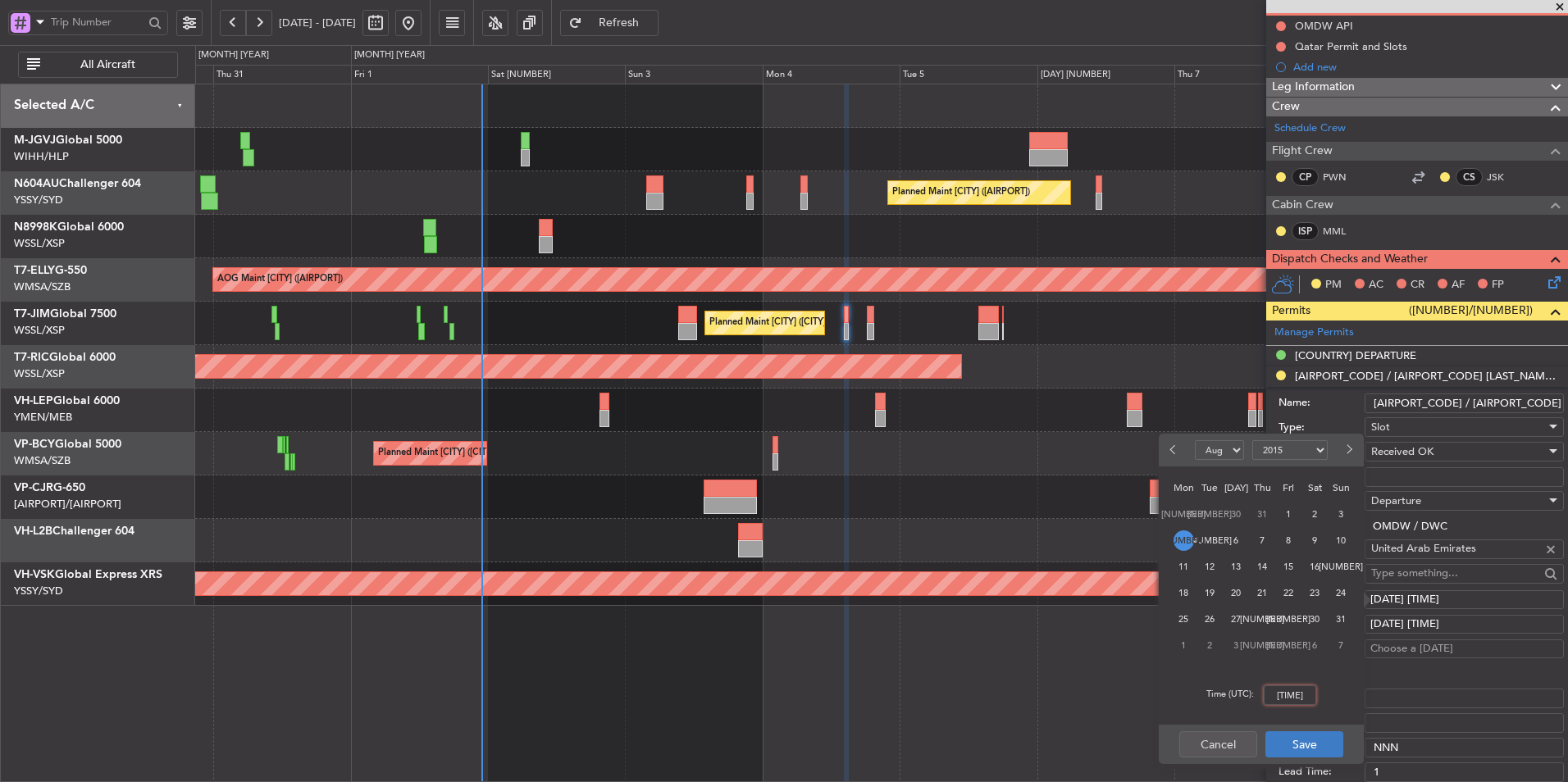 type on "[TIME]" 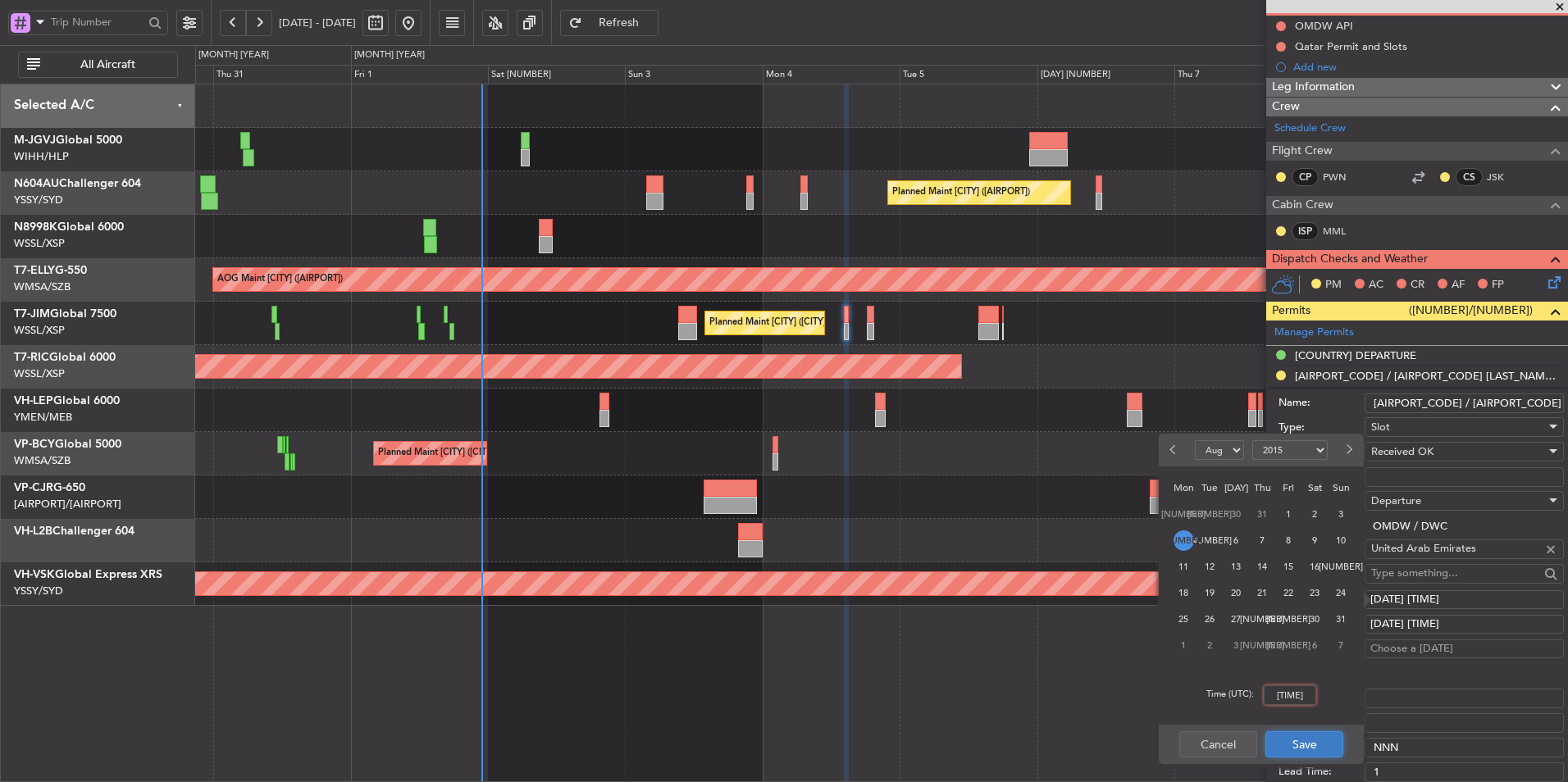click on "Save" at bounding box center (1304, 744) 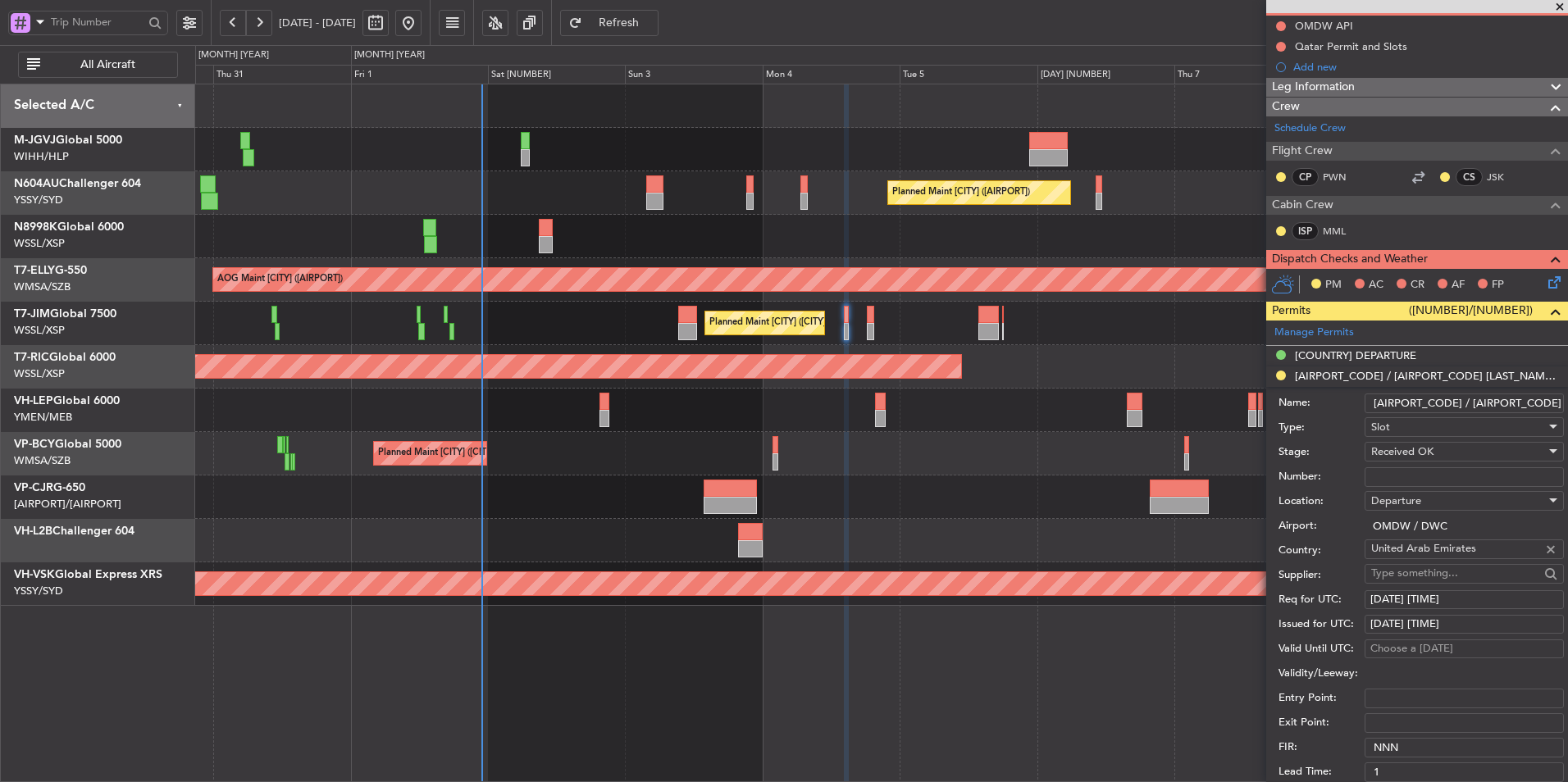 click on "[DATE] [TIME]" at bounding box center [1464, 625] 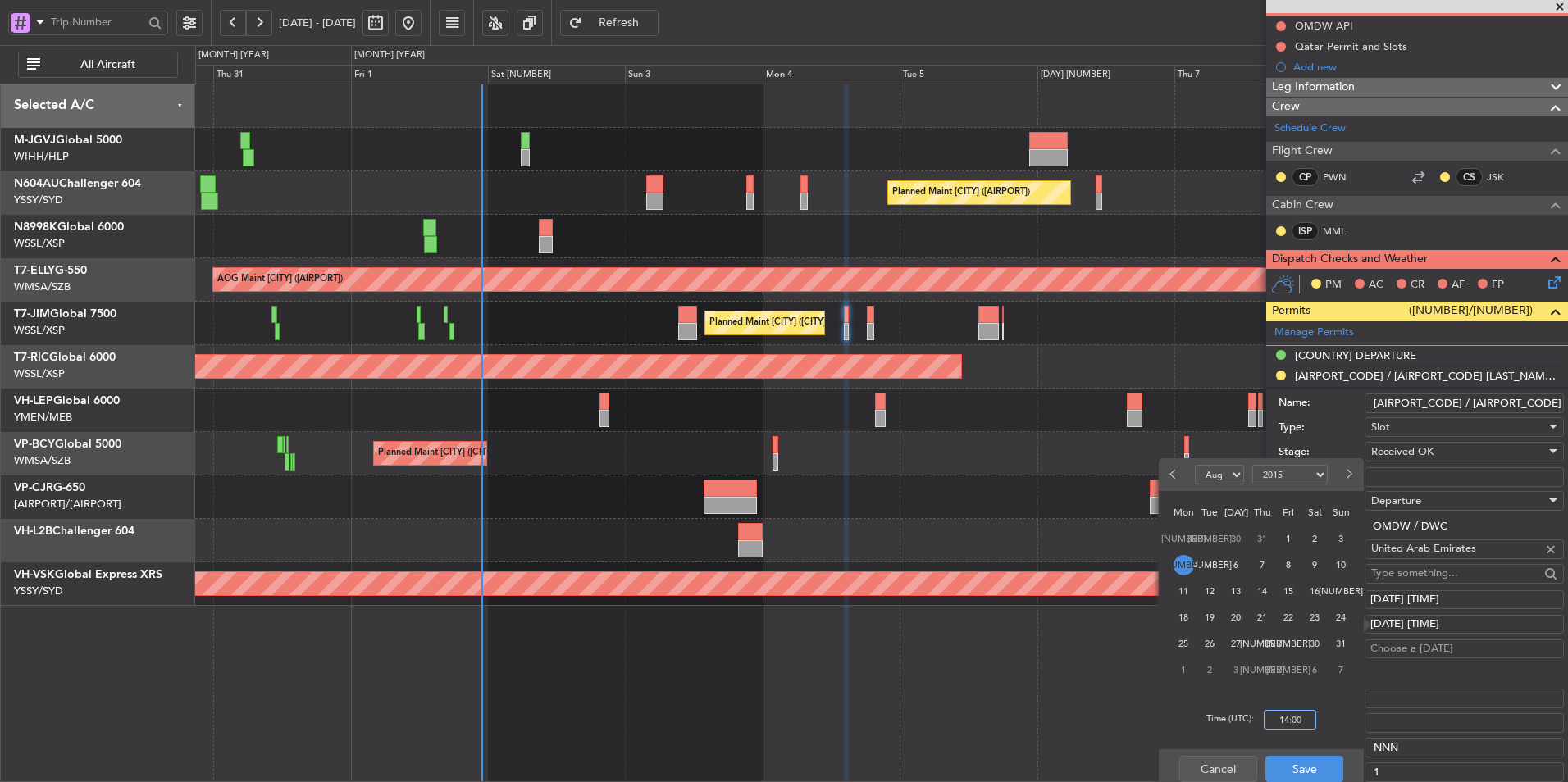 click on "14:00" at bounding box center (1290, 720) 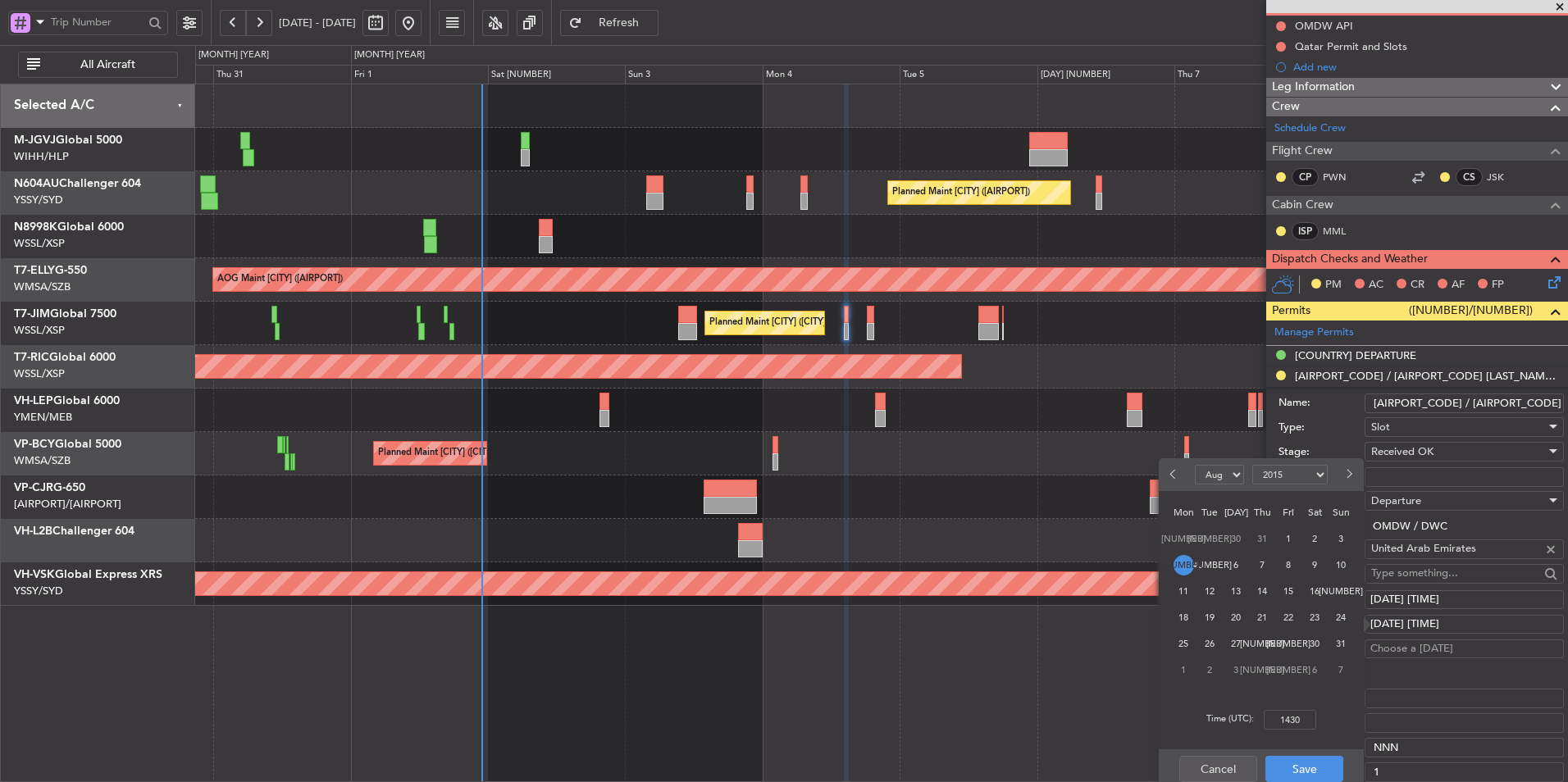 click on "Time (UTC): [TIME]" at bounding box center [1261, 720] 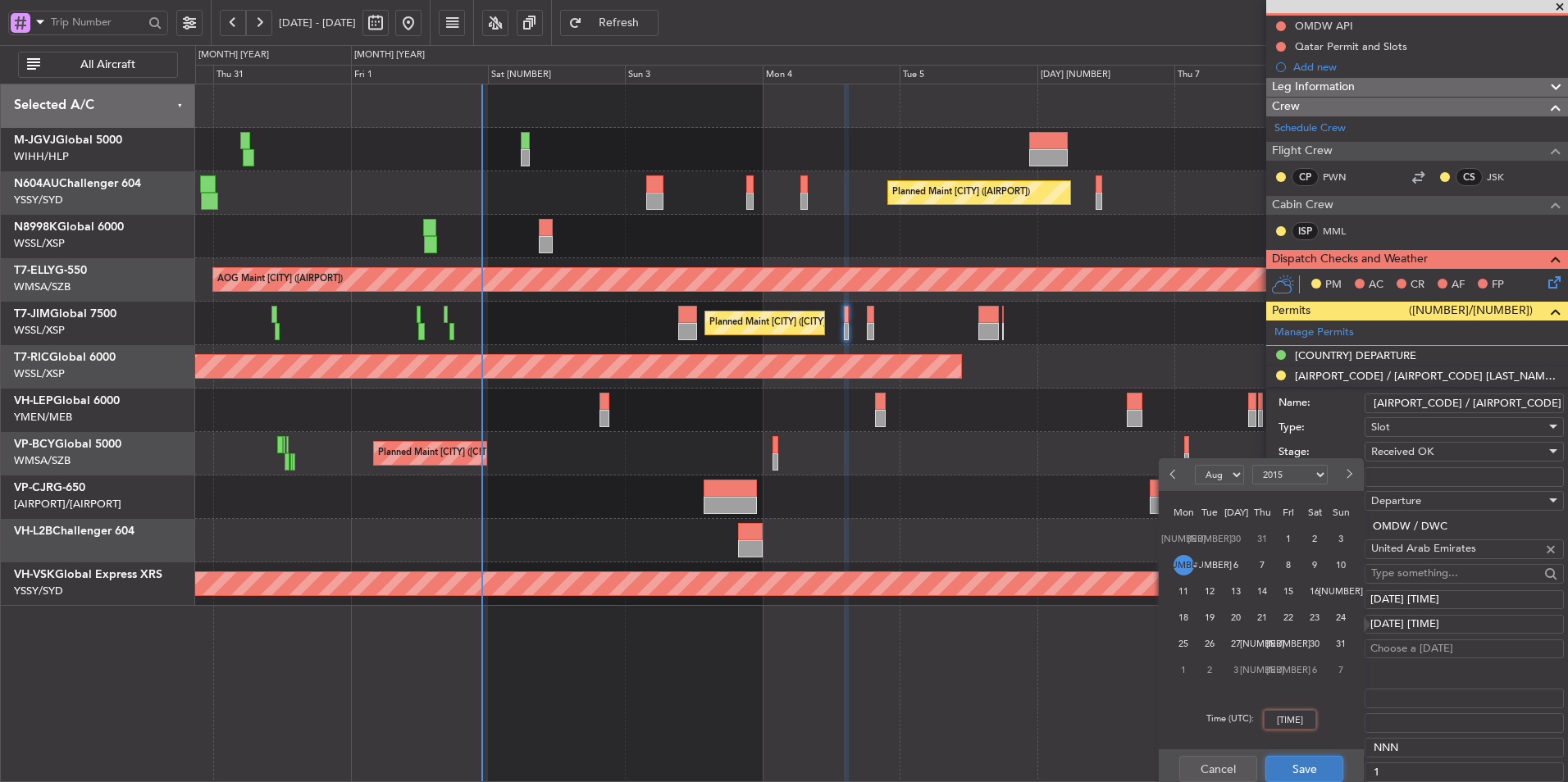 click on "Save" at bounding box center [1304, 769] 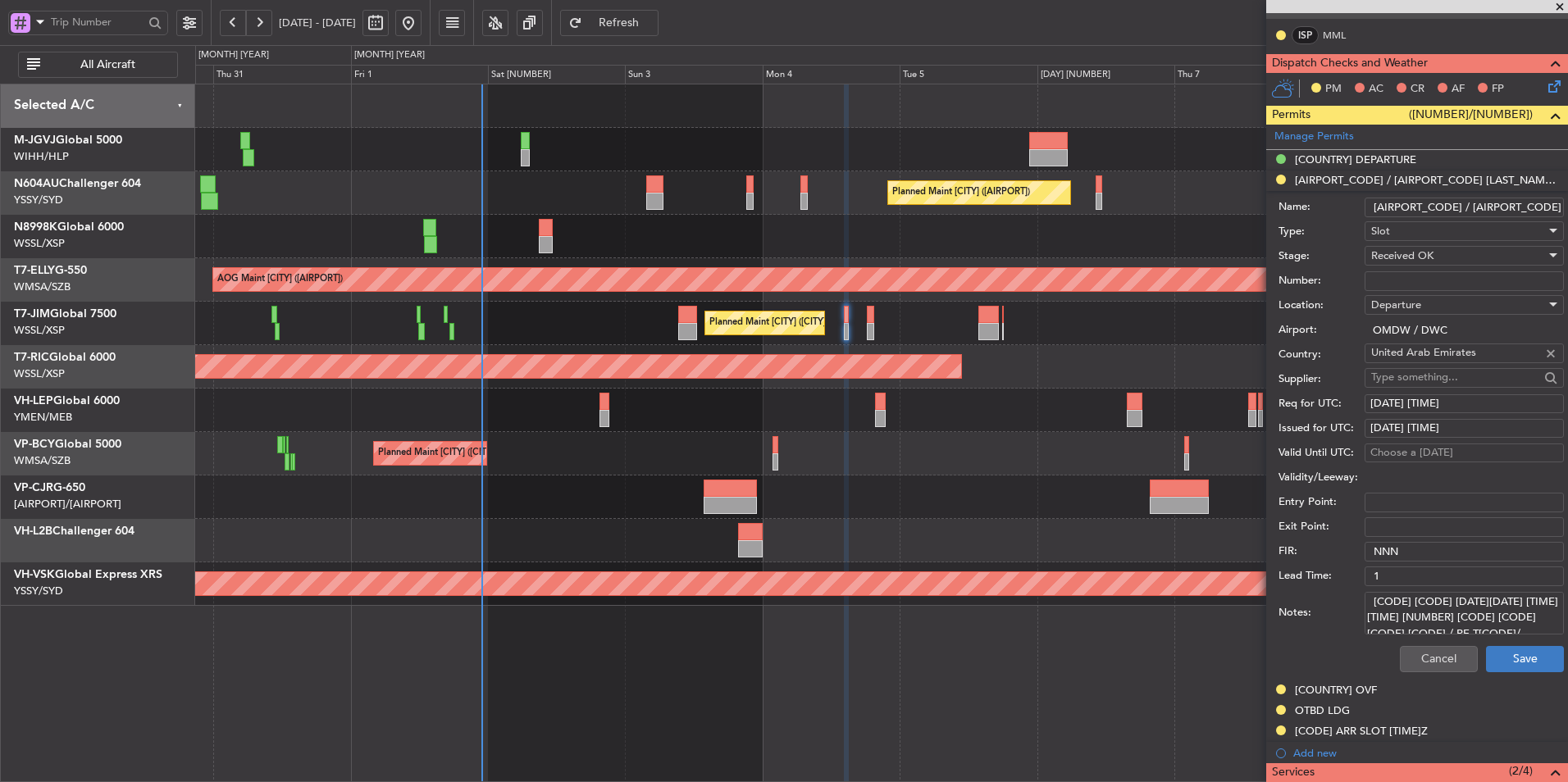 scroll, scrollTop: 410, scrollLeft: 0, axis: vertical 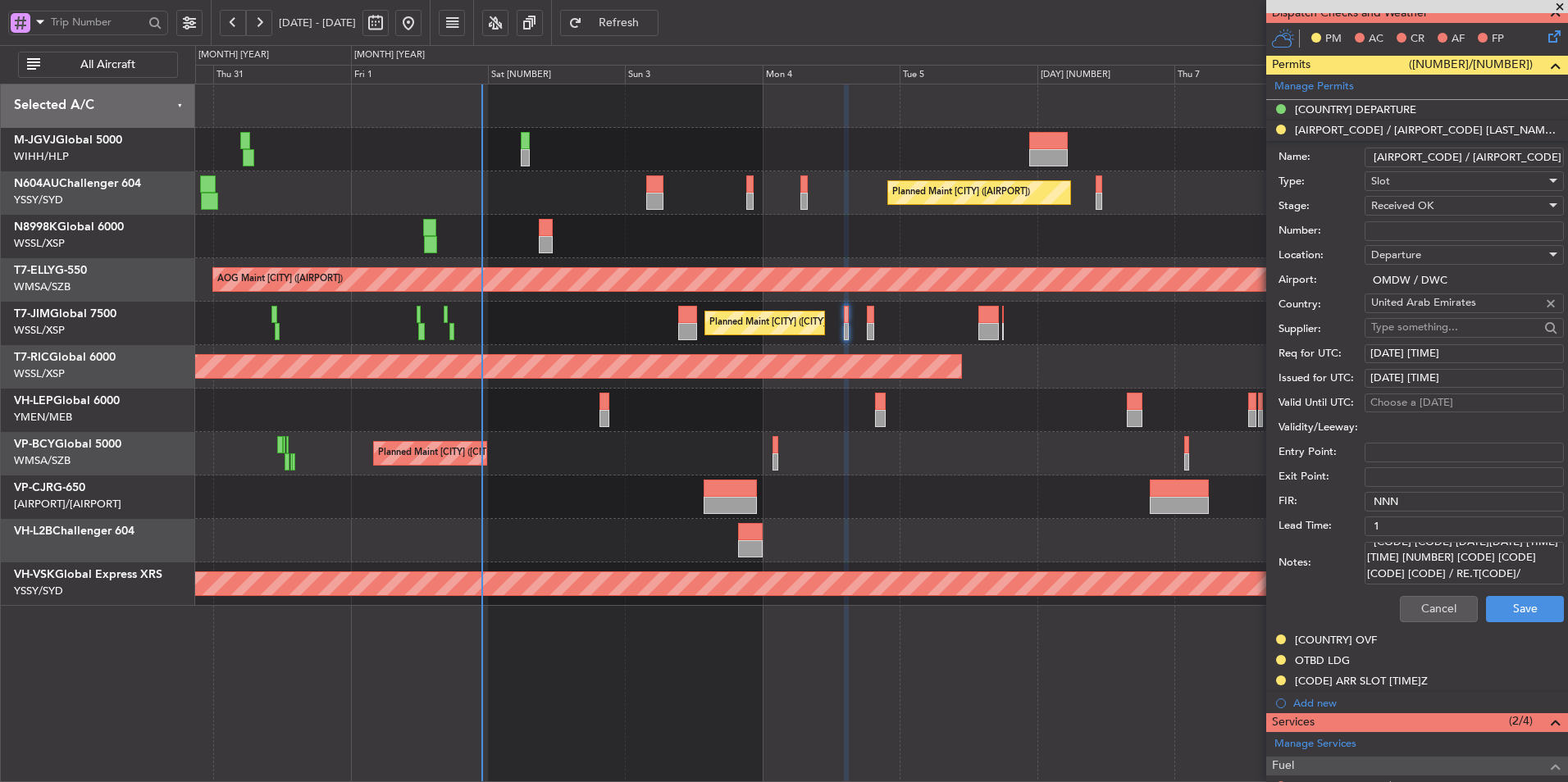 click on "[CODE] [CODE] [DATE][DATE] [TIME][TIME] [NUMBER] [CODE] [CODE] [CODE] [CODE] / RE.T[CODE]/" at bounding box center (1464, 563) 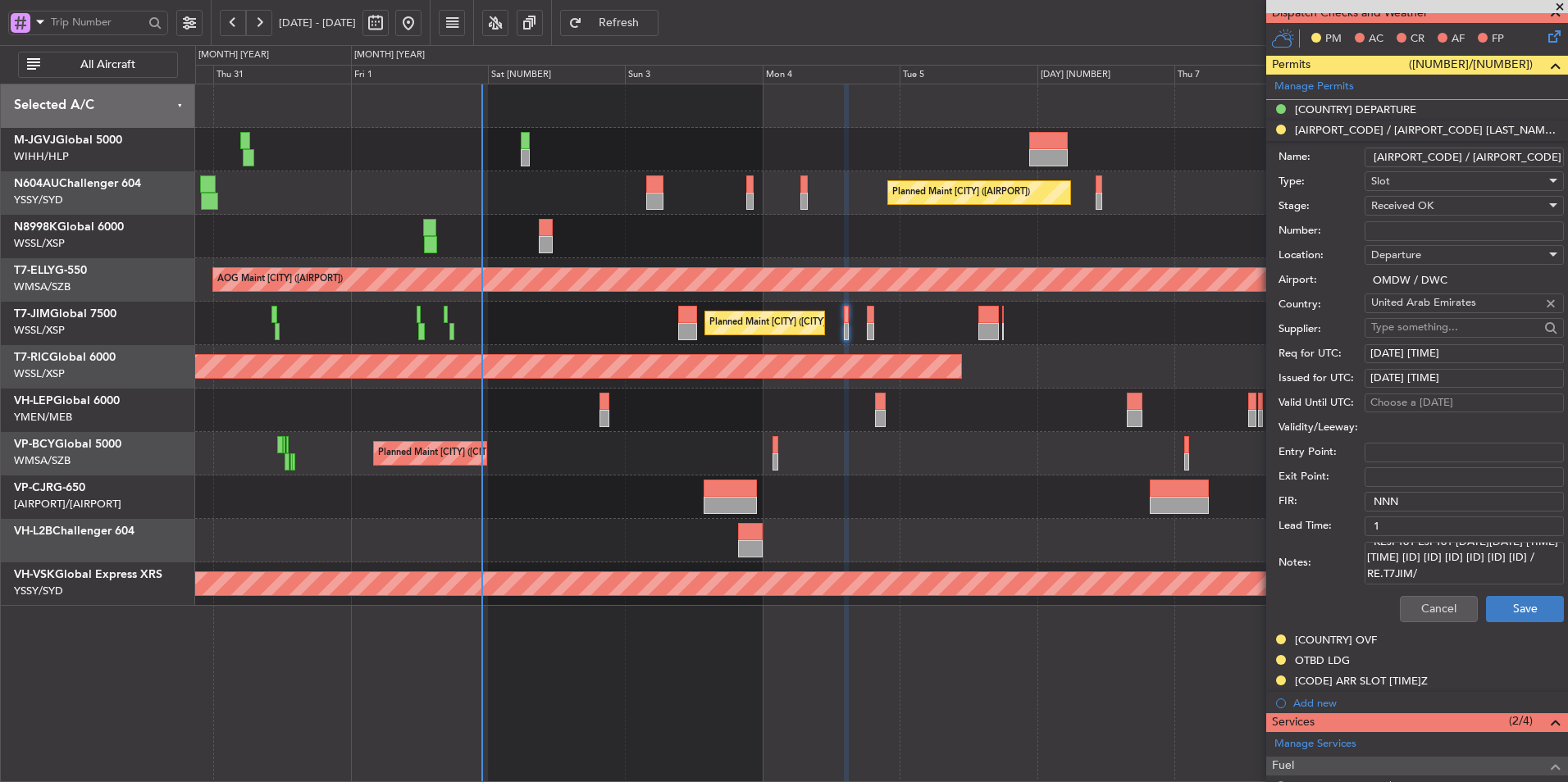 type on "KEJF161 EJF161 [DATE][DATE] [TIME] [TIME] [ID] [ID] [ID] [ID] [ID] [ID] / RE.T7JIM/" 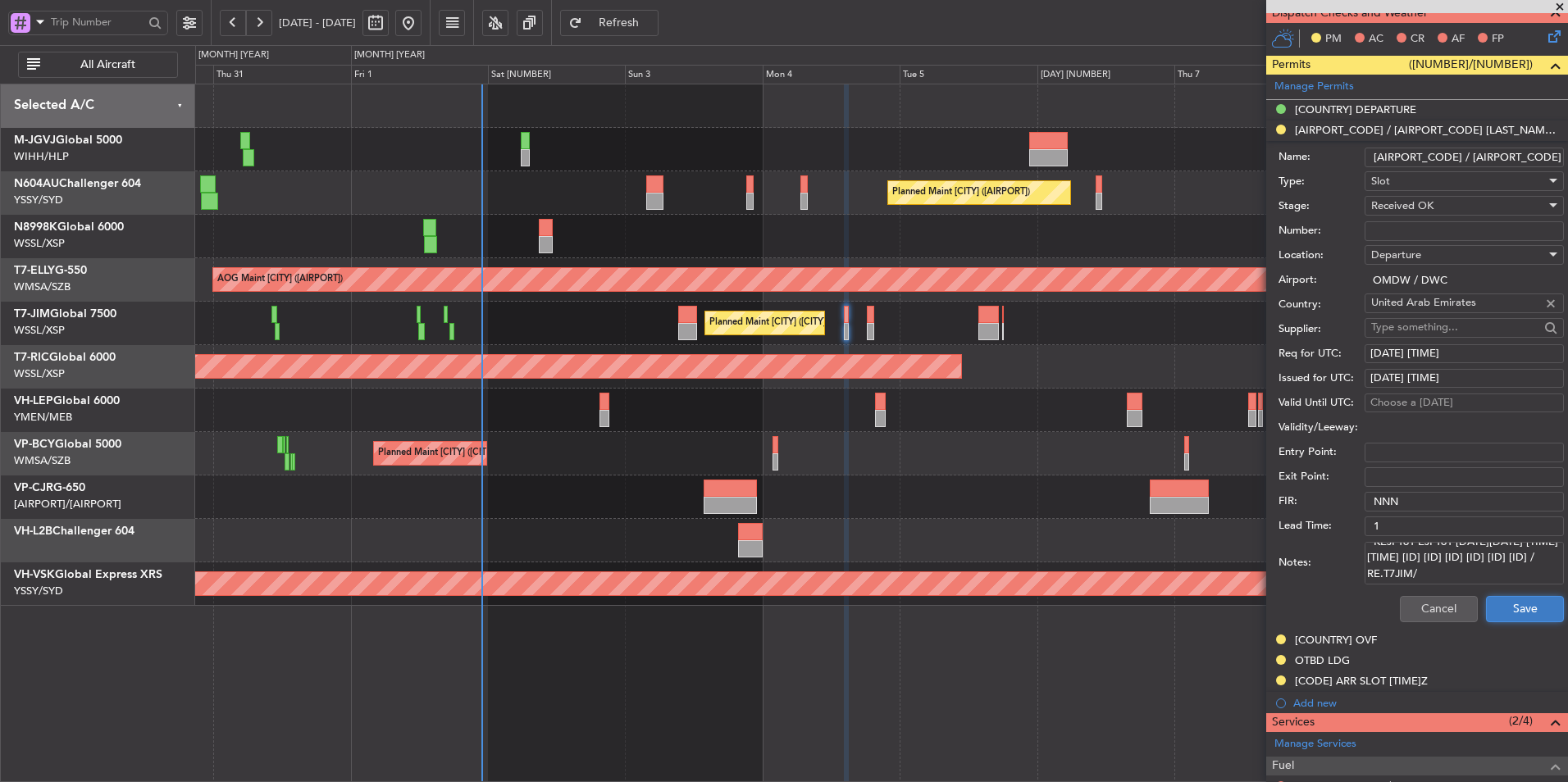 click on "Save" at bounding box center (1525, 609) 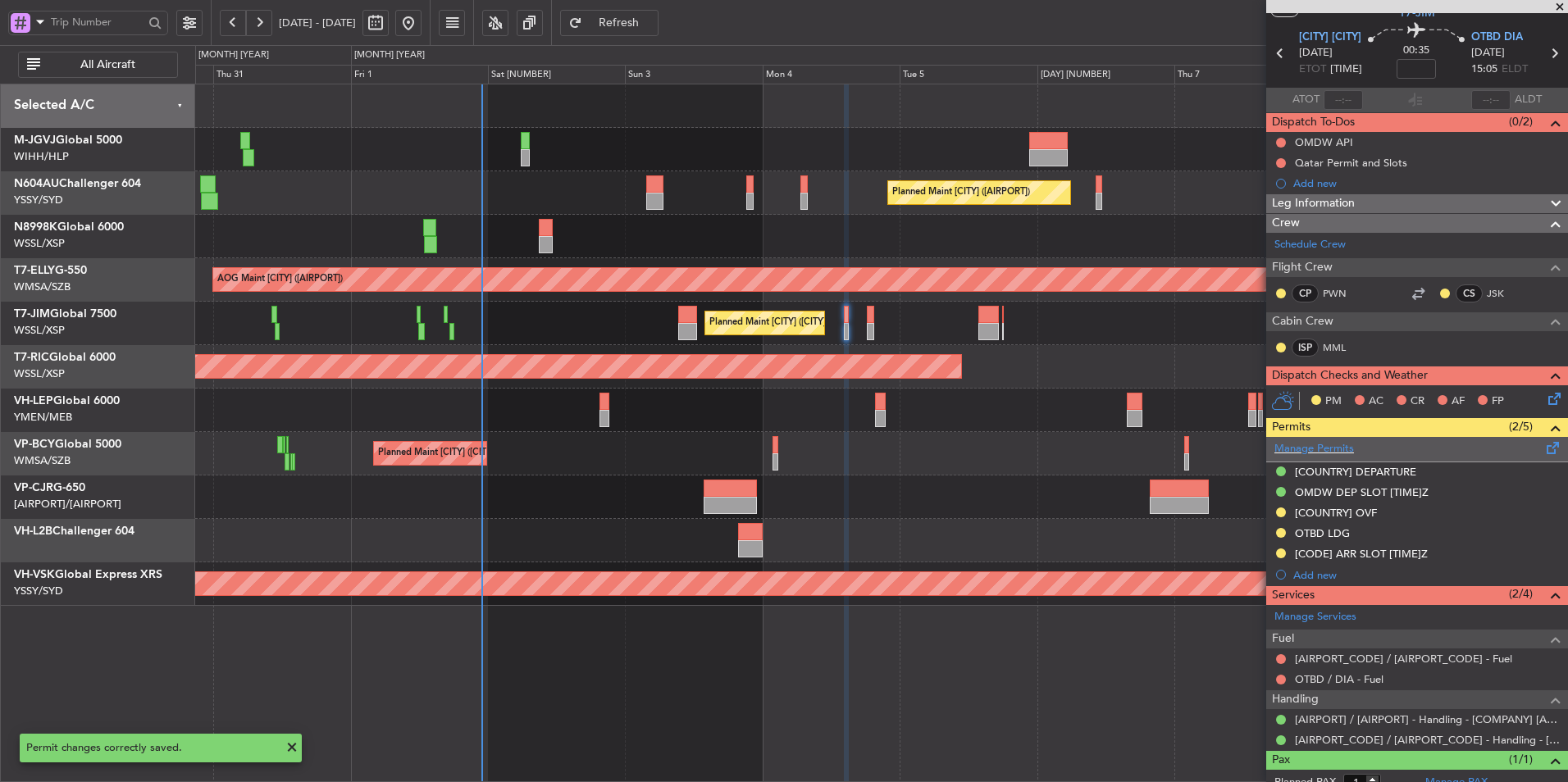 scroll, scrollTop: 0, scrollLeft: 0, axis: both 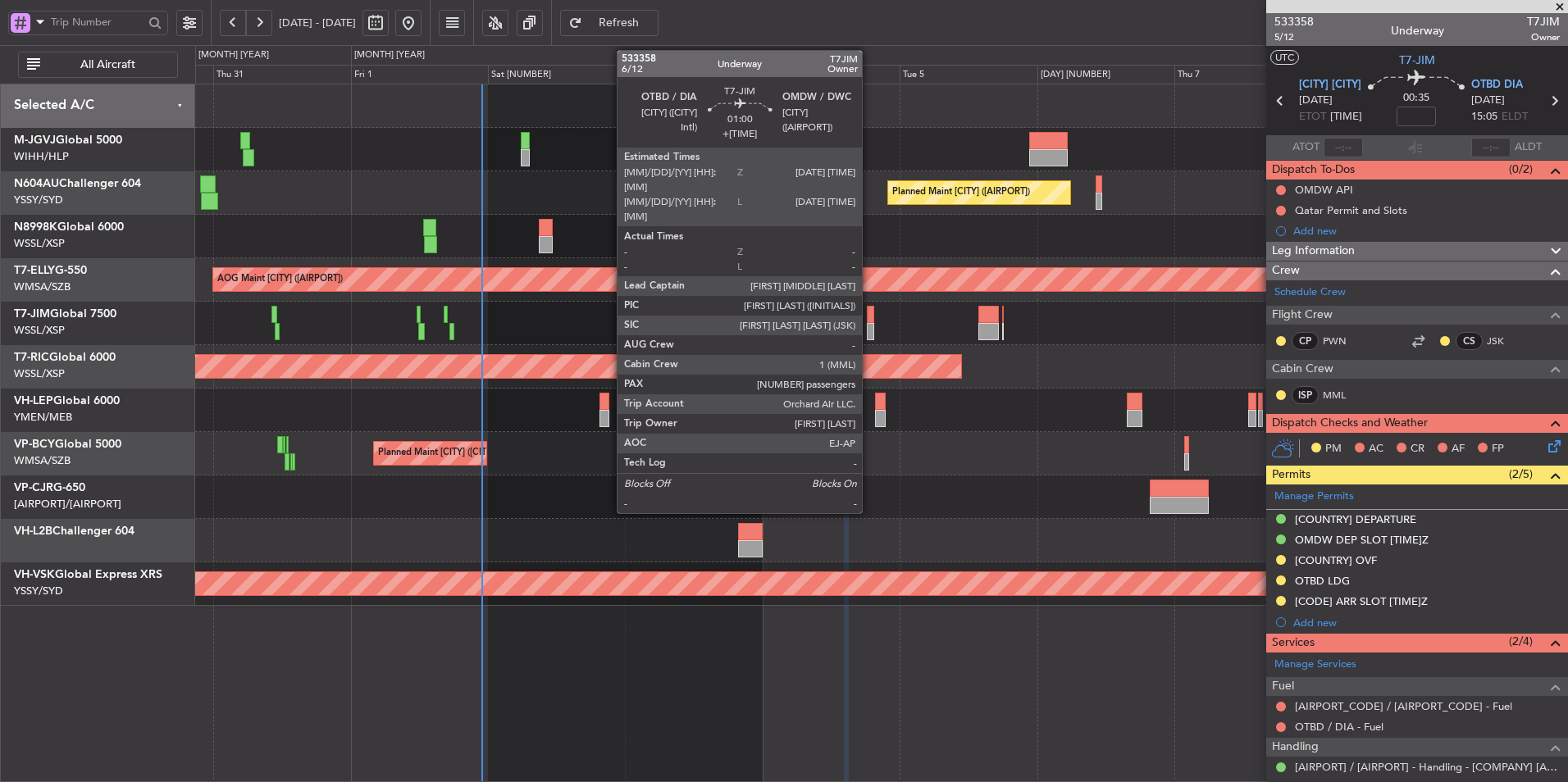 click 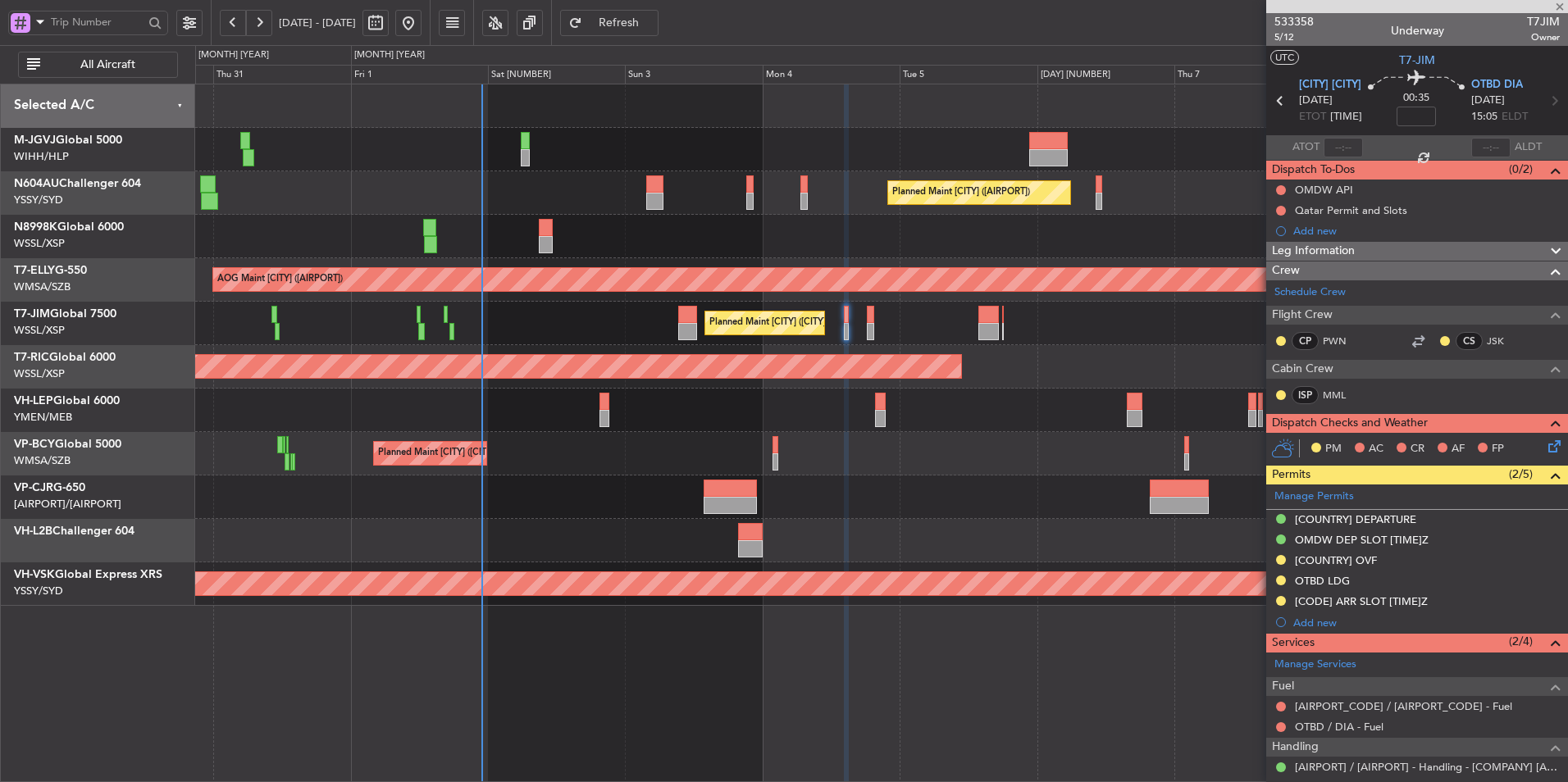 type on "+[TIME]" 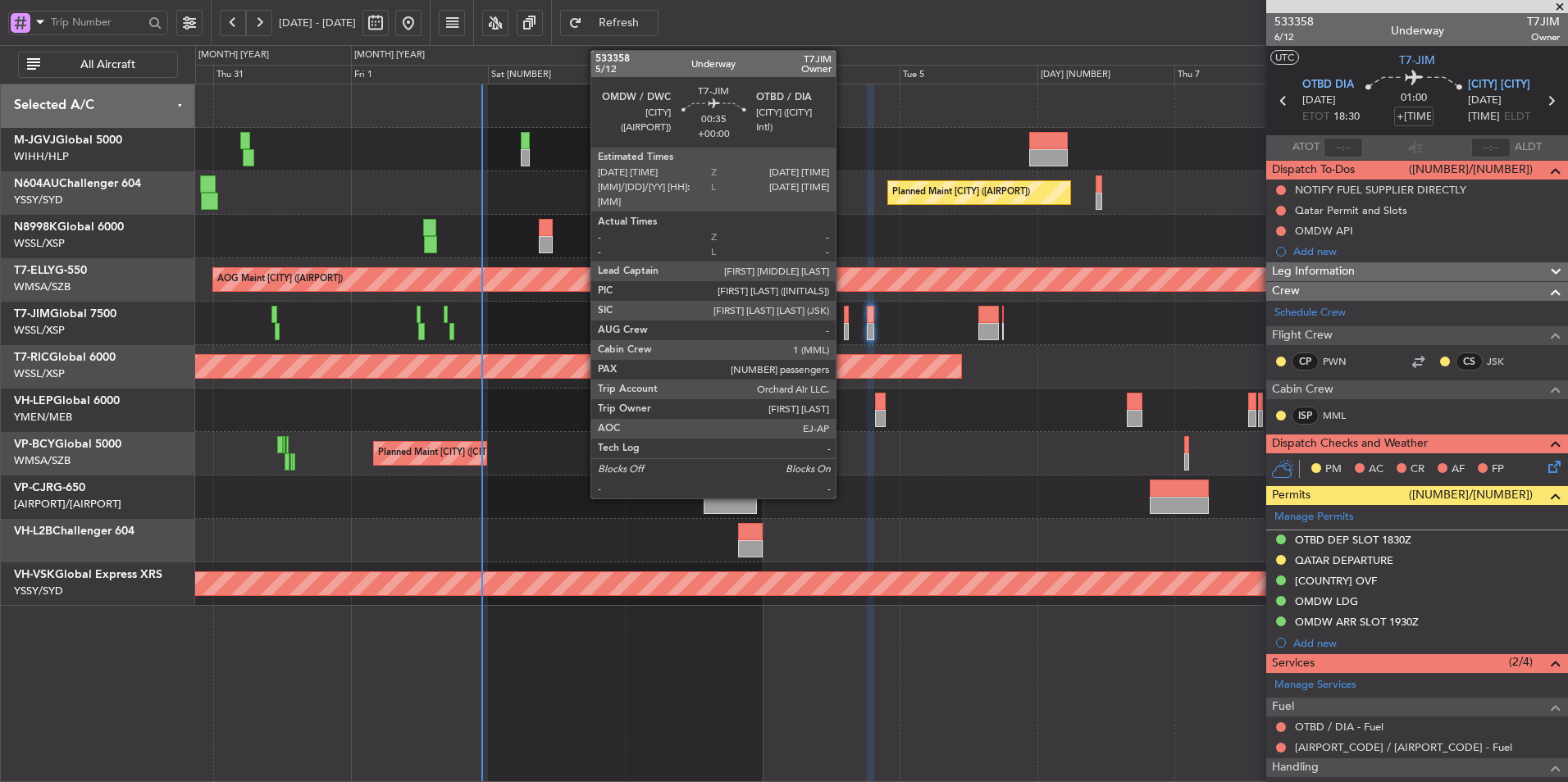 click 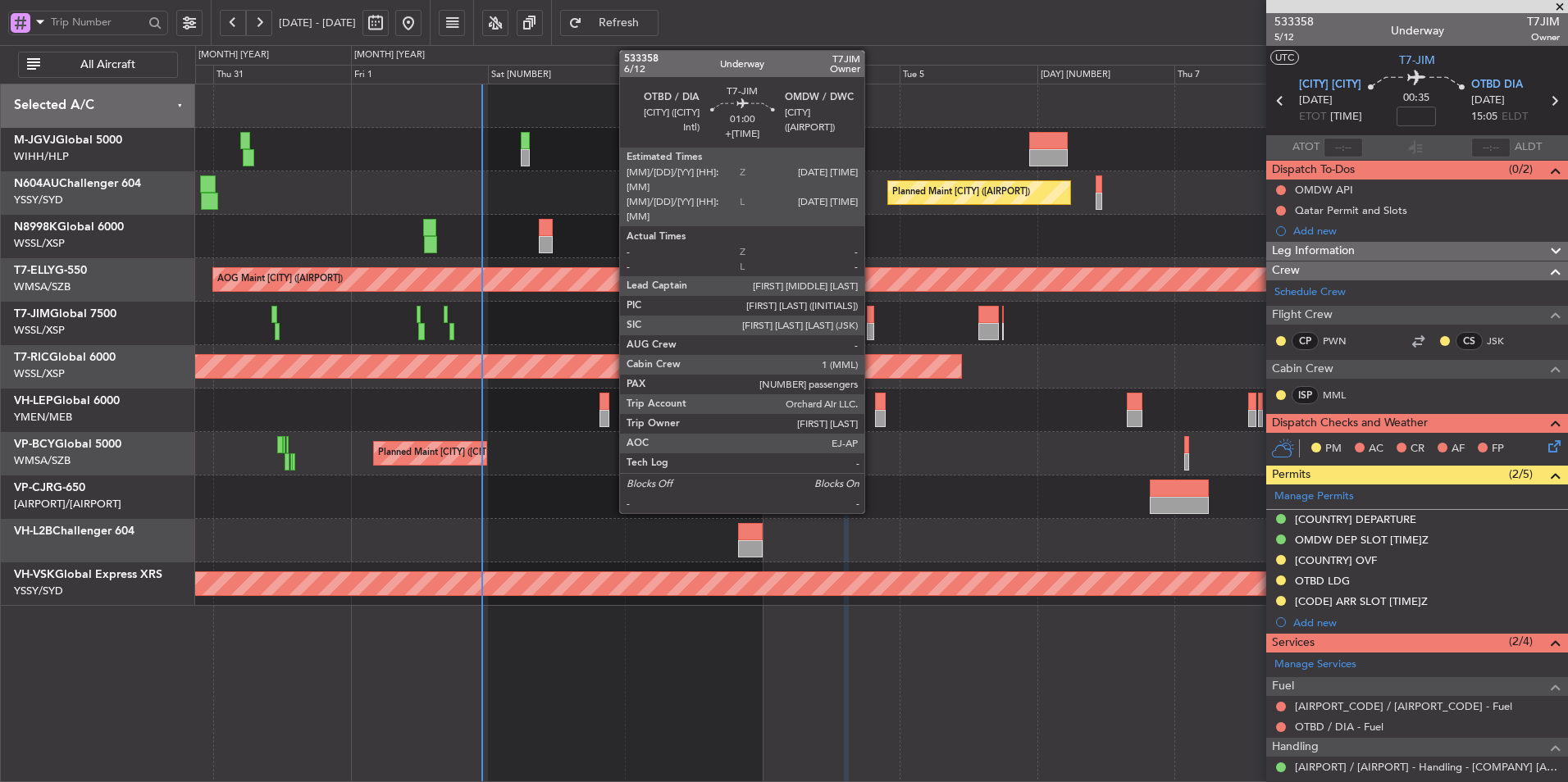 click 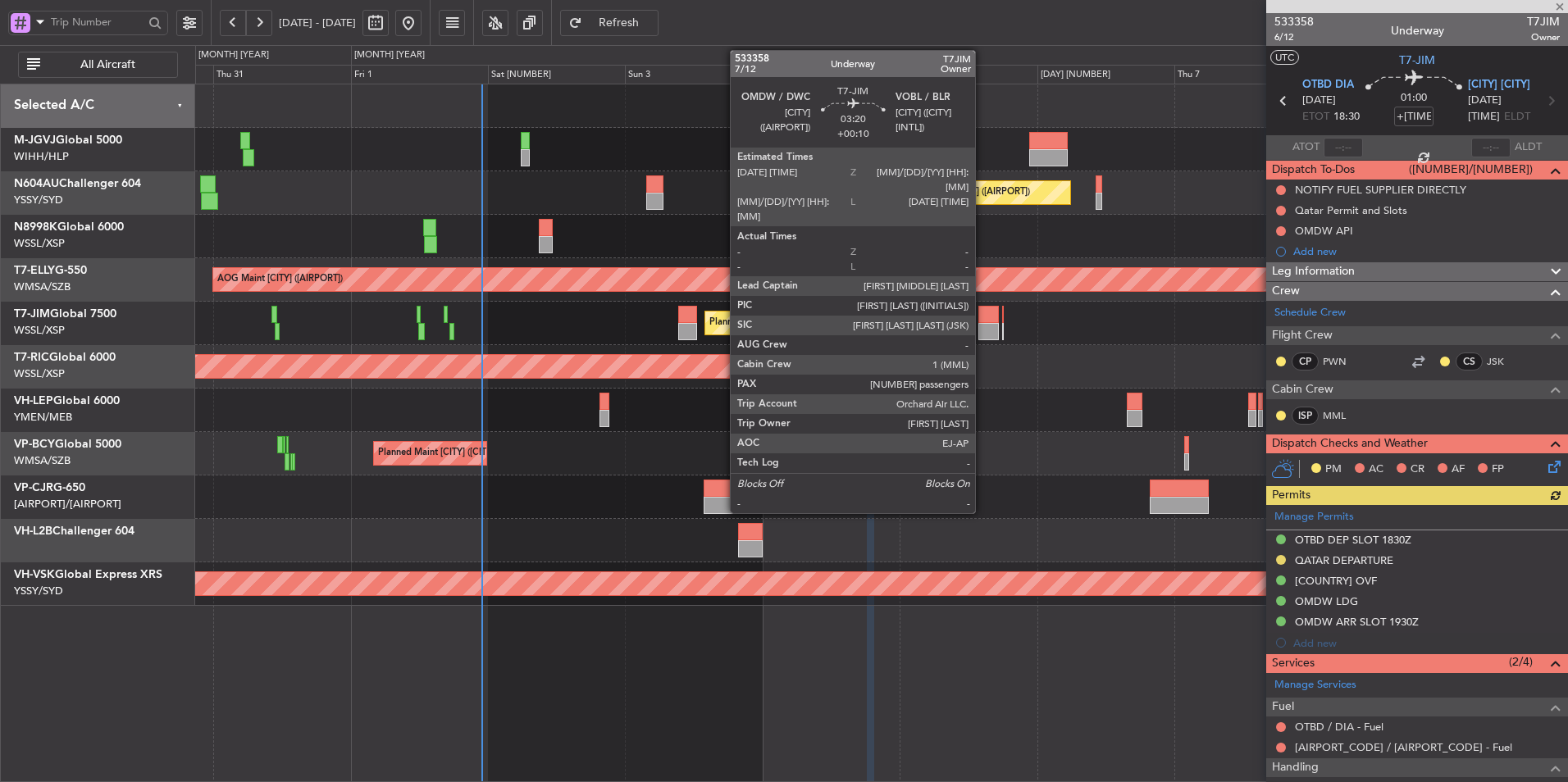 click 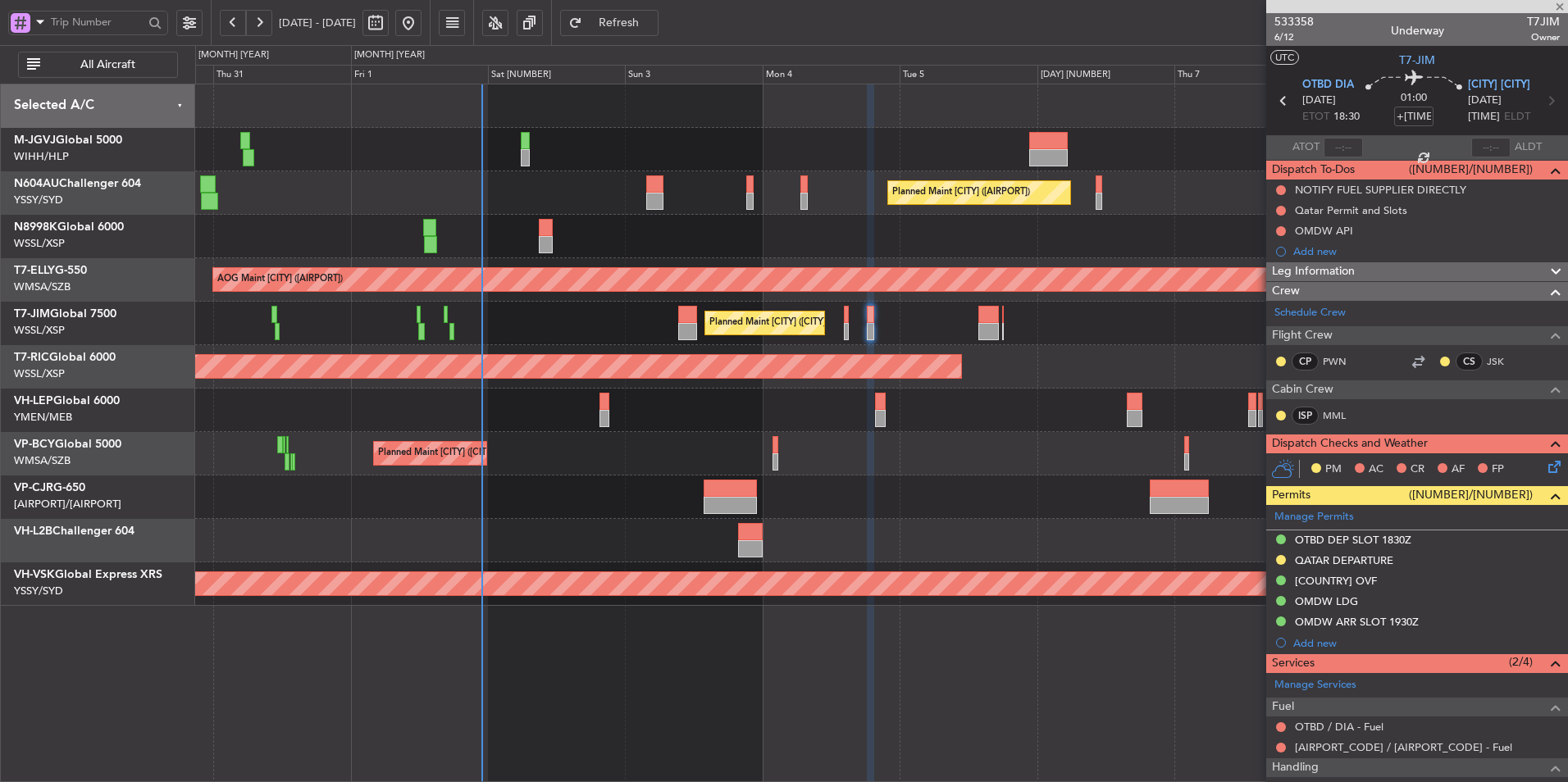 type on "+00:10" 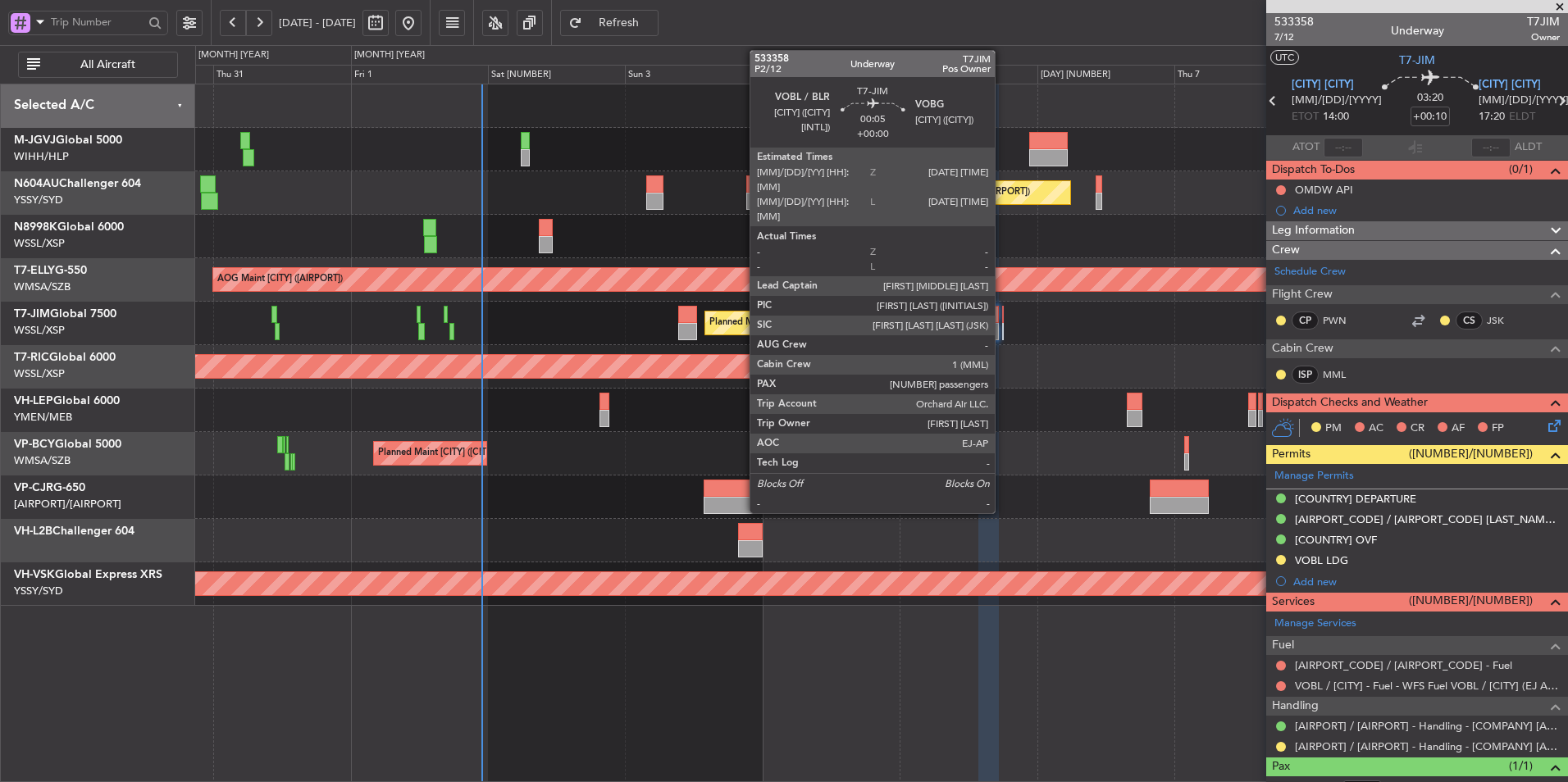 click 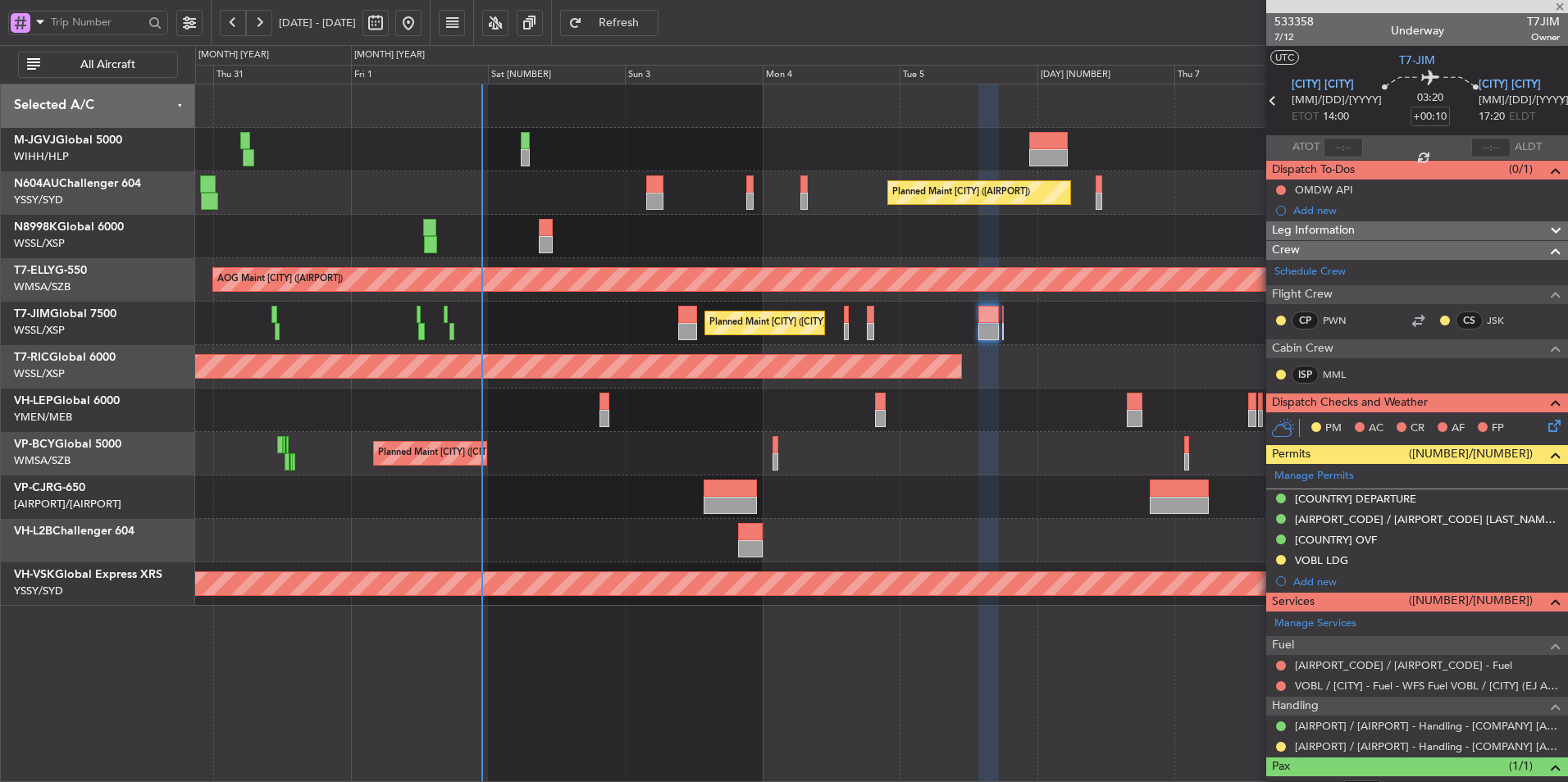 type 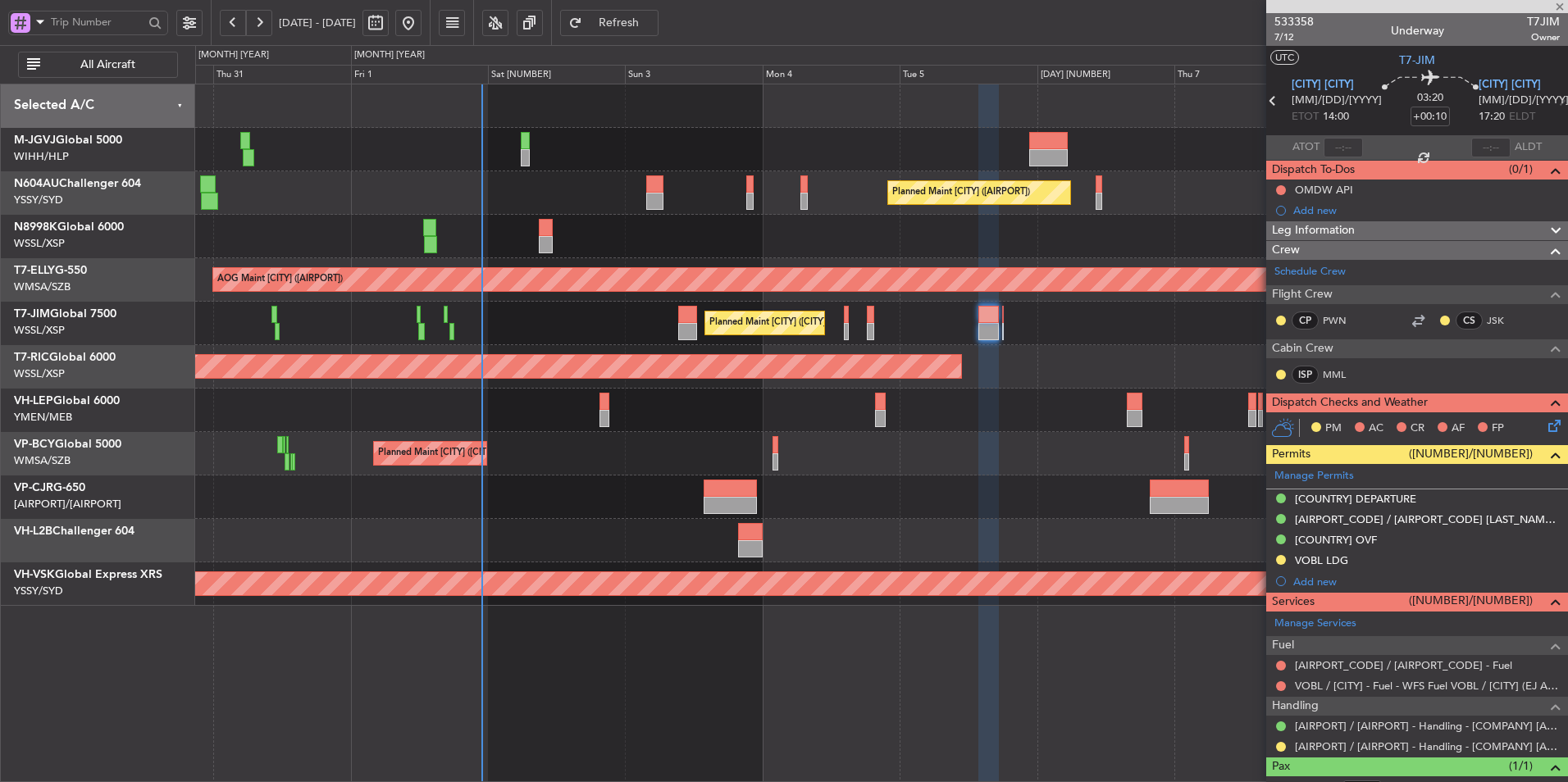 type on "0" 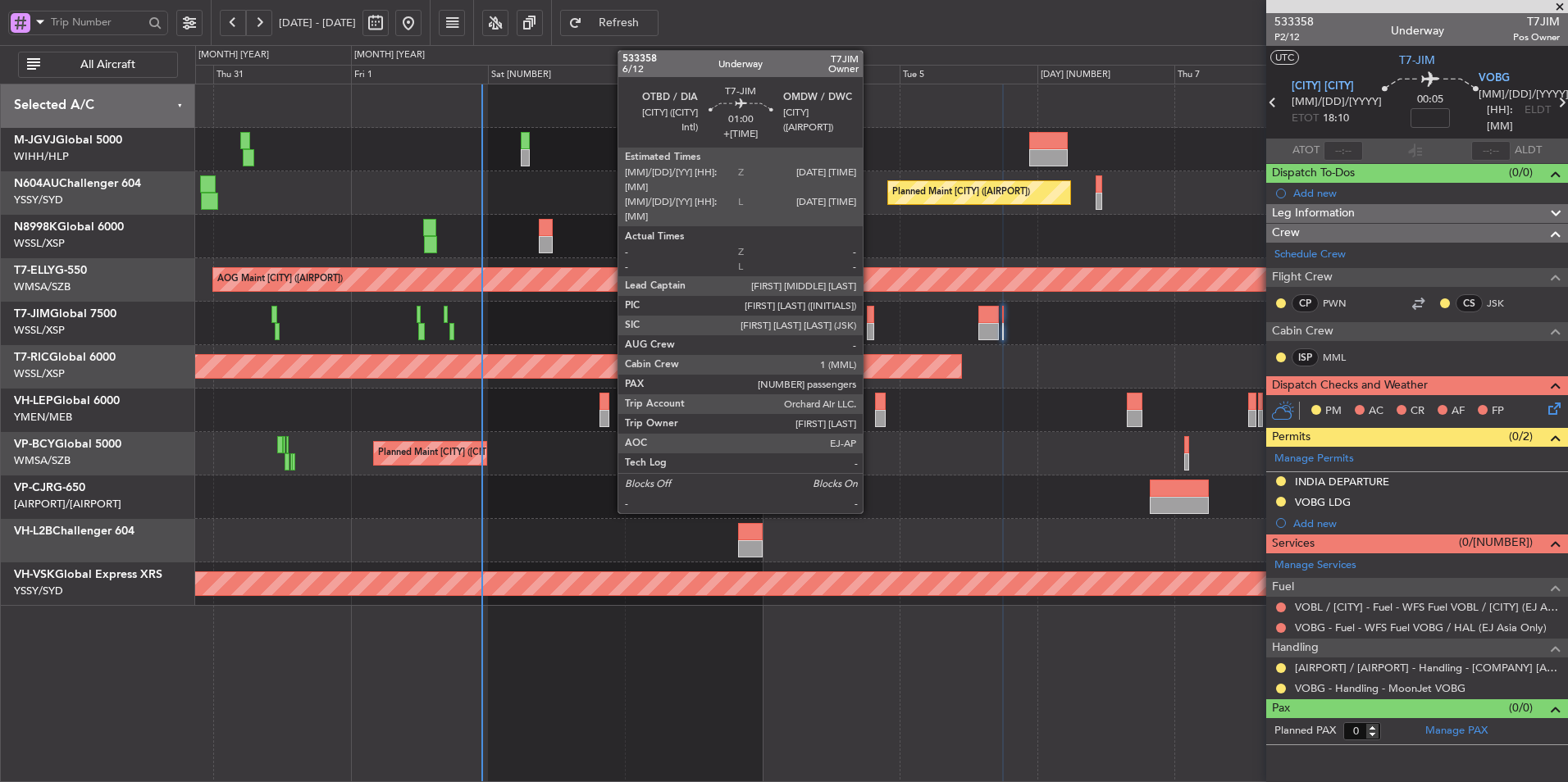 click 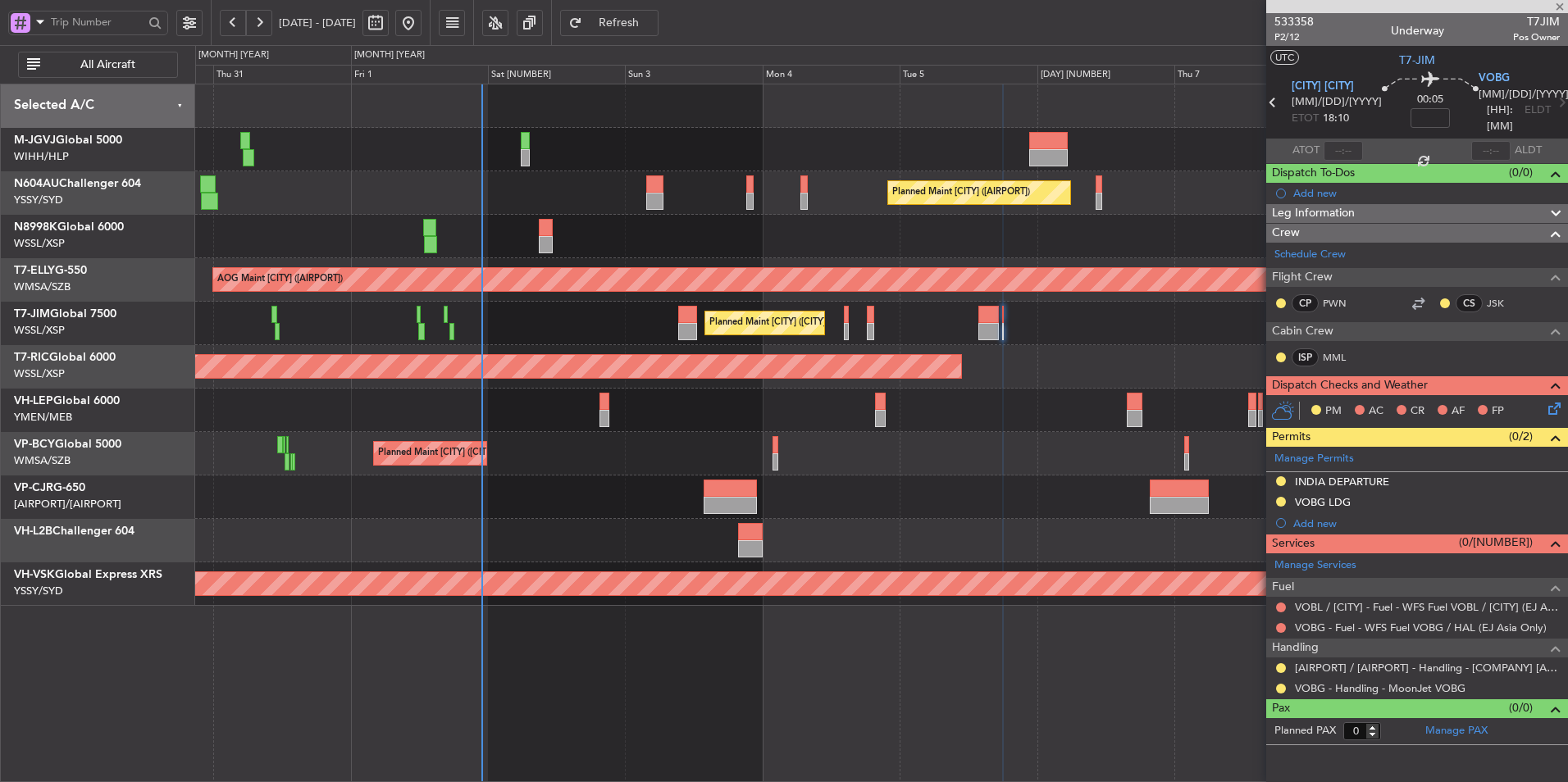 type on "+[TIME]" 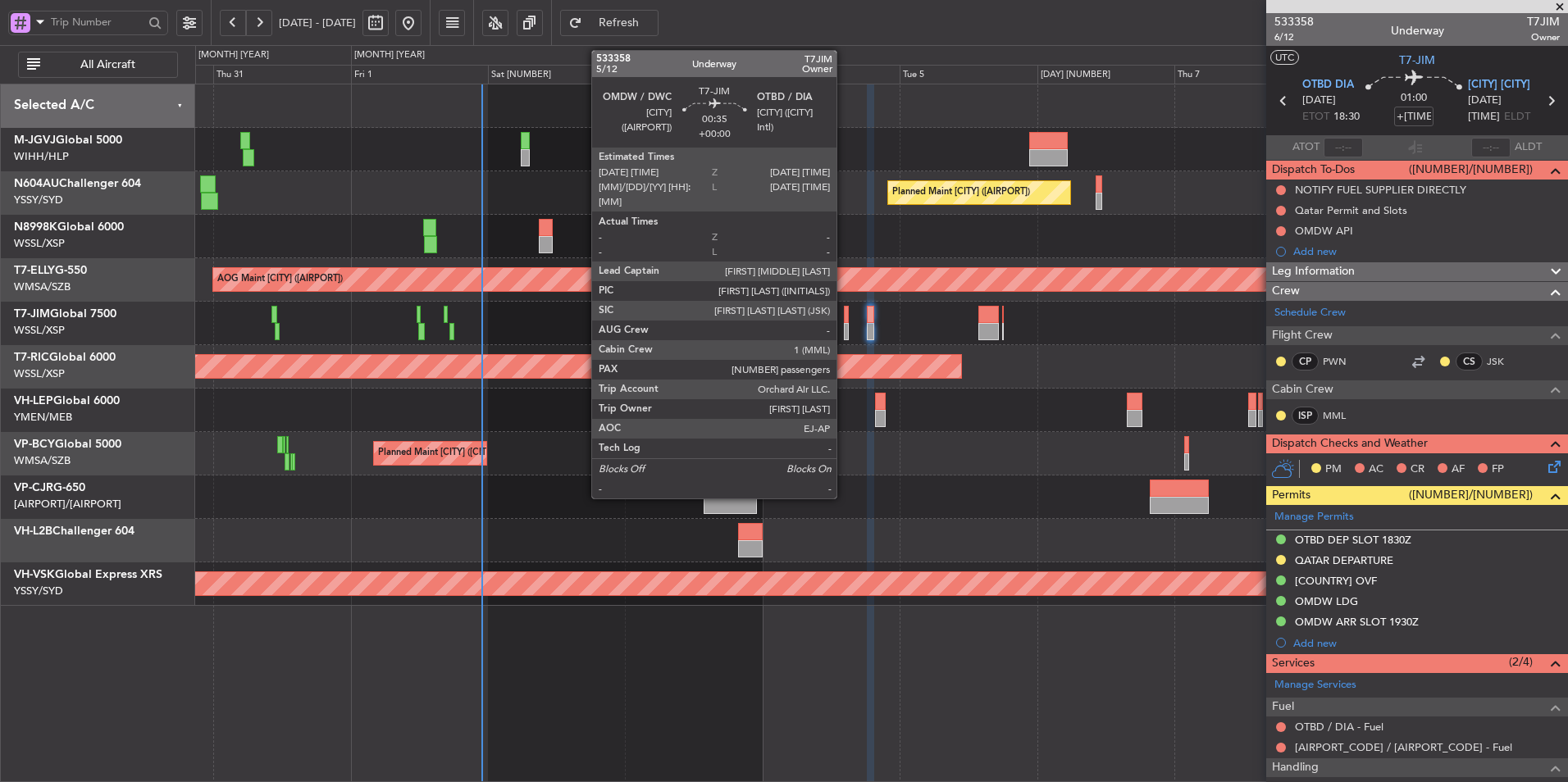 click 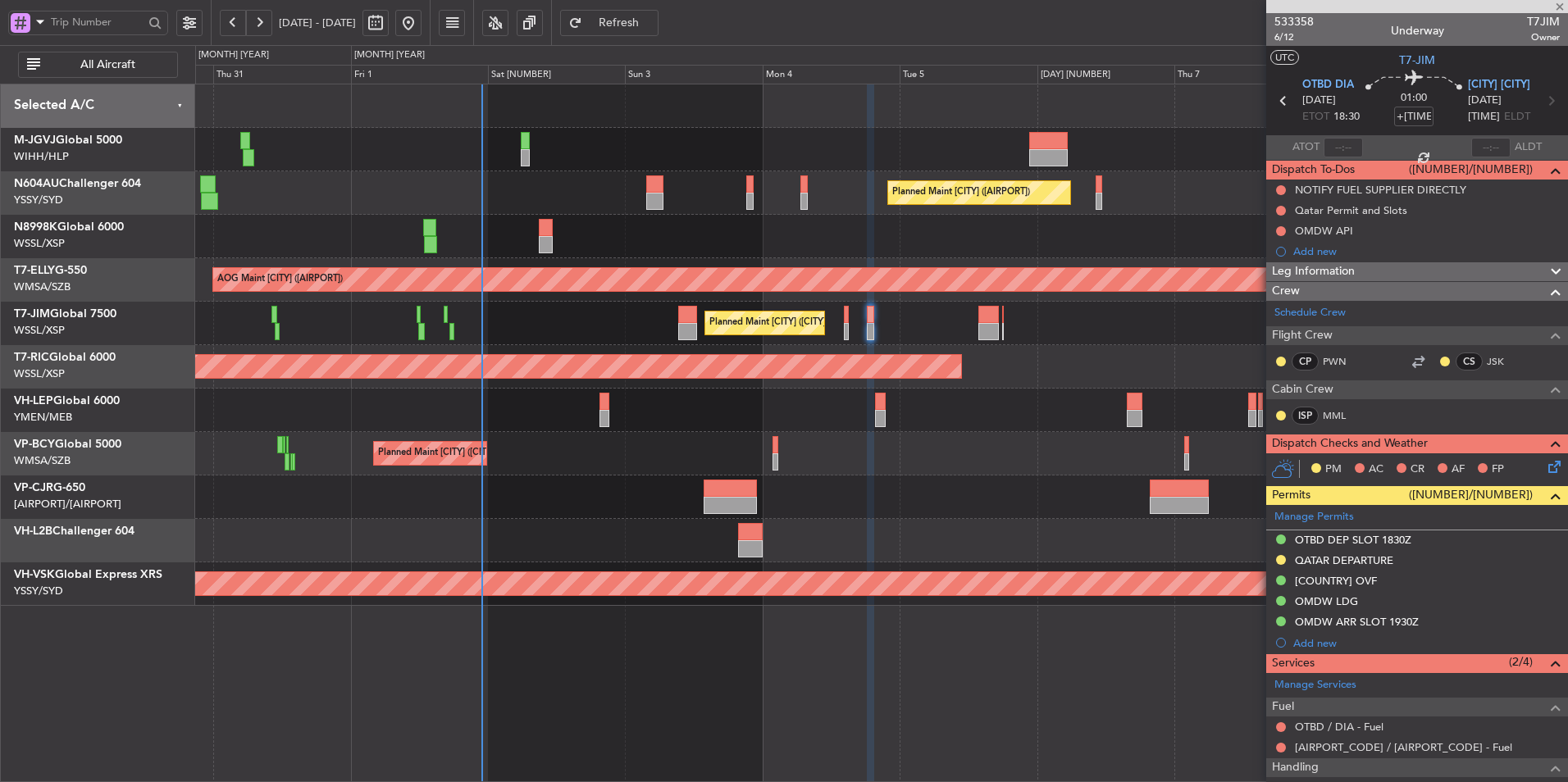 type 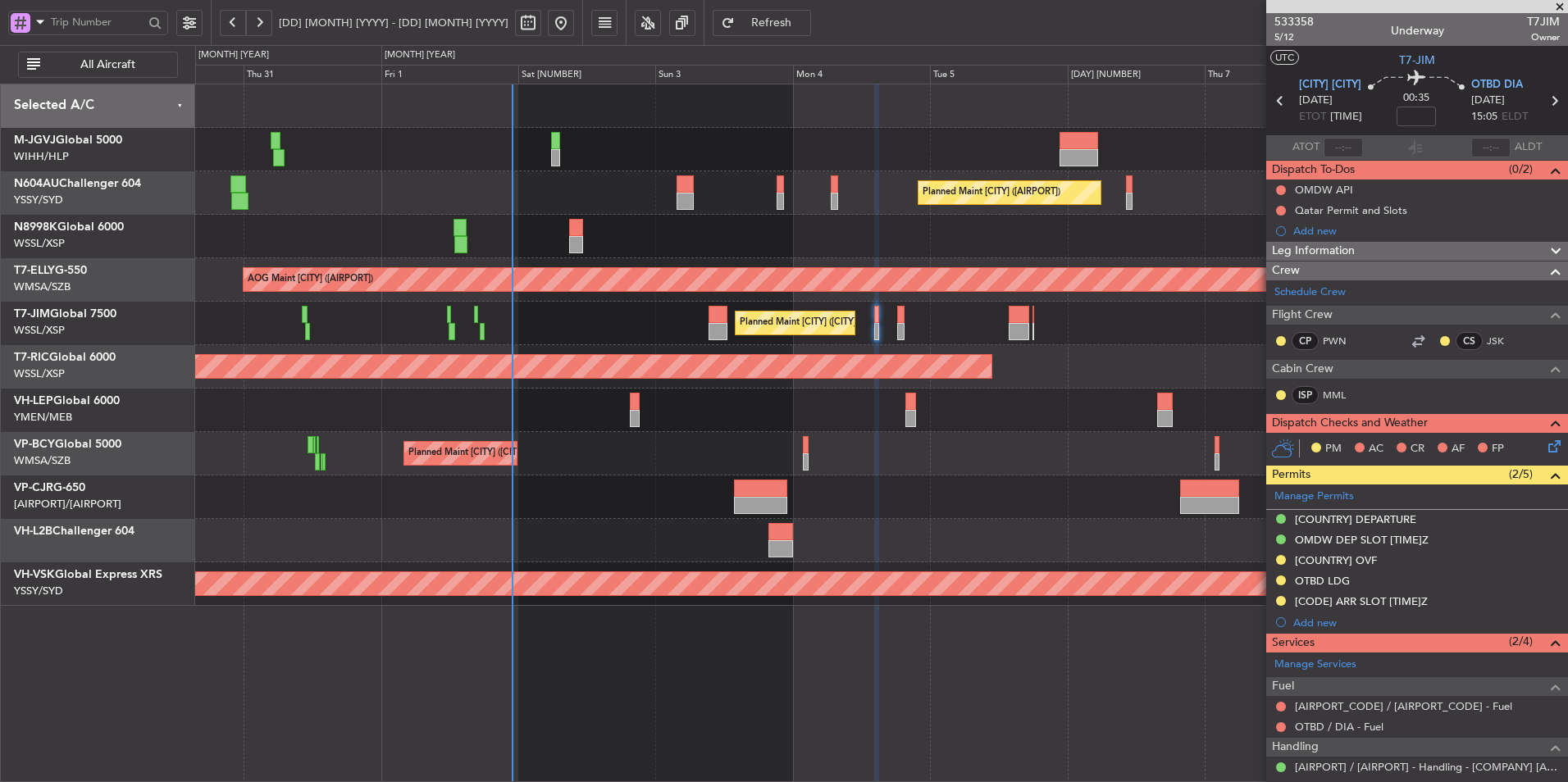 click on "Planned Maint [CITY] ([CITY] - [CITY])" 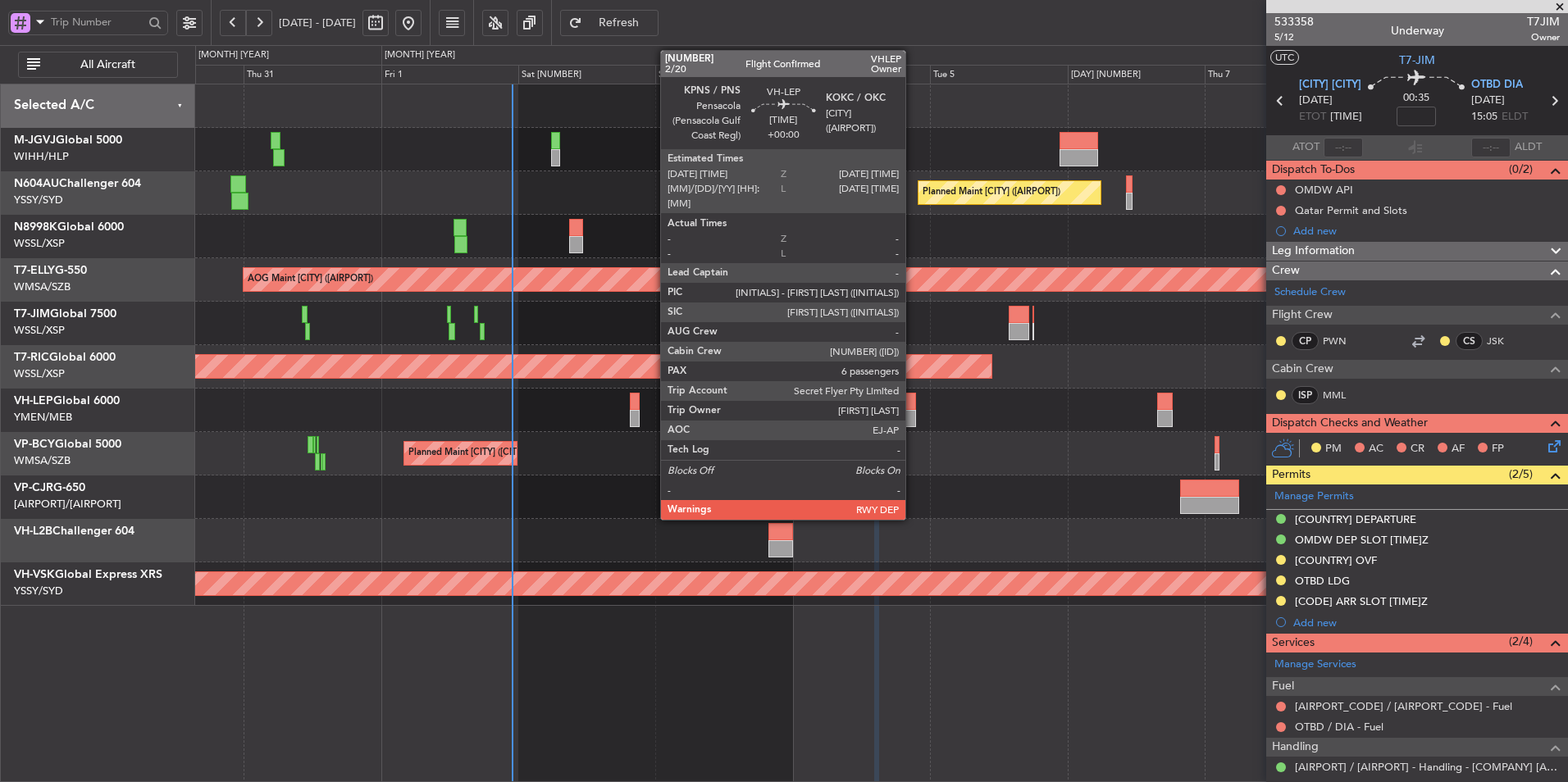 click 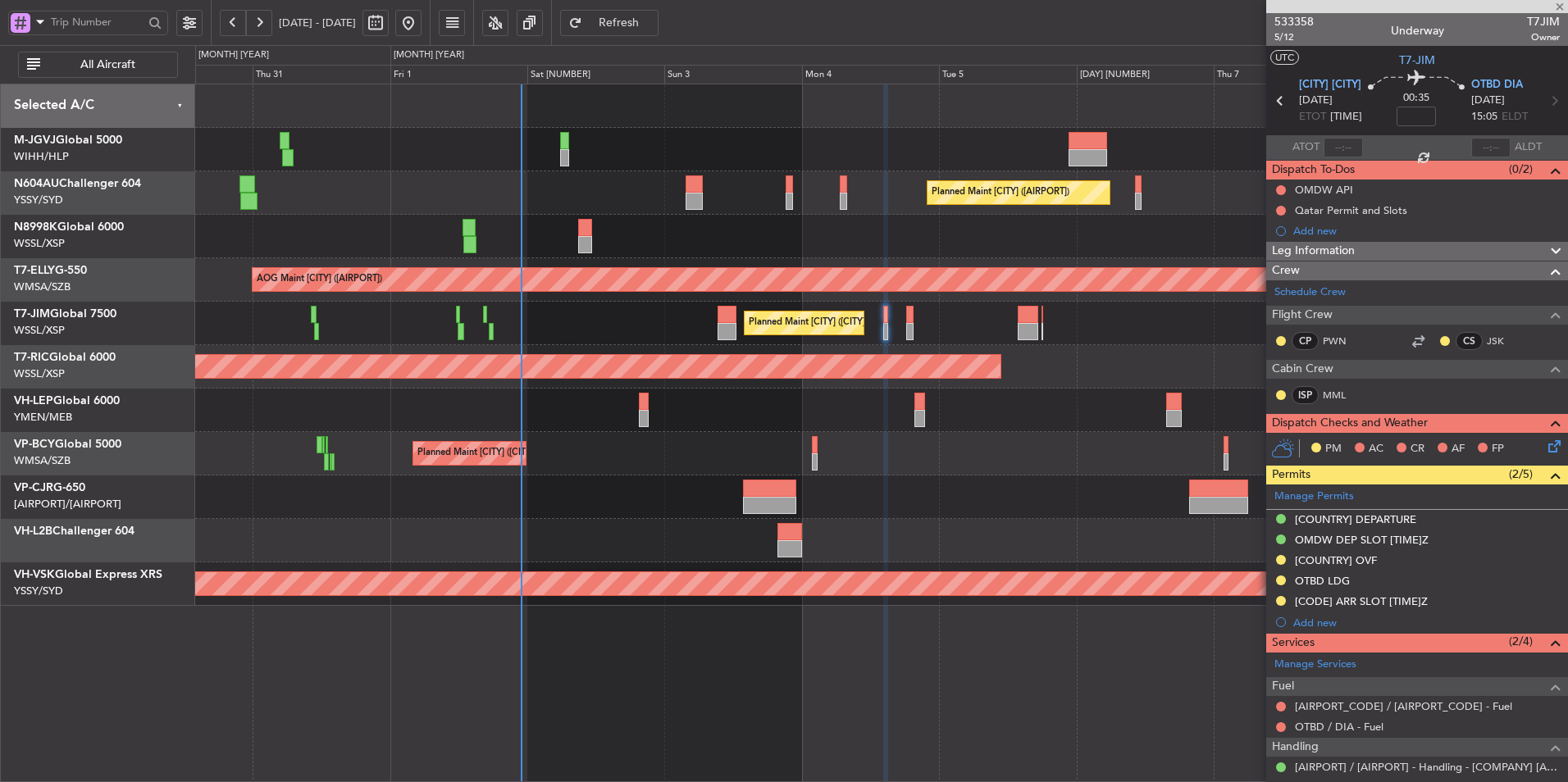 click on "Planned Maint [CITY] ([CITY] [INTL])" 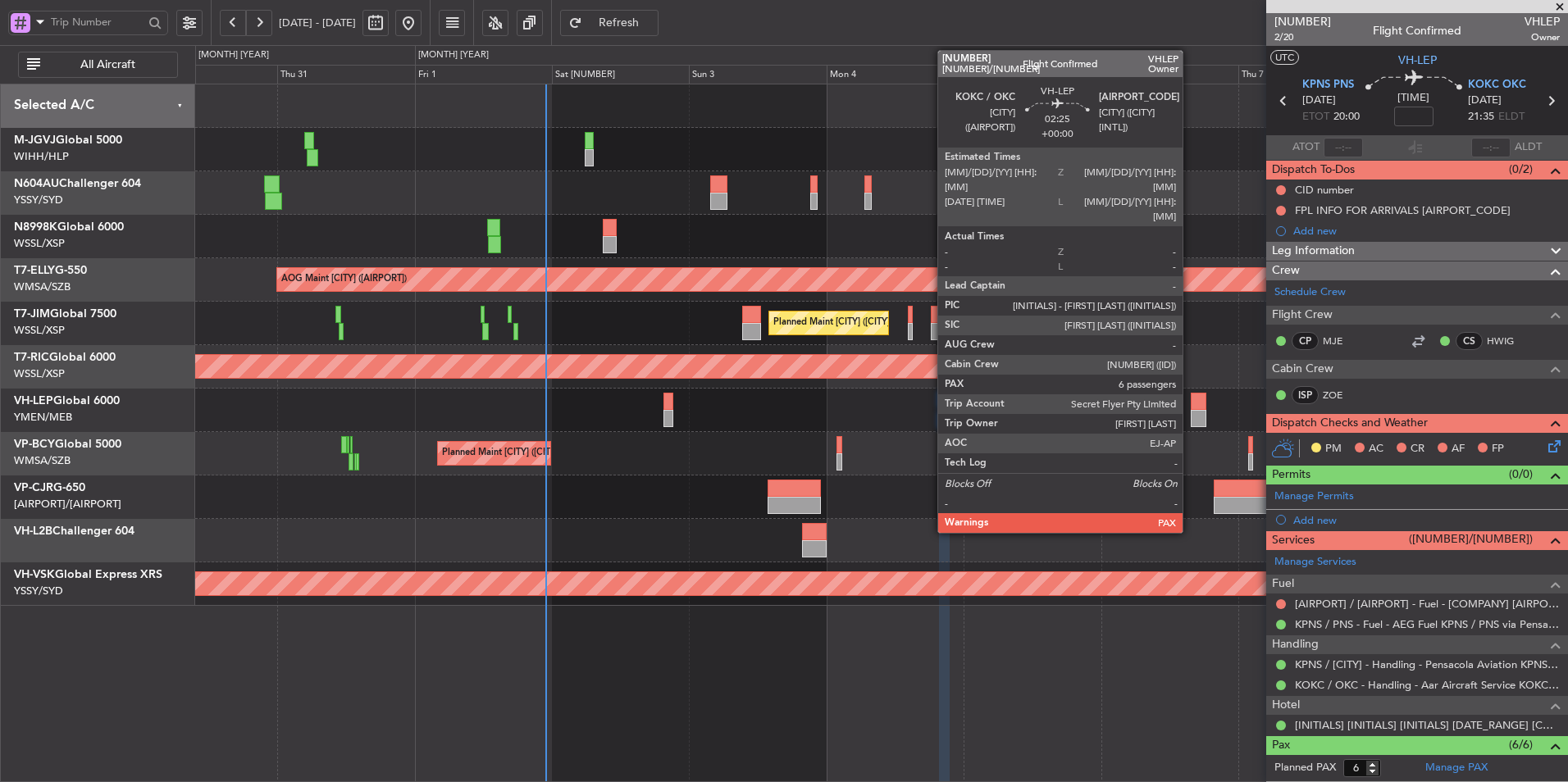 click 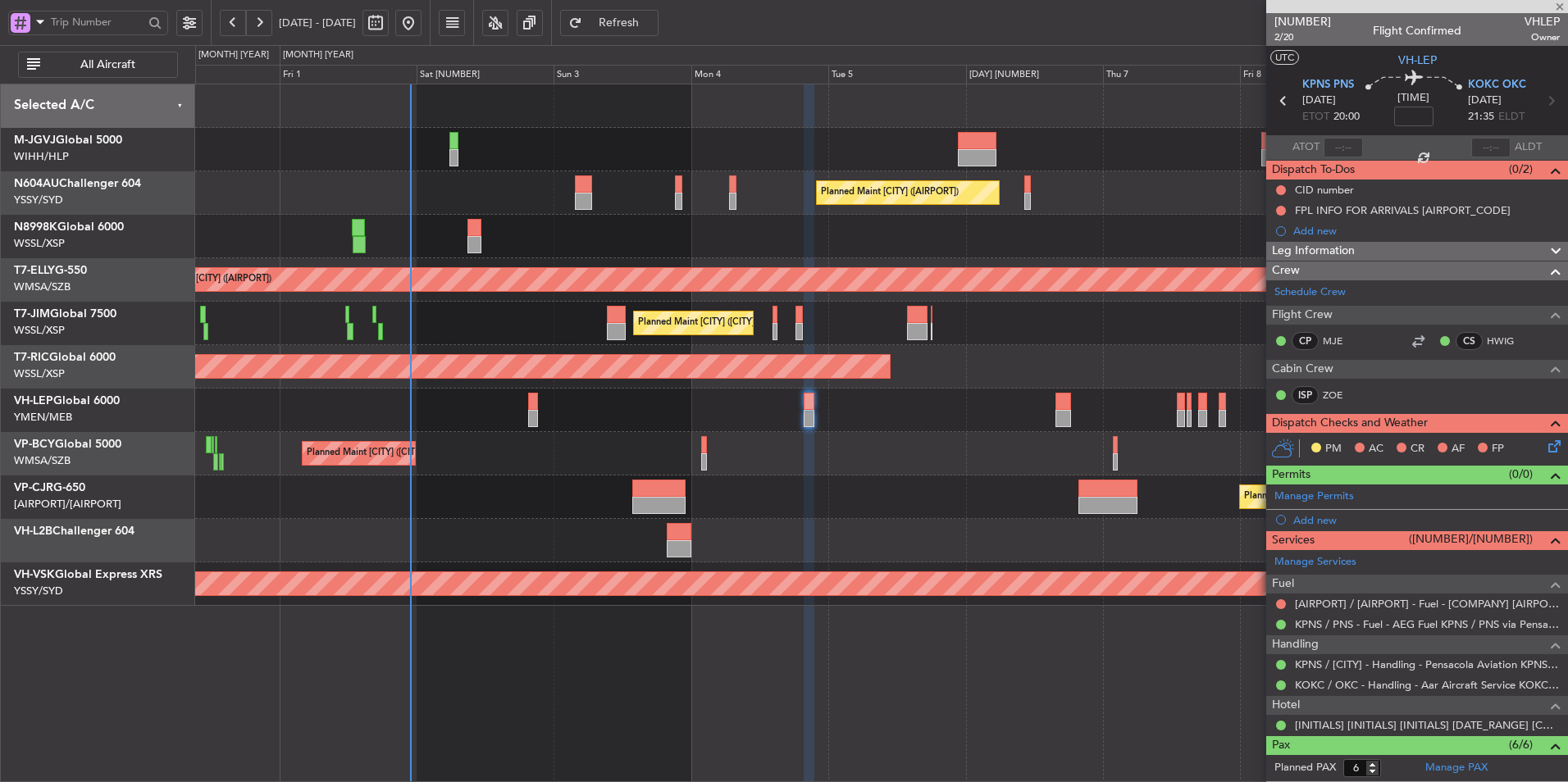 click on "Planned Maint [CITY] ([CITY] - [CITY])" 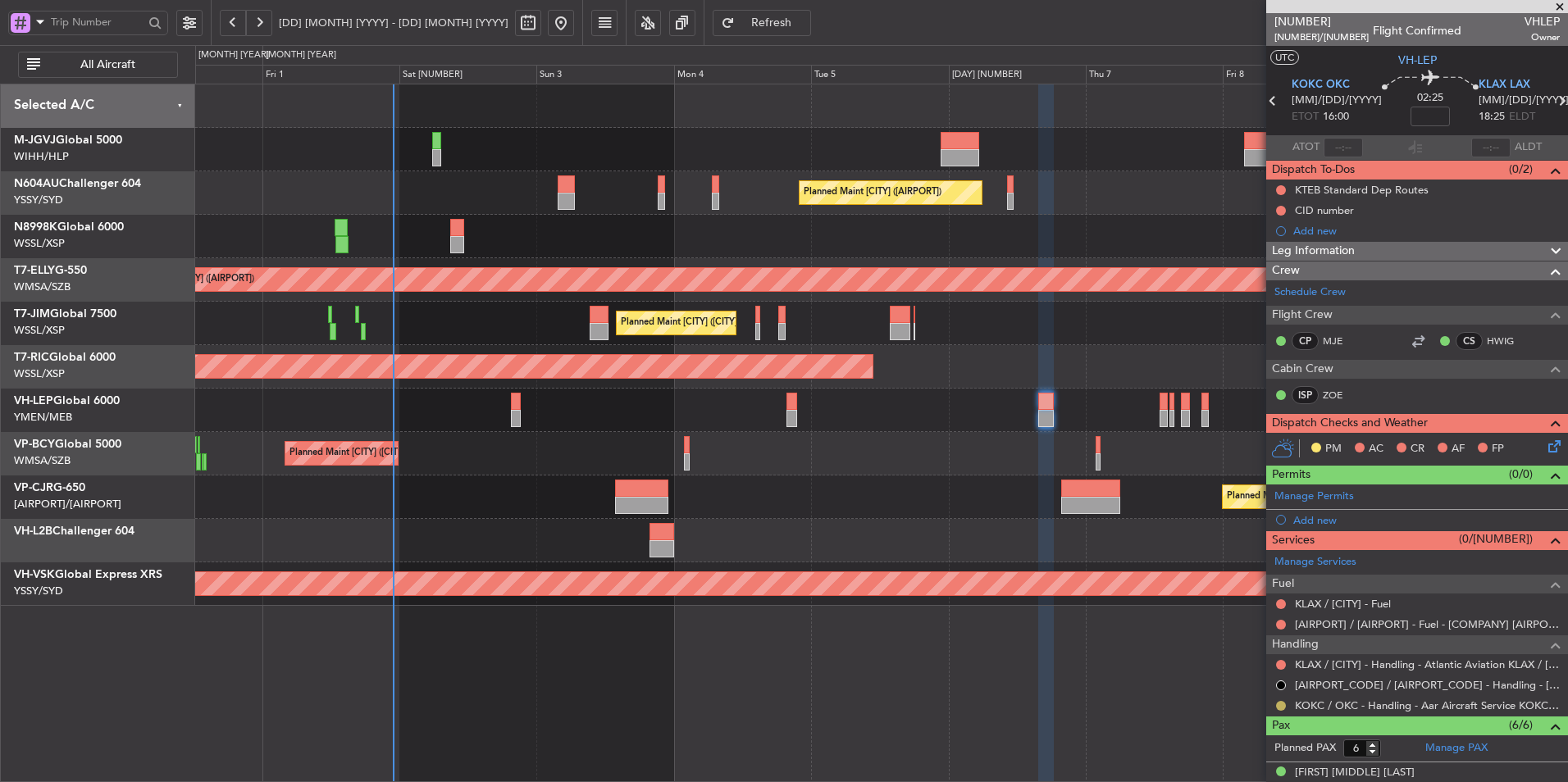 click at bounding box center [1281, 706] 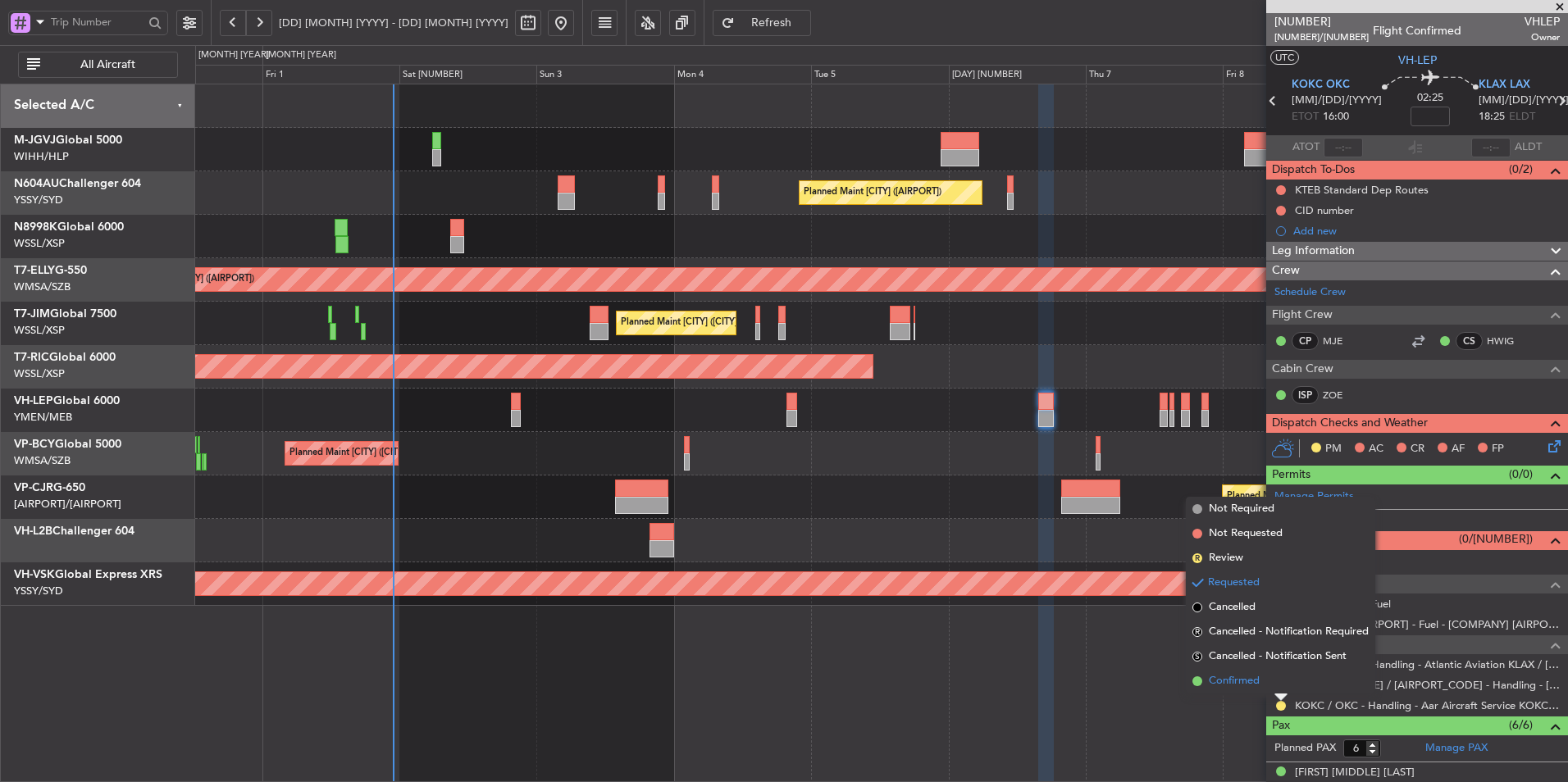 click on "Confirmed" at bounding box center [1234, 681] 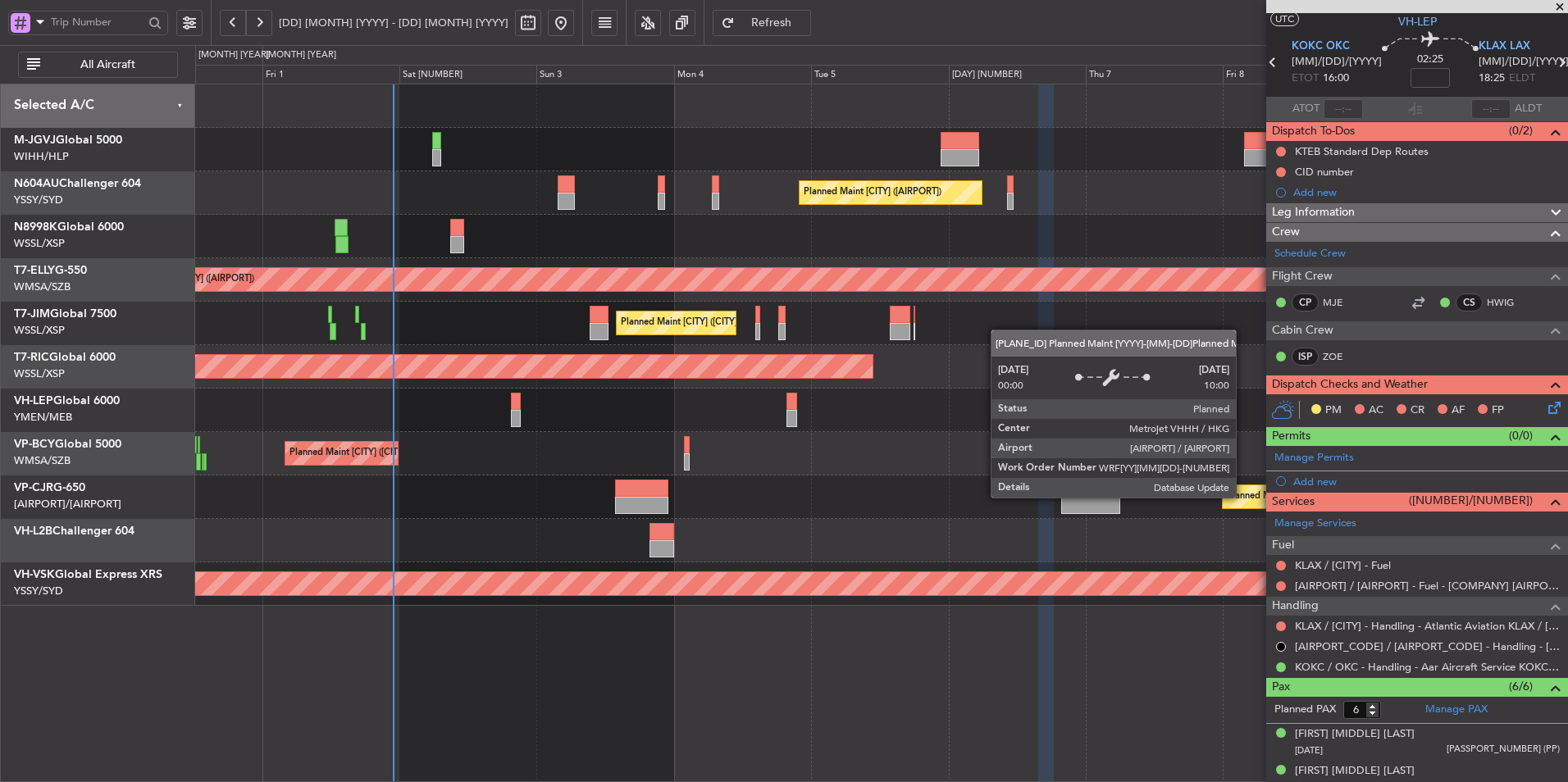 scroll, scrollTop: 37, scrollLeft: 0, axis: vertical 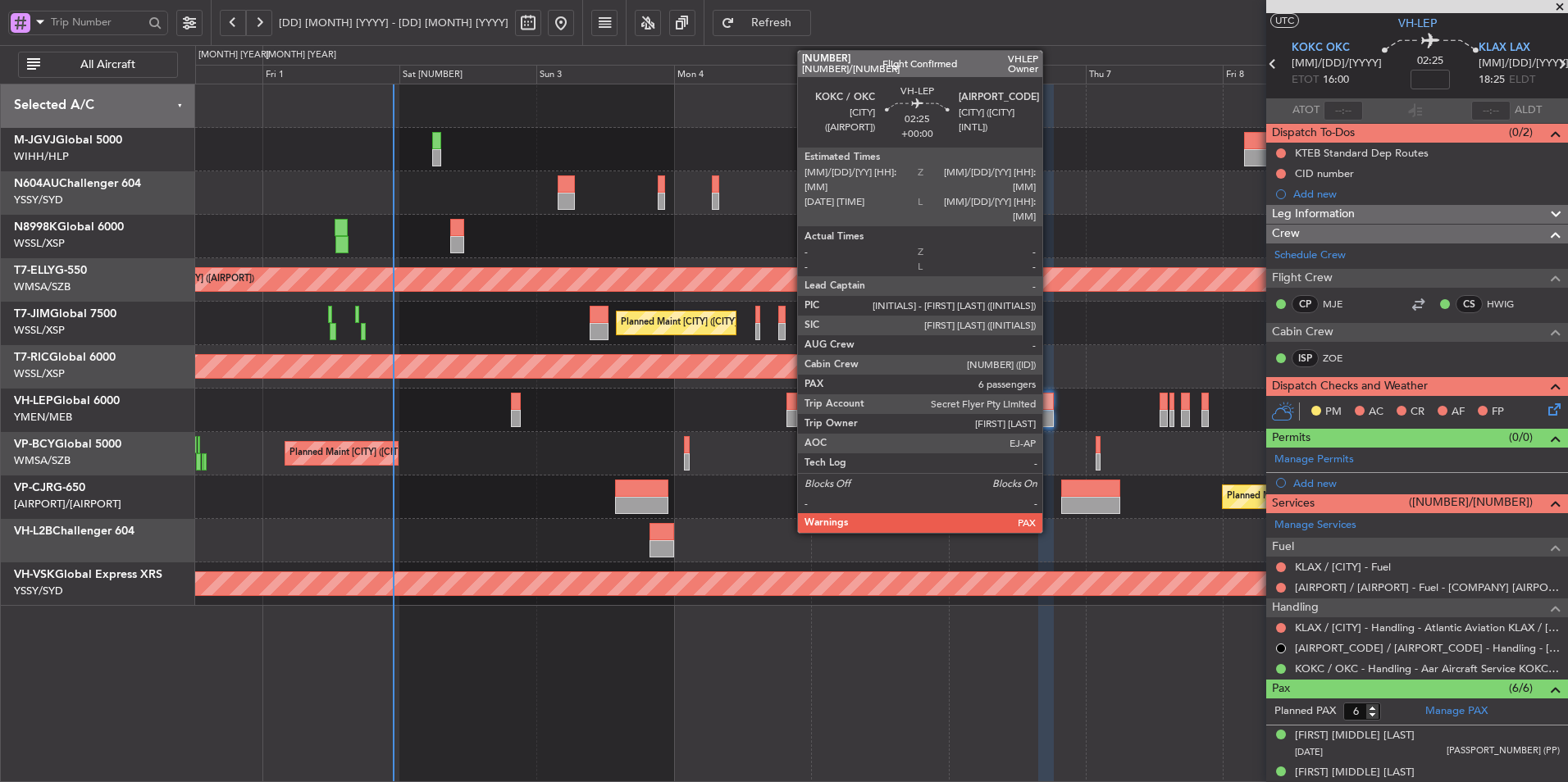 click 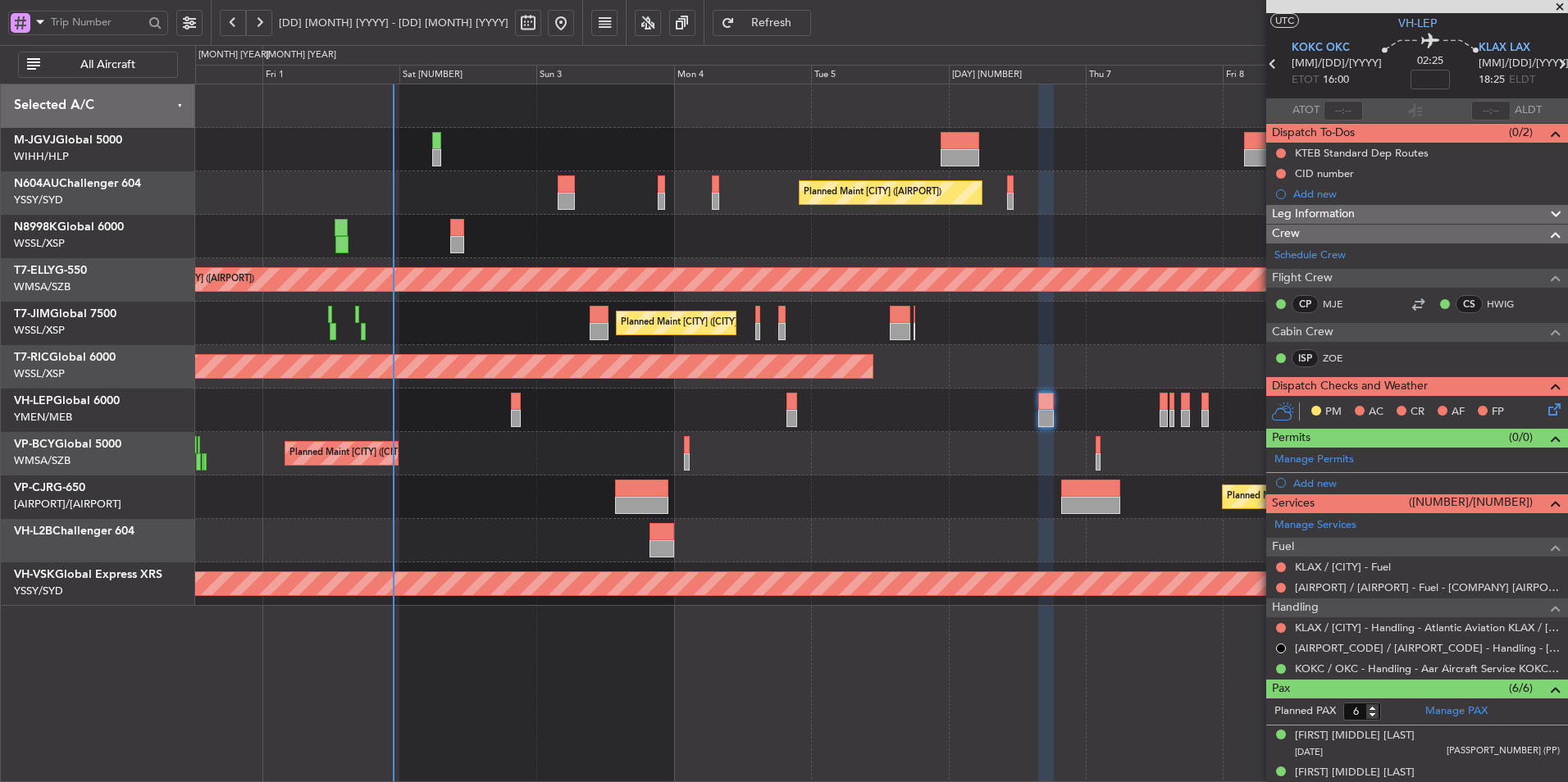 click on "Refresh" 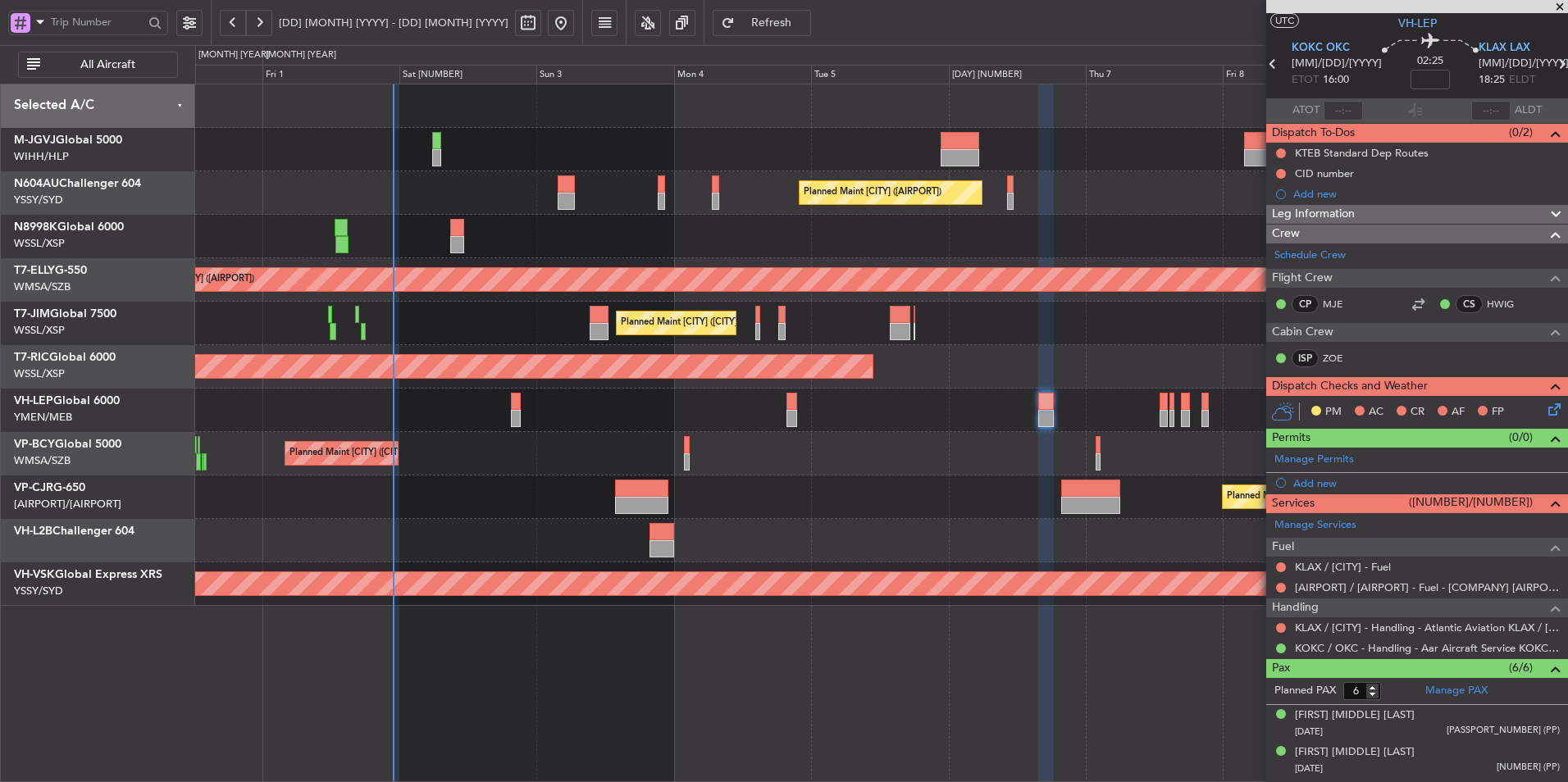 click on "Planned Maint [CITY] ([AIRPORT])" 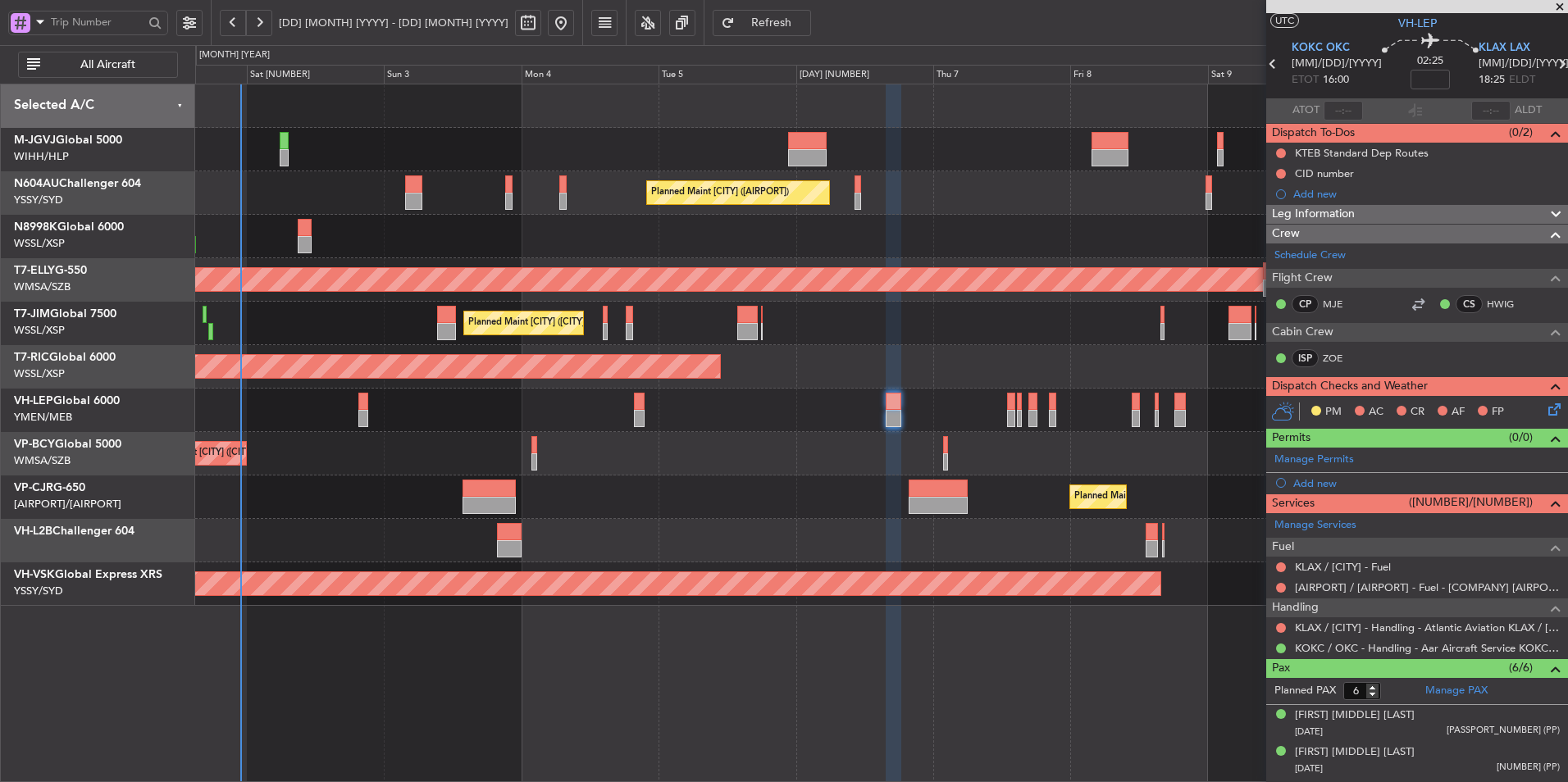 click on "Planned Maint [CITY] ([CITY] - [CITY])" 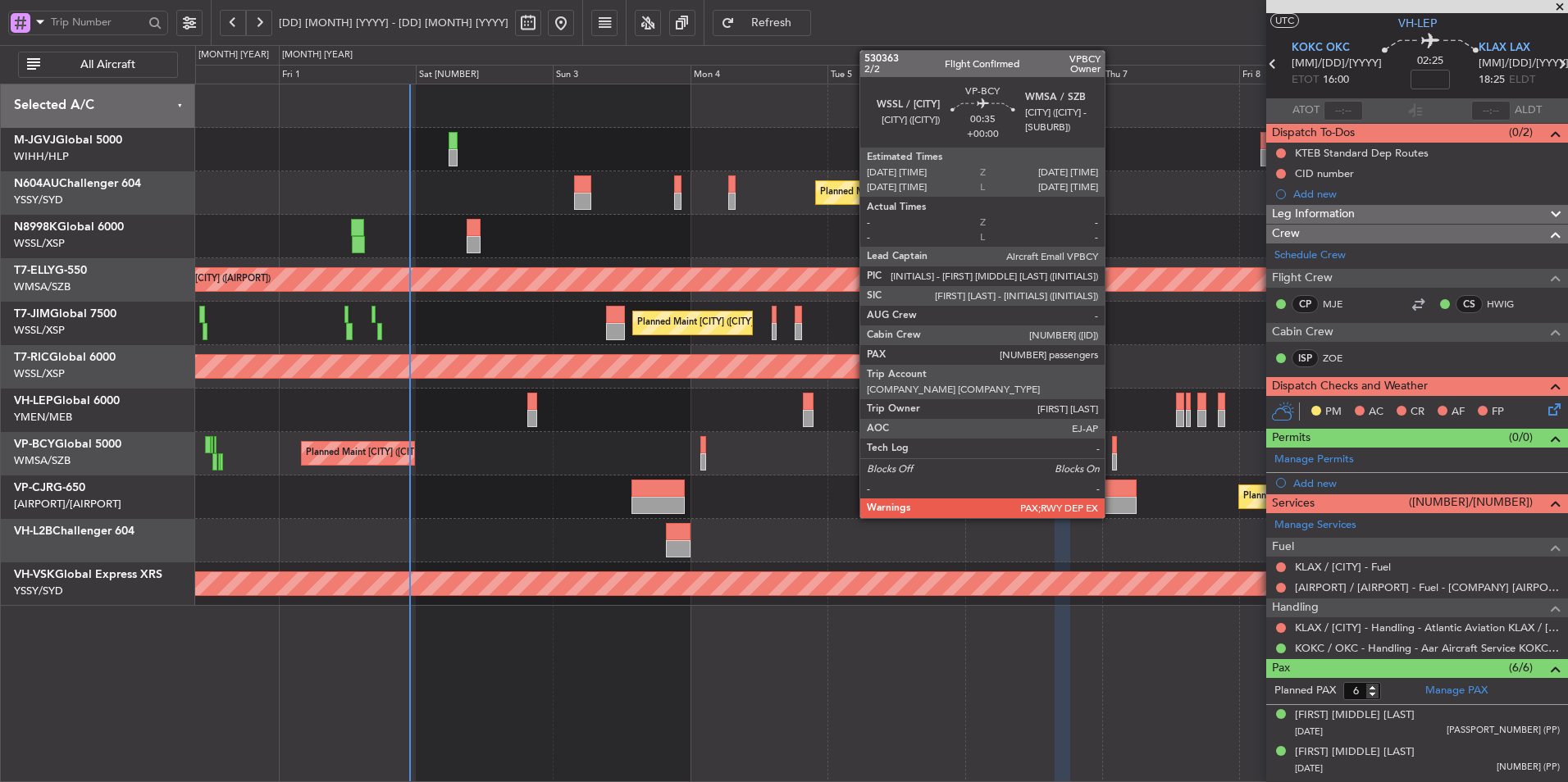 click 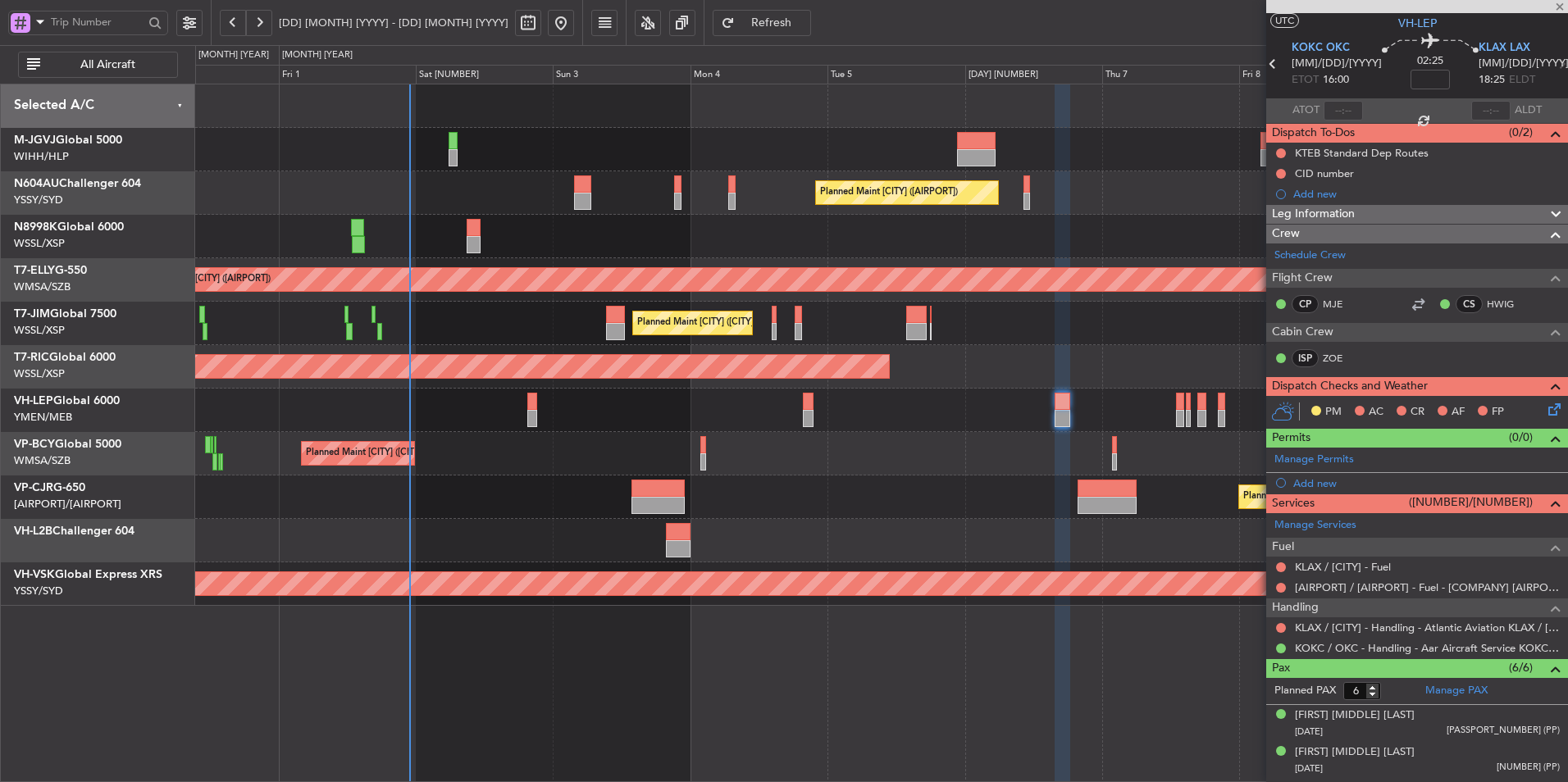 type on "9" 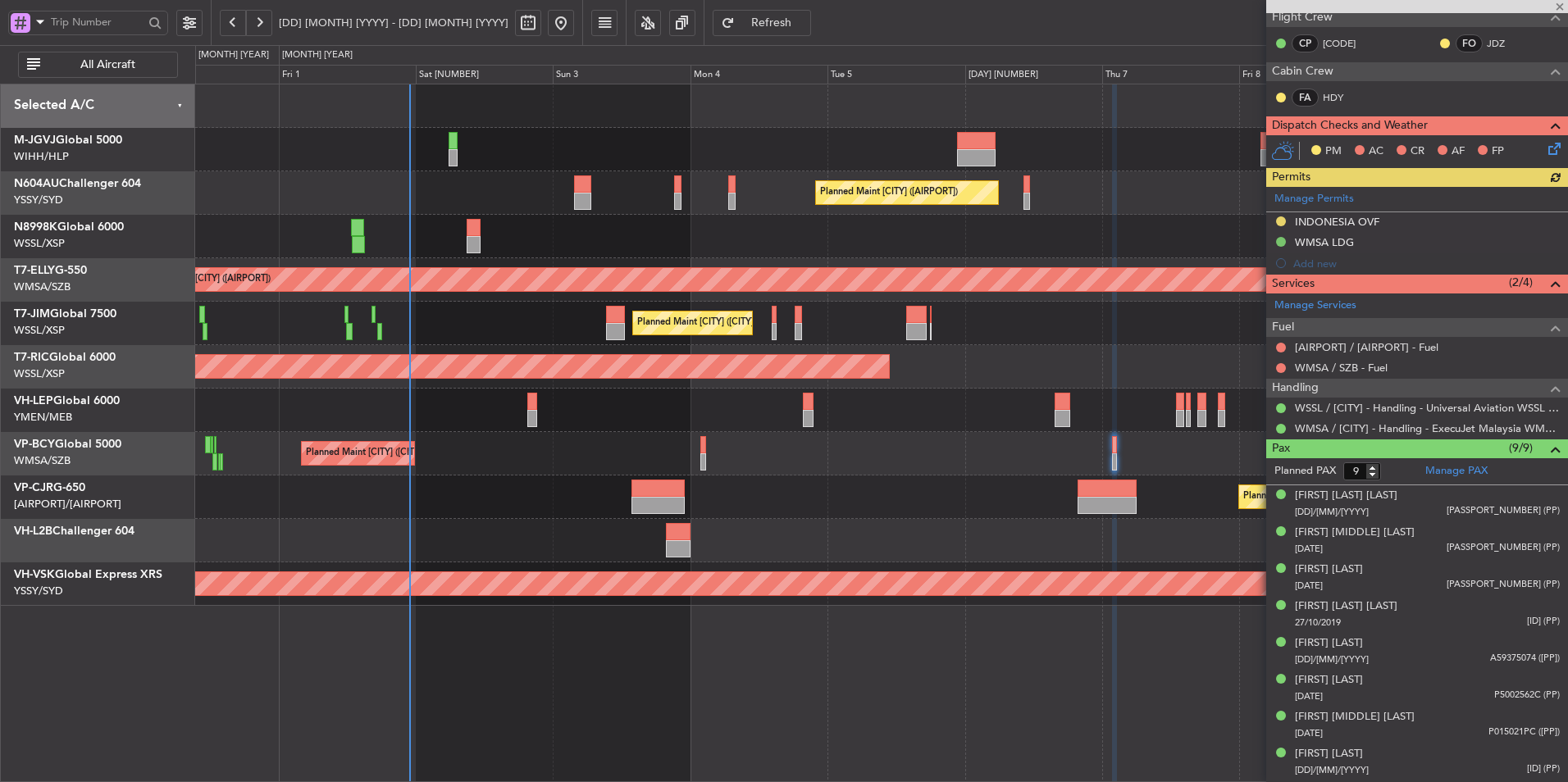 scroll, scrollTop: 393, scrollLeft: 0, axis: vertical 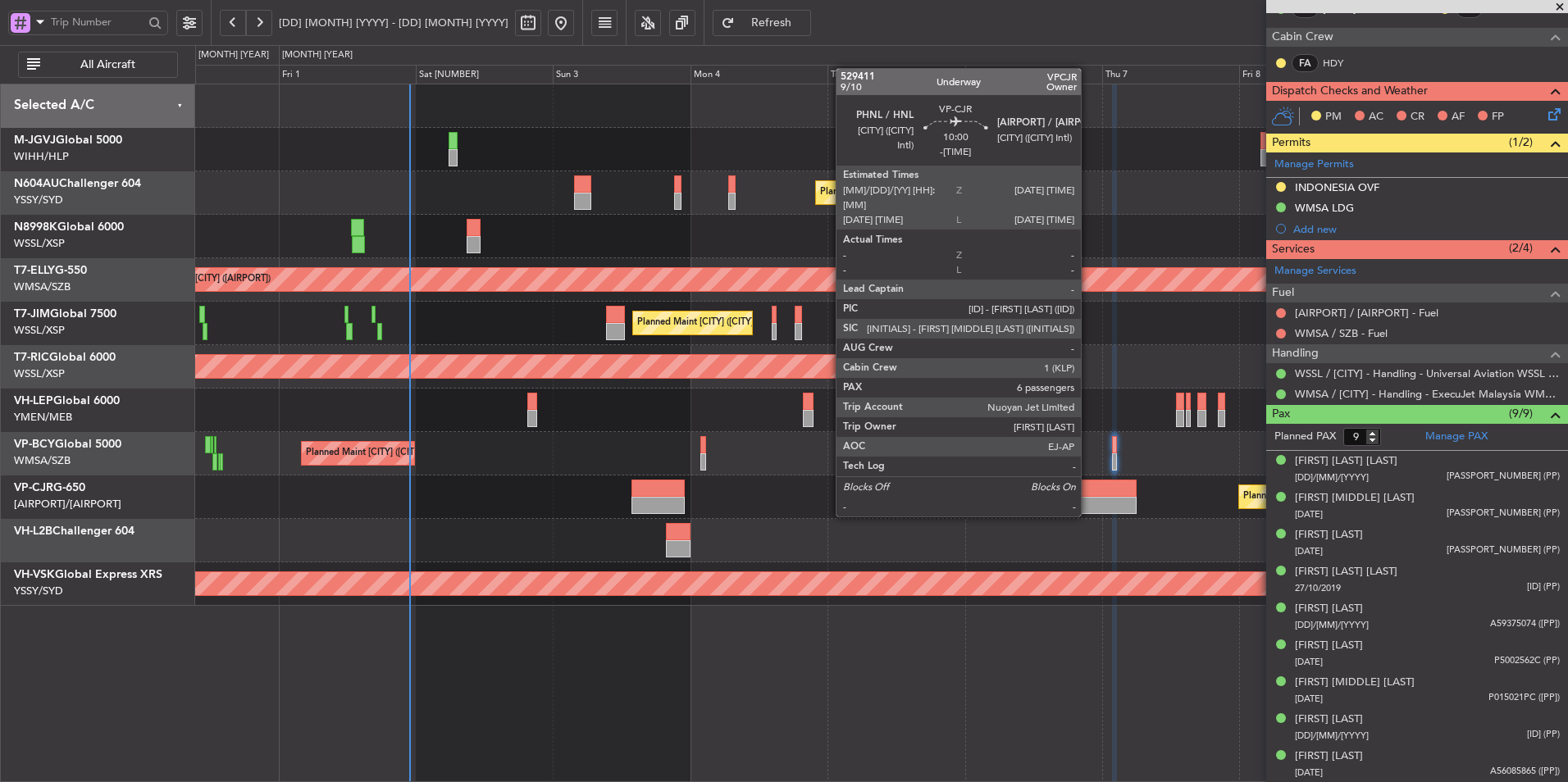 click 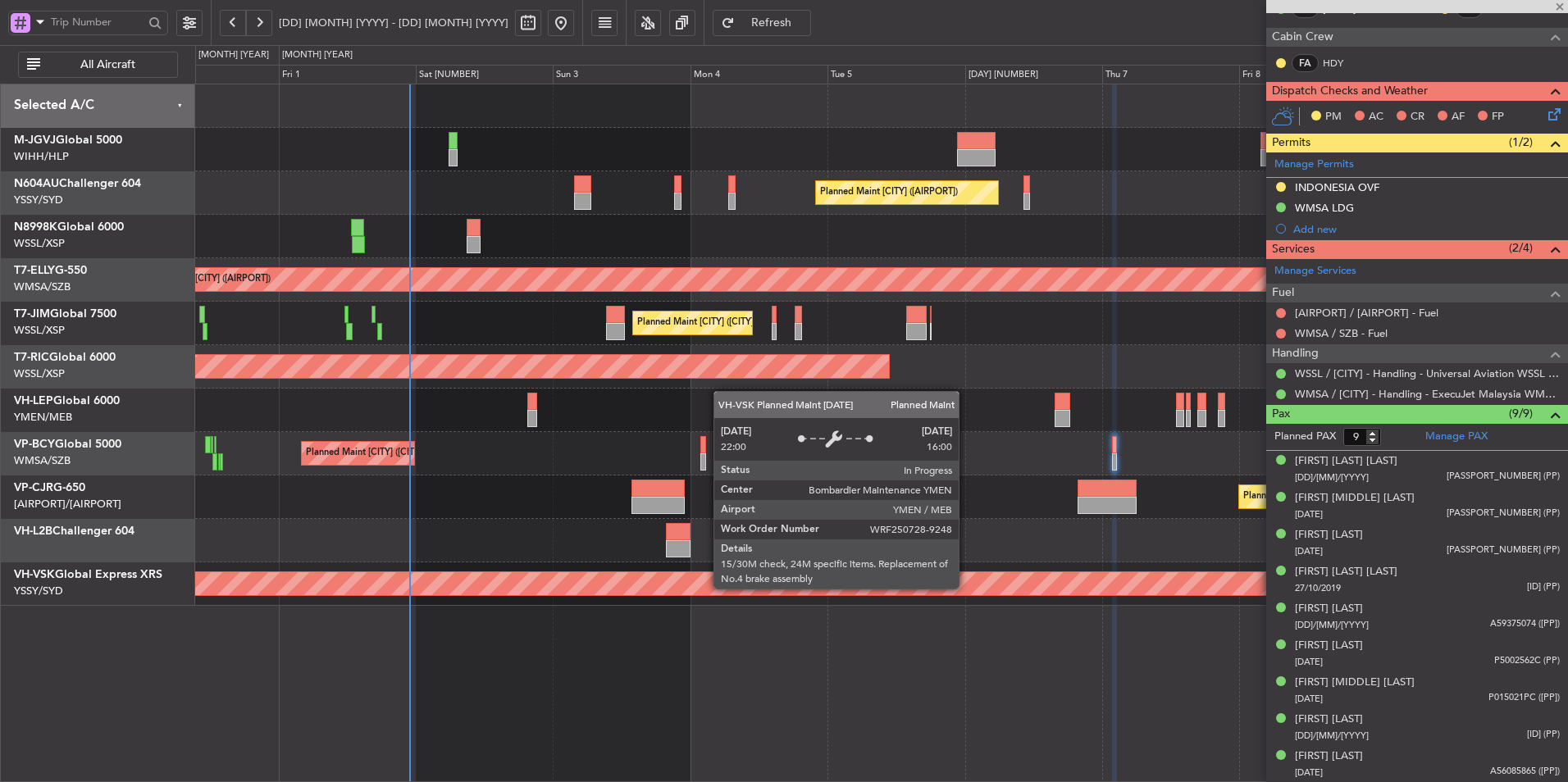 type on "-[TIME]" 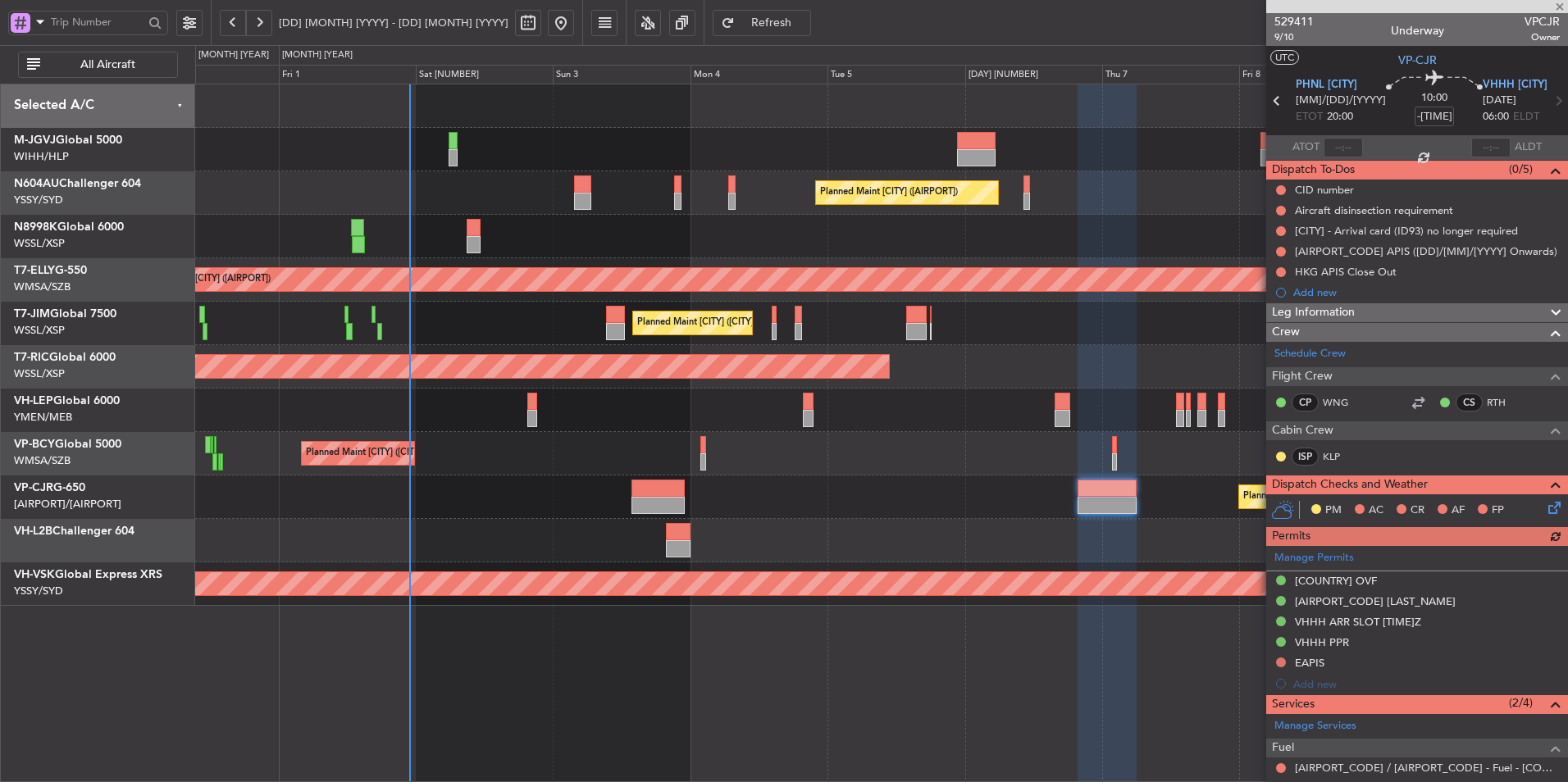 scroll, scrollTop: 344, scrollLeft: 0, axis: vertical 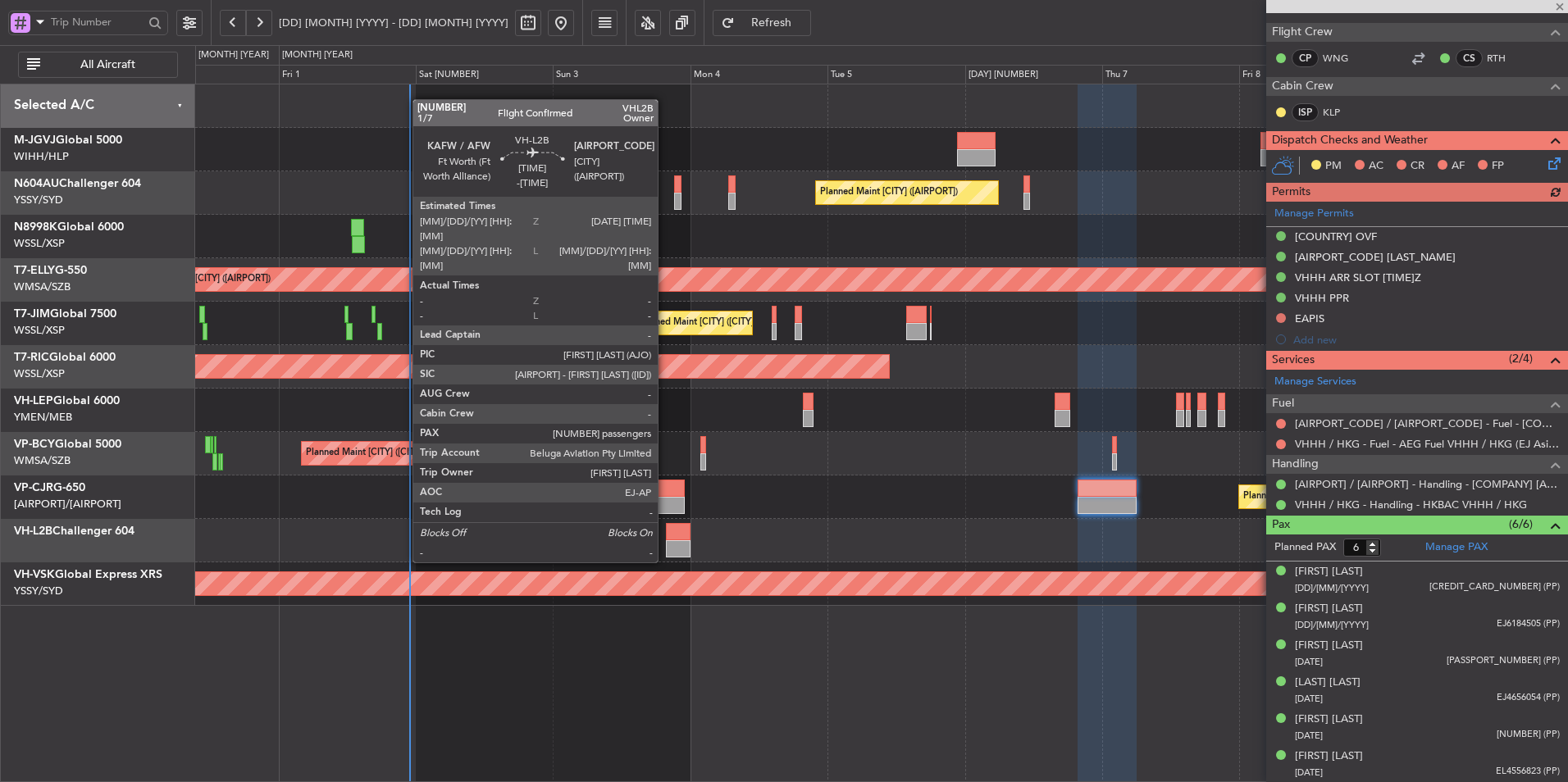 click 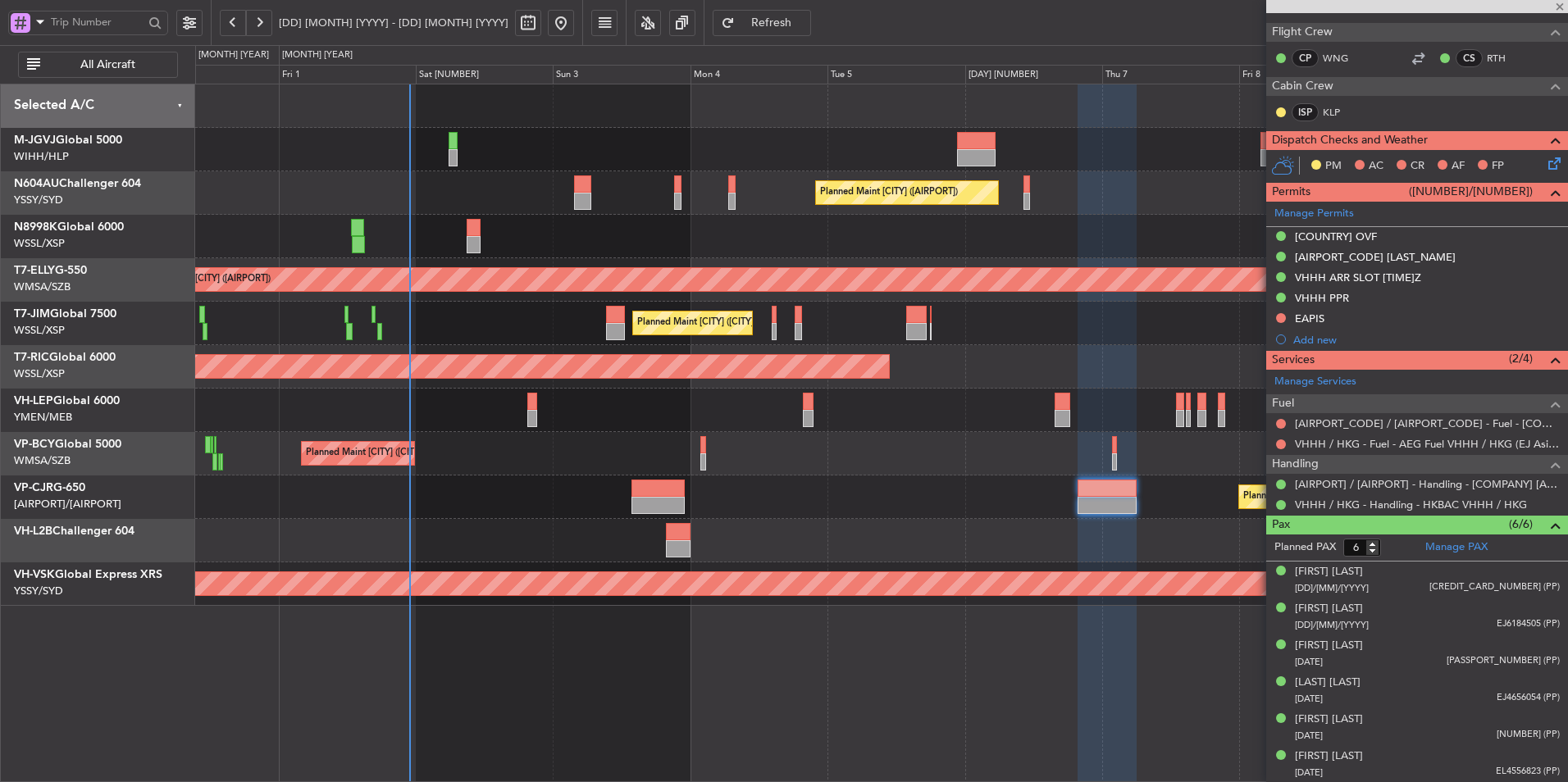 click 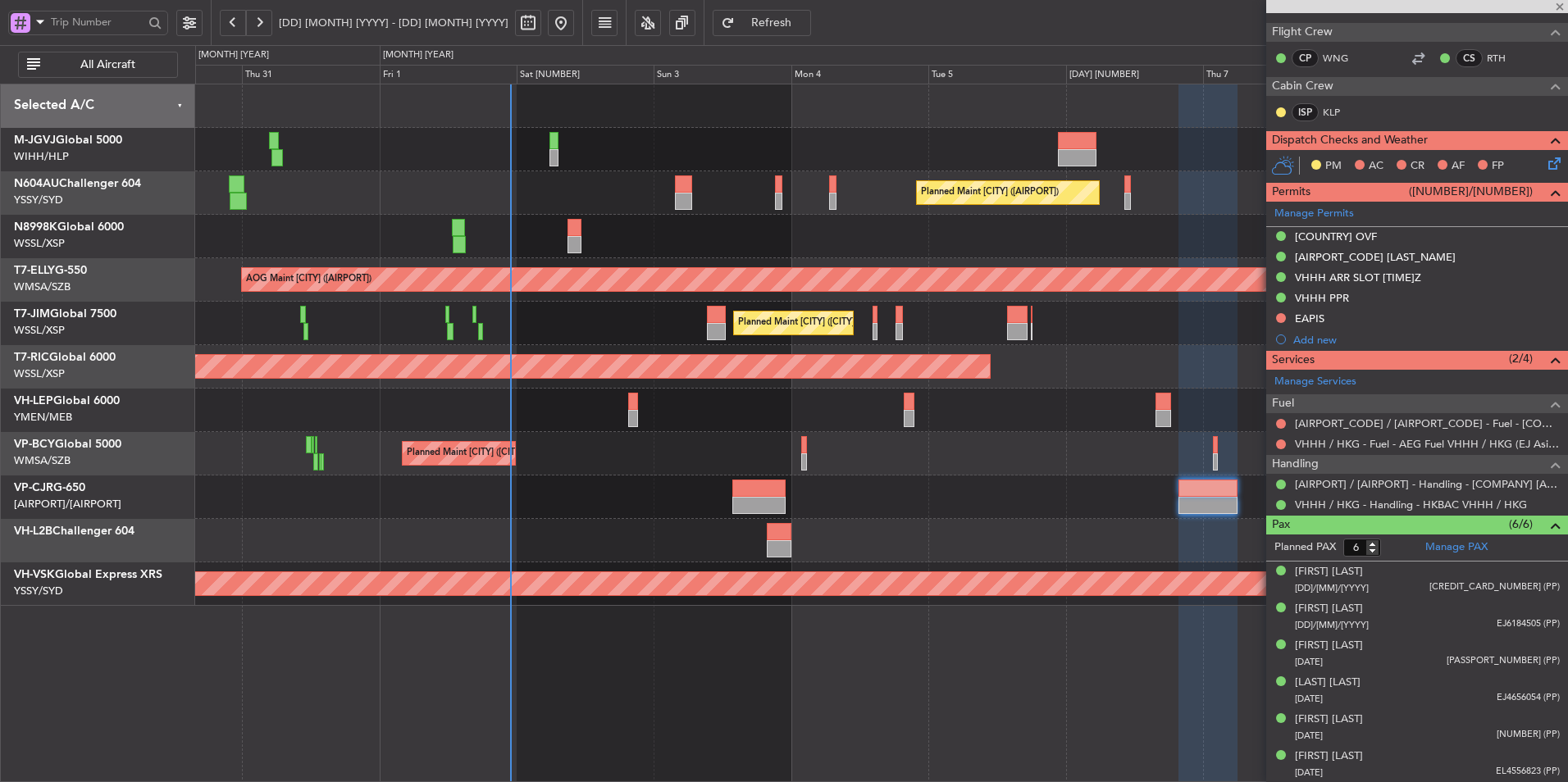 click 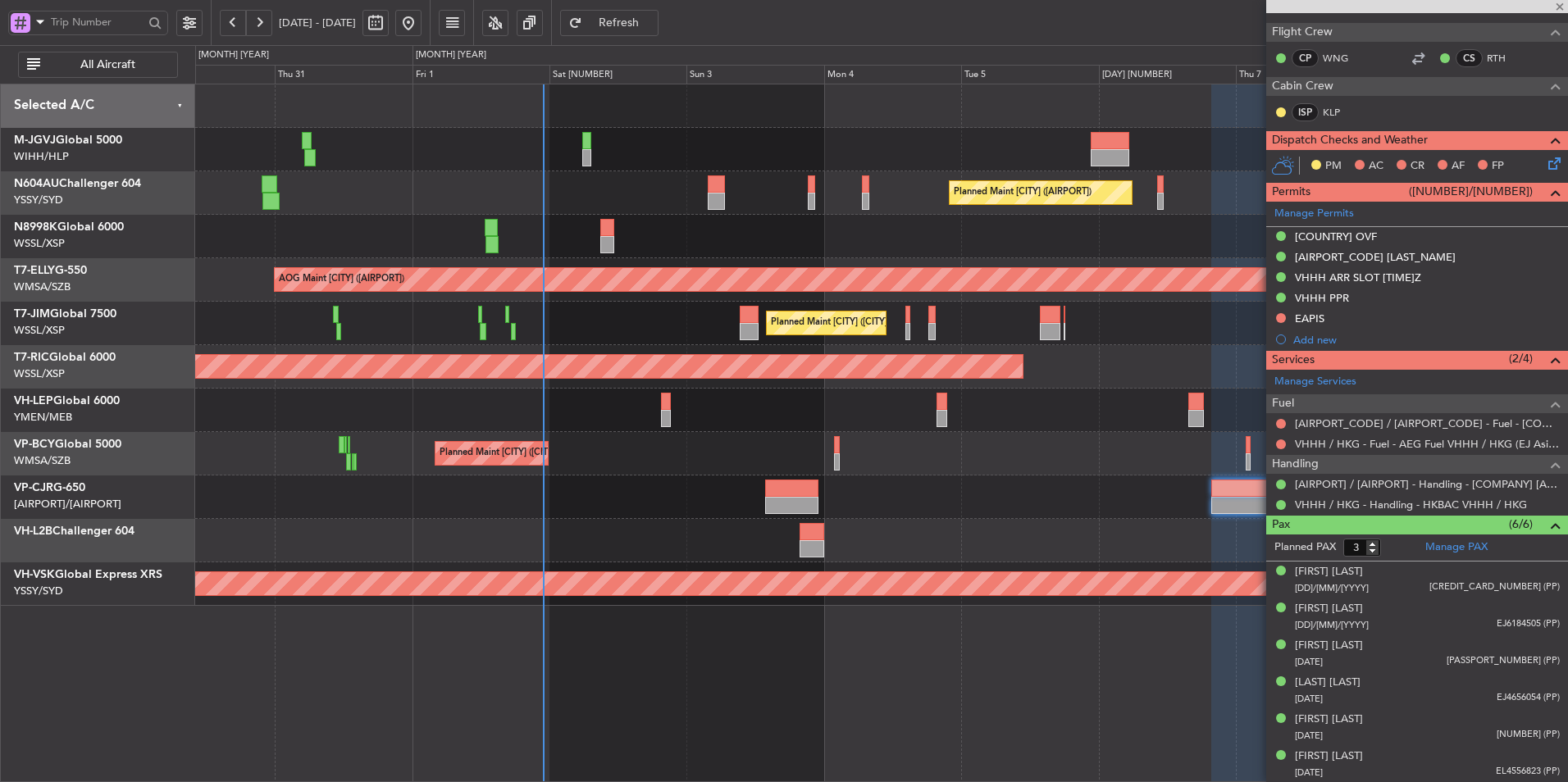 scroll, scrollTop: 0, scrollLeft: 0, axis: both 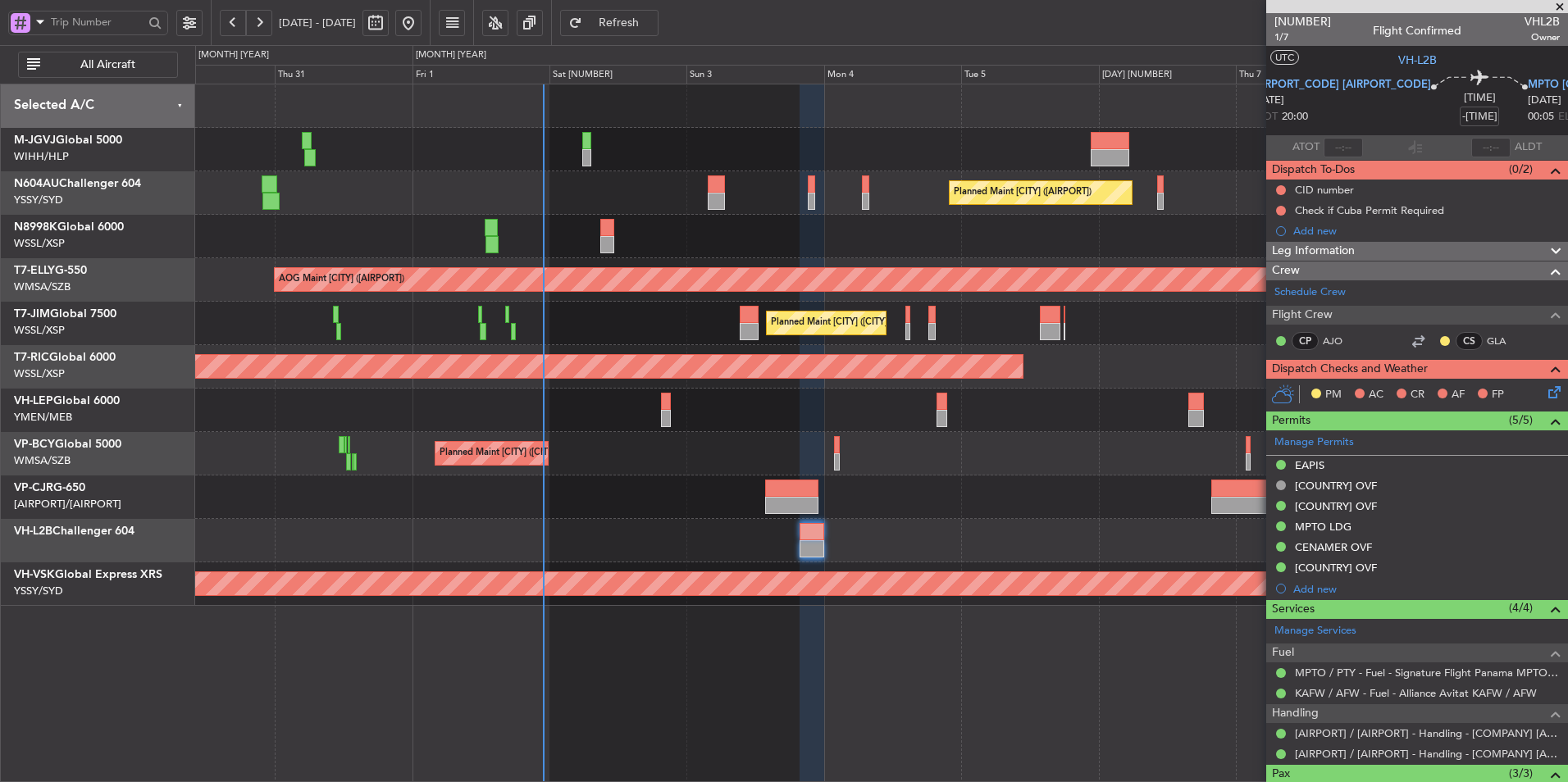 click on "Planned Maint Melbourne (Essendon)" 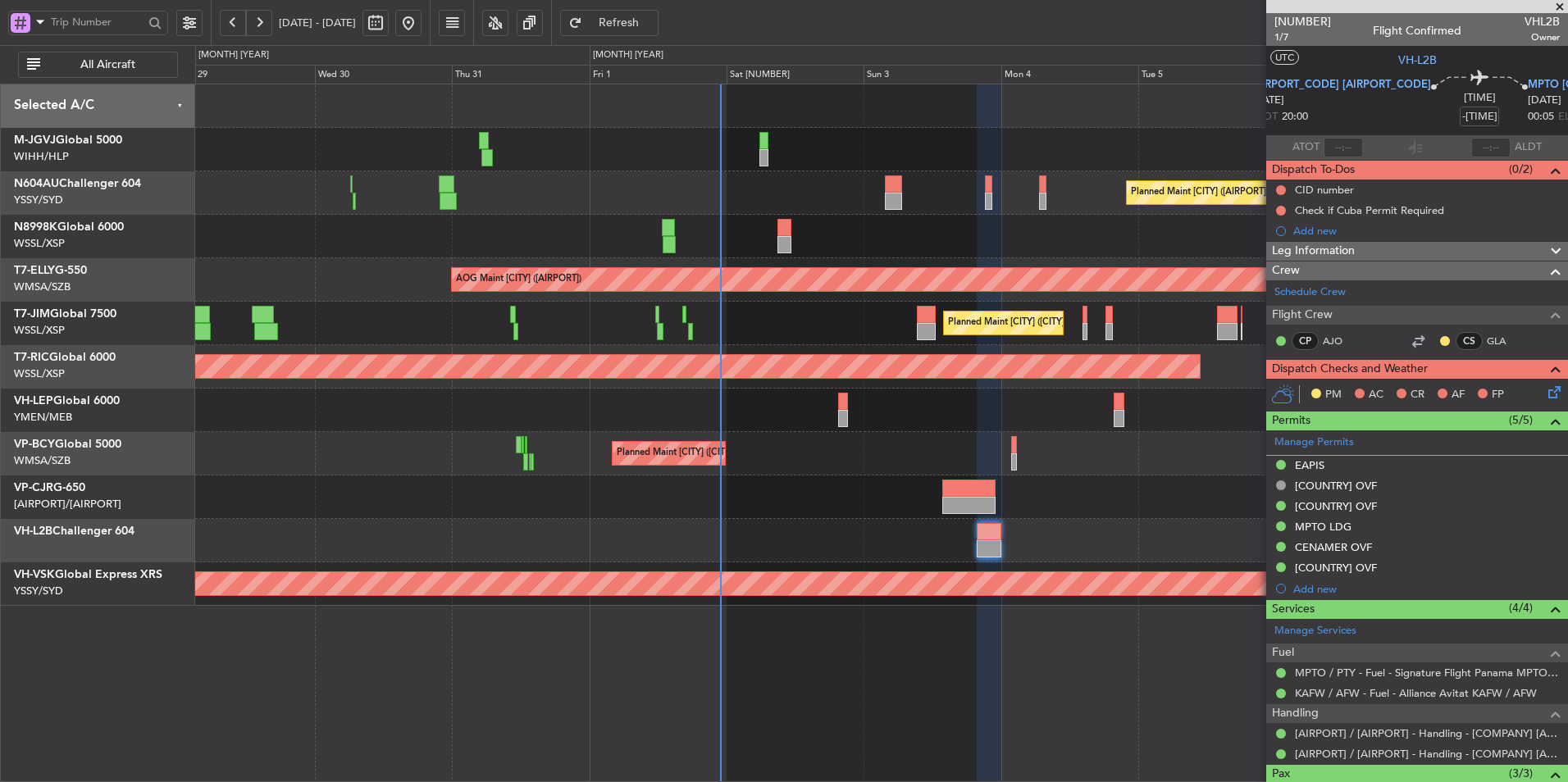 click on "Planned Maint [CITY] ([CITY] - [CITY])" 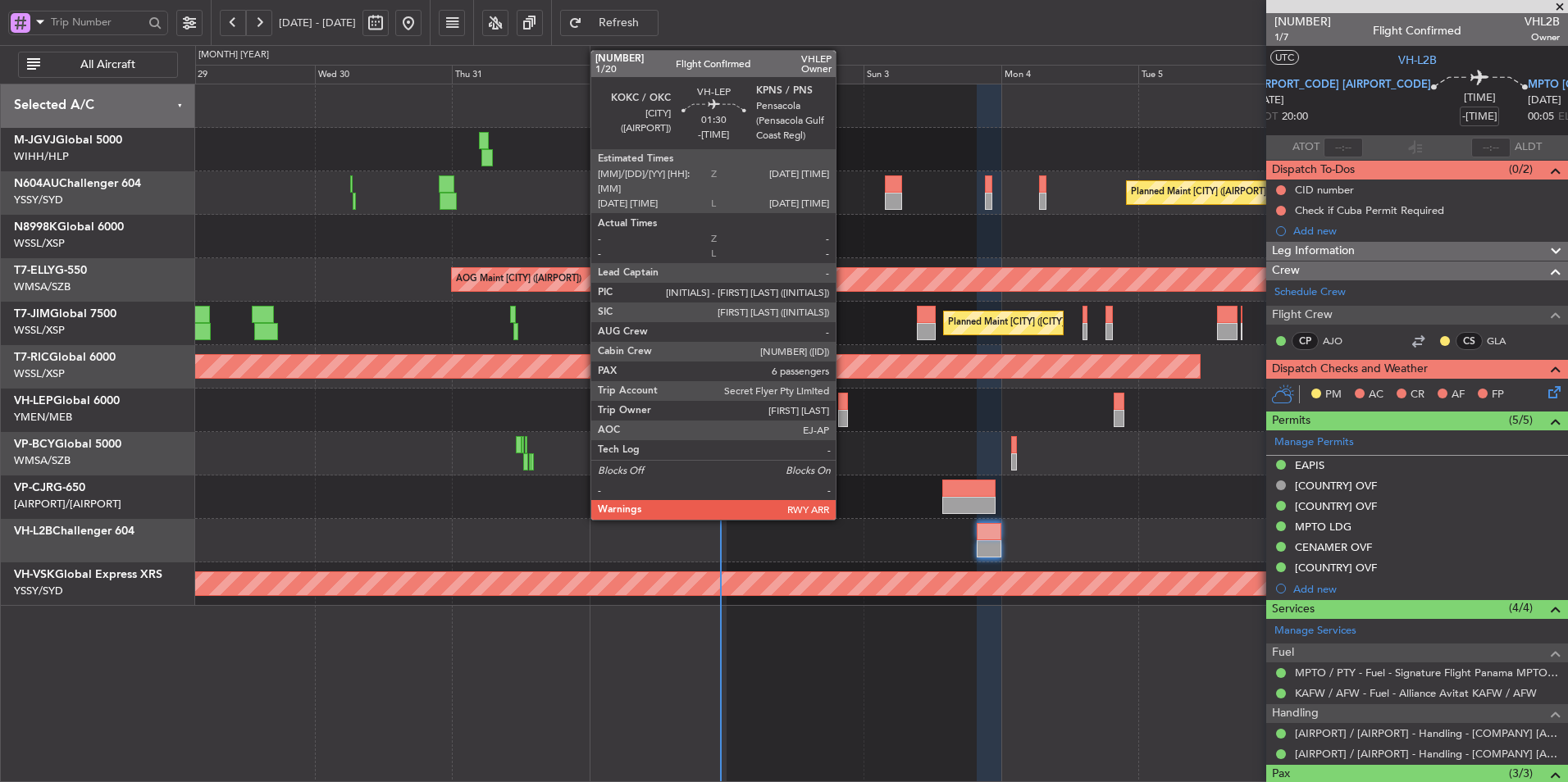 click 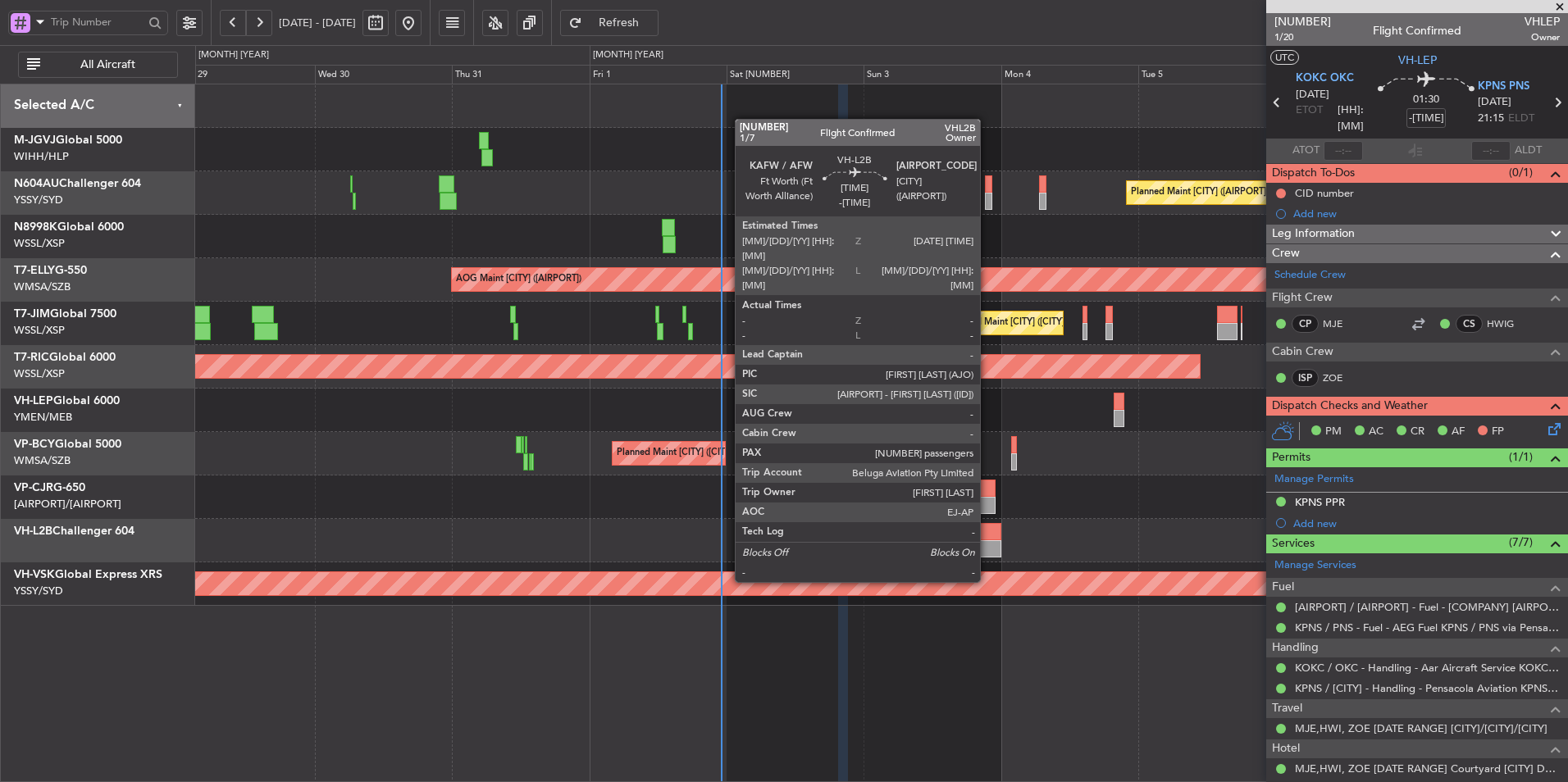 click 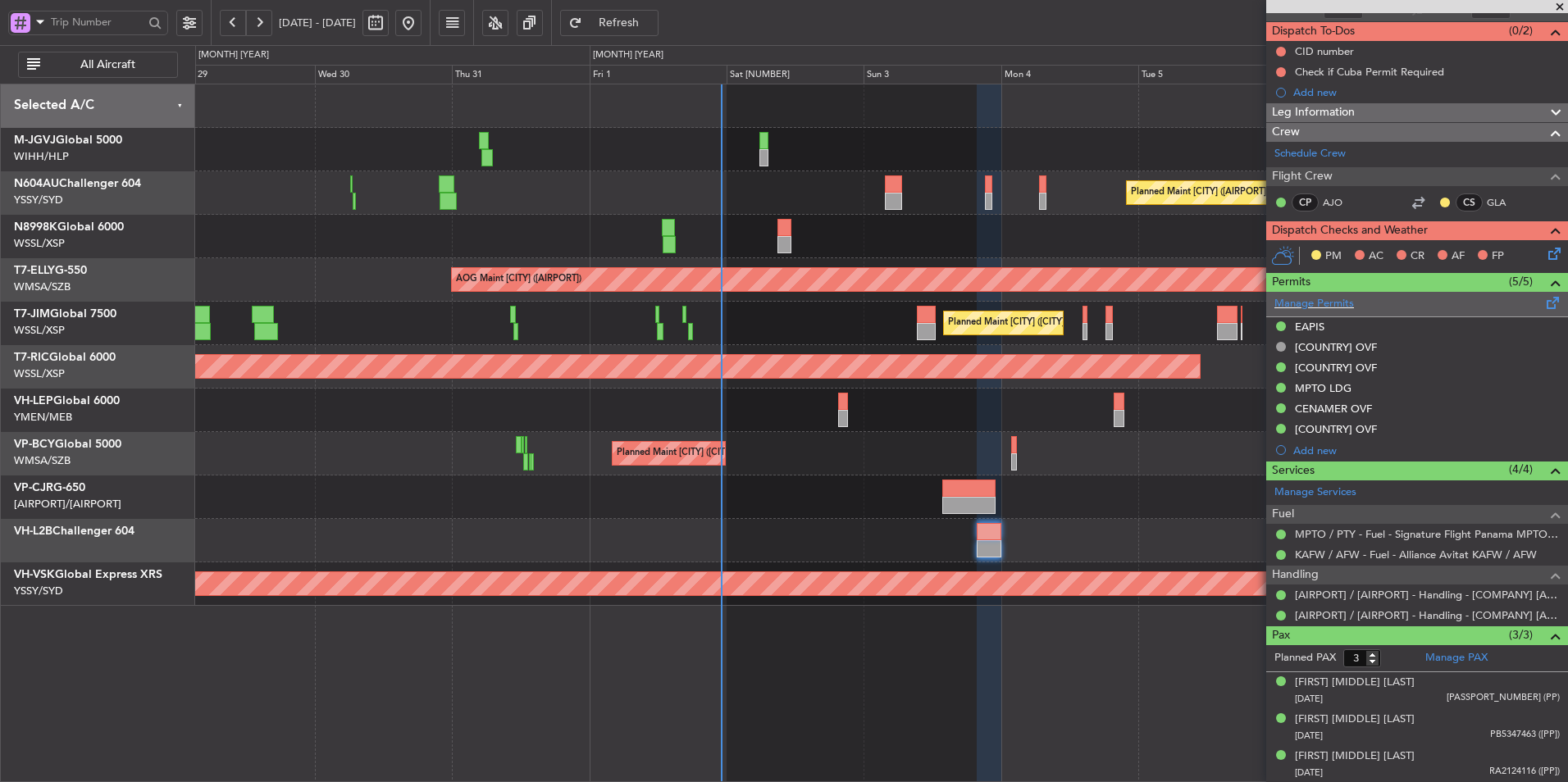 scroll, scrollTop: 0, scrollLeft: 0, axis: both 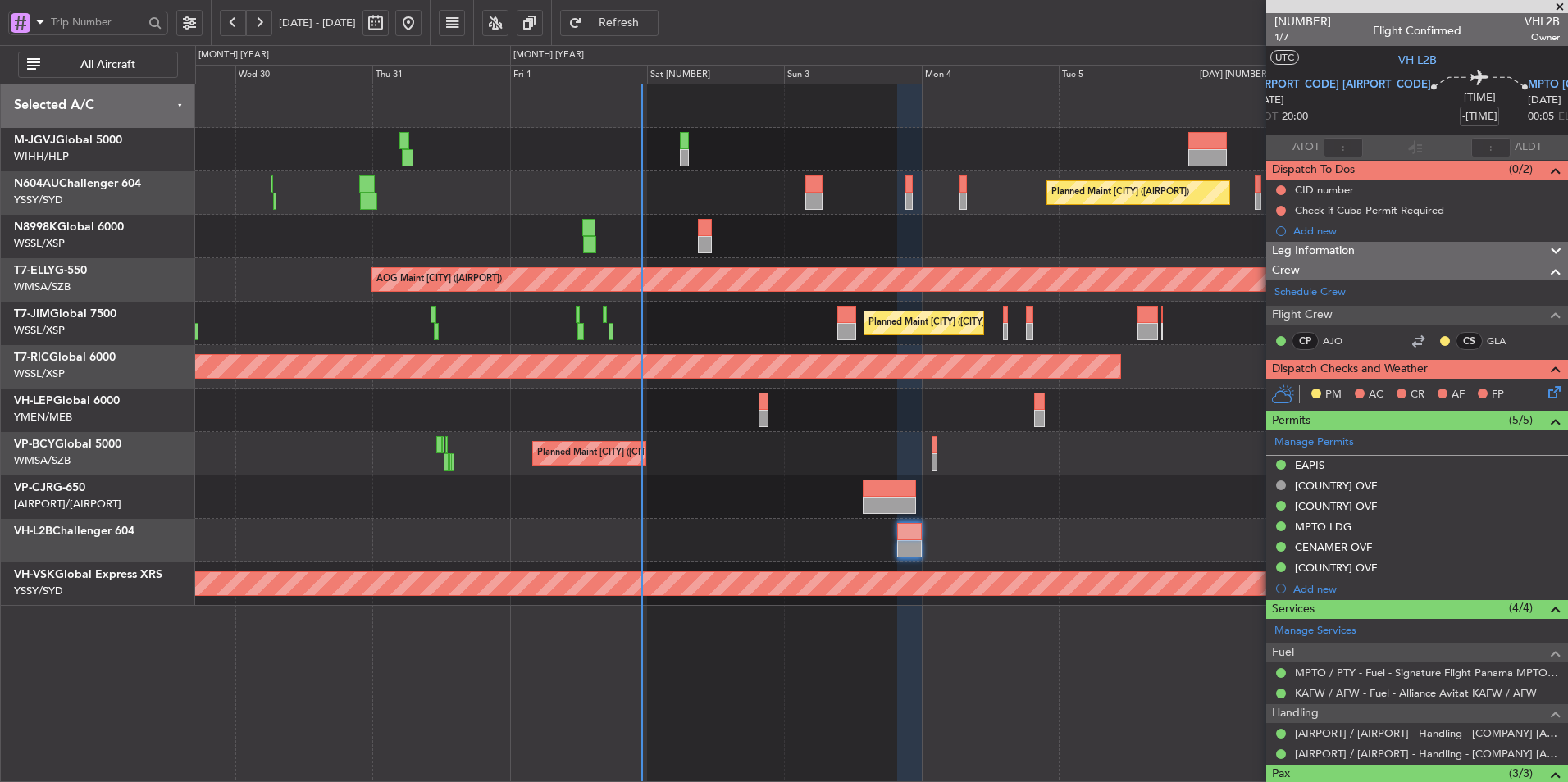 click on "Planned Maint [CITY] ([CODE])" 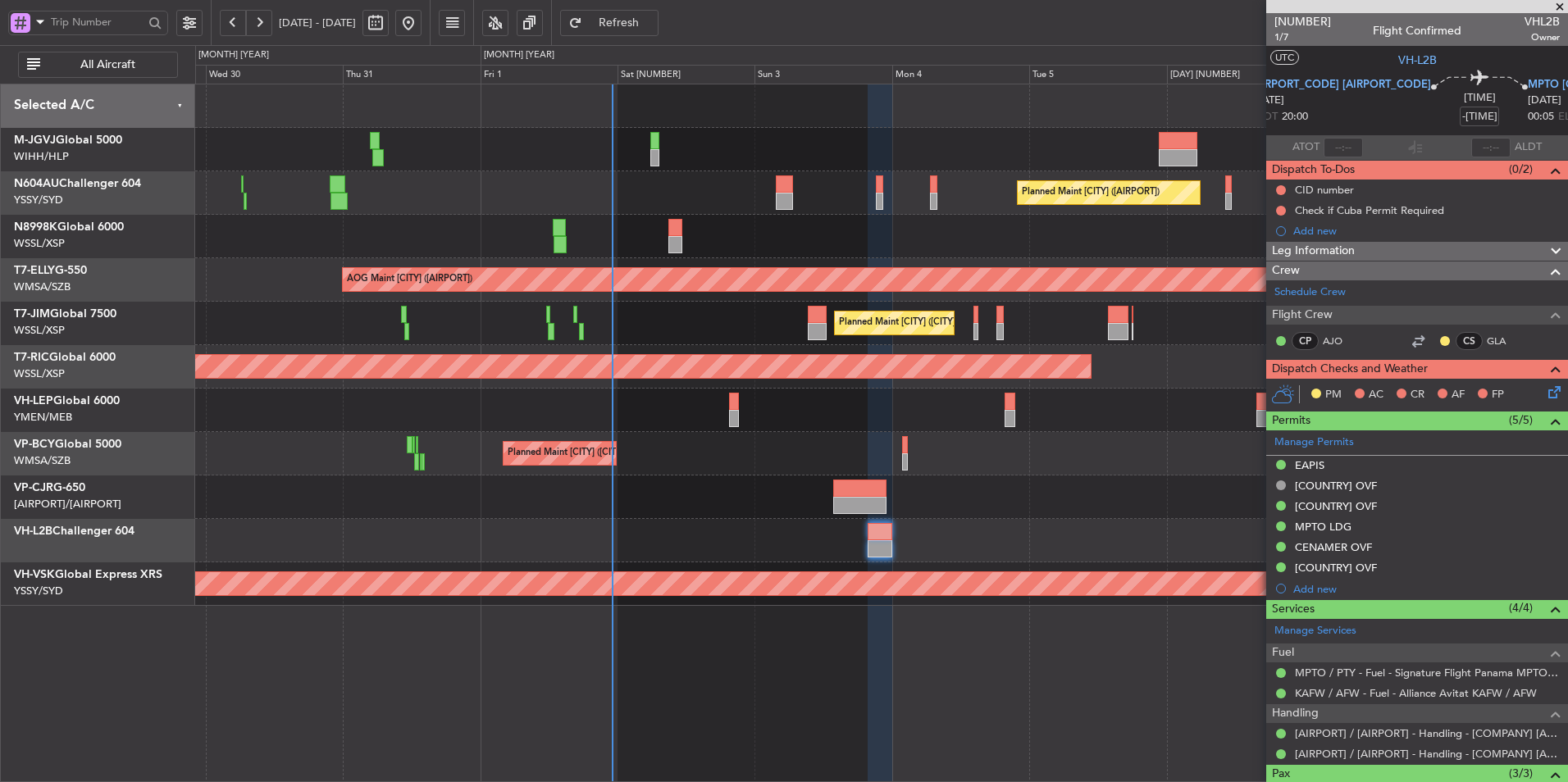click on "Planned Maint [CITY] ([CITY] - [CITY])" 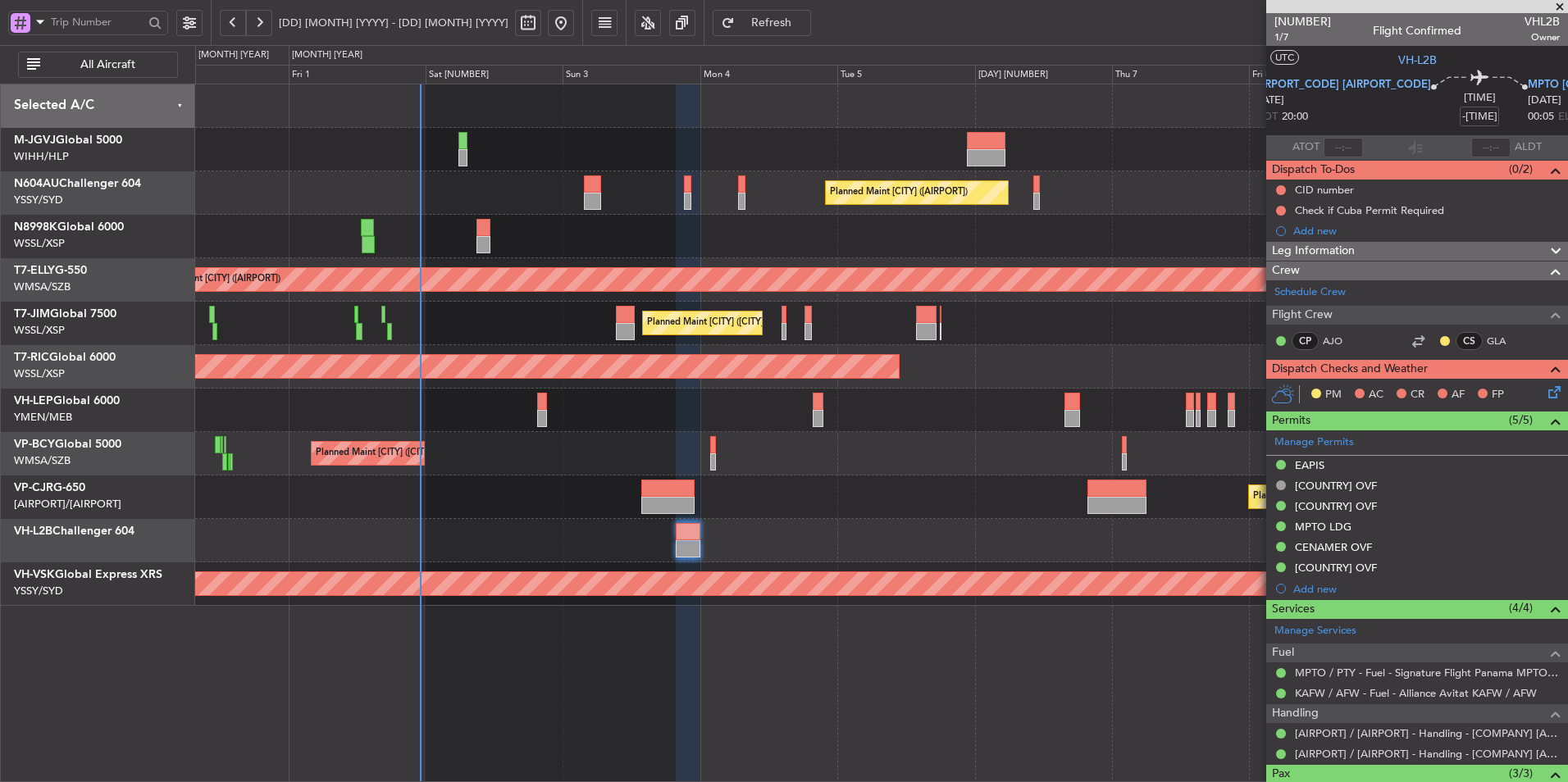 click 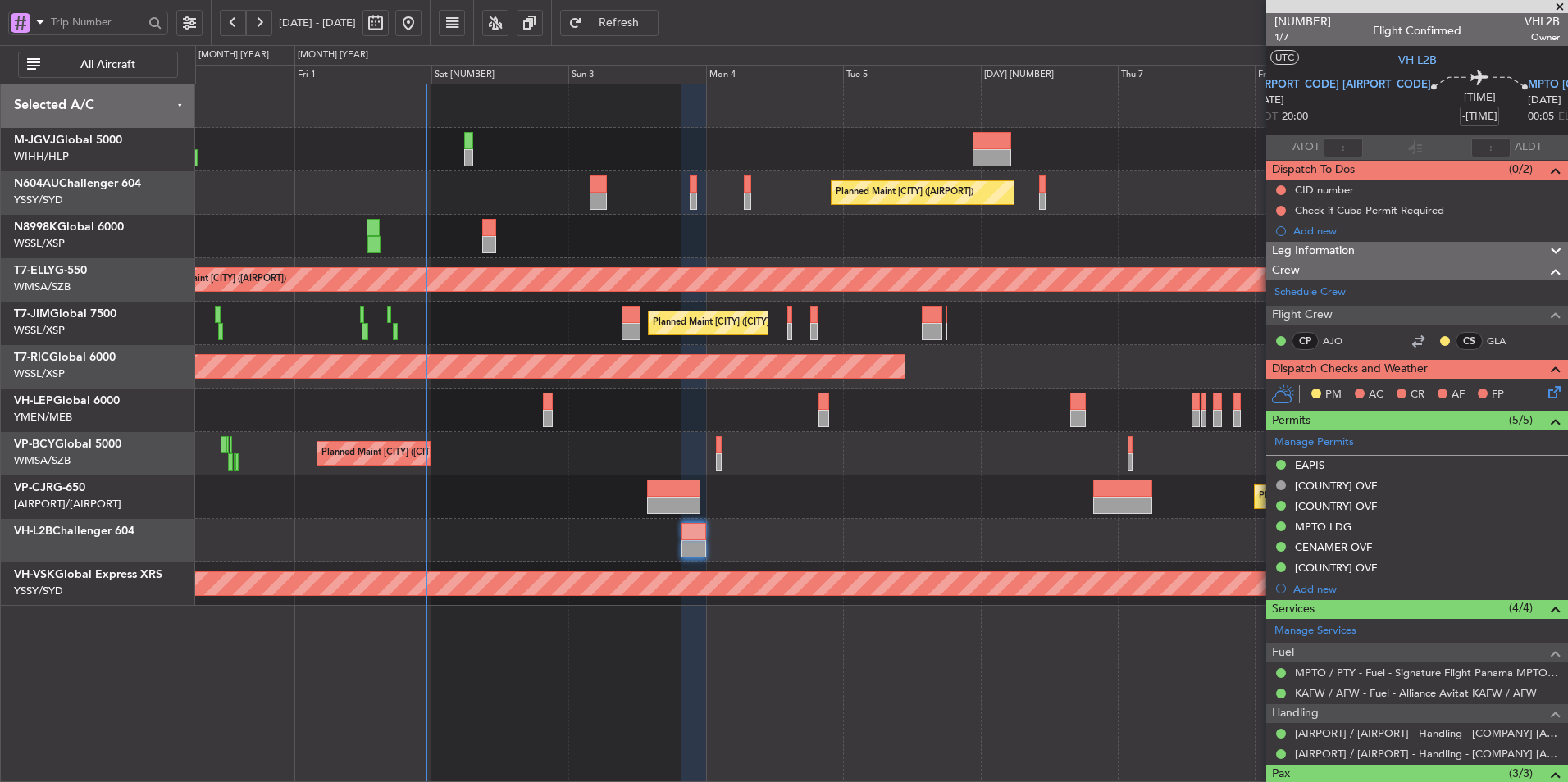 click on "Planned Maint [CITY] ([CODE])
AOG Maint [CITY] ([CODE])
Planned Maint [CITY] ([CODE])
-
-
[CODE]
[TIME] Z
[CODE]
[TIME] Z
Planned Maint [CITY] ([CODE])
Planned Maint [CITY] ([CODE])
Planned Maint [CITY] ([CODE])
Planned Maint [CITY] ([CODE])" 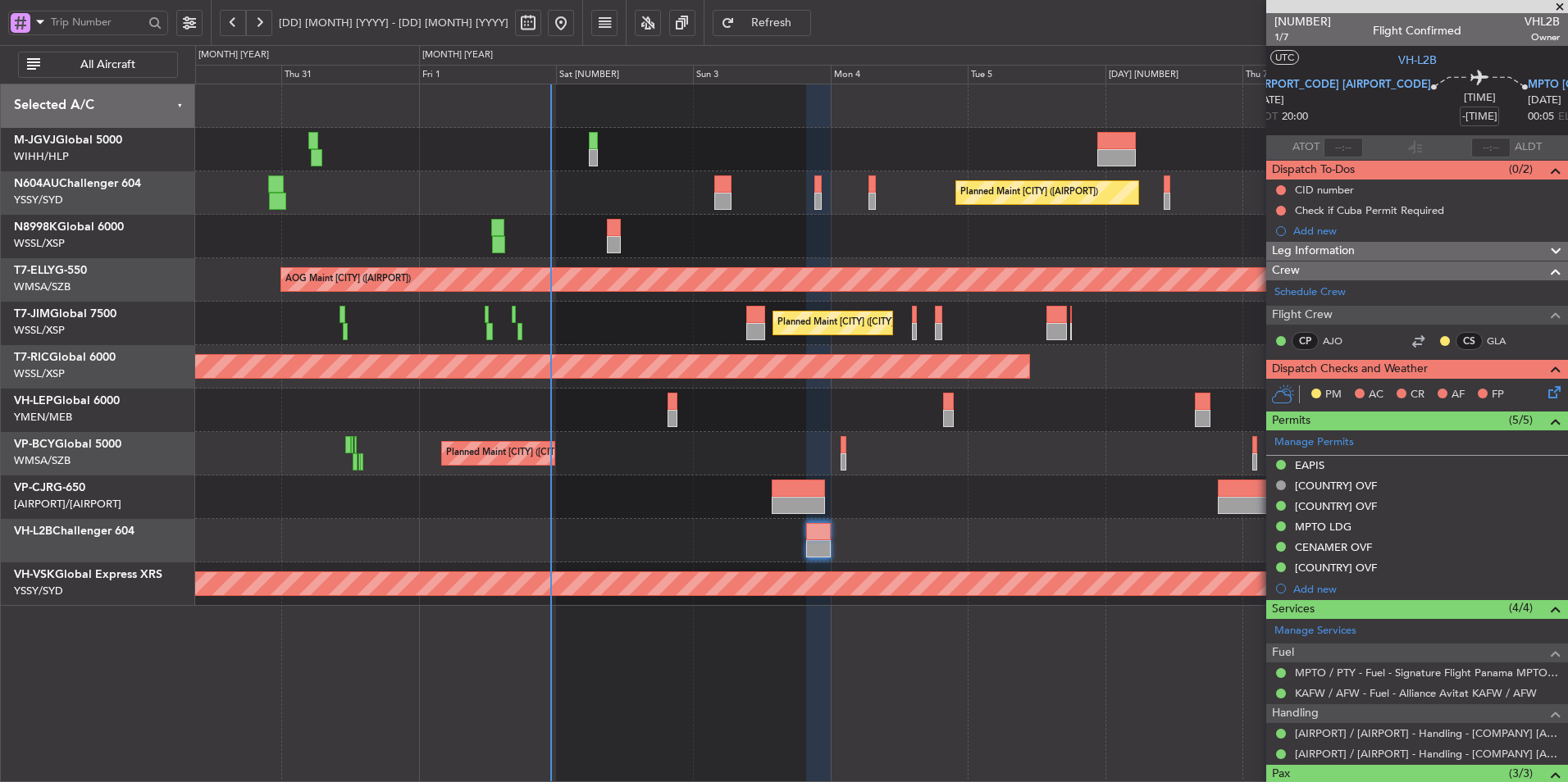 click on "Planned Maint [CITY] ([CITY] - [CITY])" 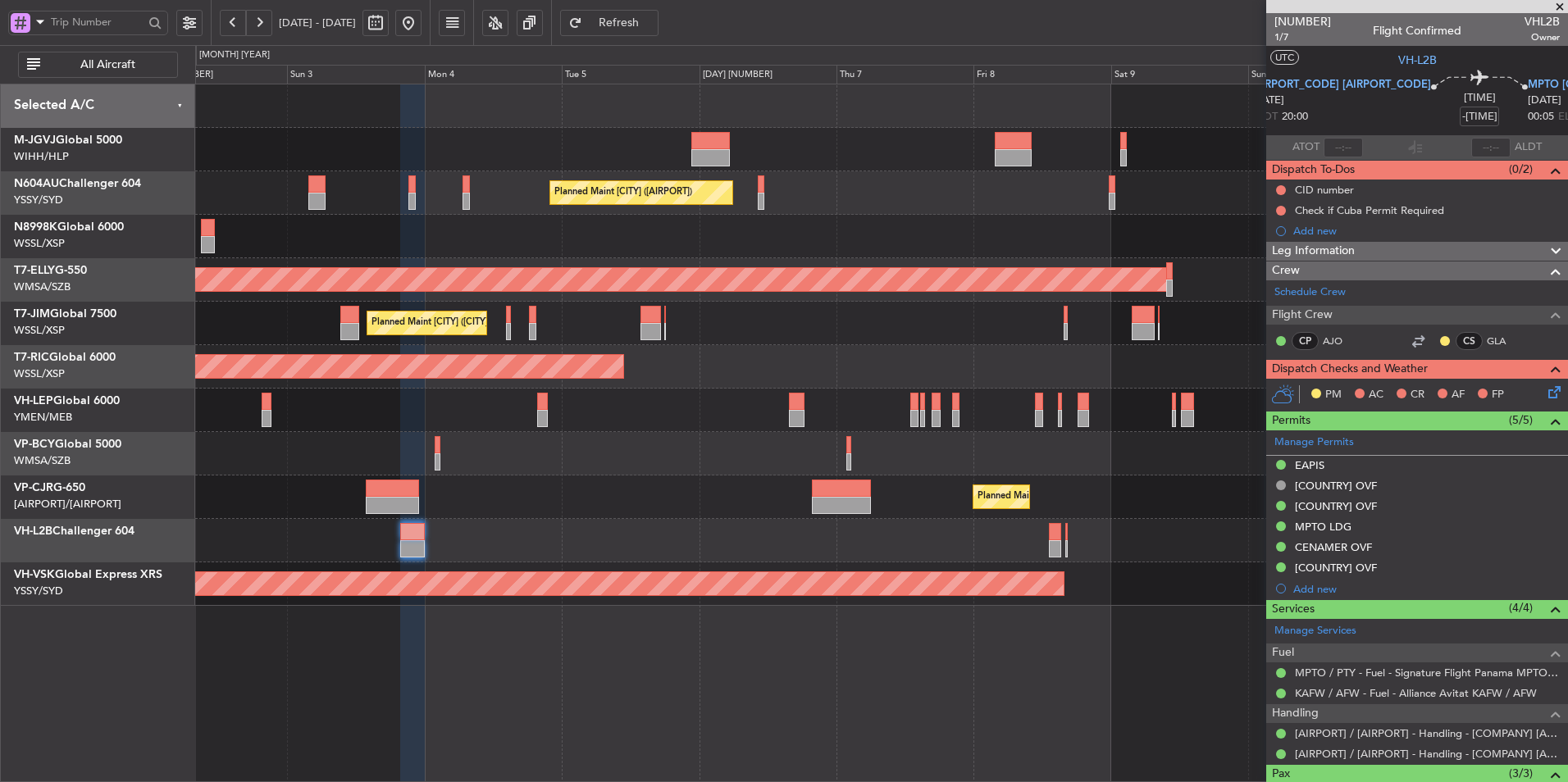 click 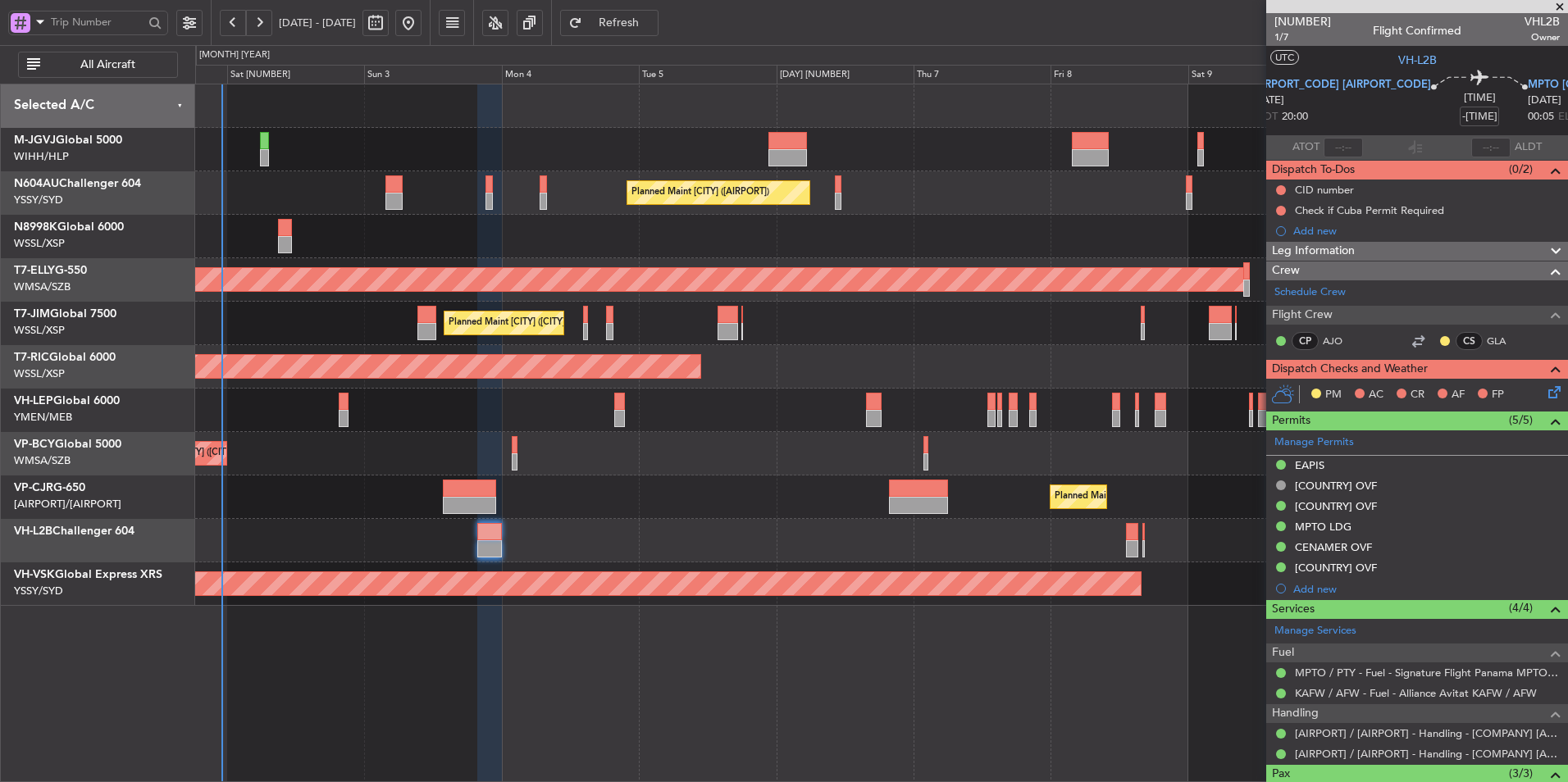 click 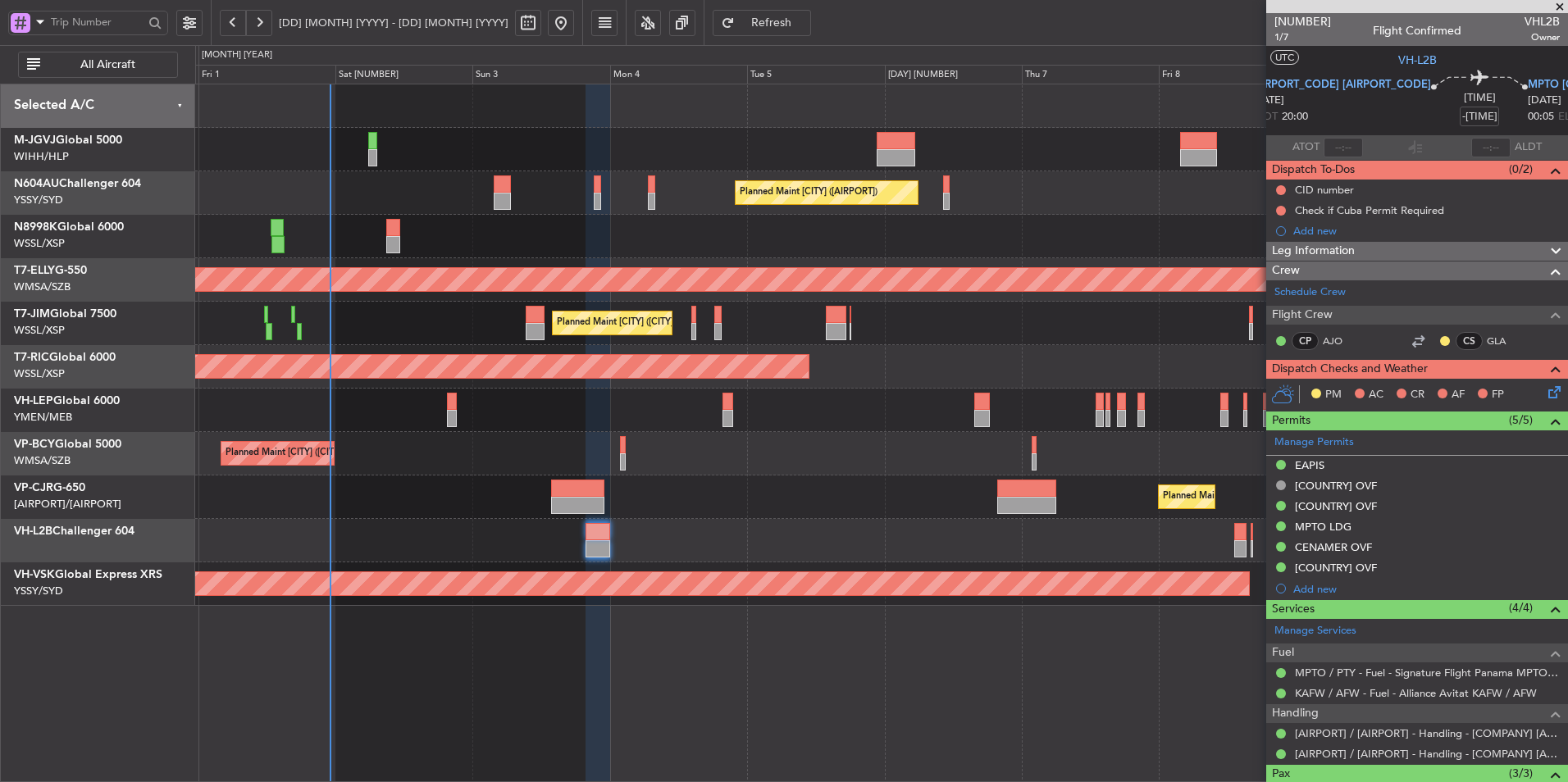 click 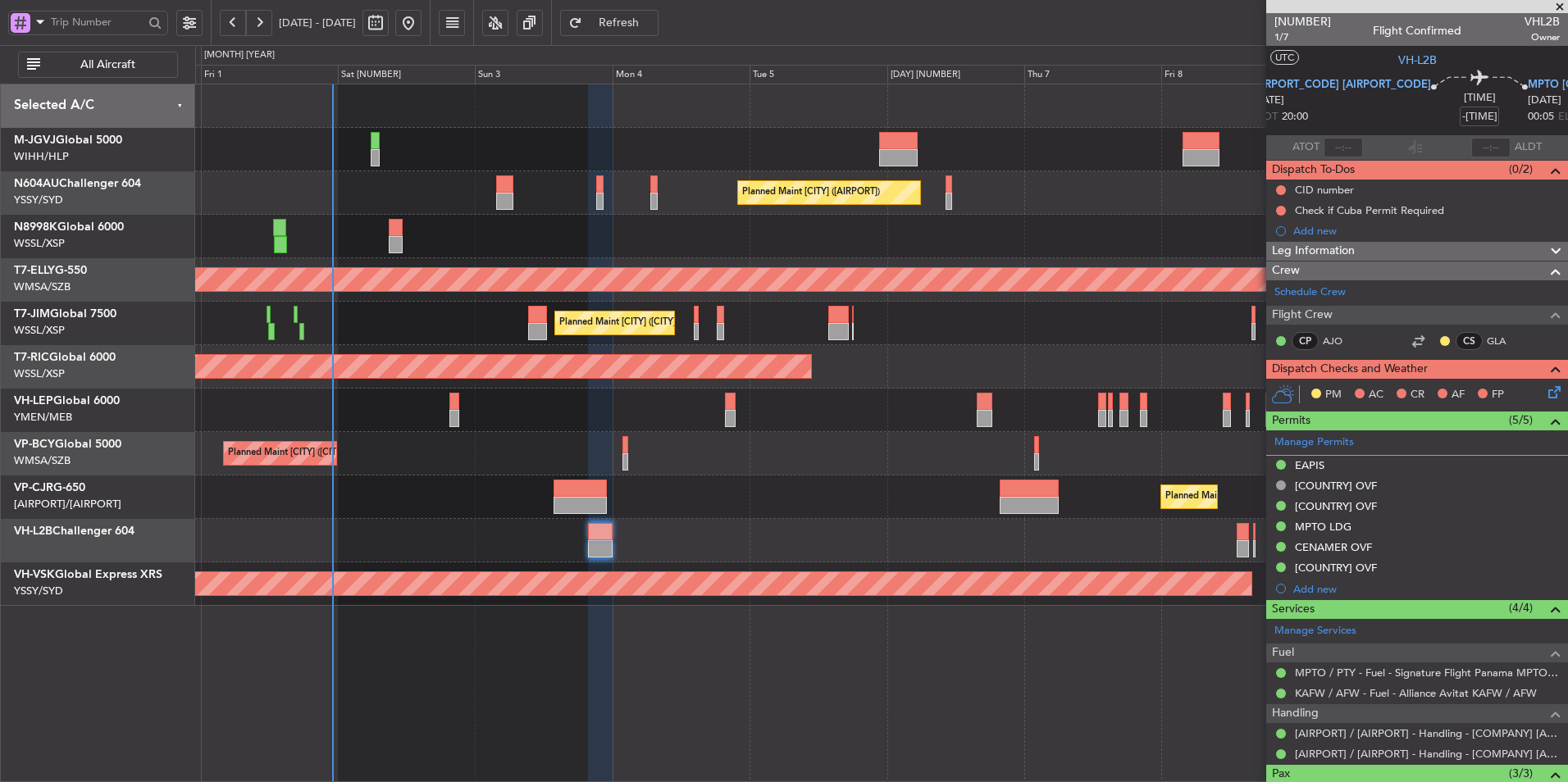click 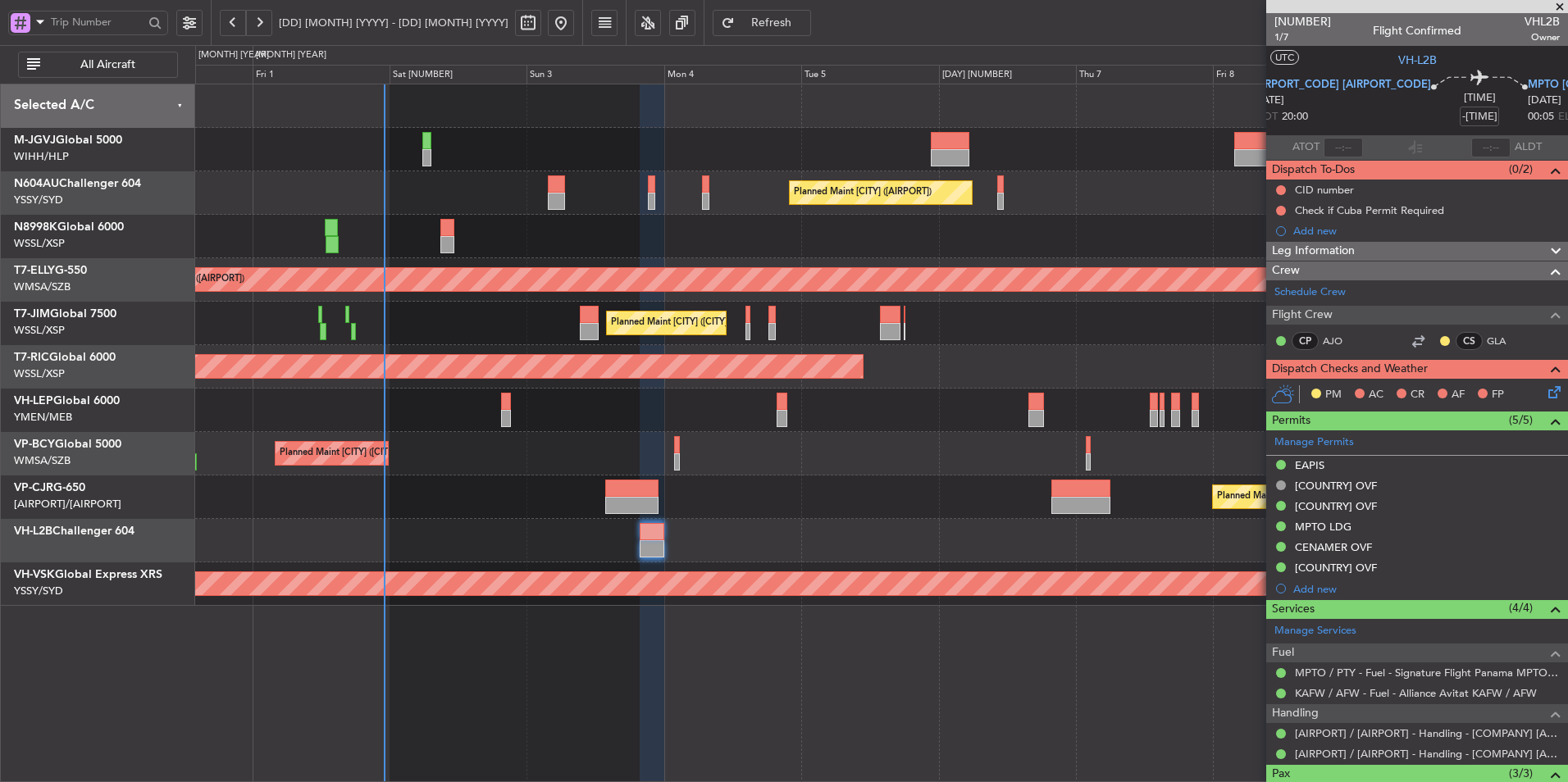 click 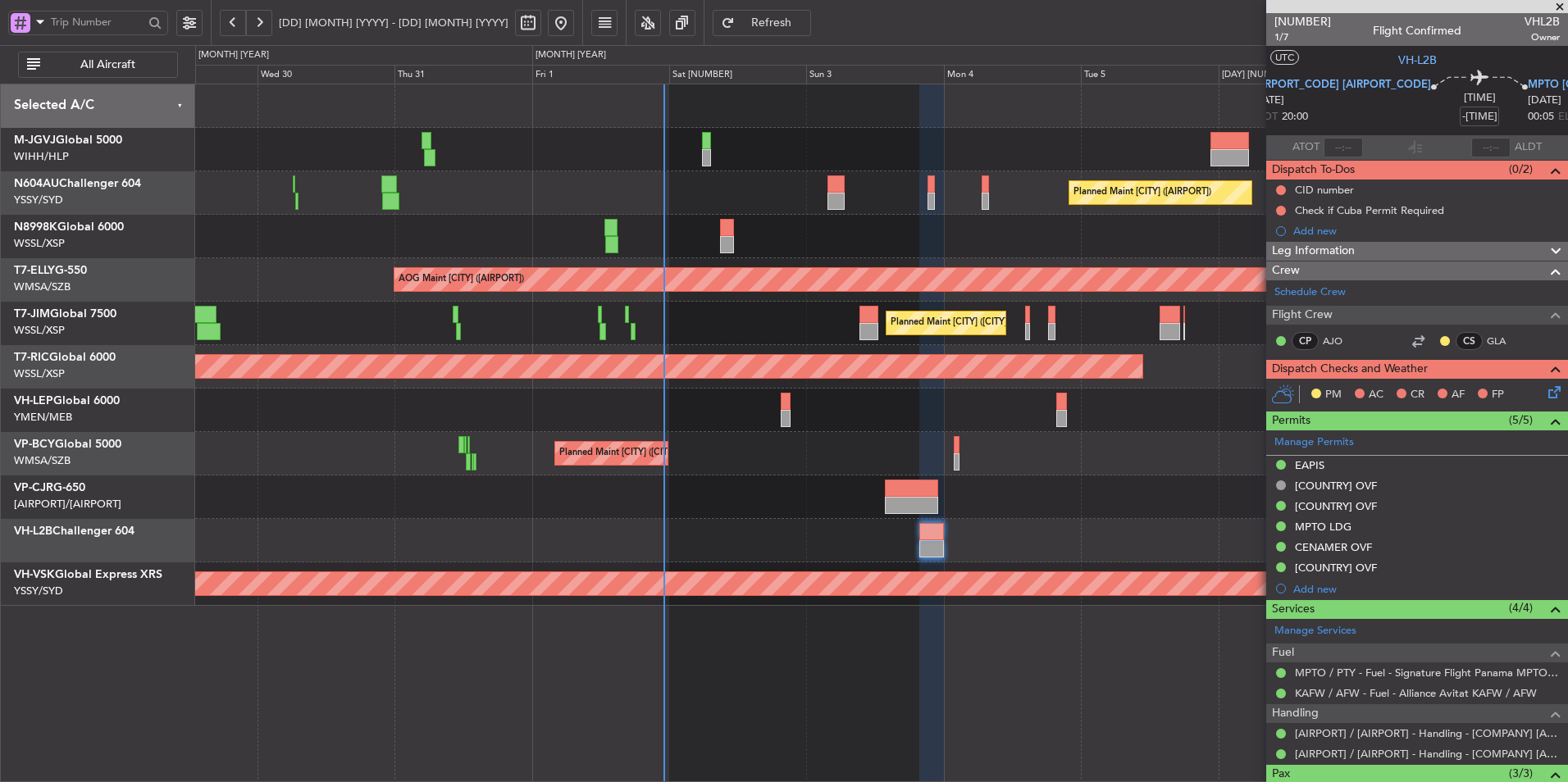 click 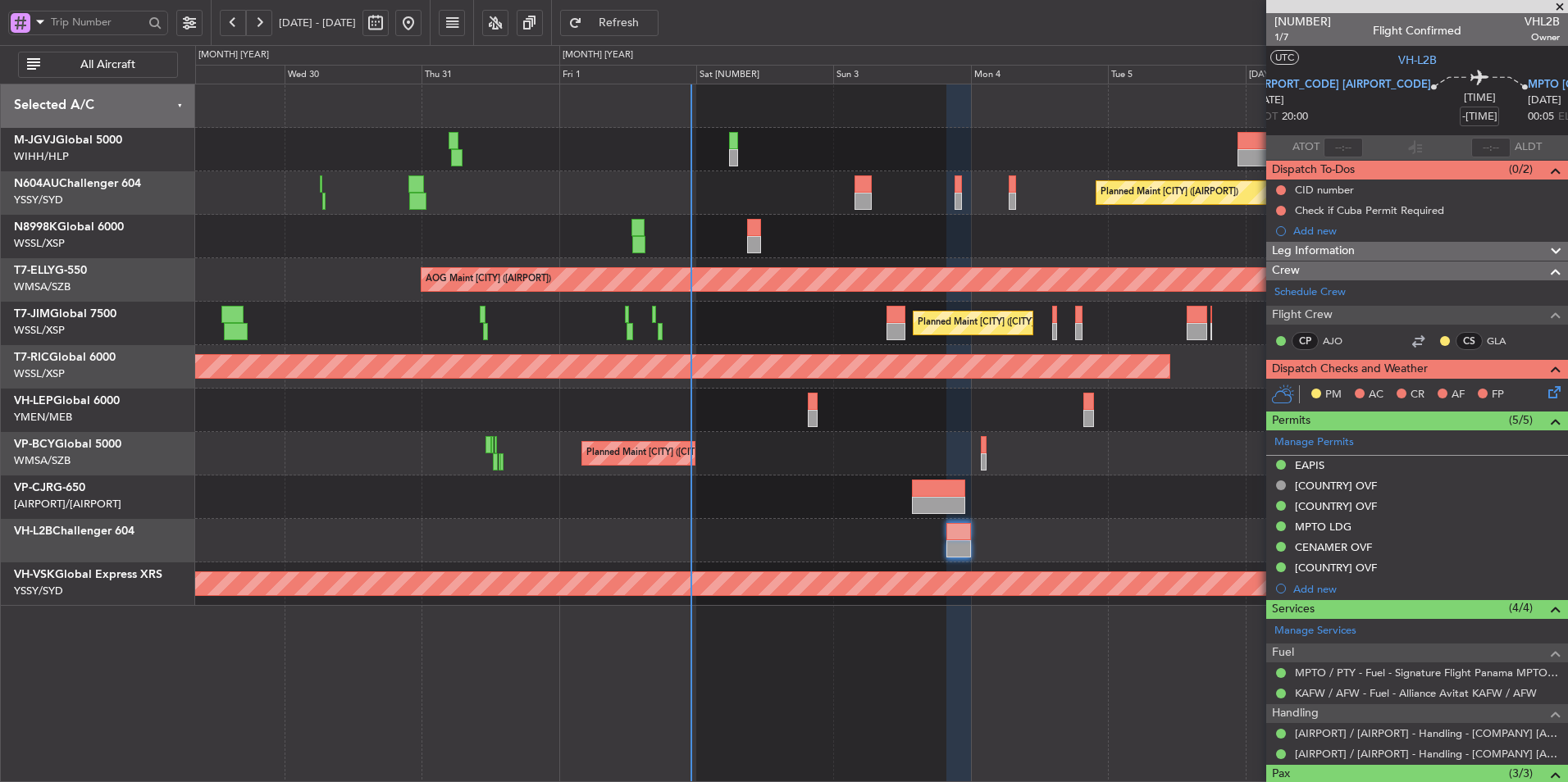 click 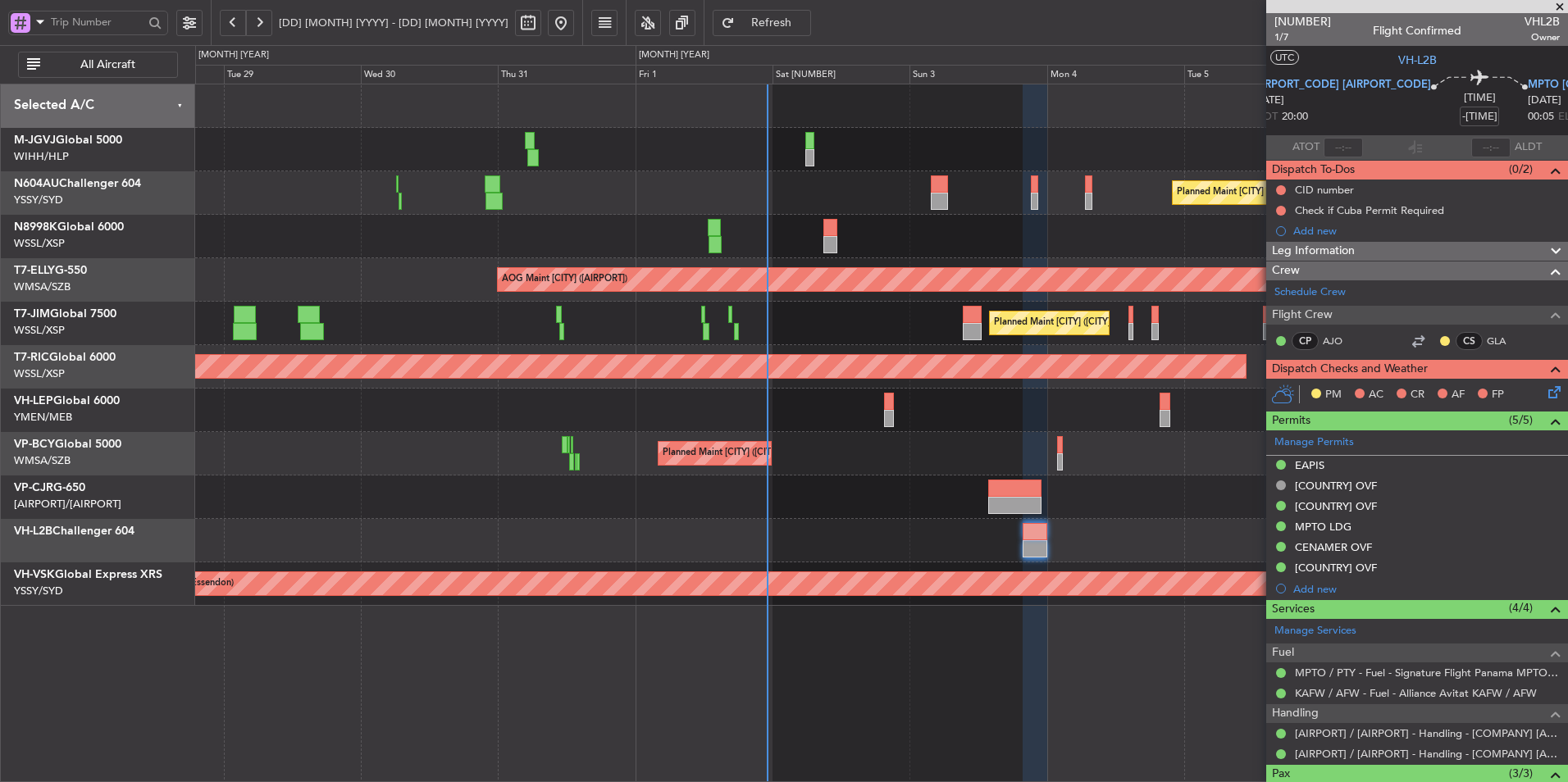 click on "Planned Maint [CITY] ([CITY] [INTL])" 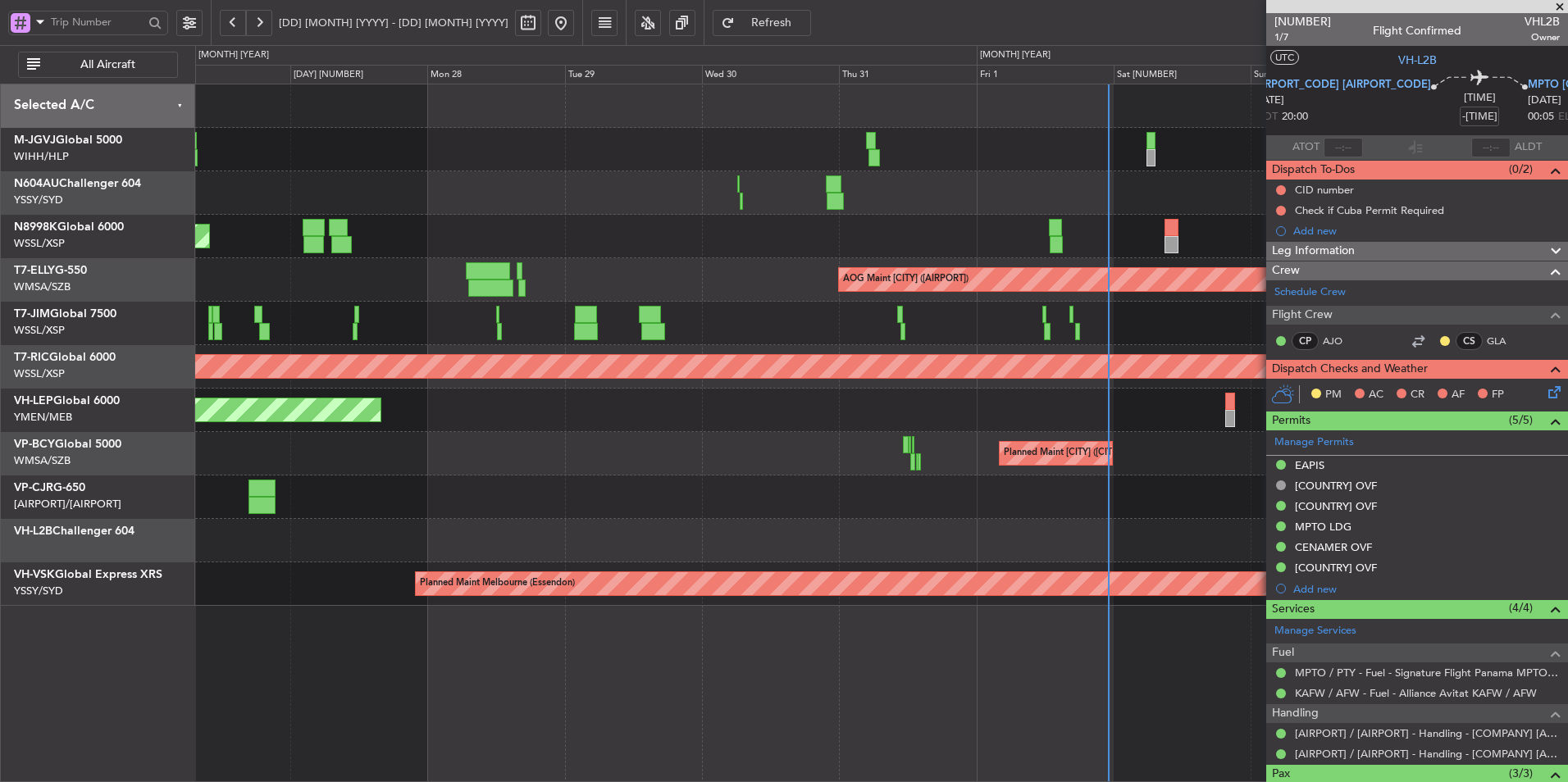 click on "AOG Maint [CITY] ([AIRPORT])
Planned Maint [CITY] ([AIRPORT])" 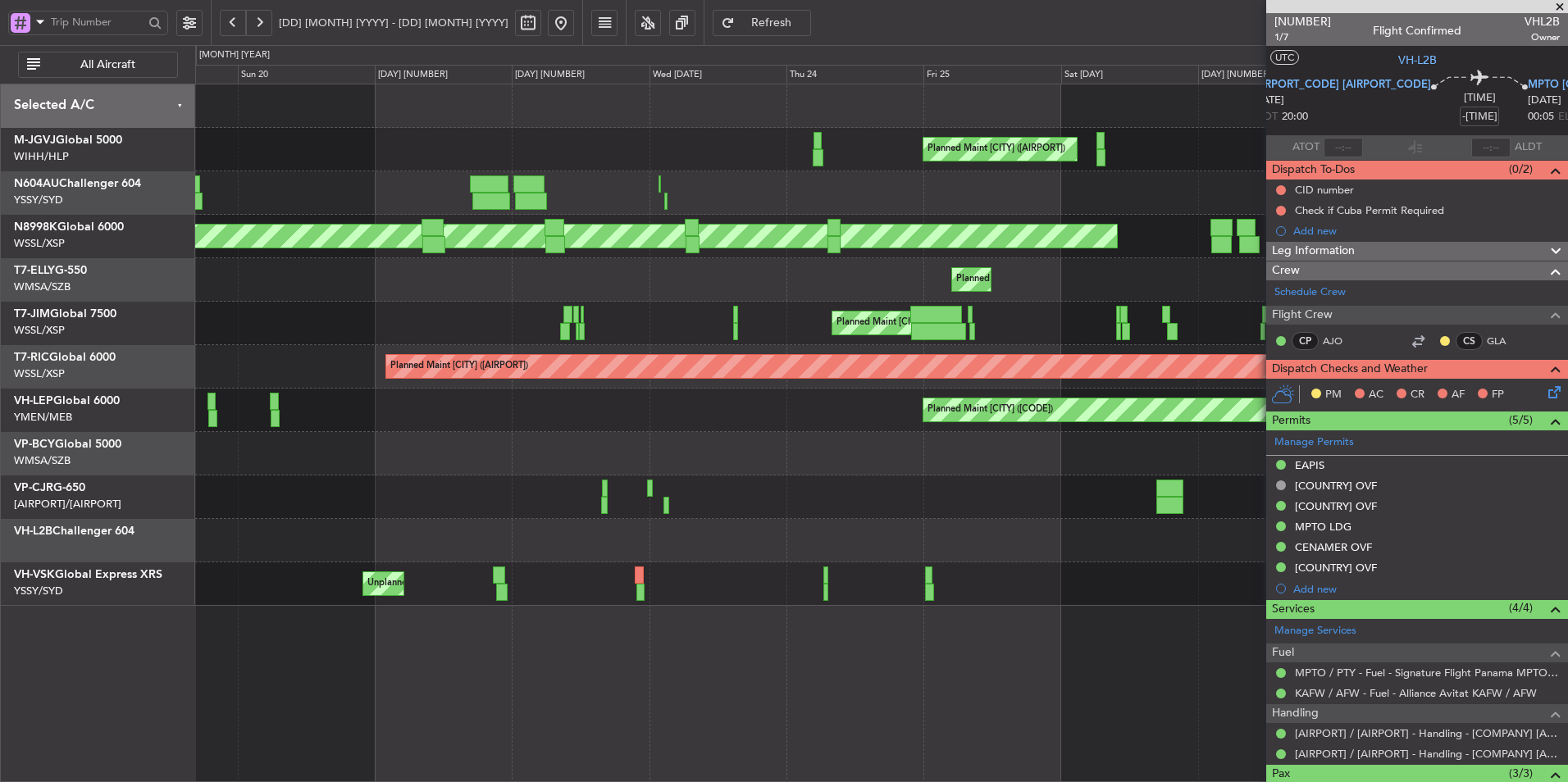 click on "Planned Maint [CITY] ([AIRPORT])
MEL [CITY] ([AIRPORT])
Planned Maint [CITY] ([AIRPORT])" 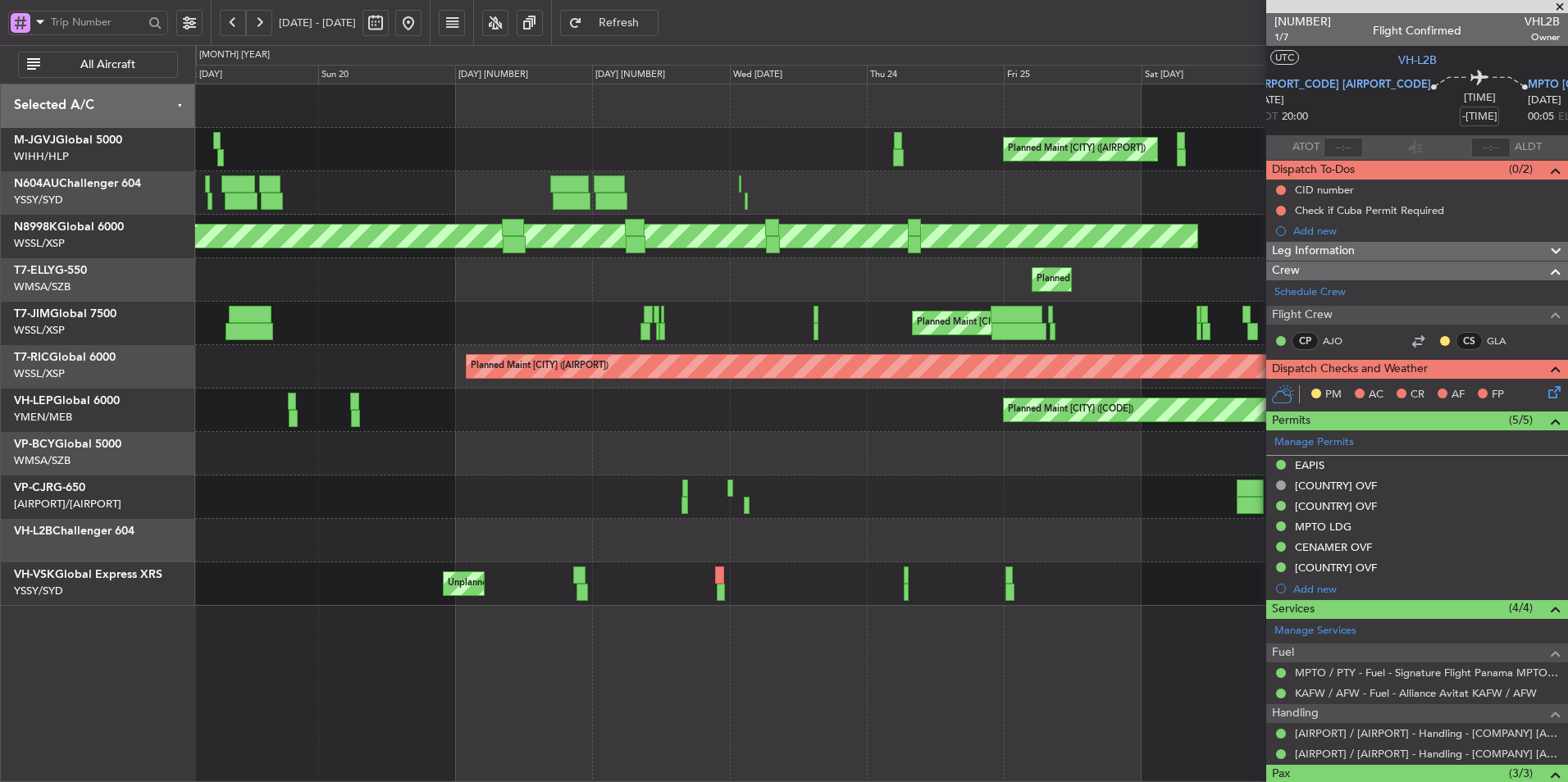 click at bounding box center (408, 23) 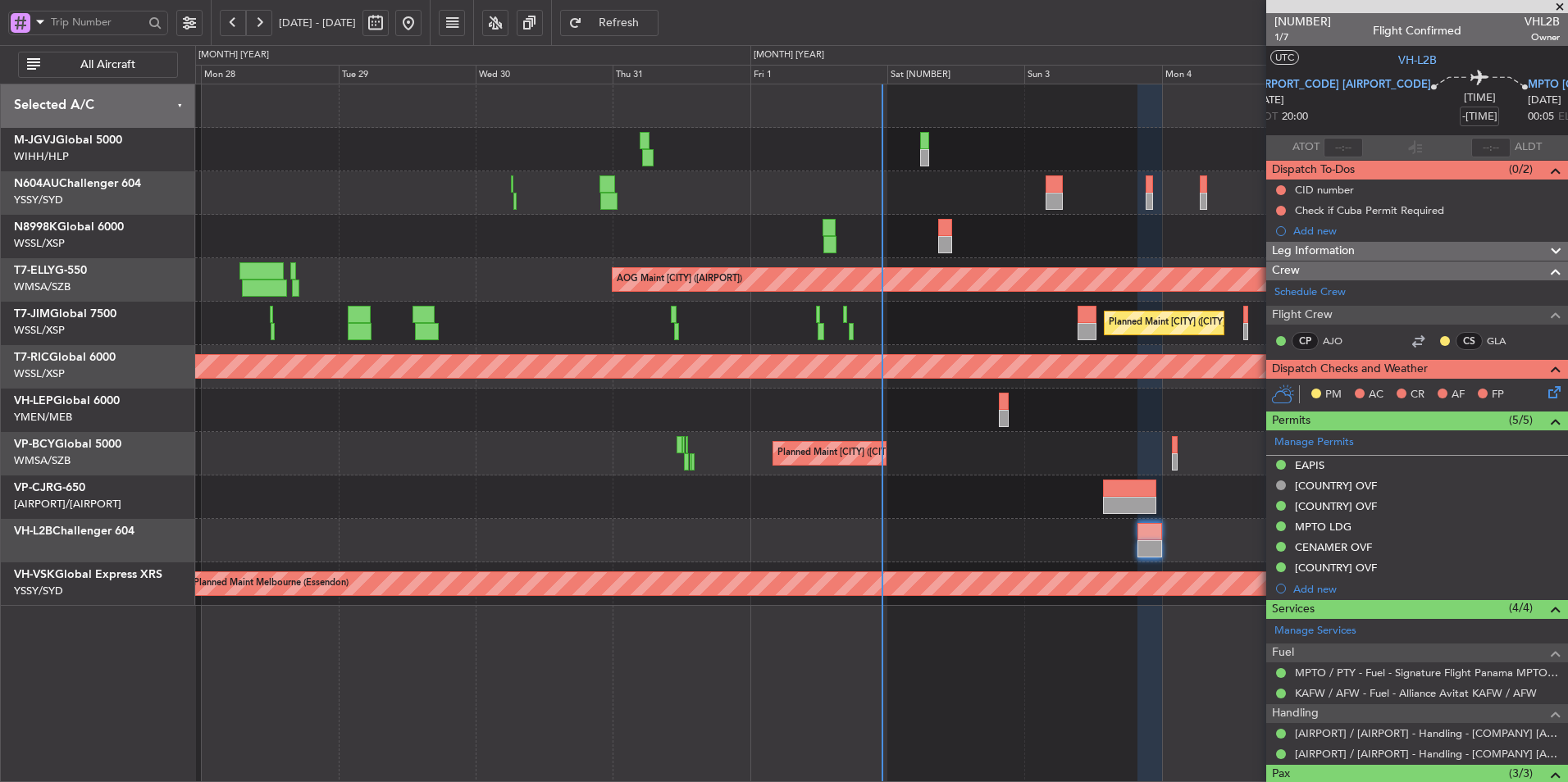 click on "Planned Maint [CITY] ([AIRPORT])" 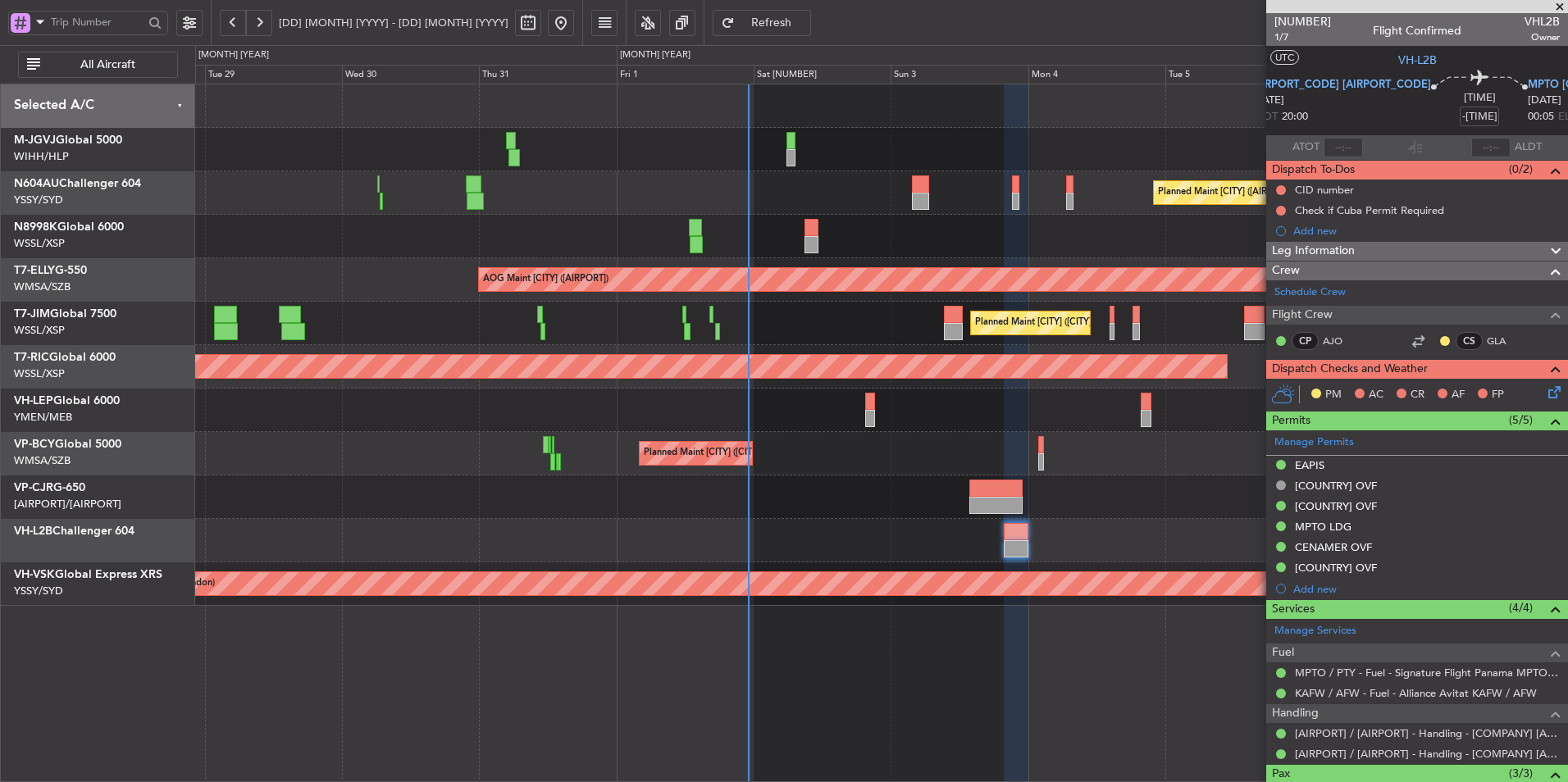 click 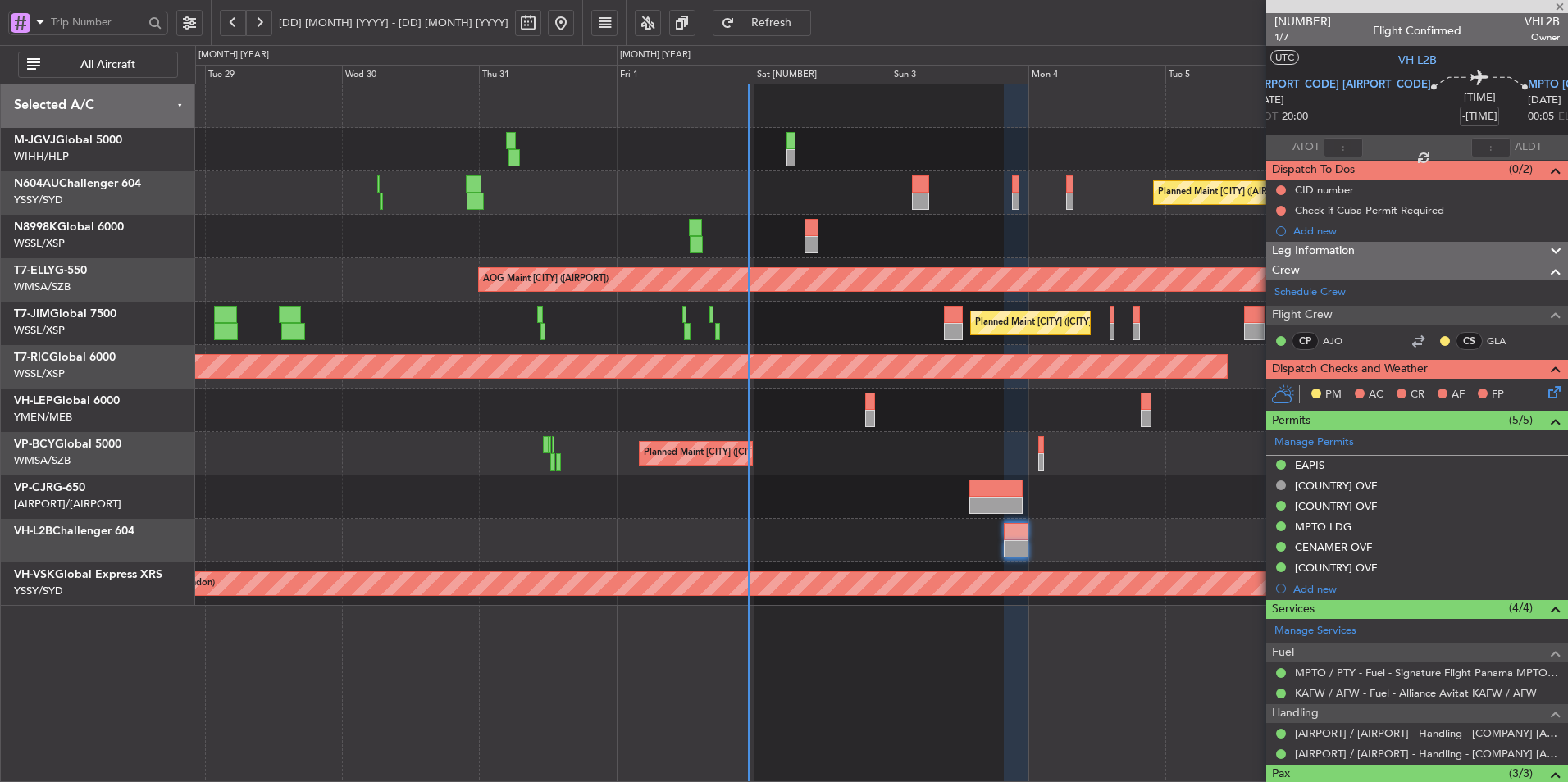 type on "[NUMBER]" 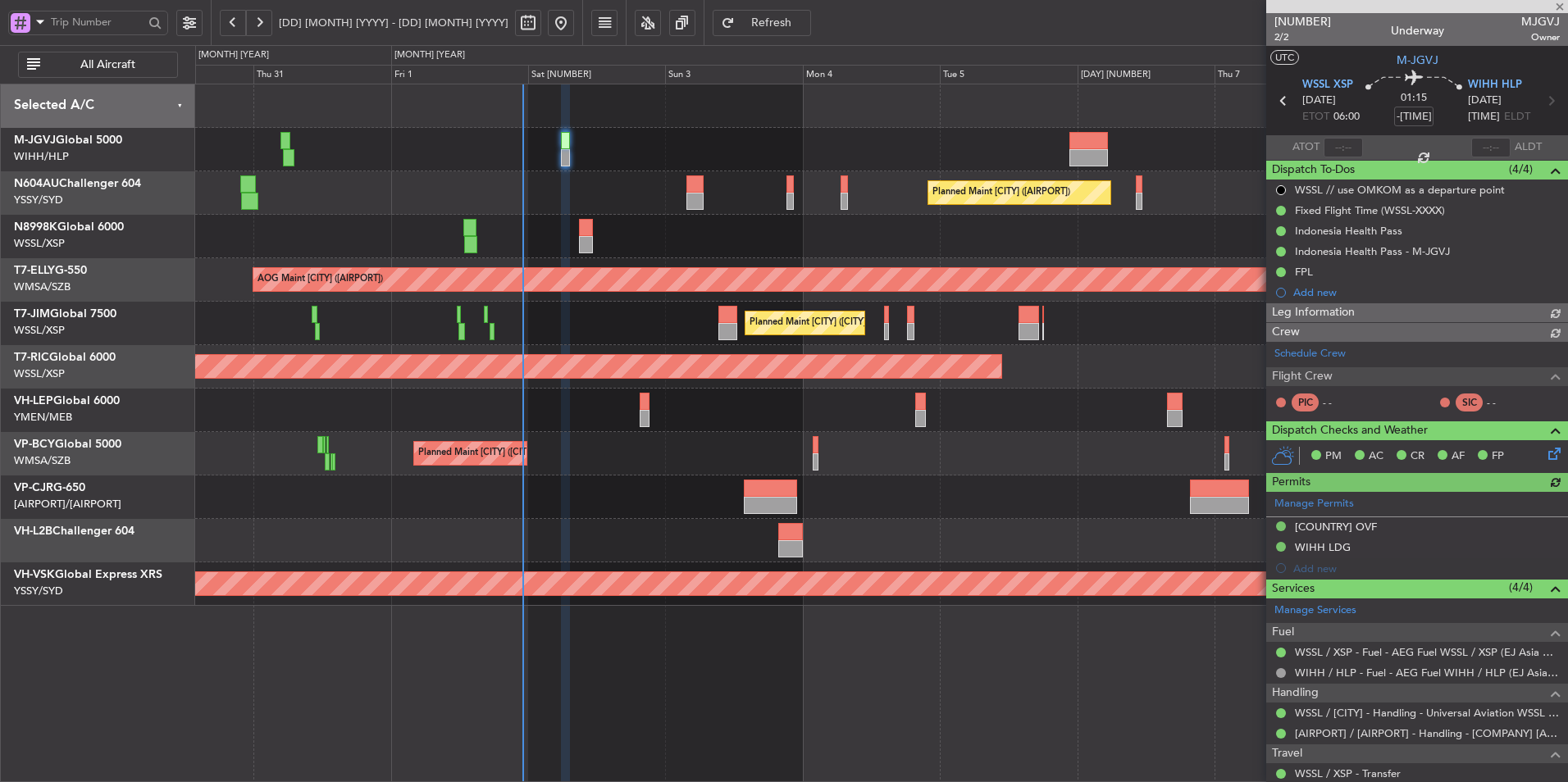 type on "[FIRST] [LAST] ([ID])" 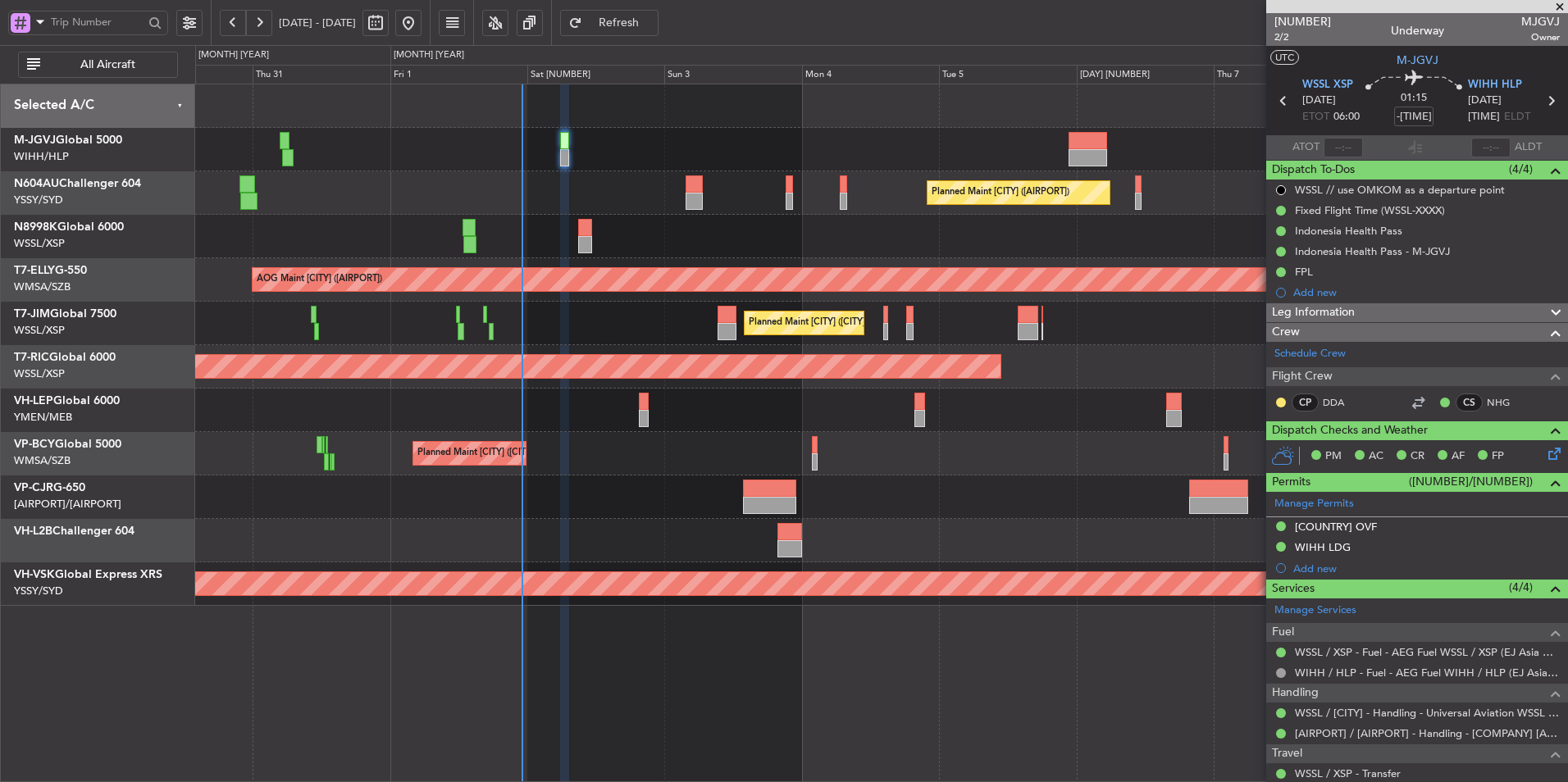 click on "Planned Maint [CITY] ([CODE])
AOG Maint [CITY] ([CODE])
Planned Maint [CITY] ([CODE])
-
-
[CODE]
[TIME] Z
[CODE]
[TIME] Z
Planned Maint [CITY] ([CODE])
Planned Maint [CITY] ([CODE])
Planned Maint [CITY] ([CODE])
Planned Maint [CITY] ([CODE])" 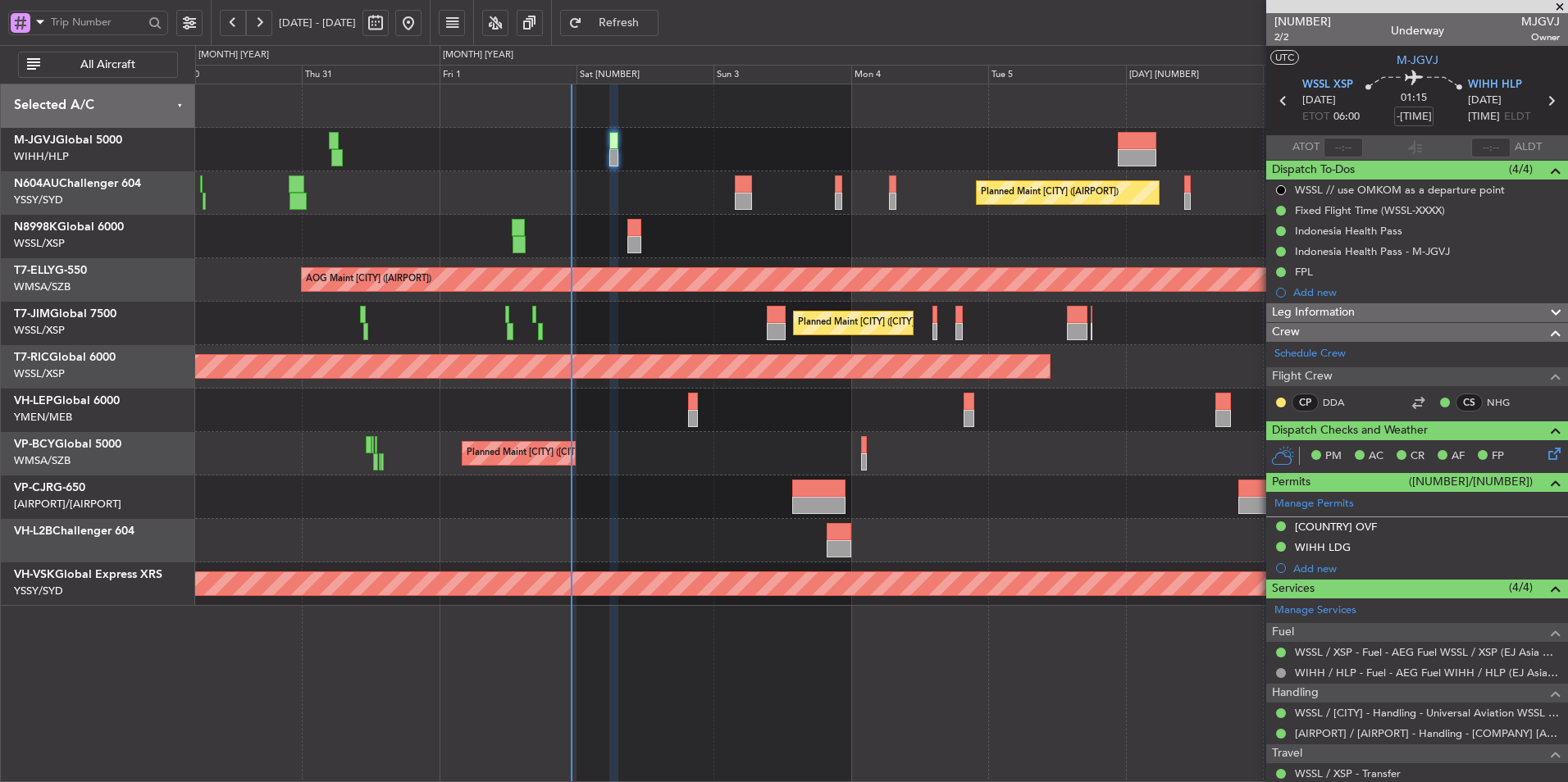 click on "Planned Maint [CITY] ([CITY] - [CITY])" 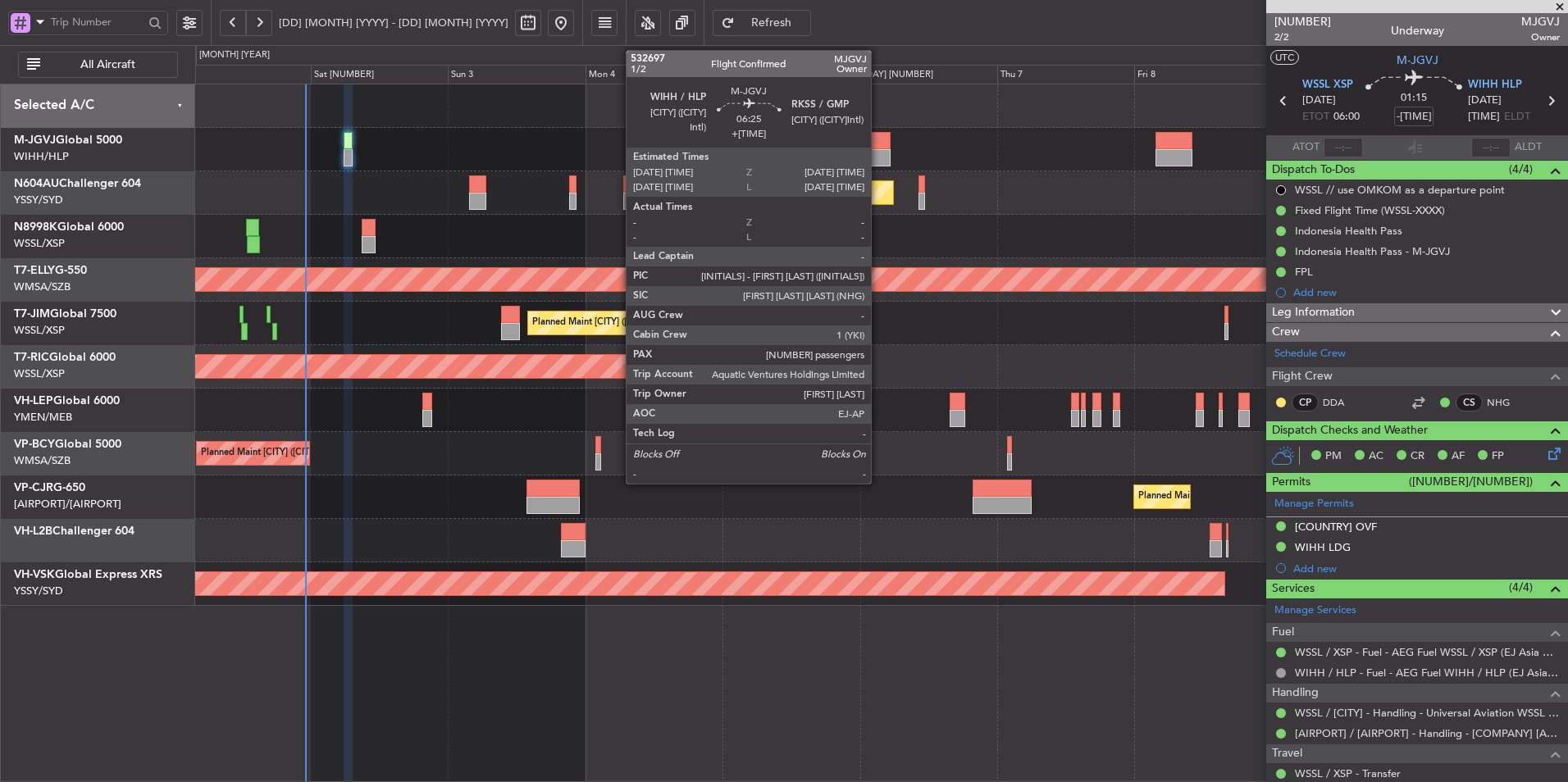 click 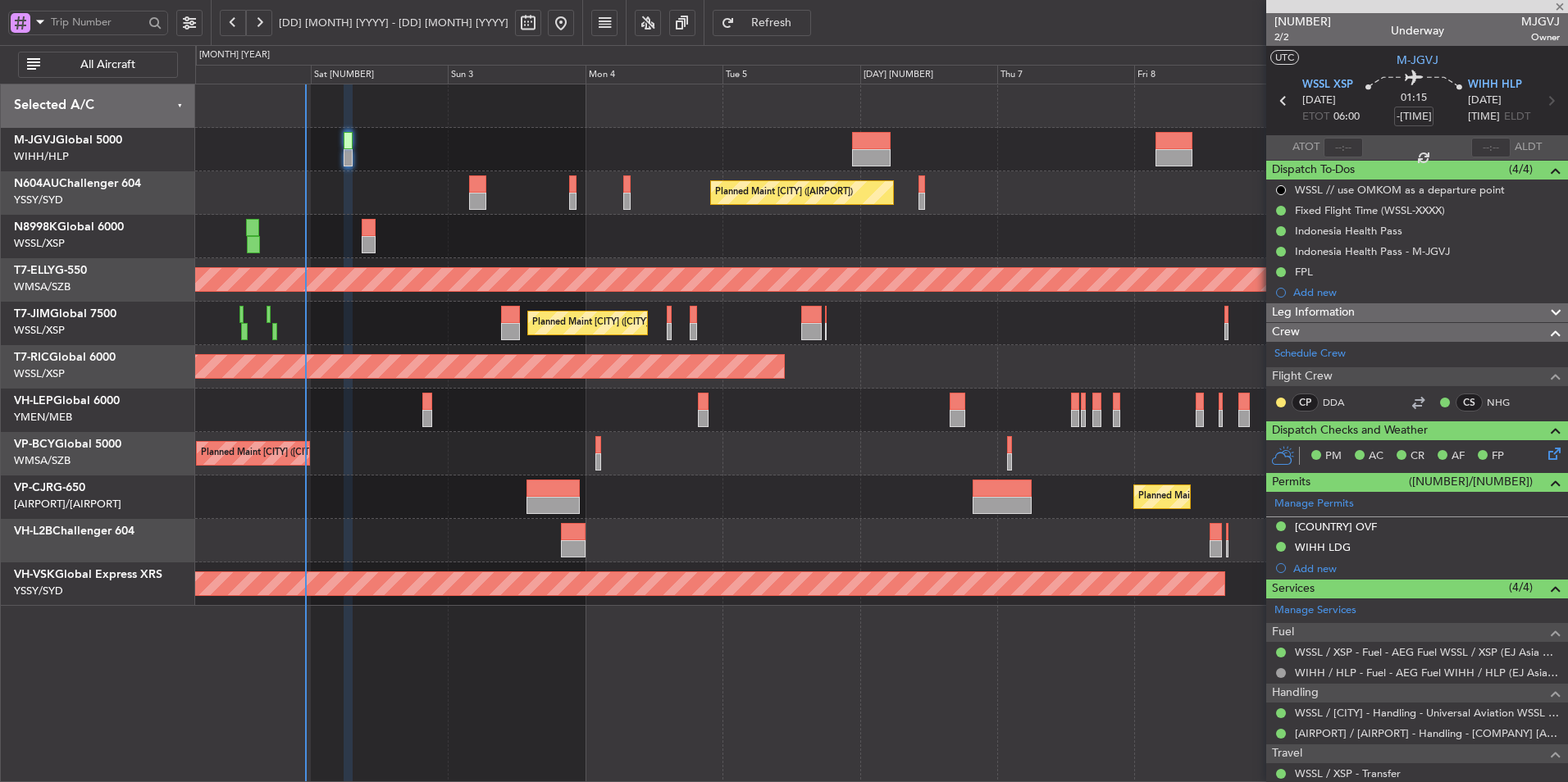 type on "+[TIME]" 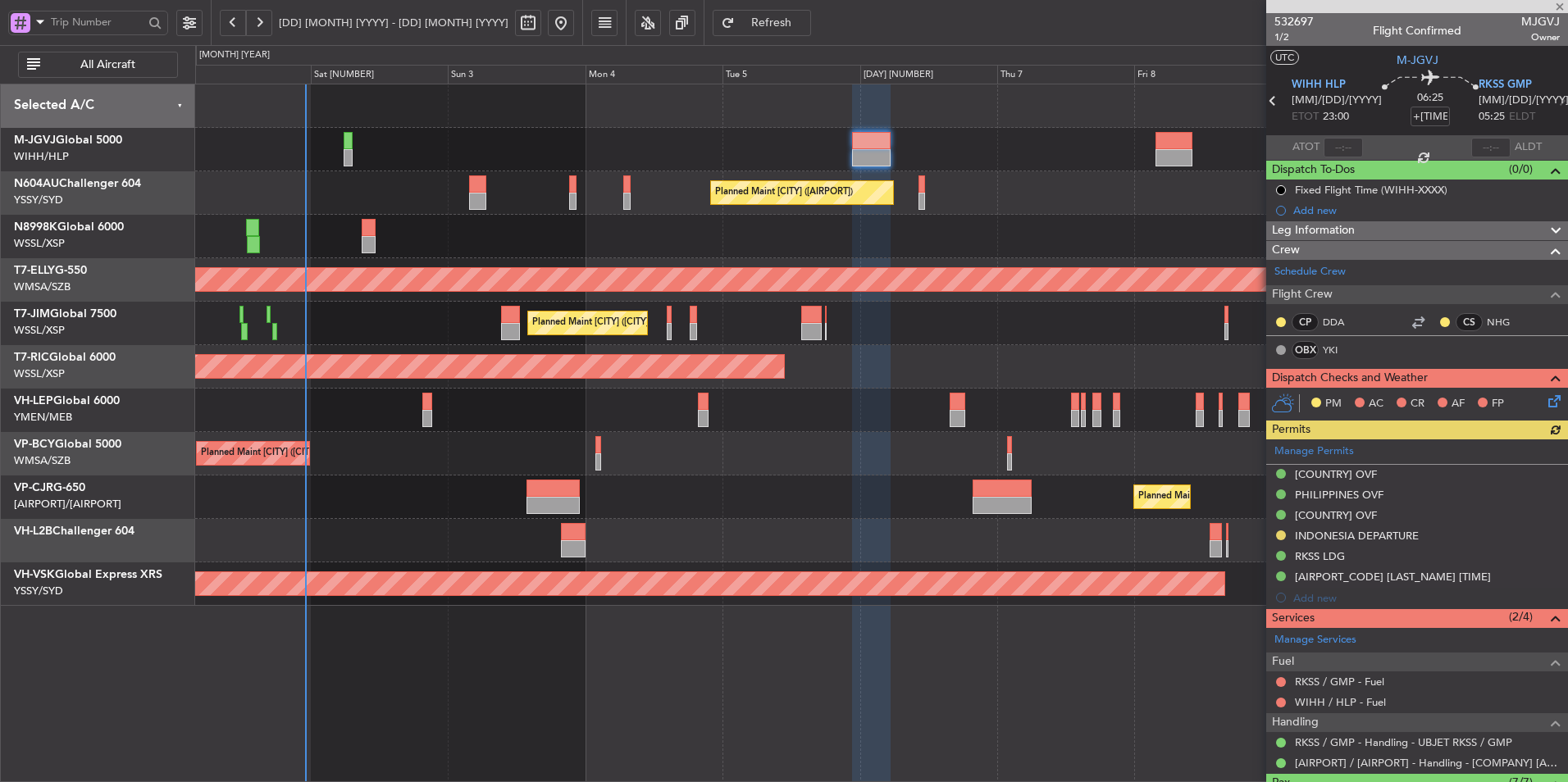 click on "Planned Maint [CITY] ([CITY] [INTL])" 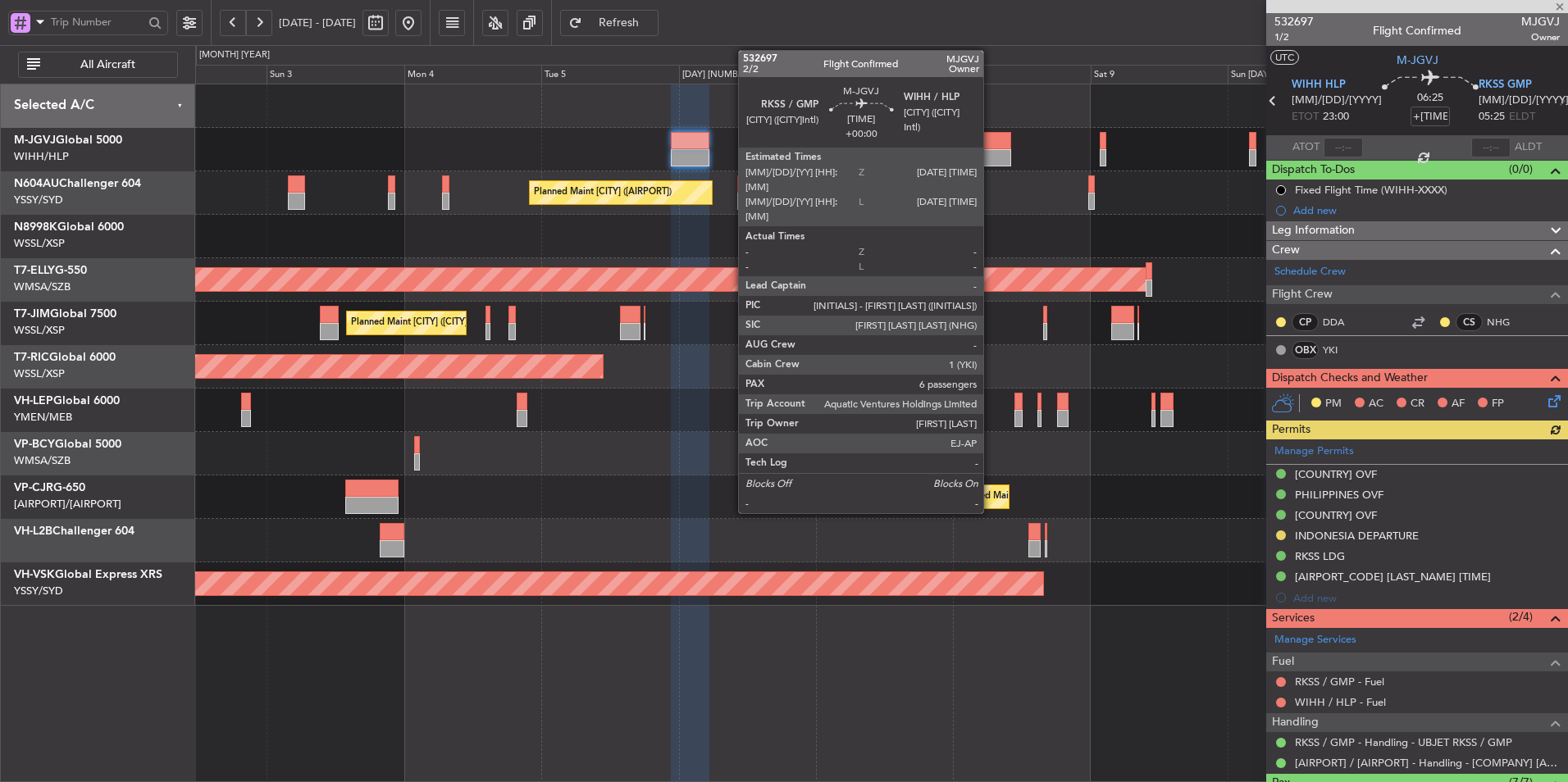 click 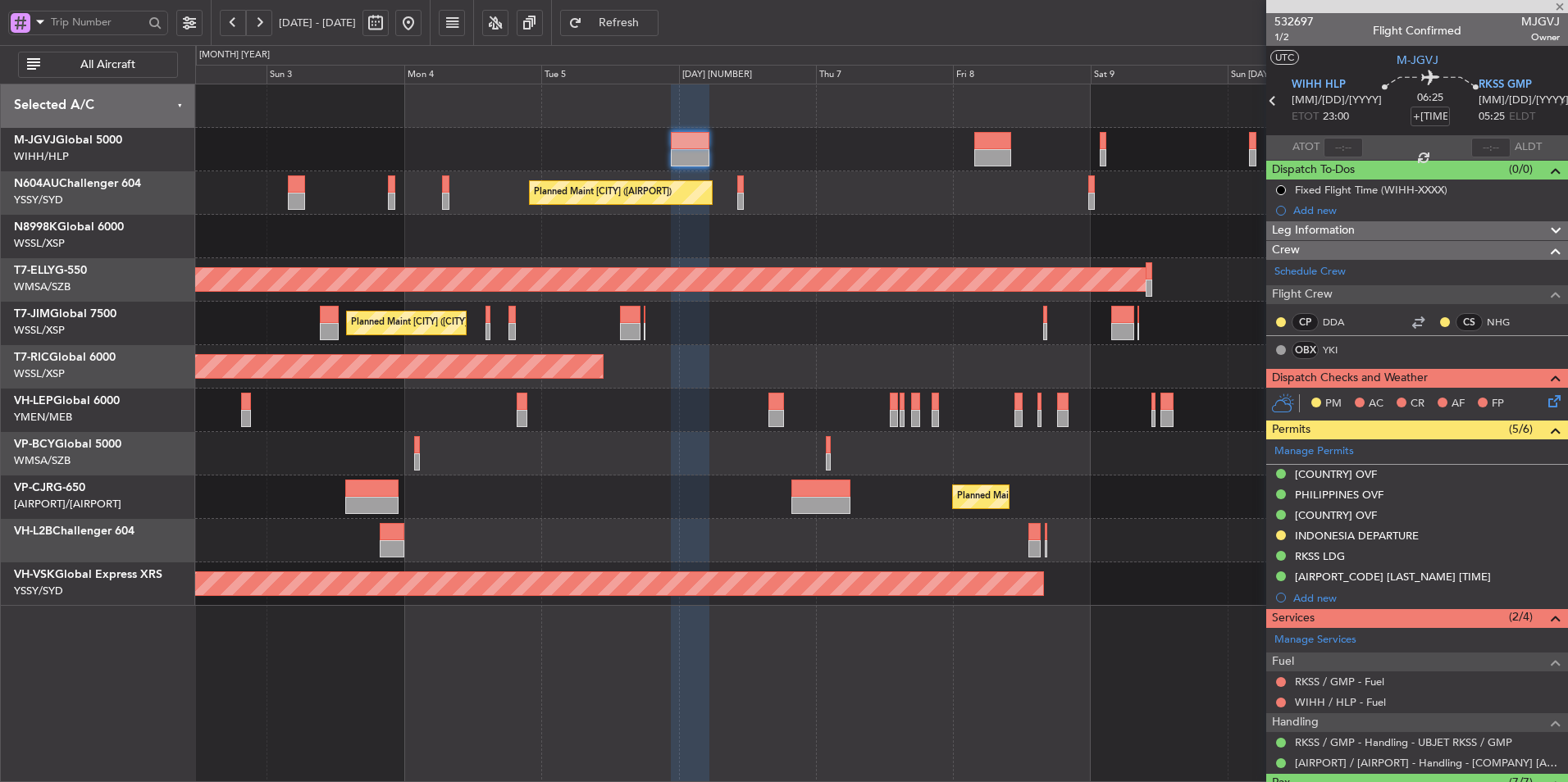 type 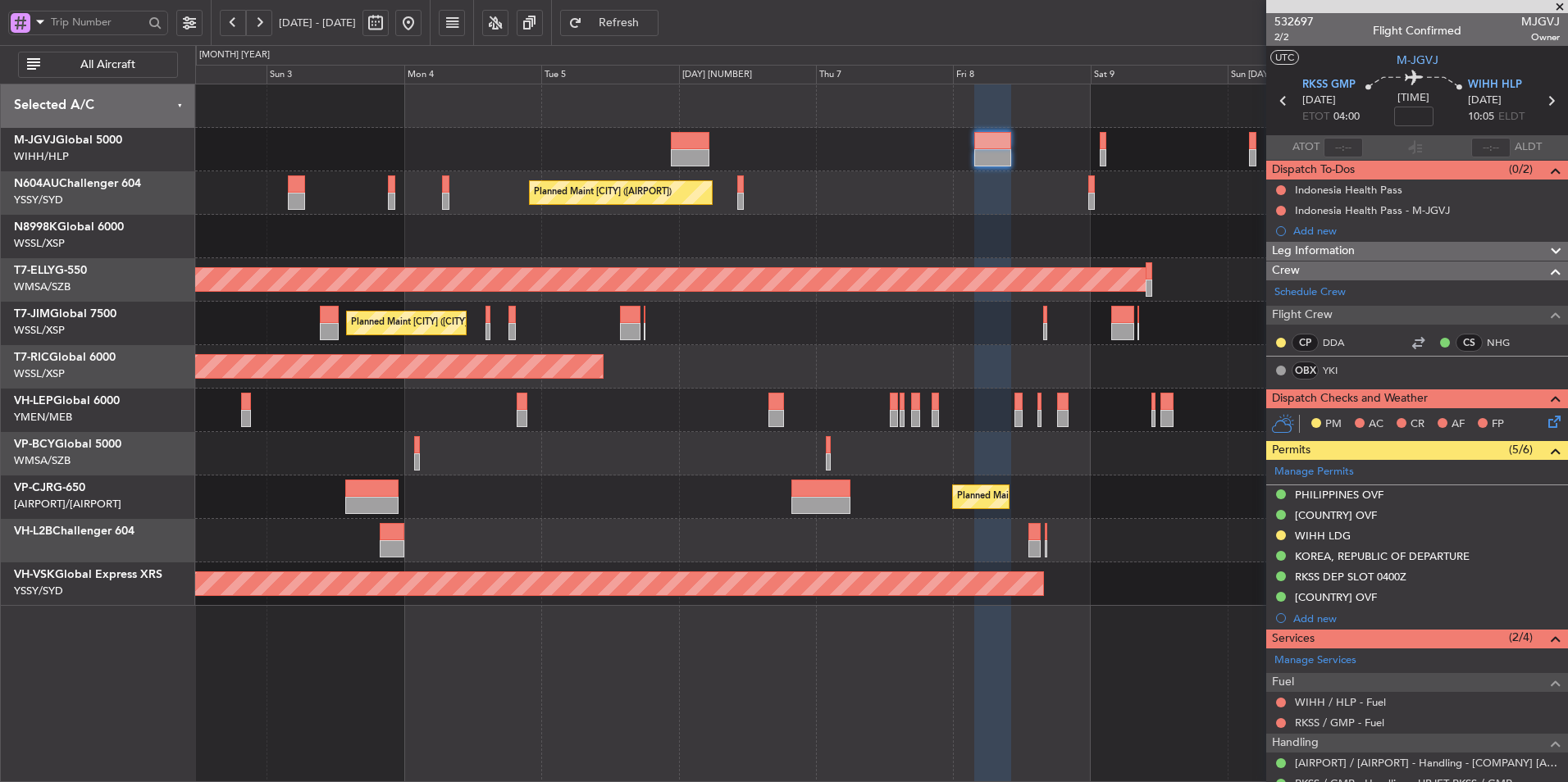 click on "Planned Maint [CITY] ([CODE])
AOG Maint [CITY] ([CODE])
Planned Maint [CITY] ([CODE])
-
-
[CODE]
[TIME] Z
[CODE]
[TIME] Z
Planned Maint [CITY] ([CODE])
Planned Maint [CITY] ([CODE])
Planned Maint [CITY] ([CODE])
Planned Maint [CITY] ([CODE])" 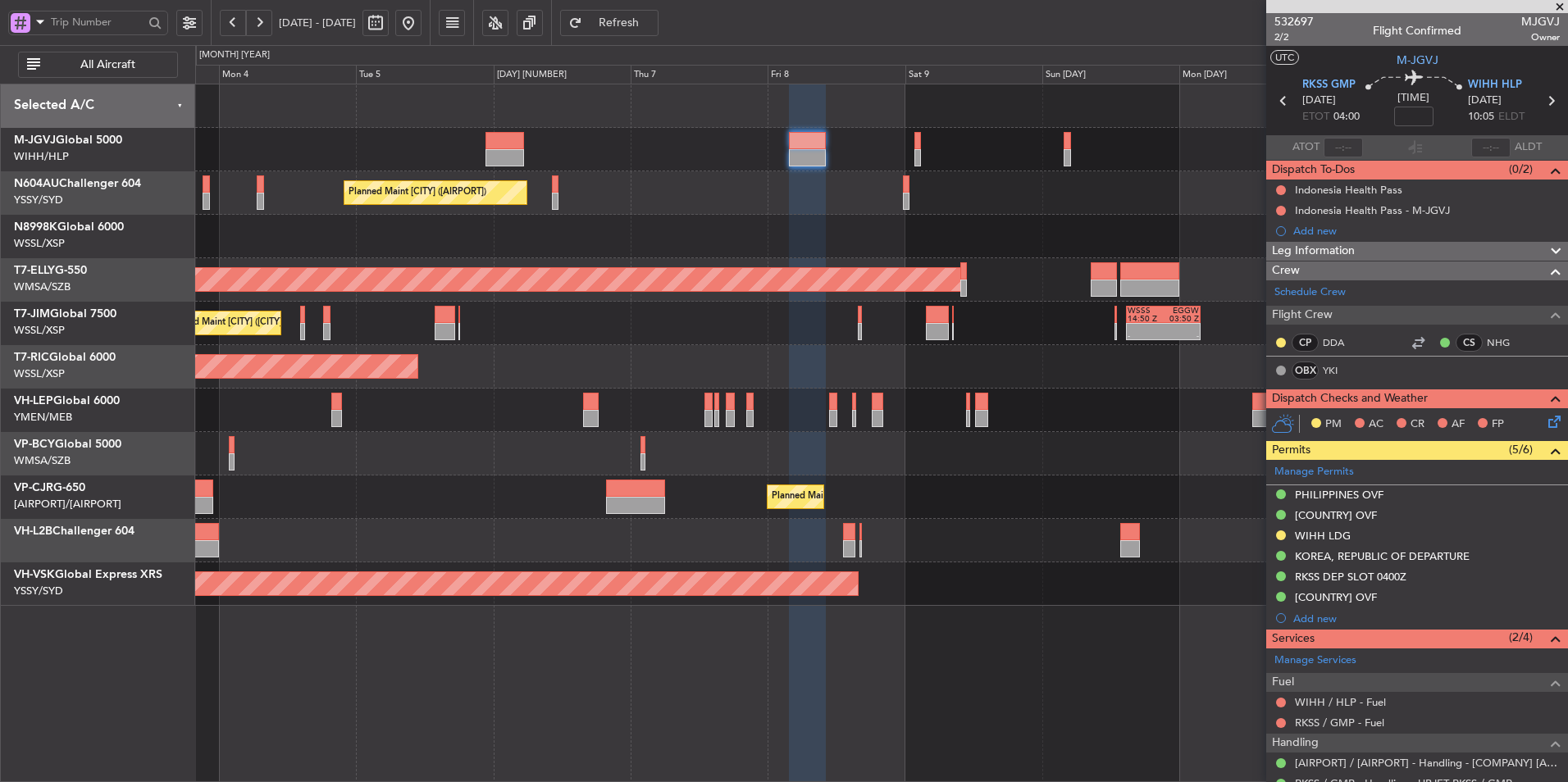 click on "Planned Maint [CITY] ([AIRPORT])
AOG Maint [CITY] ([AIRPORT])
Planned Maint [CITY] ([AIRPORT])
-
-
[AIRPORT]
[TIME] Z
[AIRPORT]
[TIME] Z
Planned Maint [CITY] ([AIRPORT])
Planned Maint [CITY] ([AIRPORT])
Planned Maint [CITY] ([AIRPORT])
Planned Maint [CITY] ([AIRPORT])
Planned Maint [CITY] ([AIRPORT])" 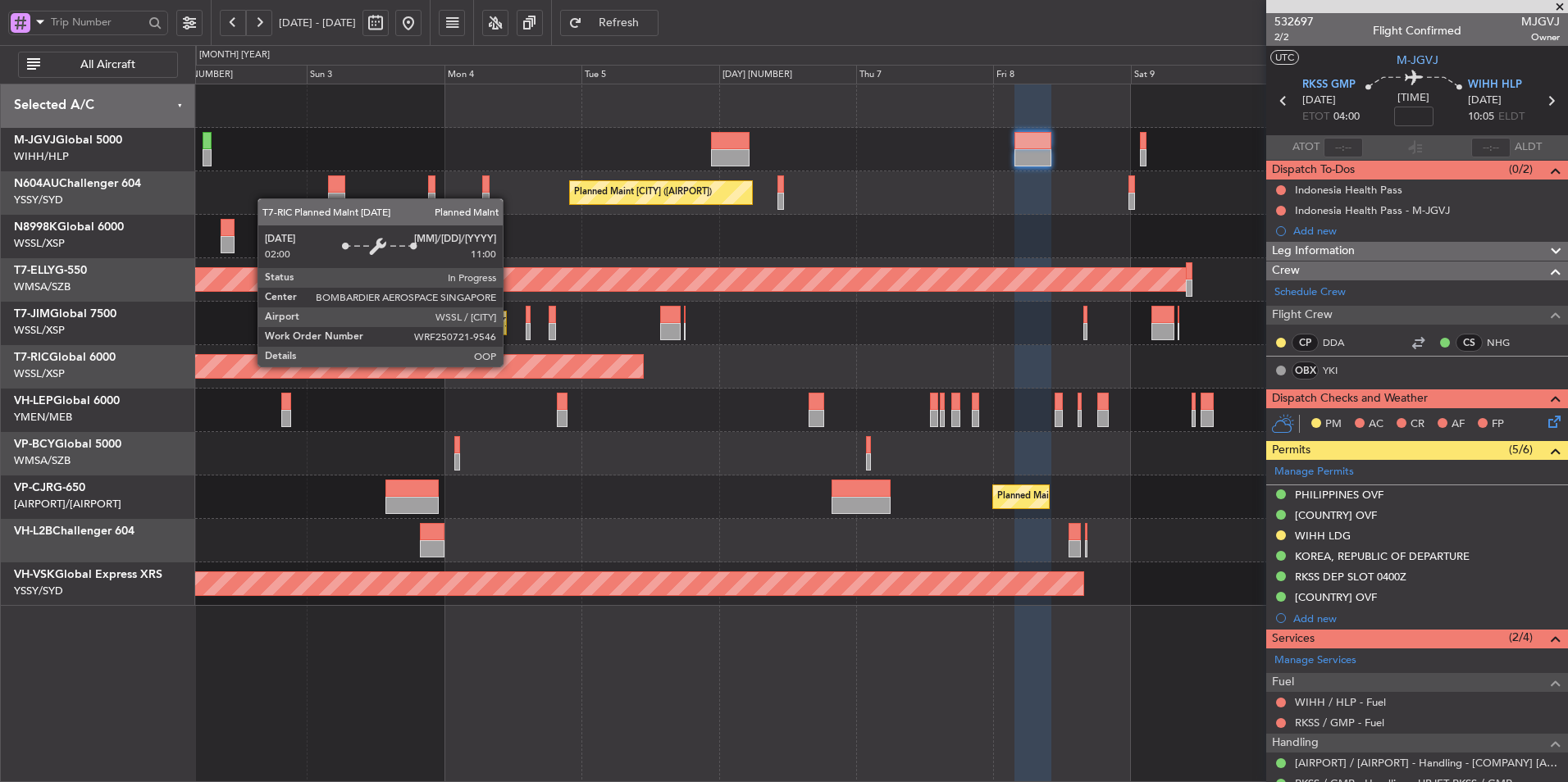 click on "Planned Maint [CITY] ([AIRPORT])" at bounding box center [-267, 366] 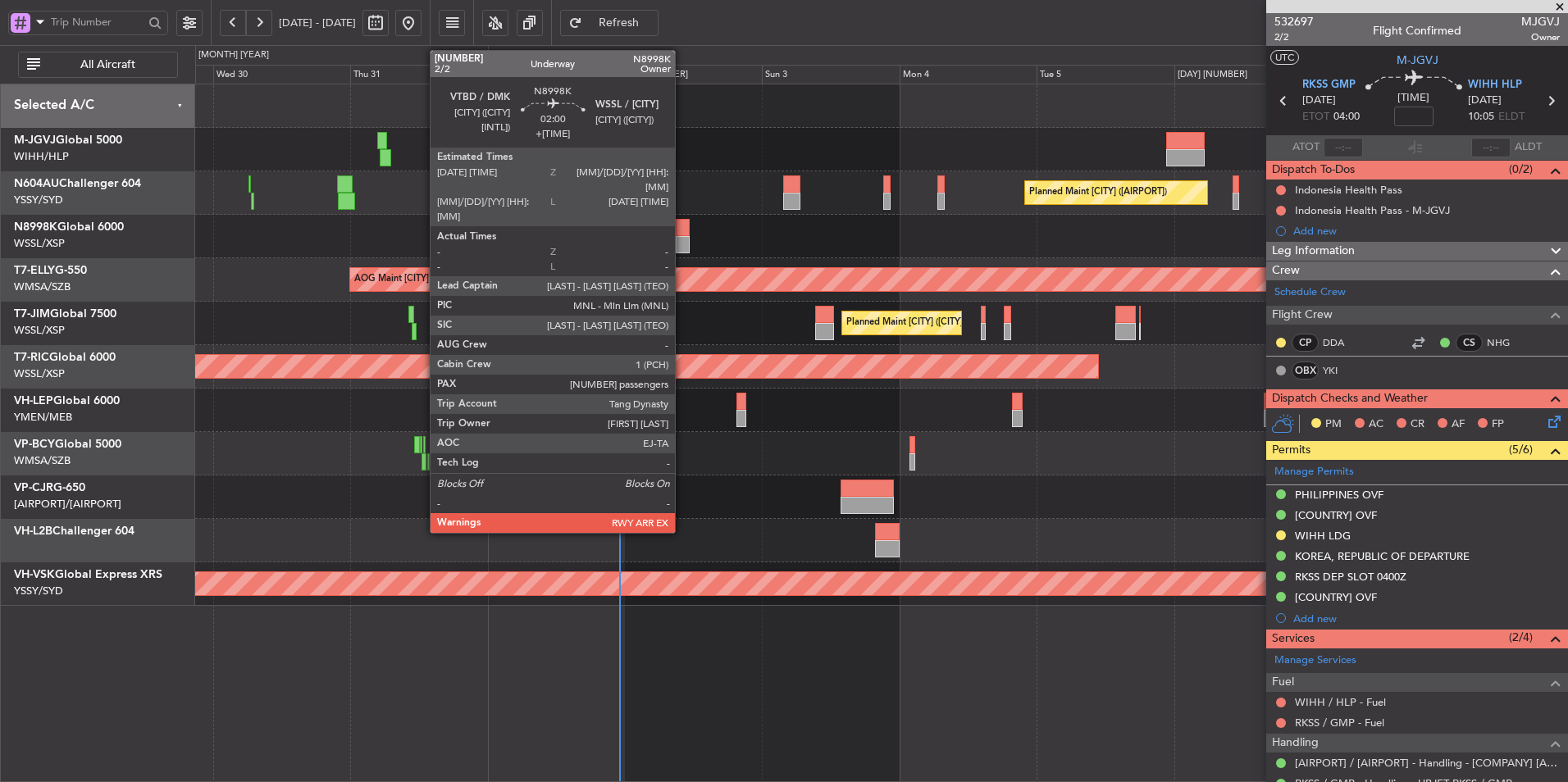 click 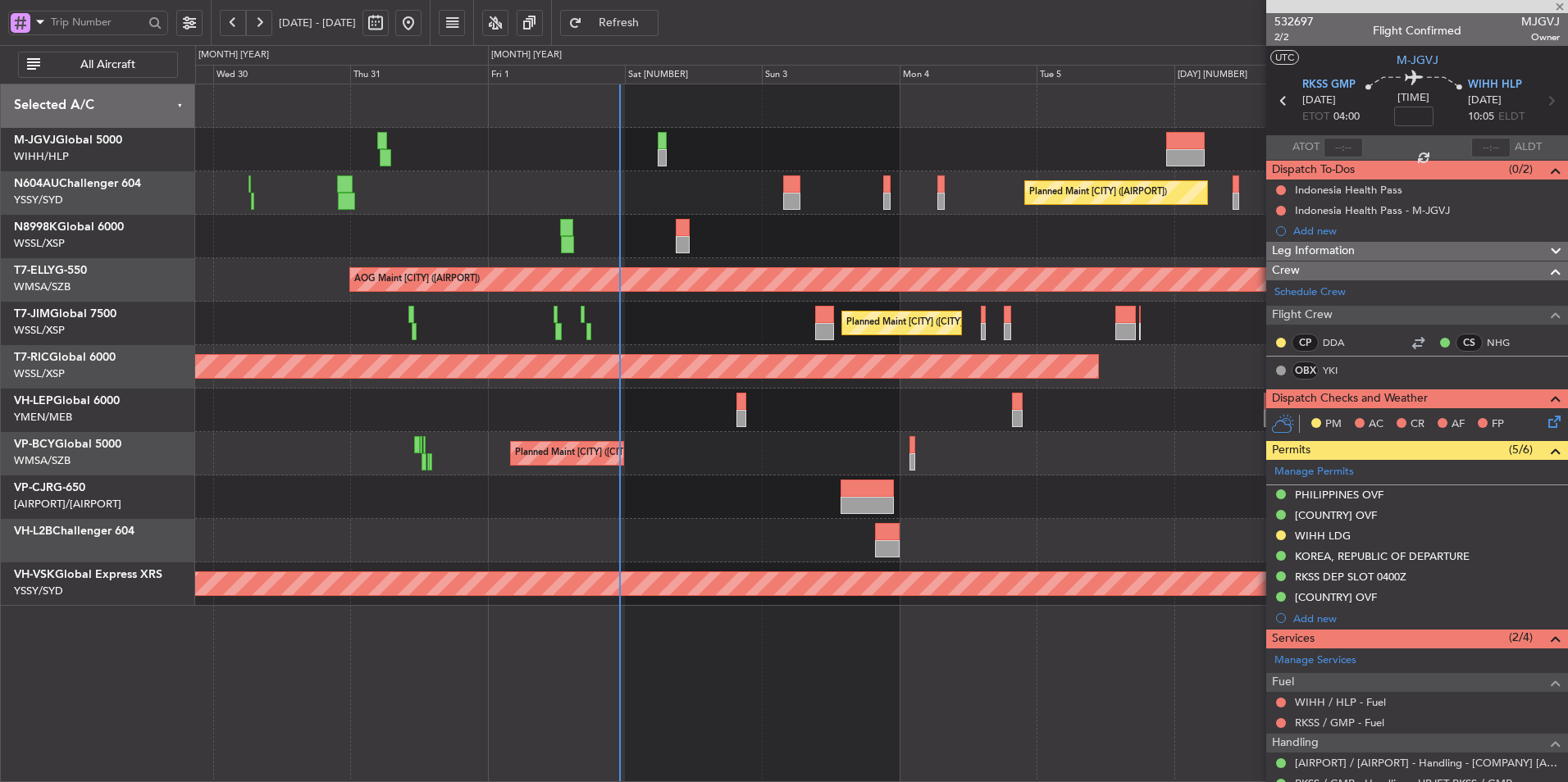 type on "+[TIME]" 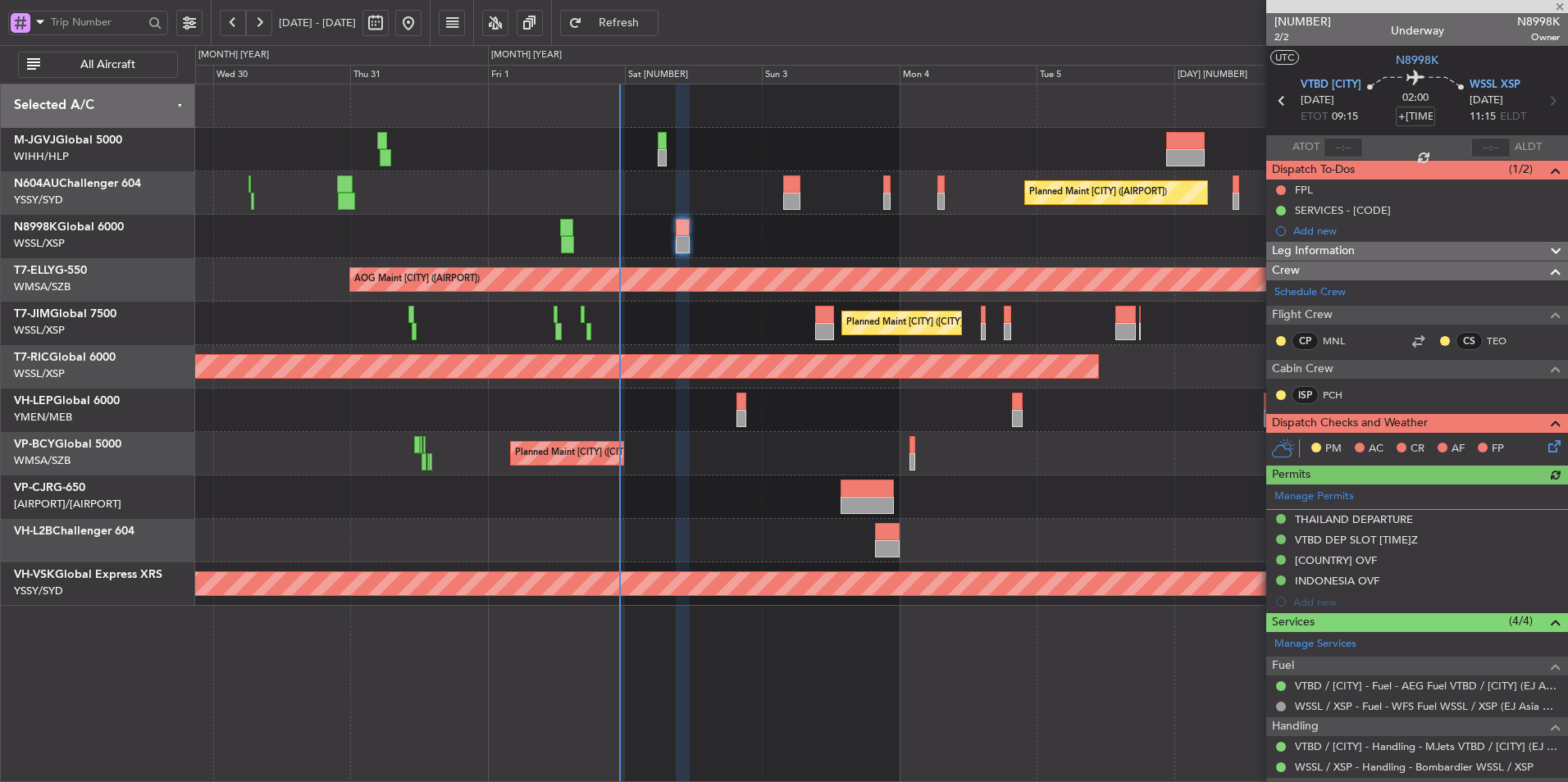 scroll, scrollTop: 192, scrollLeft: 0, axis: vertical 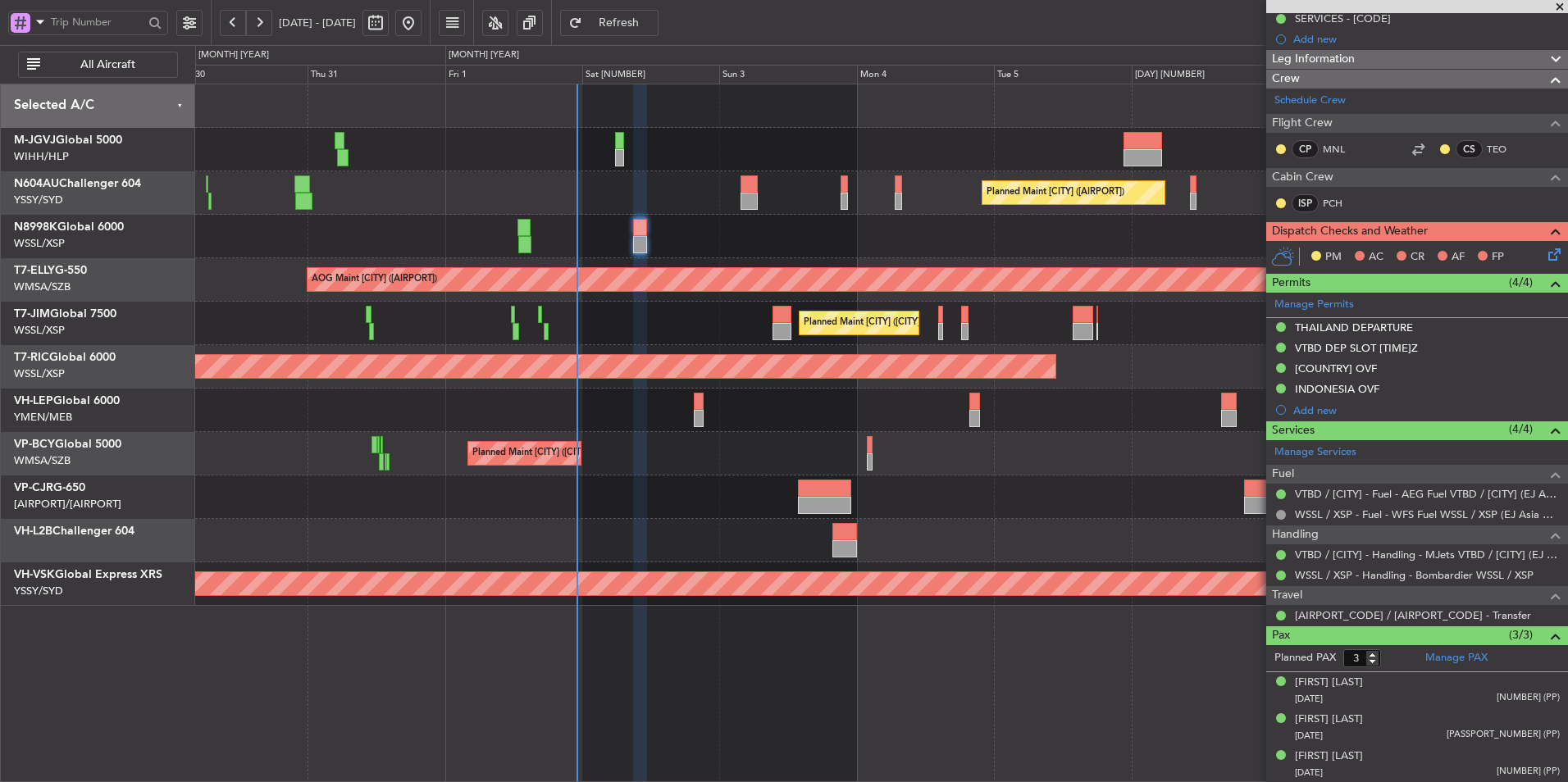 click on "Planned Maint [CITY] ([CITY] [INTL])
-
-
[AIRPORT_CODE]
[HH]:[MM] [TIMEZONE]
[AIRPORT_CODE]
[HH]:[MM] [TIMEZONE]" 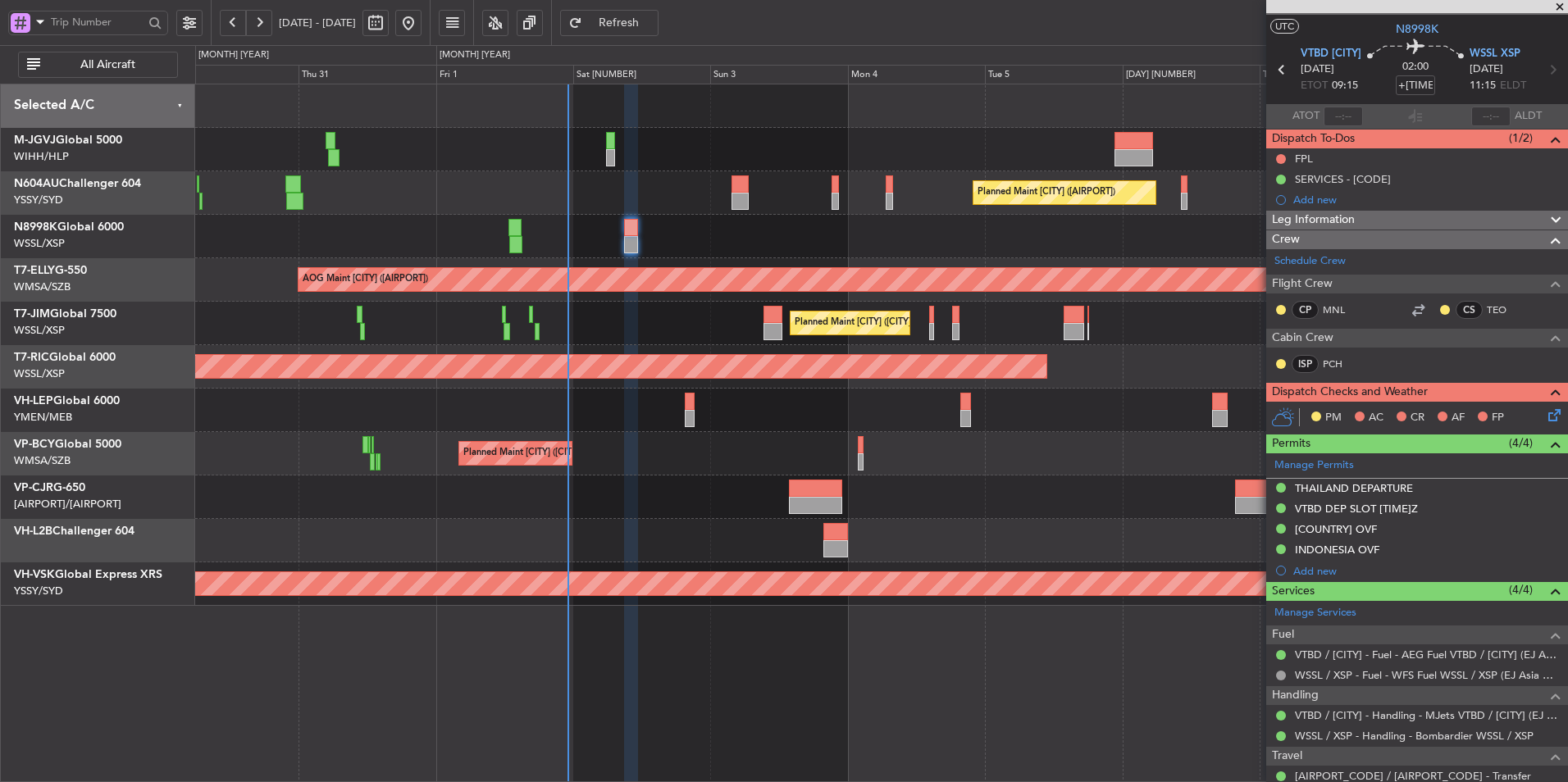 scroll, scrollTop: 0, scrollLeft: 0, axis: both 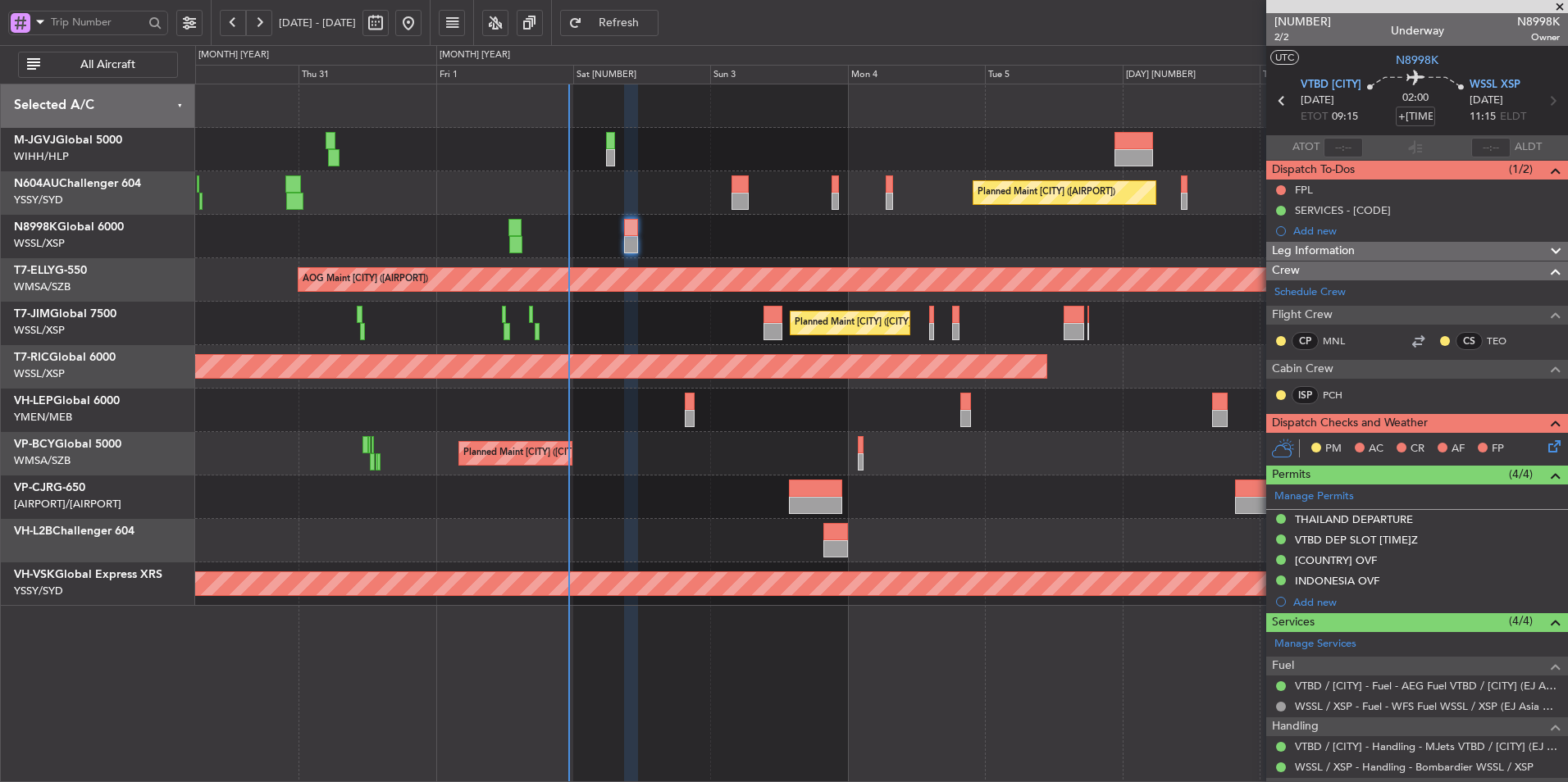 click on "Planned Maint [CITY] ([CITY] [INTL])" 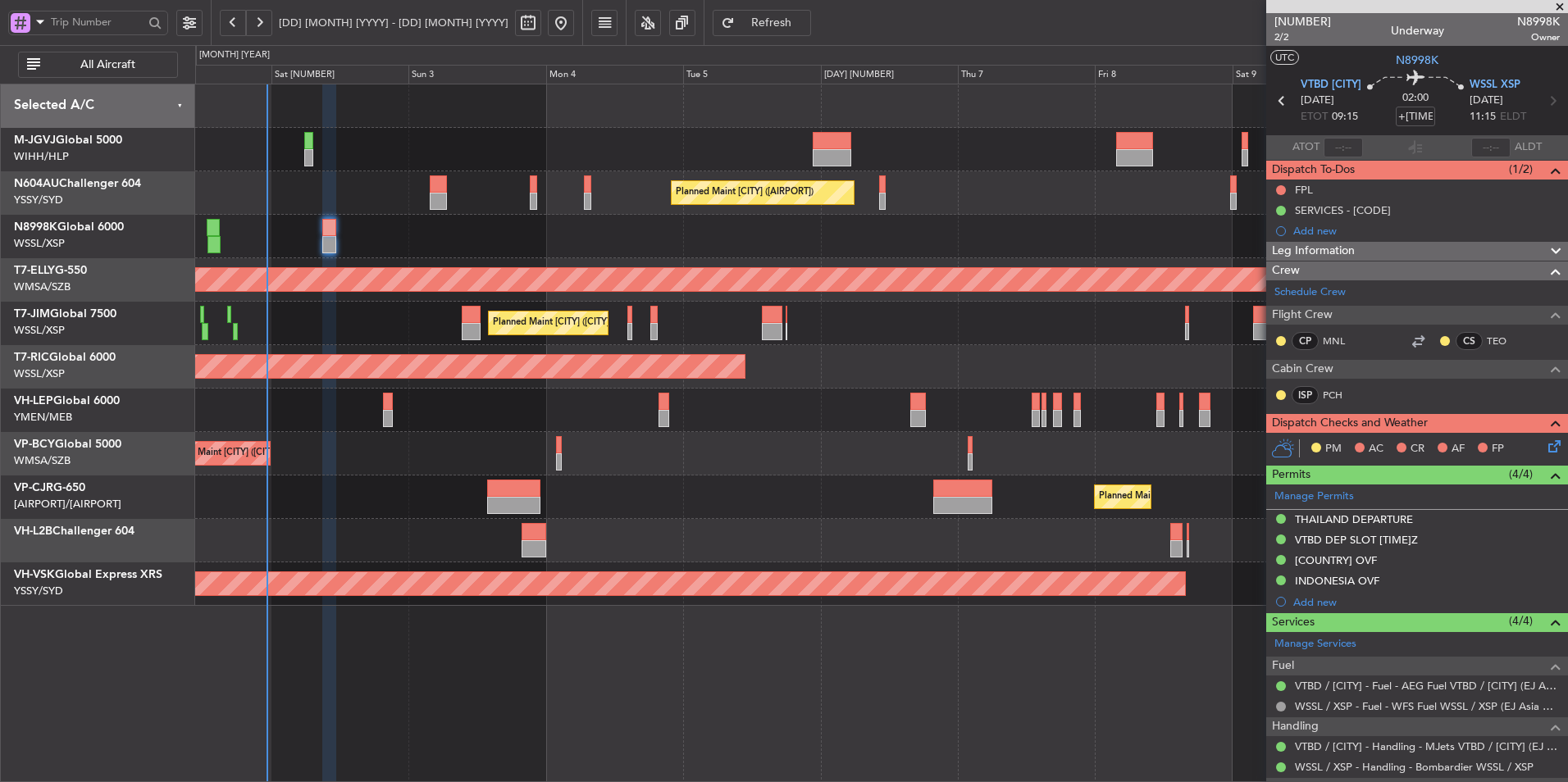 click on "Planned Maint [CITY] ([CITY] [INTL])
-
-
[AIRPORT_CODE]
[HH]:[MM] [TIMEZONE]
[AIRPORT_CODE]
[HH]:[MM] [TIMEZONE]" 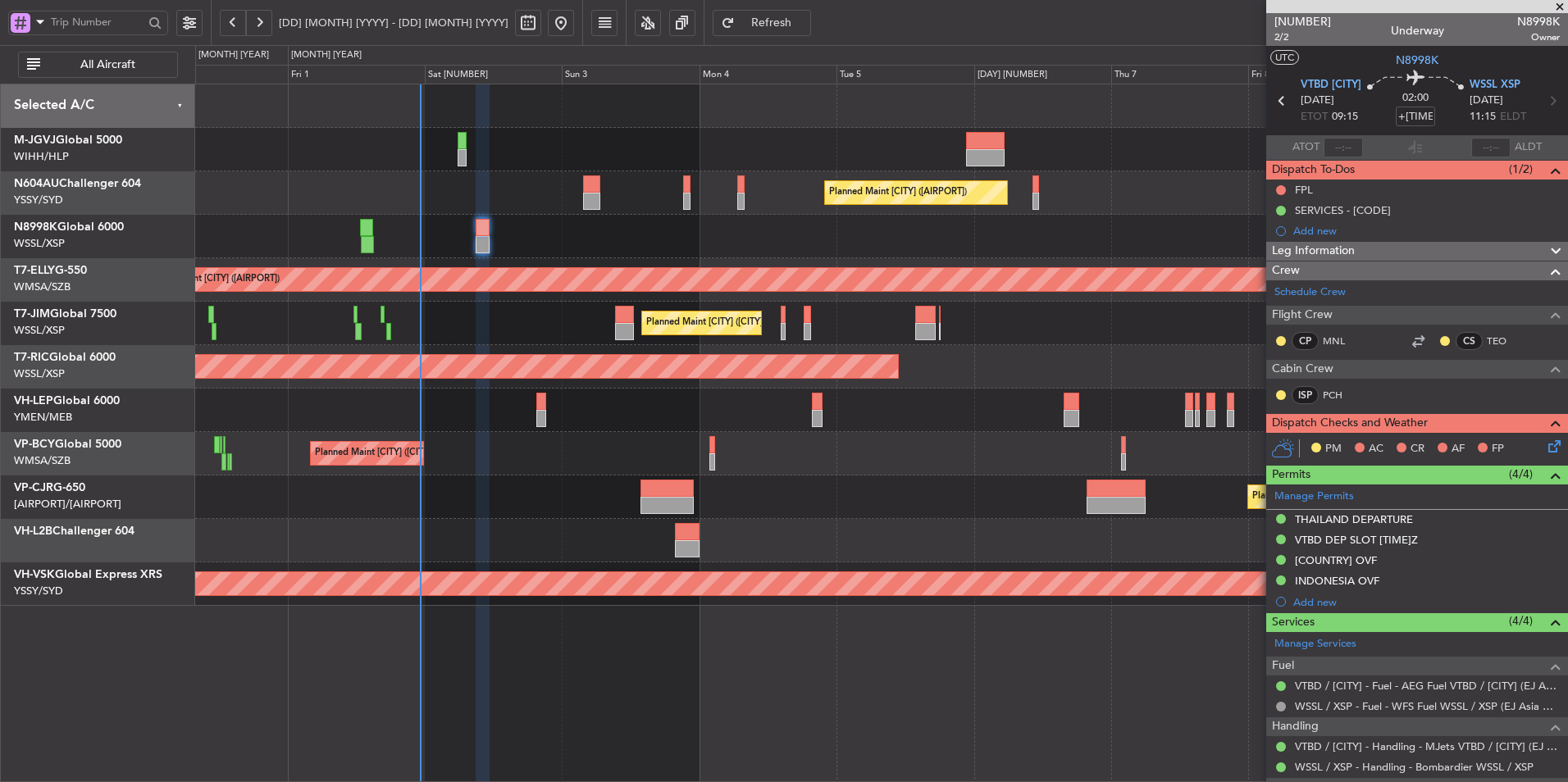 click 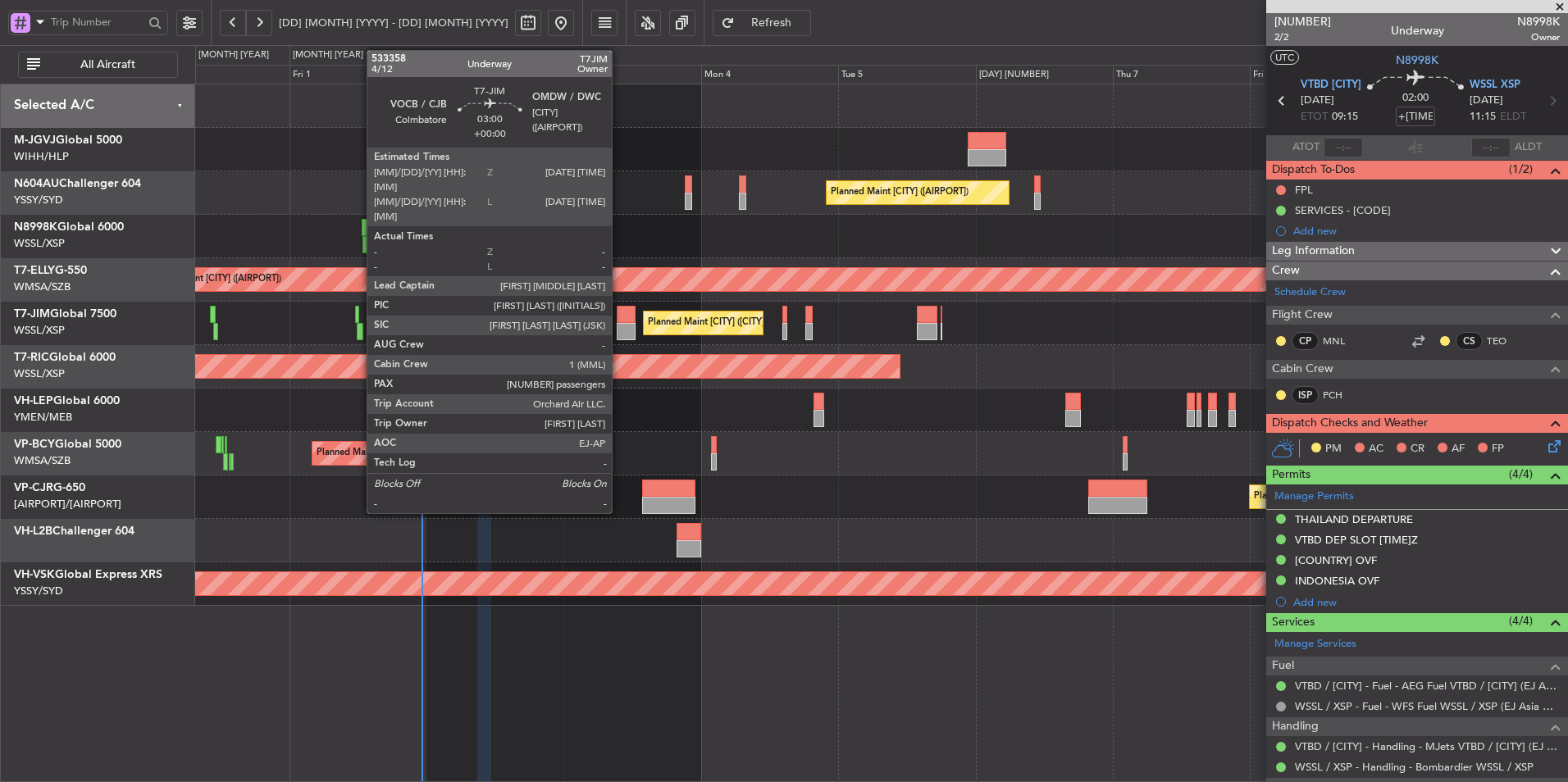 click 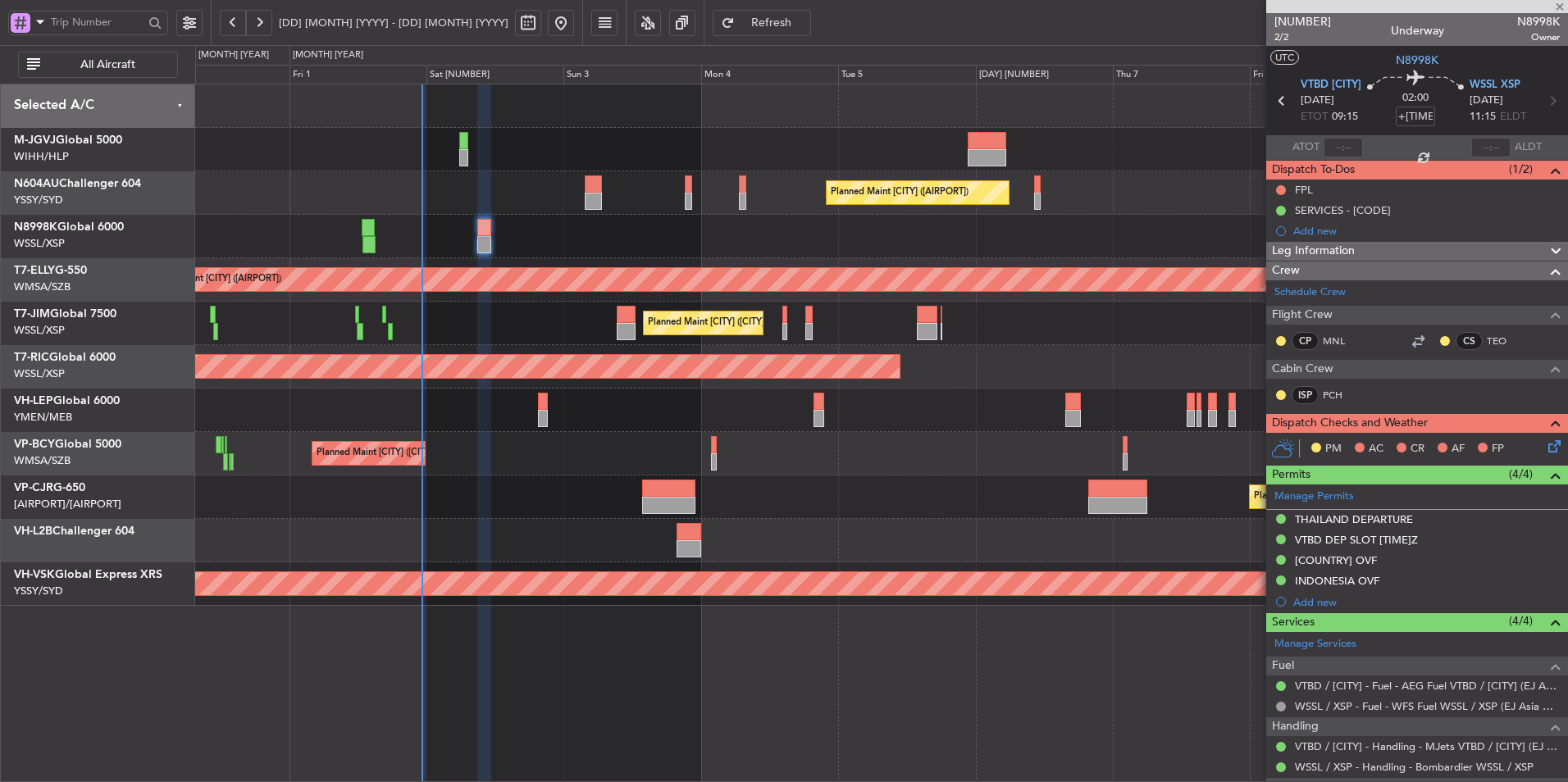 type 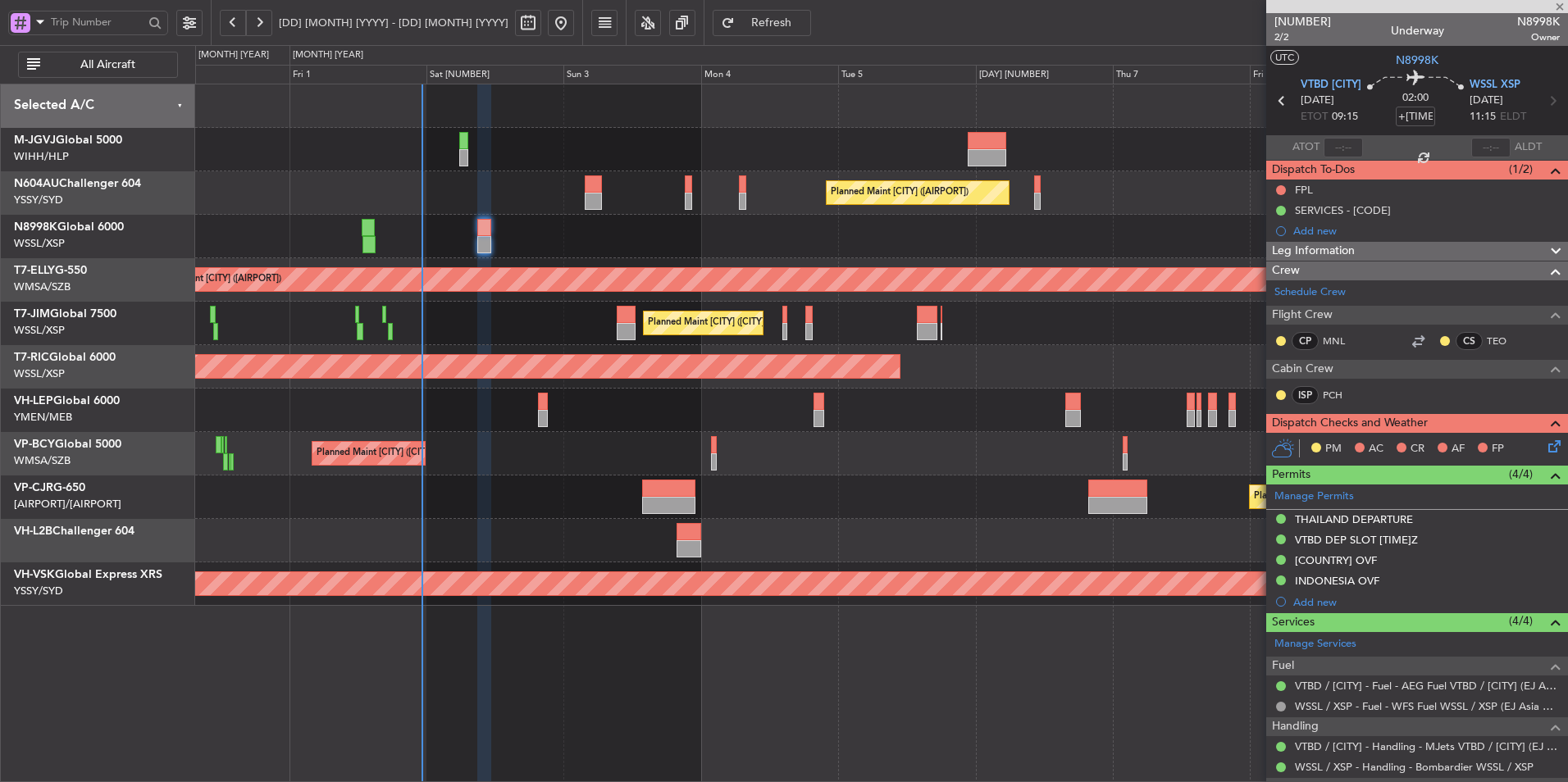 type on "1" 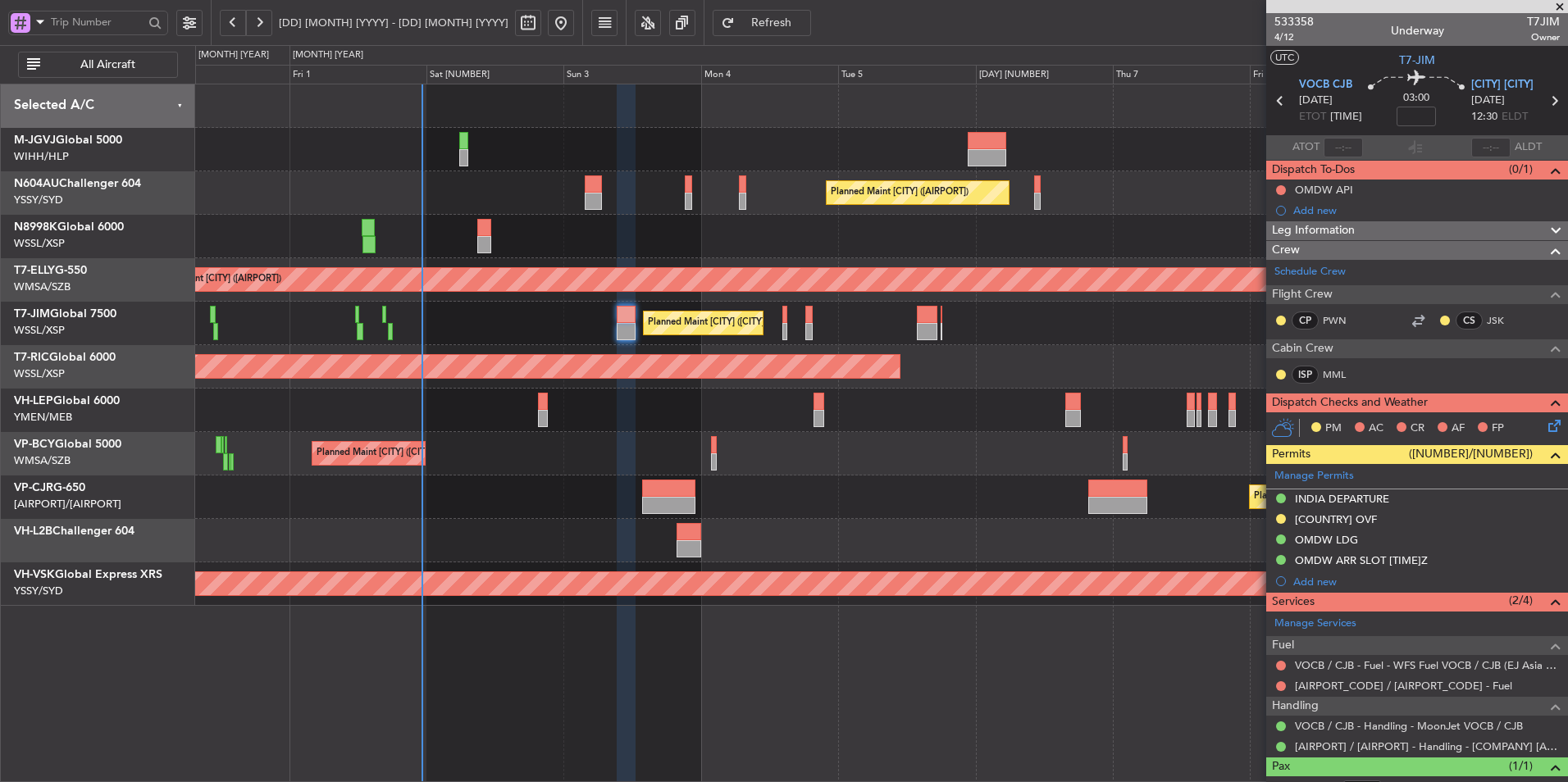 click on "Planned Maint [CITY] ([AIRPORT])" 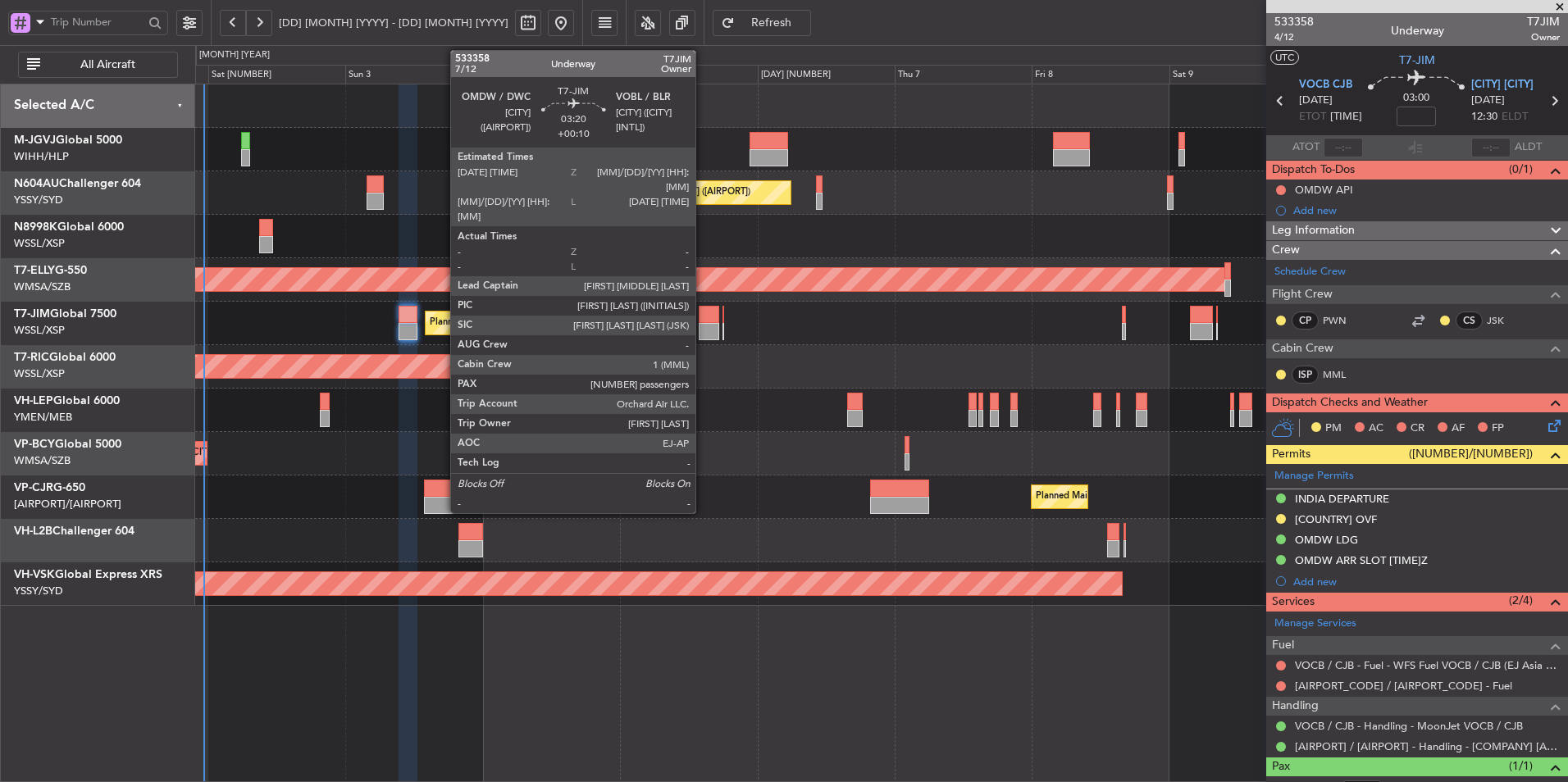 click on "Planned Maint [CITY] ([CITY] [INTL])
-
-
[AIRPORT_CODE]
[HH]:[MM] [TIMEZONE]
[AIRPORT_CODE]
[HH]:[MM] [TIMEZONE]" 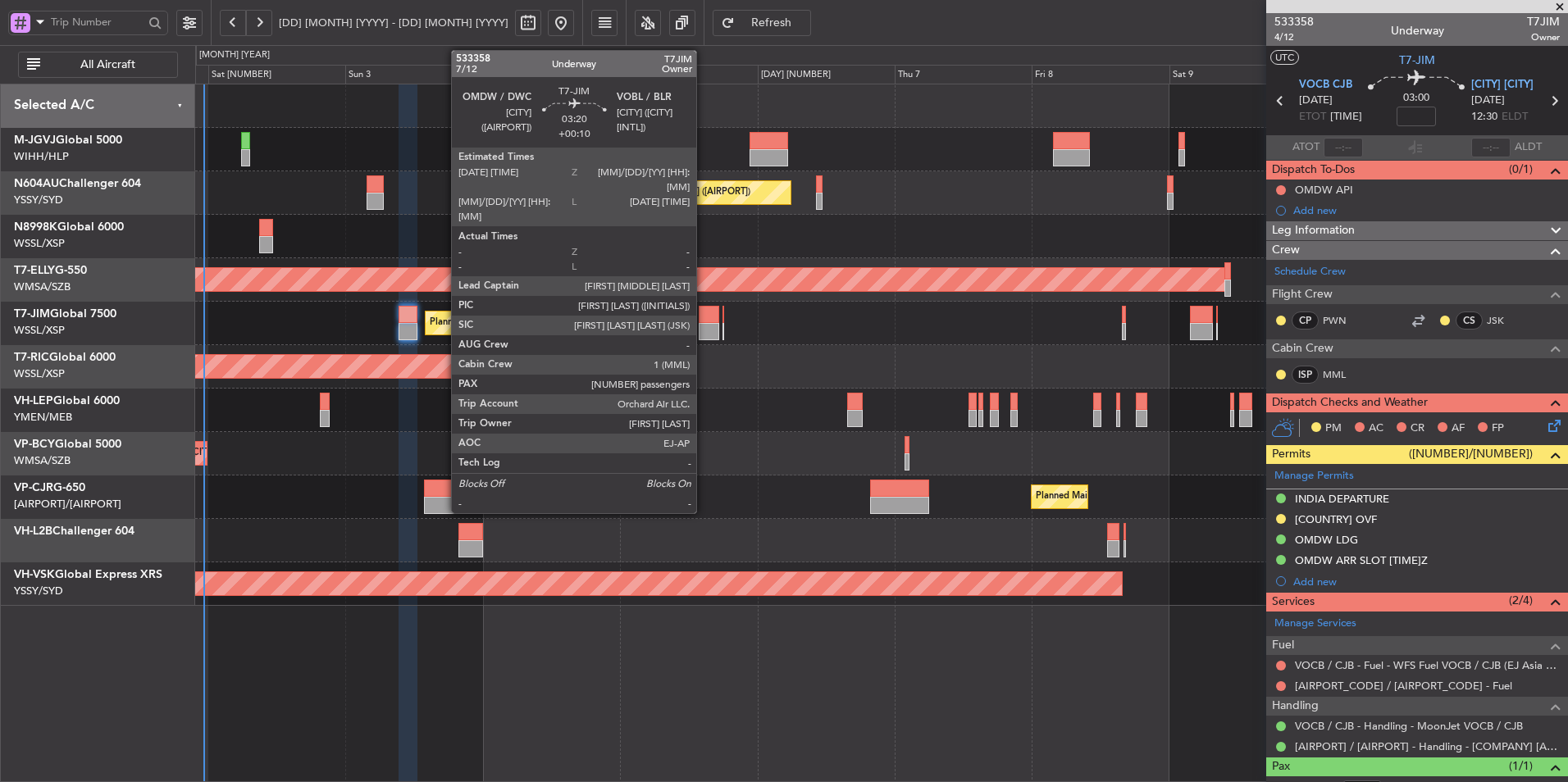 click 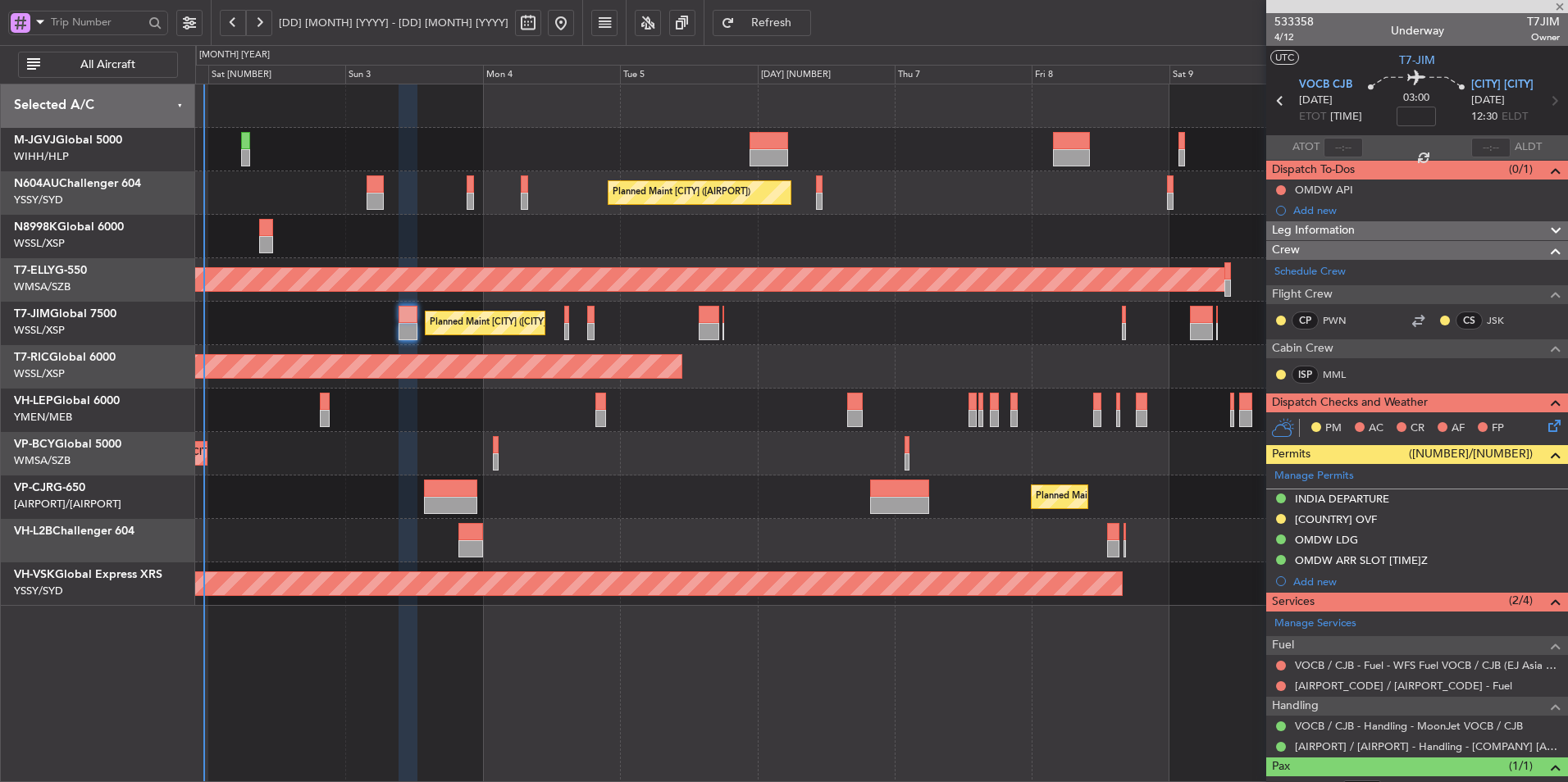 type on "+00:10" 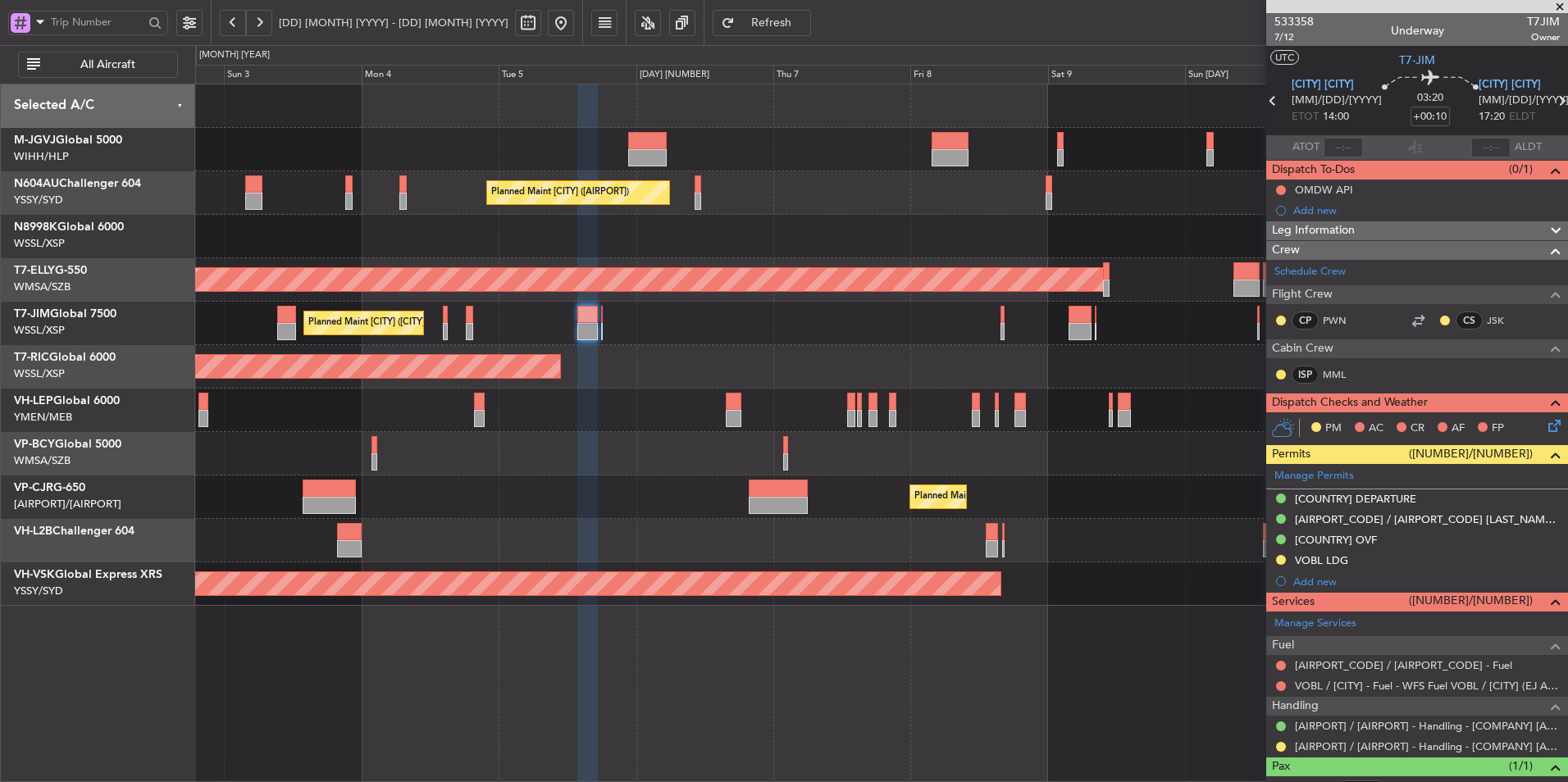 click on "Planned Maint [CITY] ([AIRPORT])" 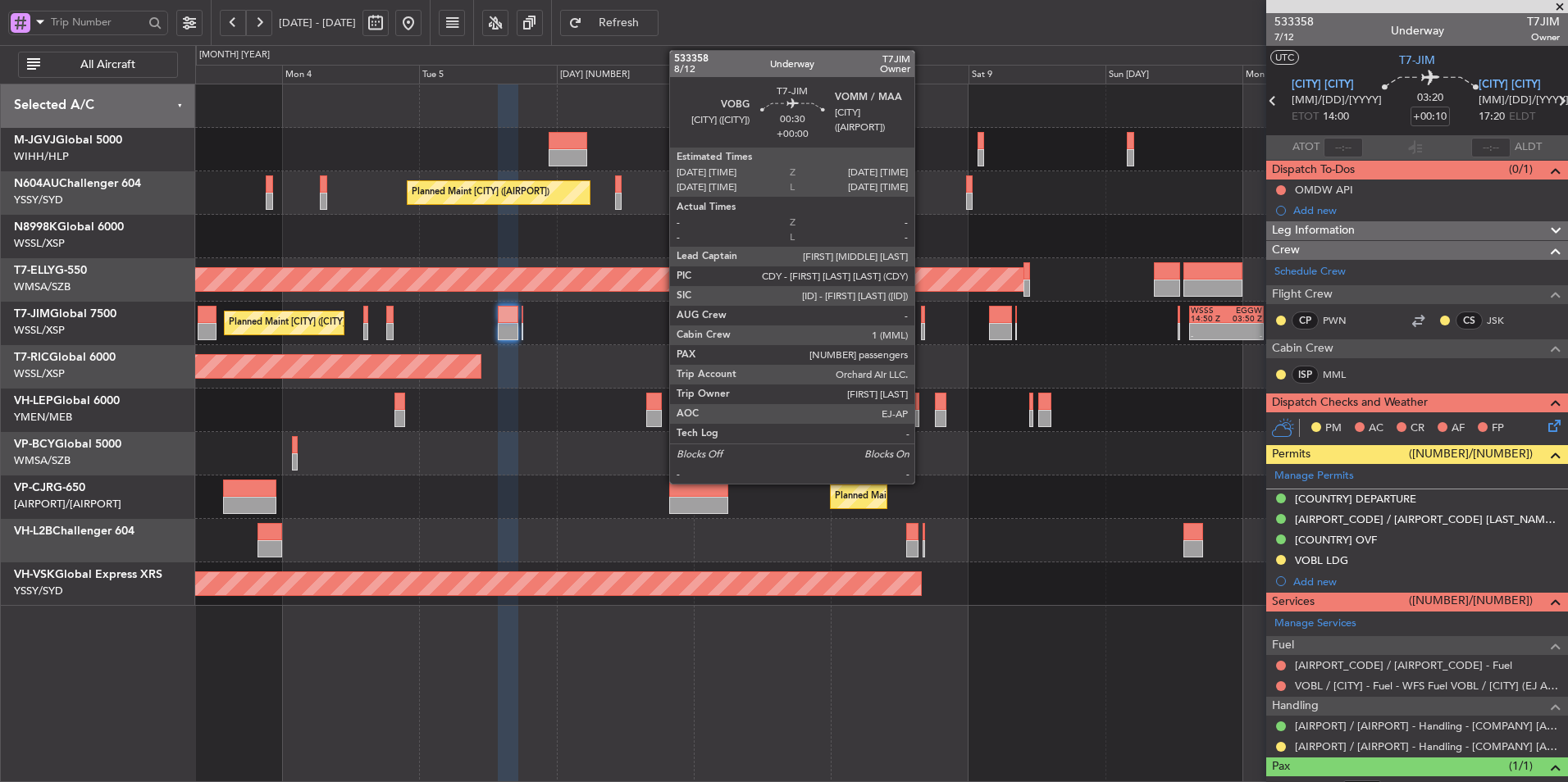 click 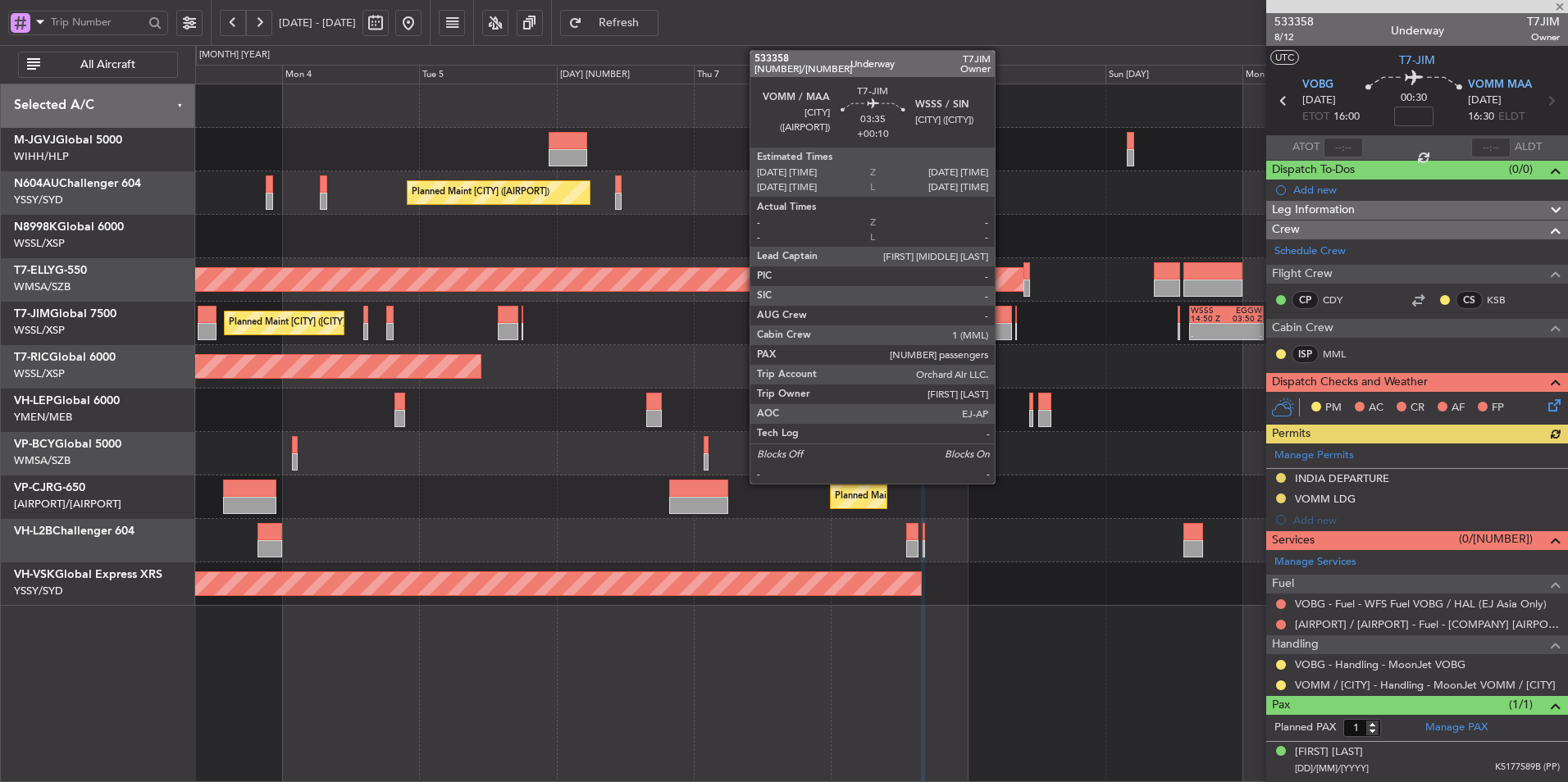click 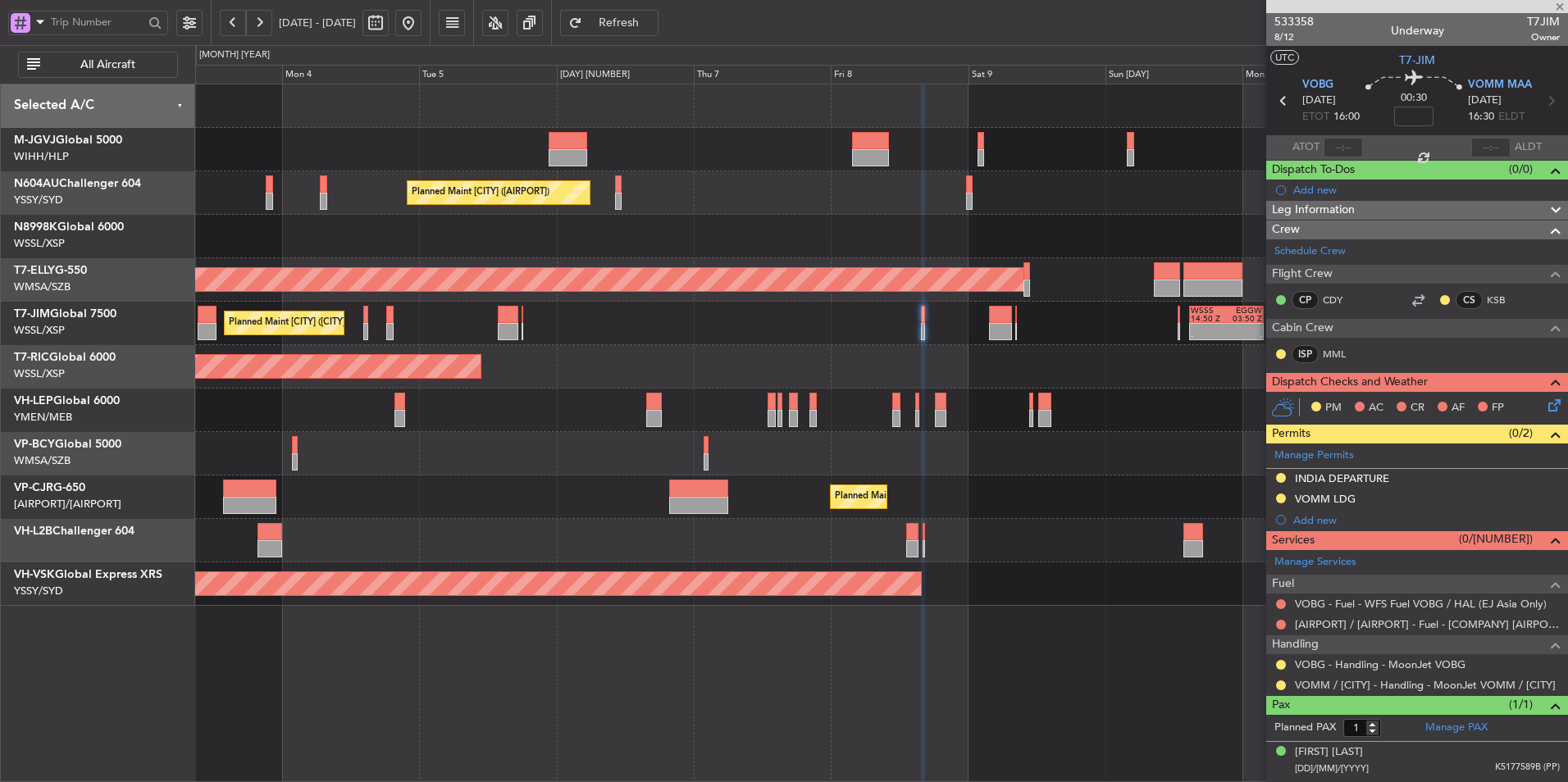 type on "+00:10" 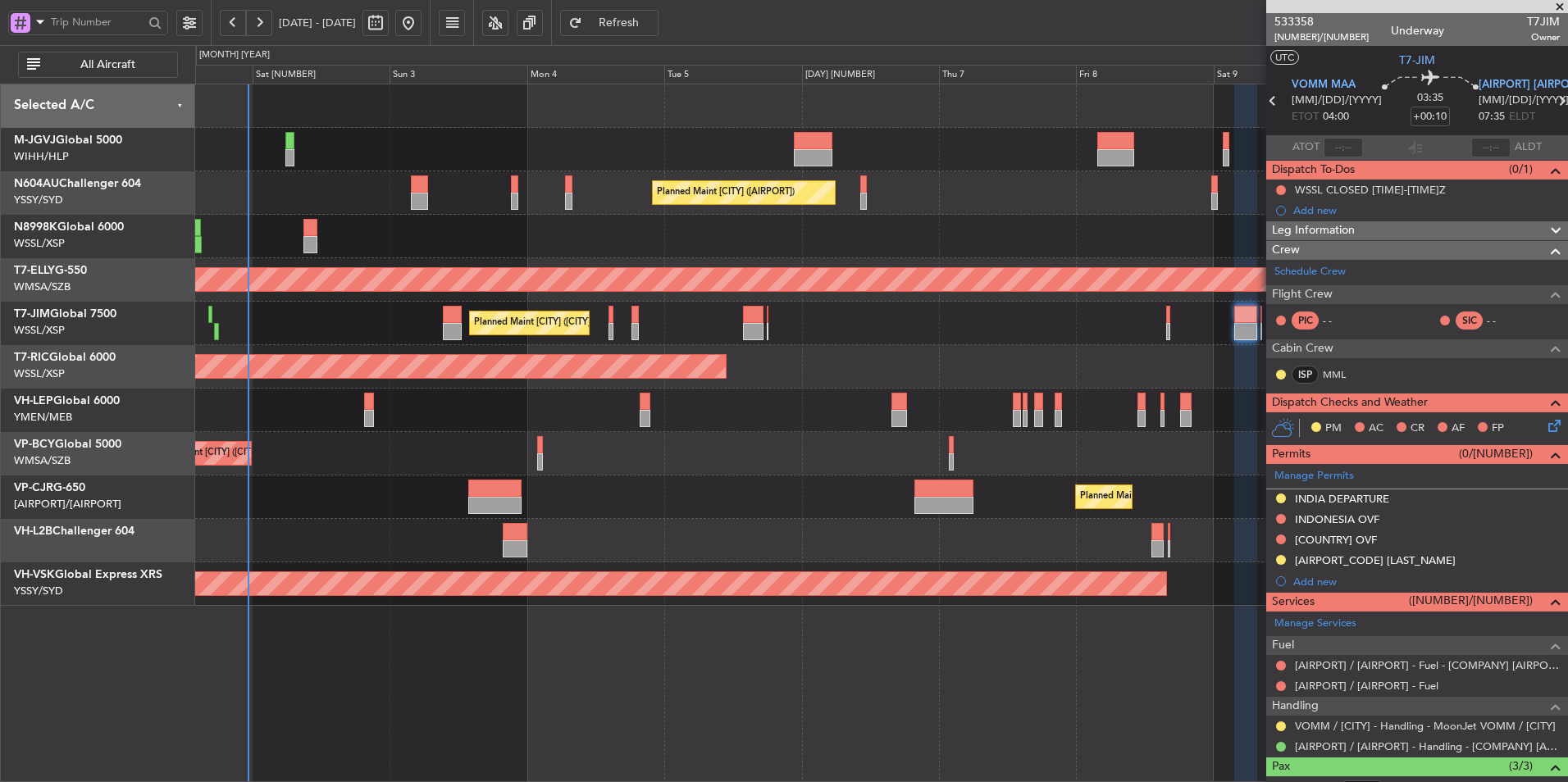 click 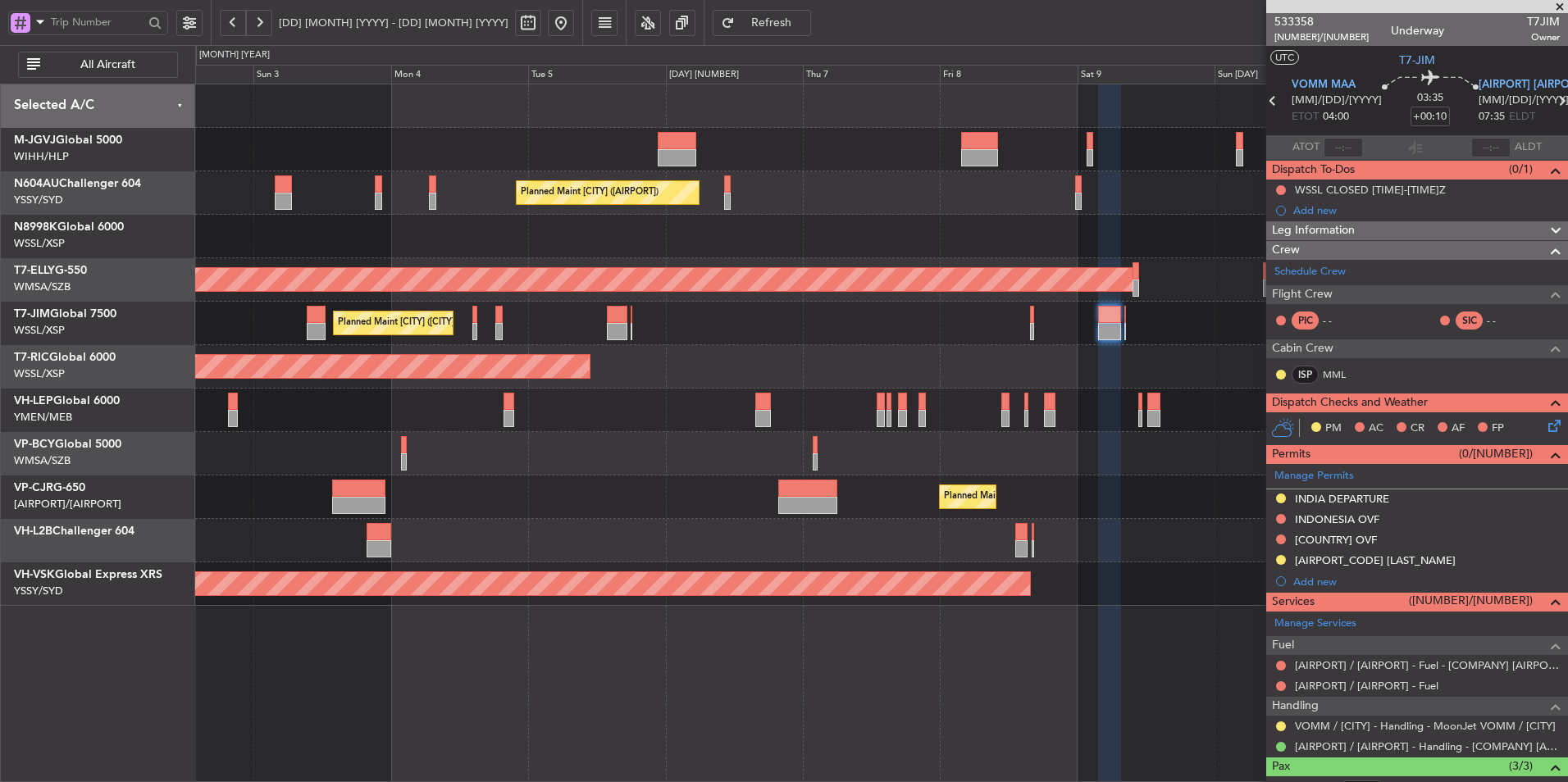 click on "Planned Maint [CITY] ([CODE])
AOG Maint [CITY] ([CODE])
Planned Maint [CITY] ([CODE])
-
-
[CODE]
[TIME] Z
[CODE]
[TIME] Z
Planned Maint [CITY] ([CODE])
Planned Maint [CITY] ([CODE])
Planned Maint [CITY] ([CODE])
Planned Maint [CITY] ([CODE])" 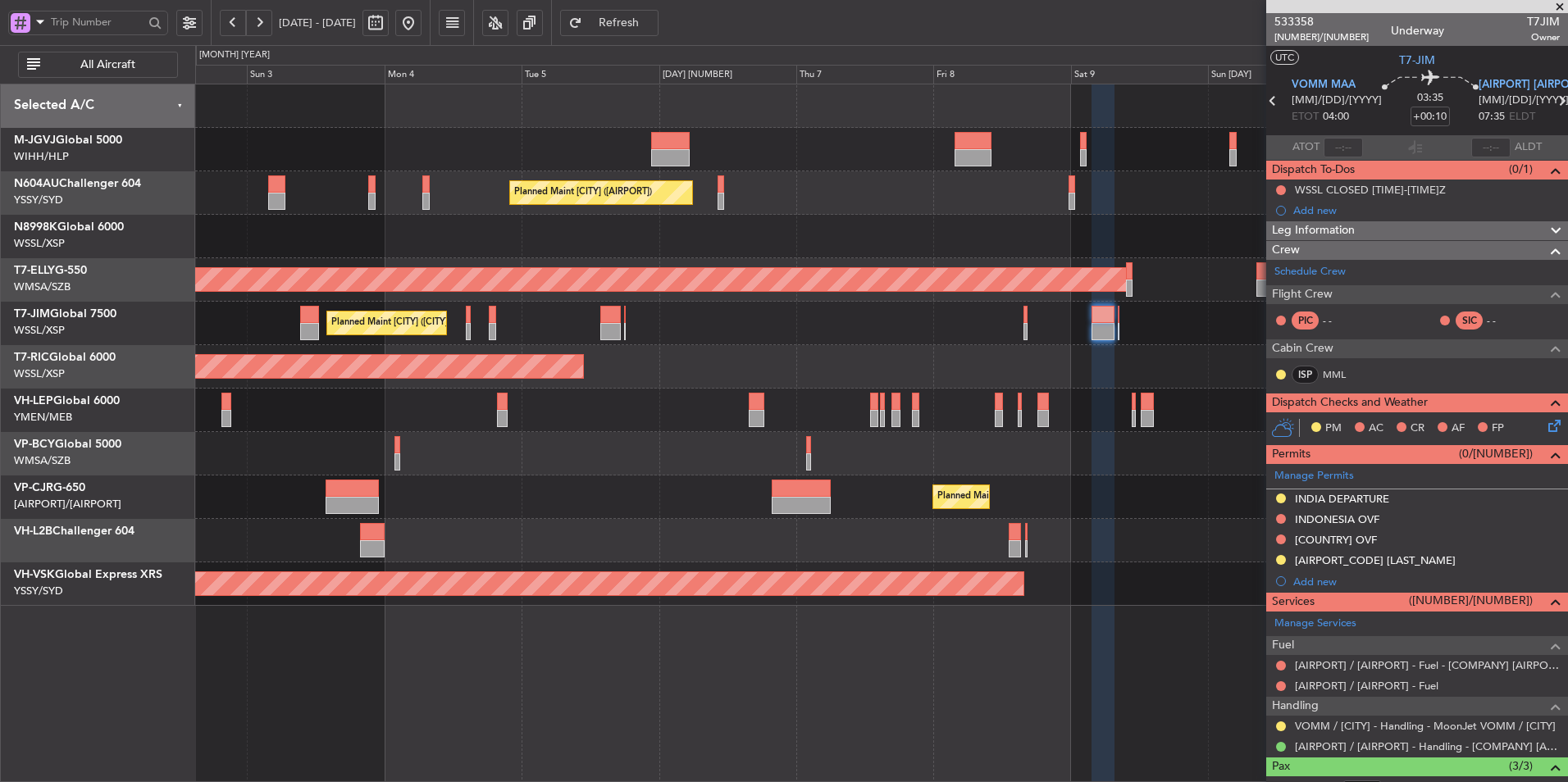 click on "Planned Maint [CITY] ([CITY] [INTL])" 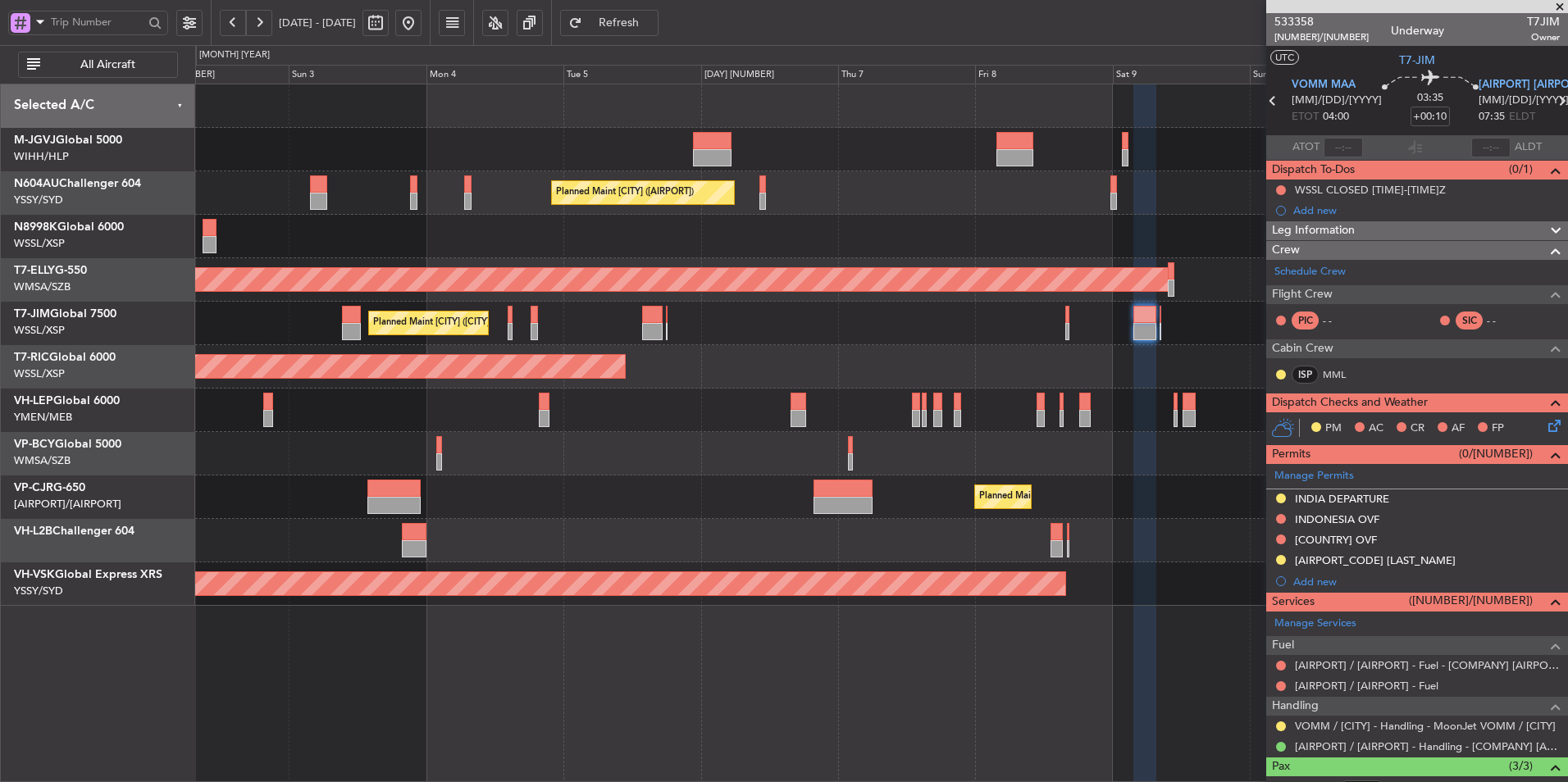 click on "Planned Maint [CITY] ([CITY] [INTL])" 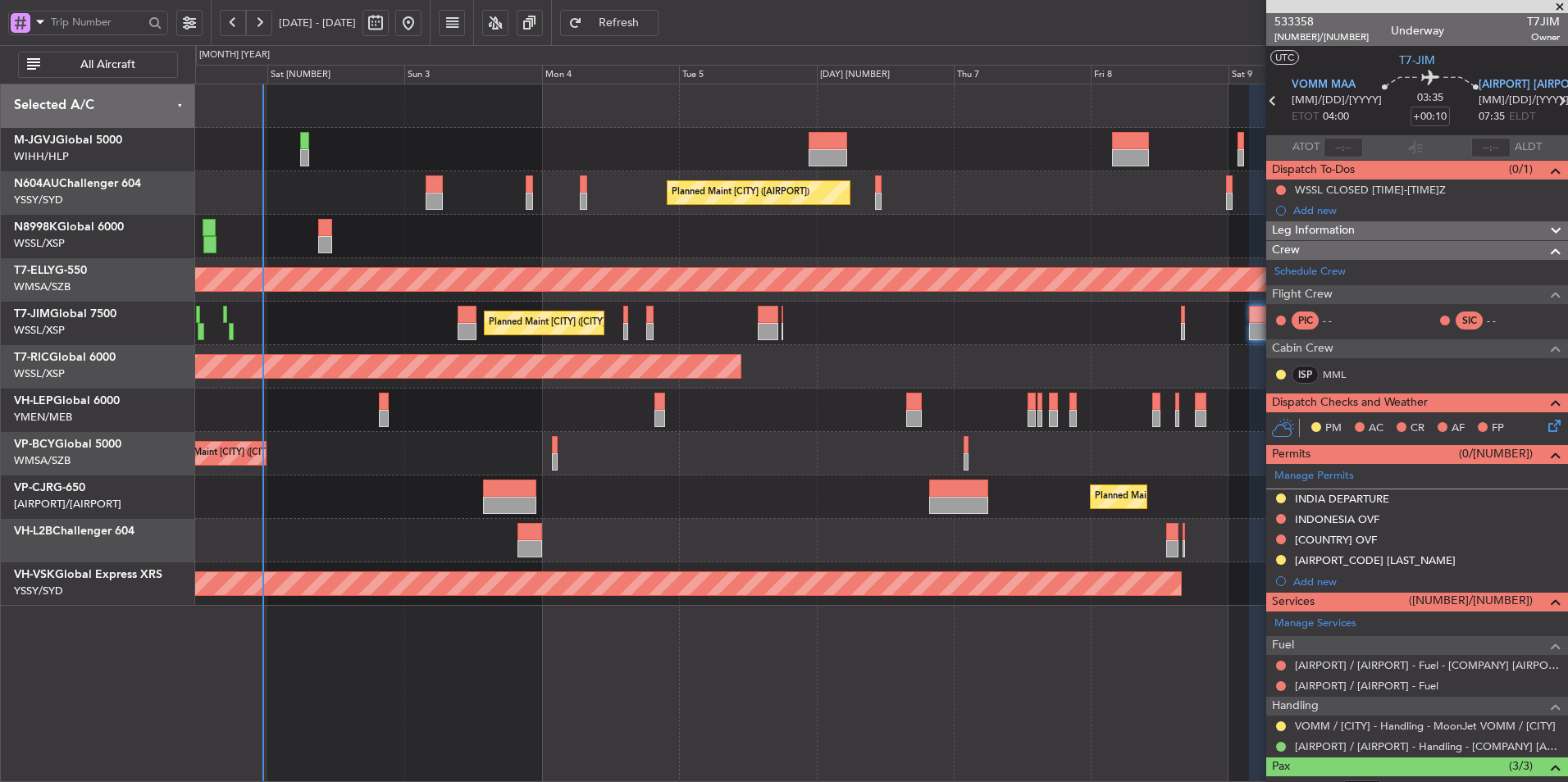click on "Planned Maint [CITY] ([CODE])
AOG Maint [CITY] ([CODE])
Planned Maint [CITY] ([CODE])
-
-
[CODE]
[TIME] Z
[CODE]
[TIME] Z
Planned Maint [CITY] ([CODE])
Planned Maint [CITY] ([CODE])
Planned Maint [CITY] ([CODE])
Planned Maint [CITY] ([CODE])" 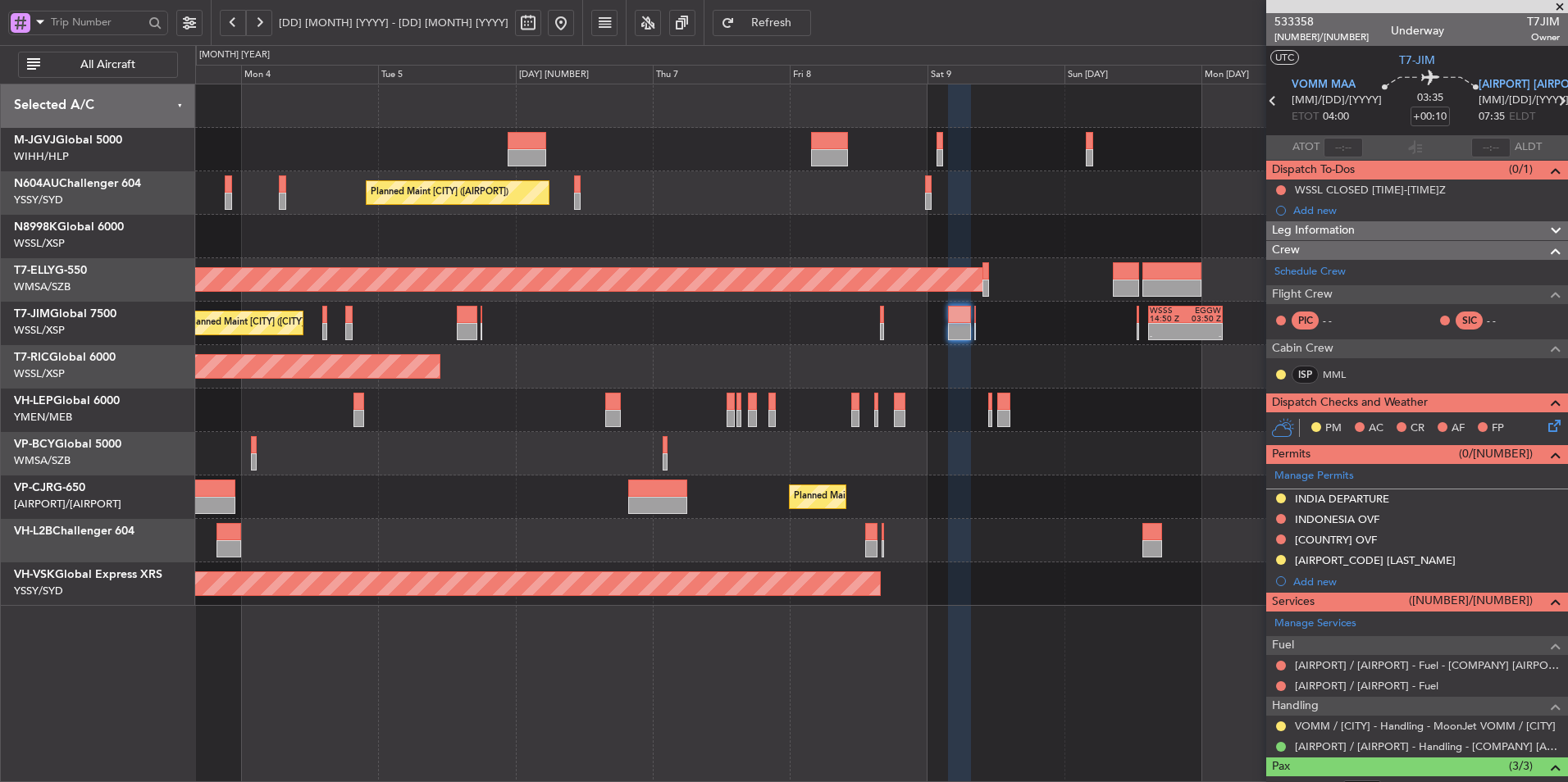 click on "Planned Maint [CITY] ([AIRPORT])" 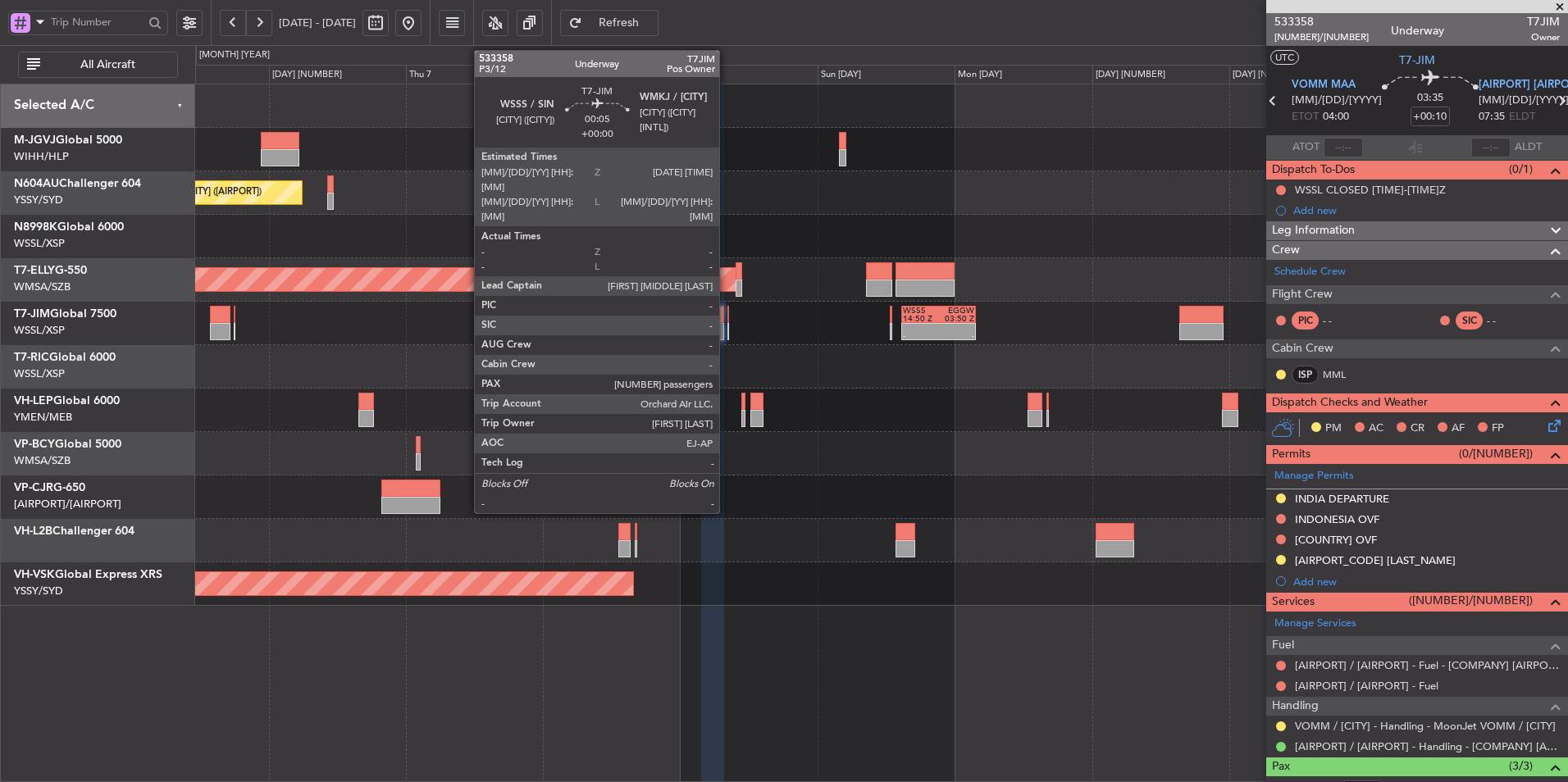 click on "-
-
[CODE]
[TIME] Z
[CODE]
[TIME] Z
Planned Maint [CITY] ([CODE])" 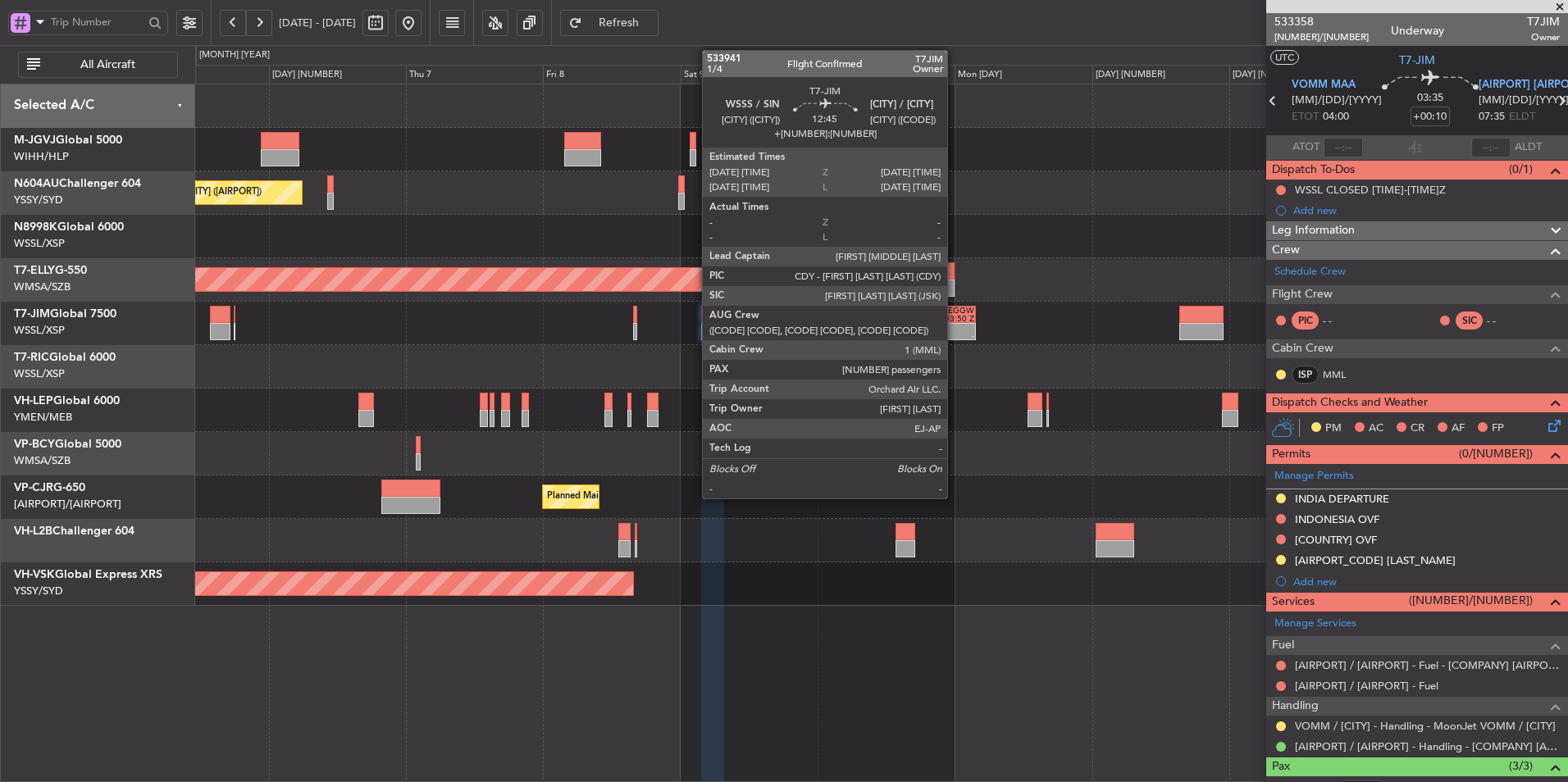 click on "EGGW" 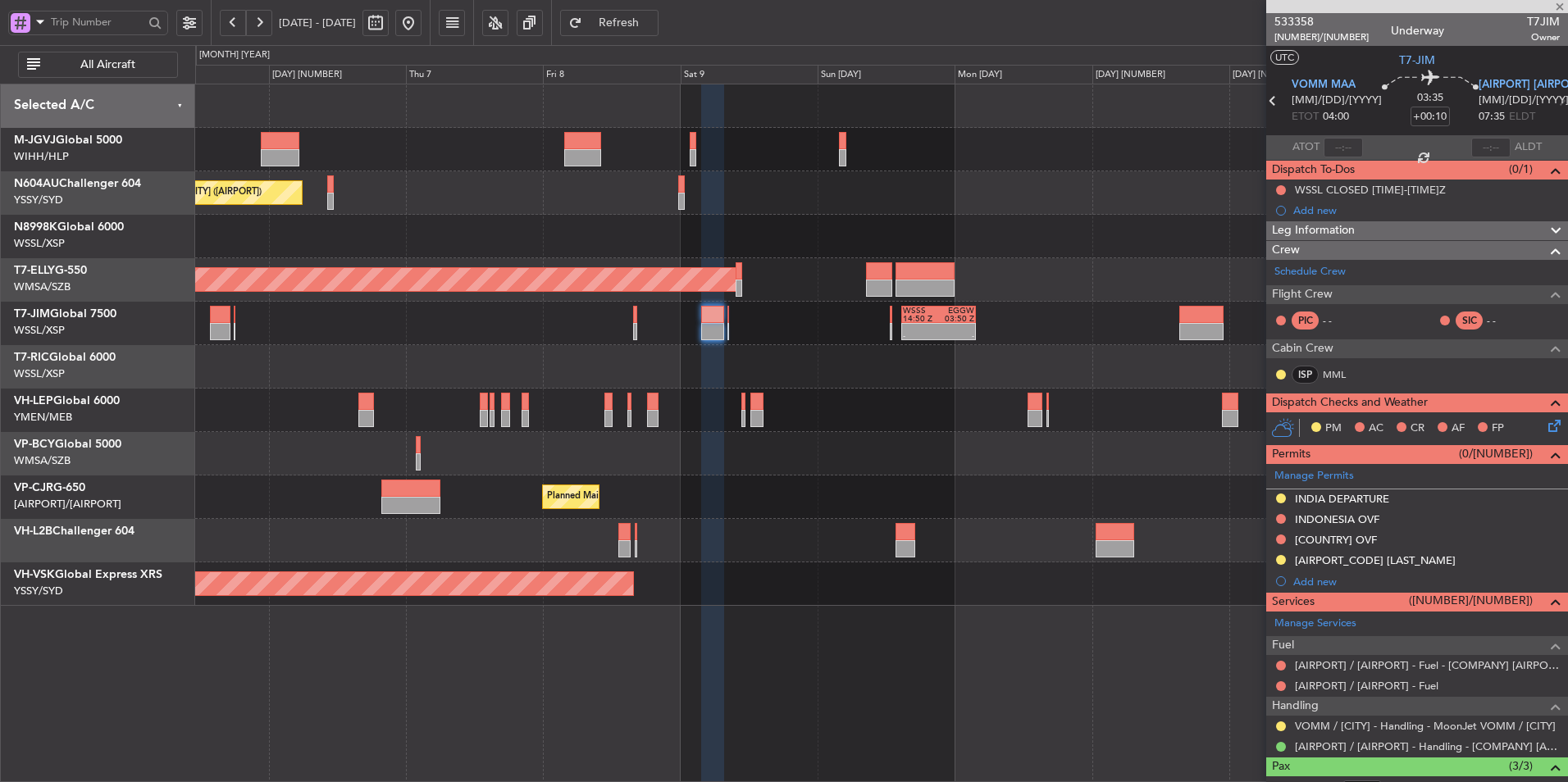 type on "+[NUMBER]:[NUMBER]" 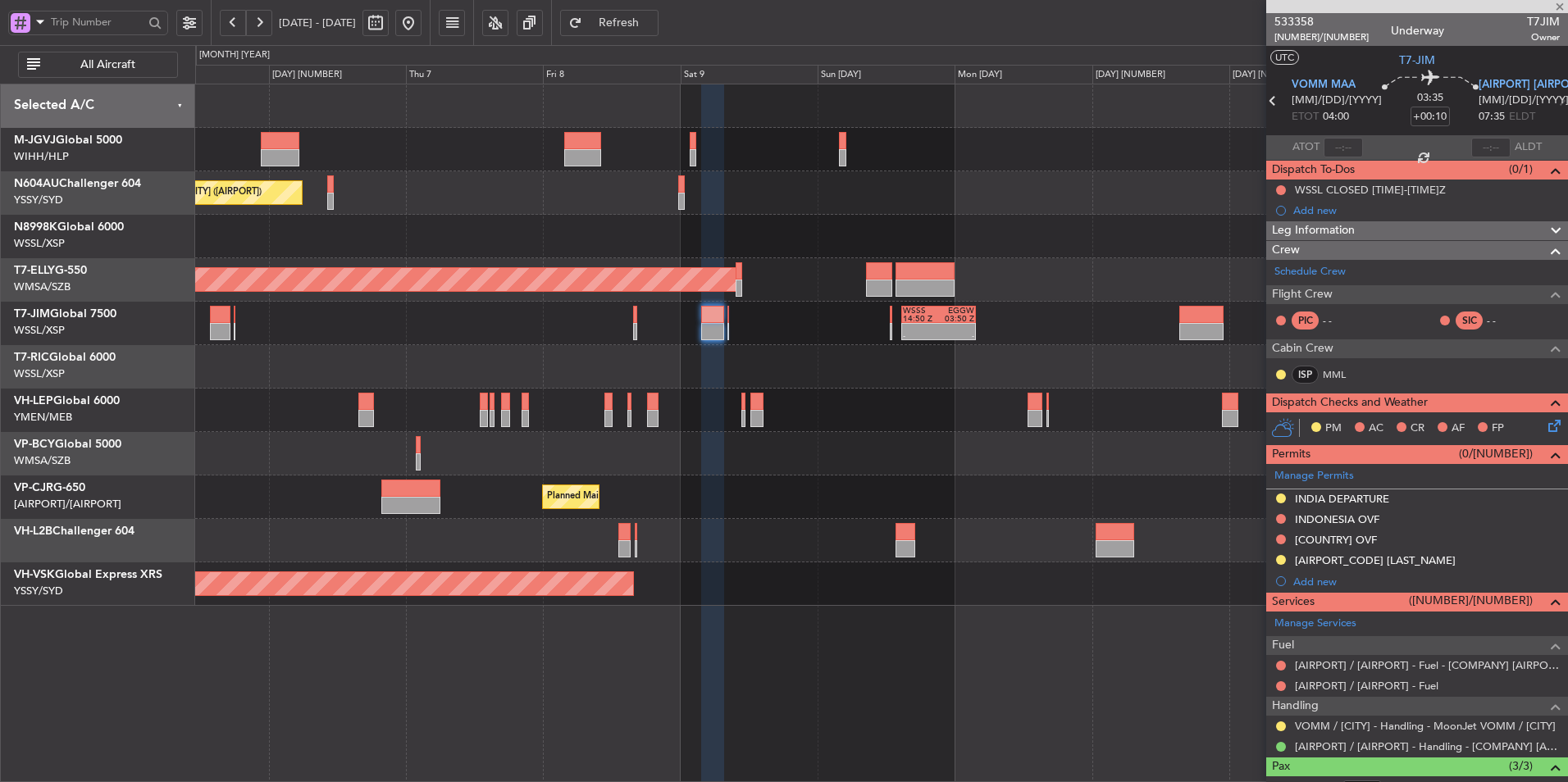 type on "1" 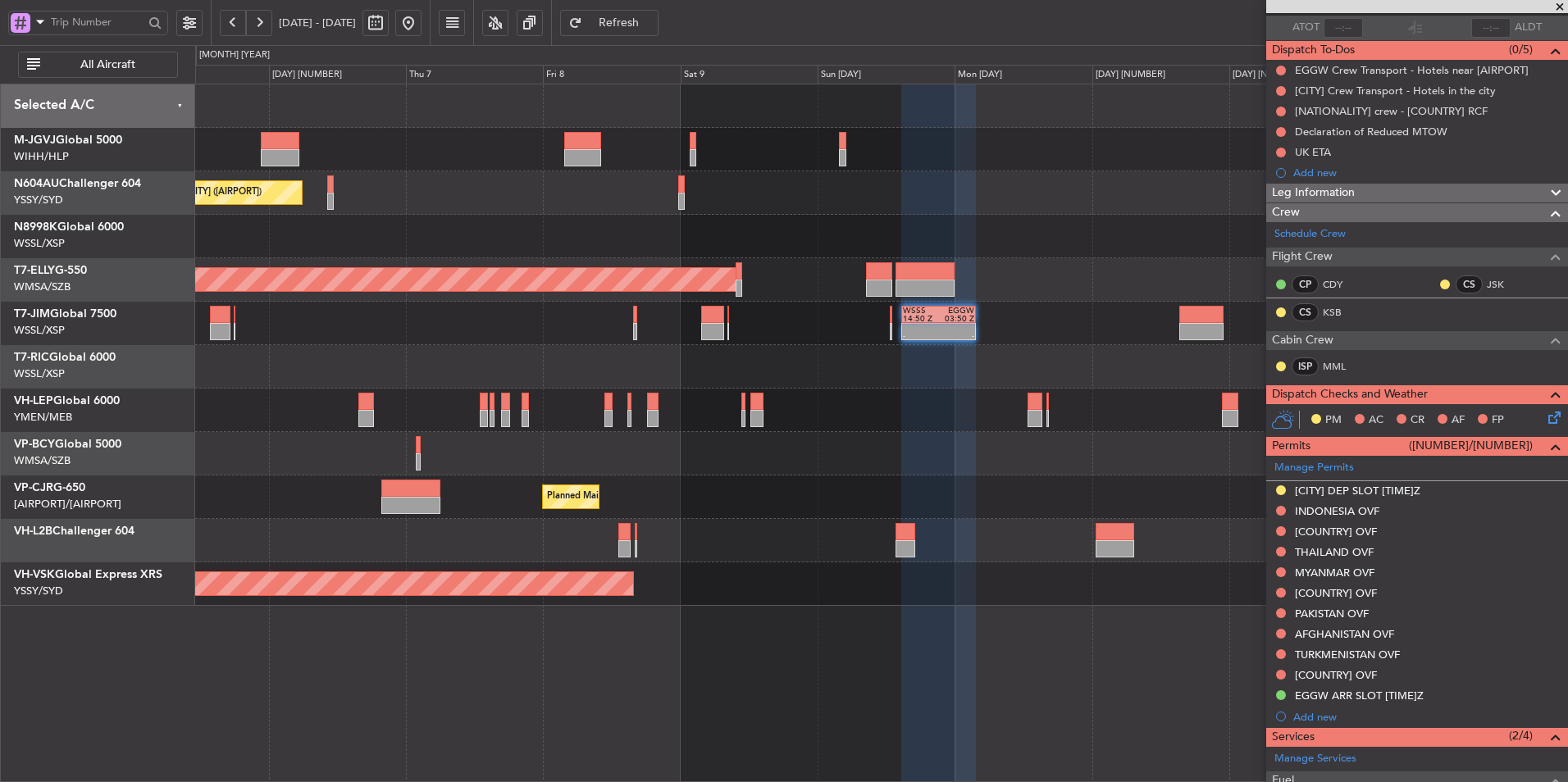 scroll, scrollTop: 0, scrollLeft: 0, axis: both 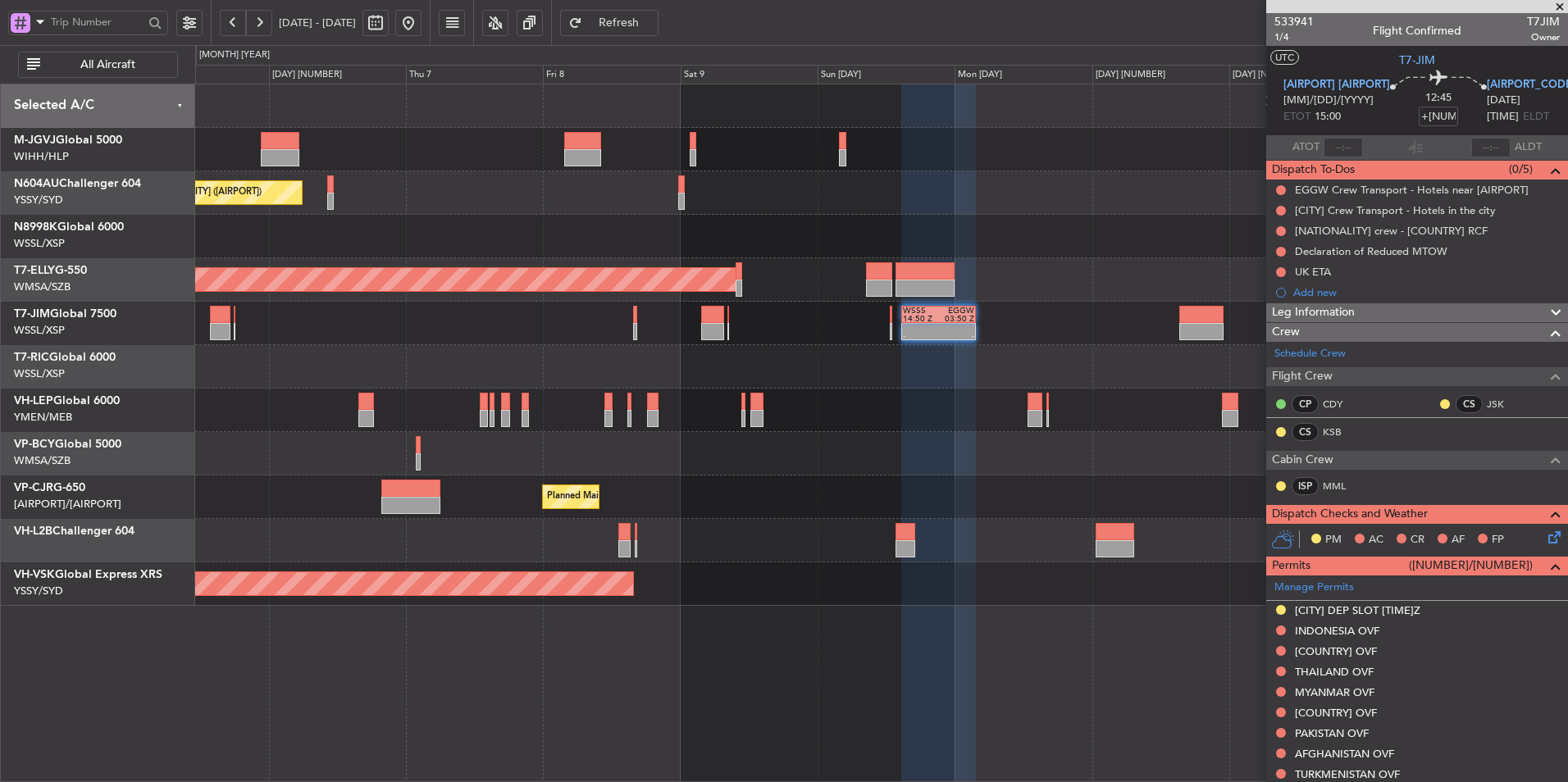 click on "-
-
[CODE]
[TIME] Z
[CODE]
[TIME] Z
Planned Maint [CITY] ([CODE])" 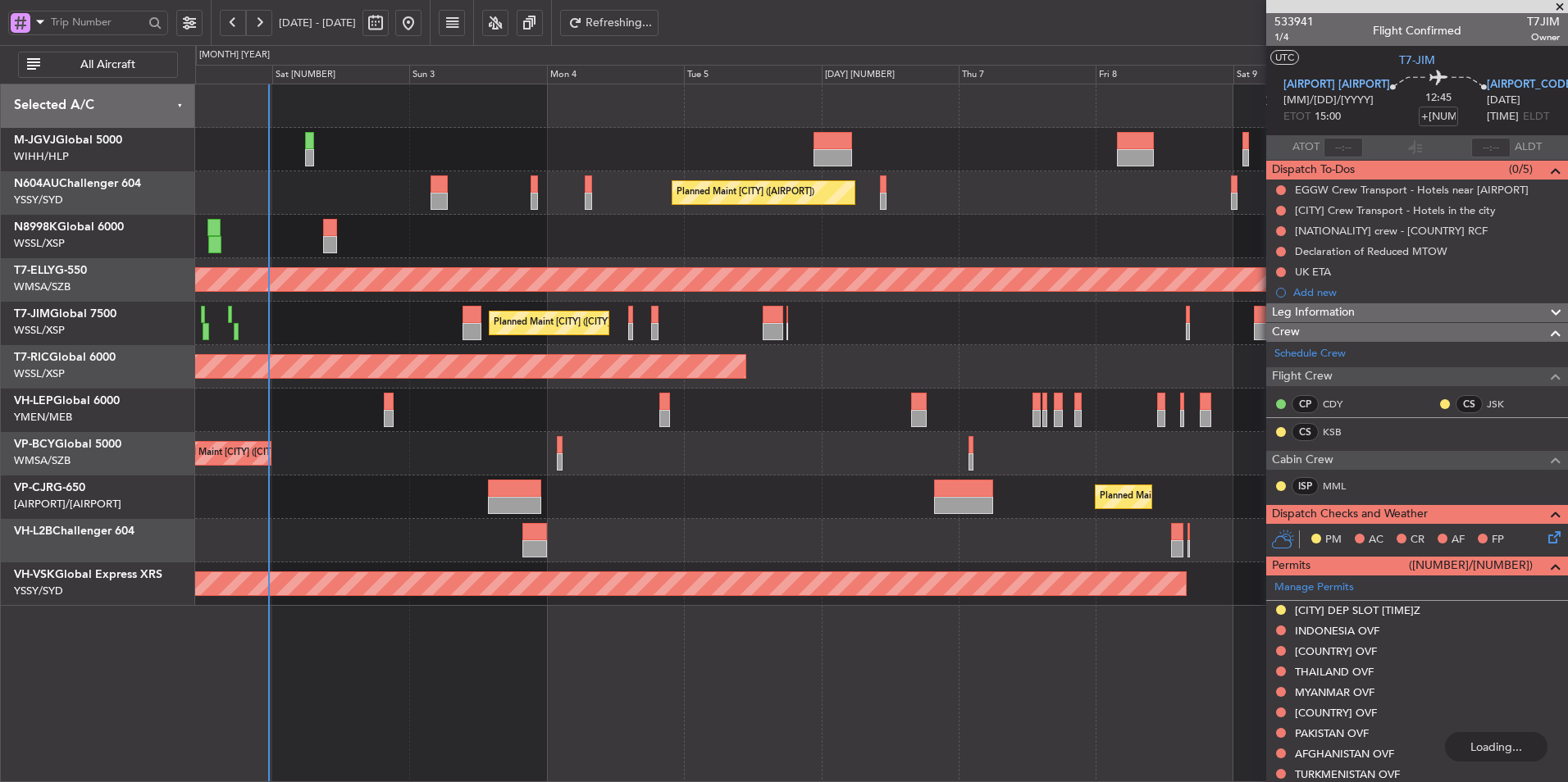 click on "Planned Maint [CITY] ([CITY] [INTL])" 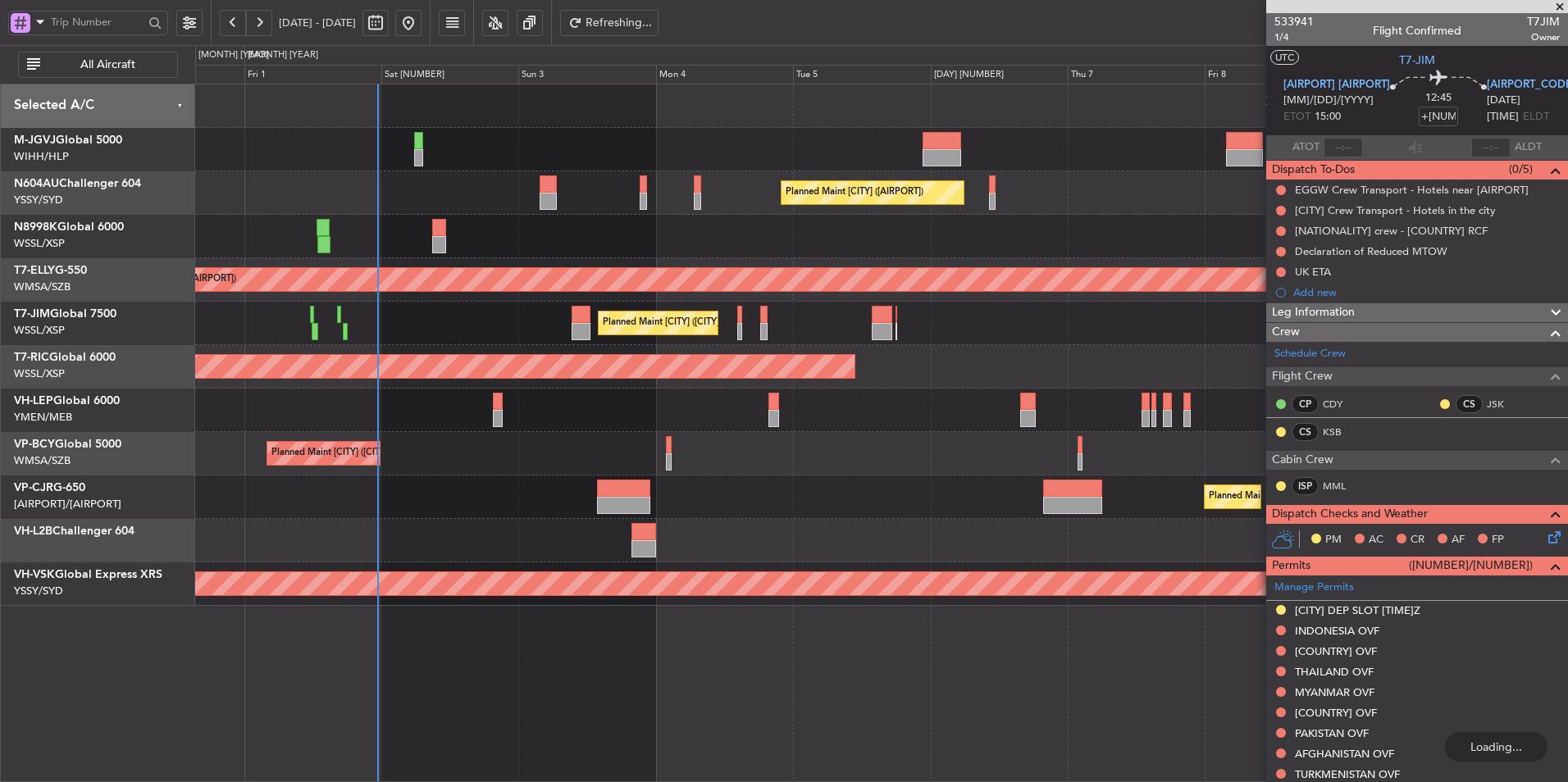 click on "Planned Maint [CITY] ([CITY] [INTL])" 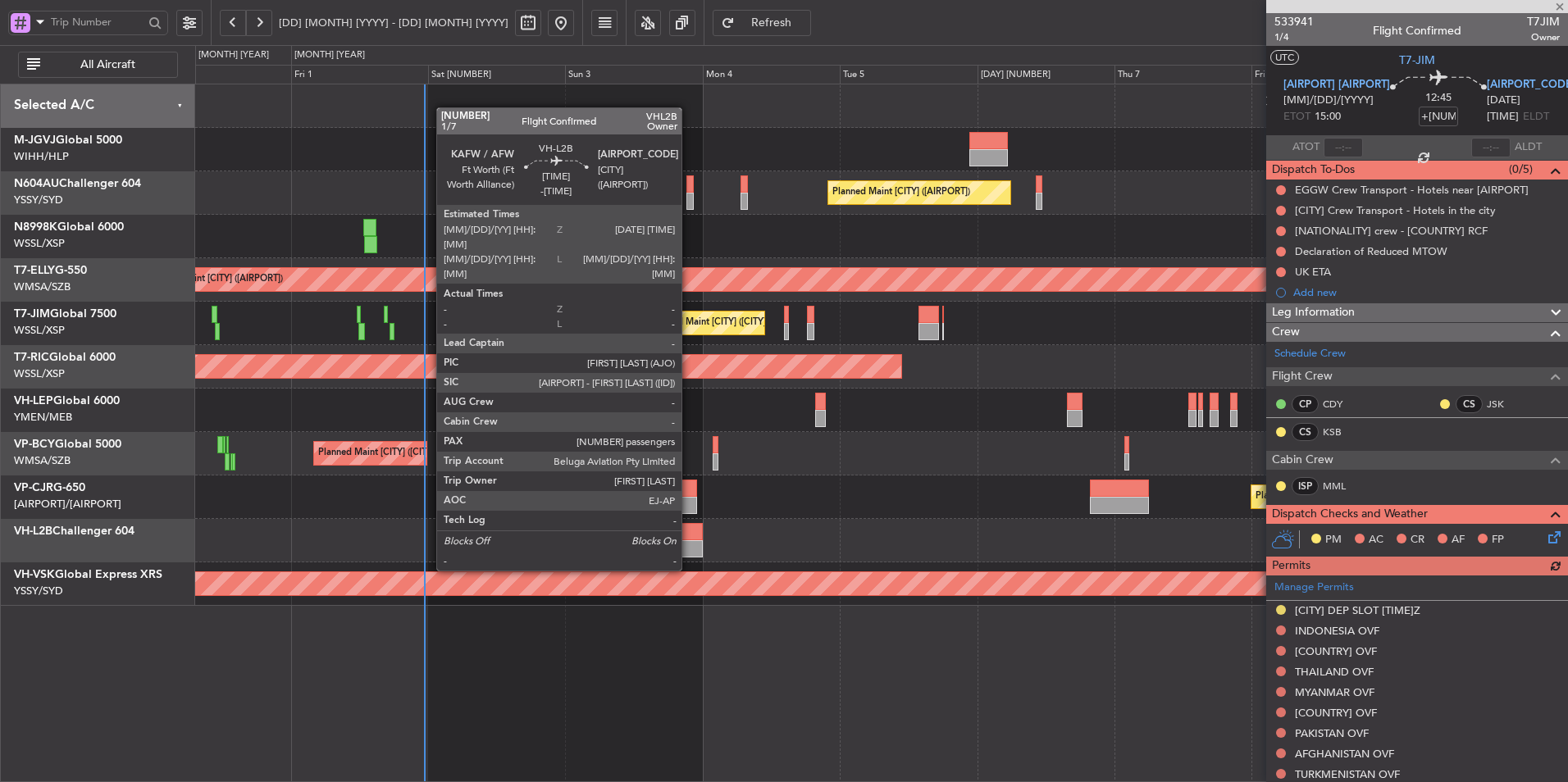 click 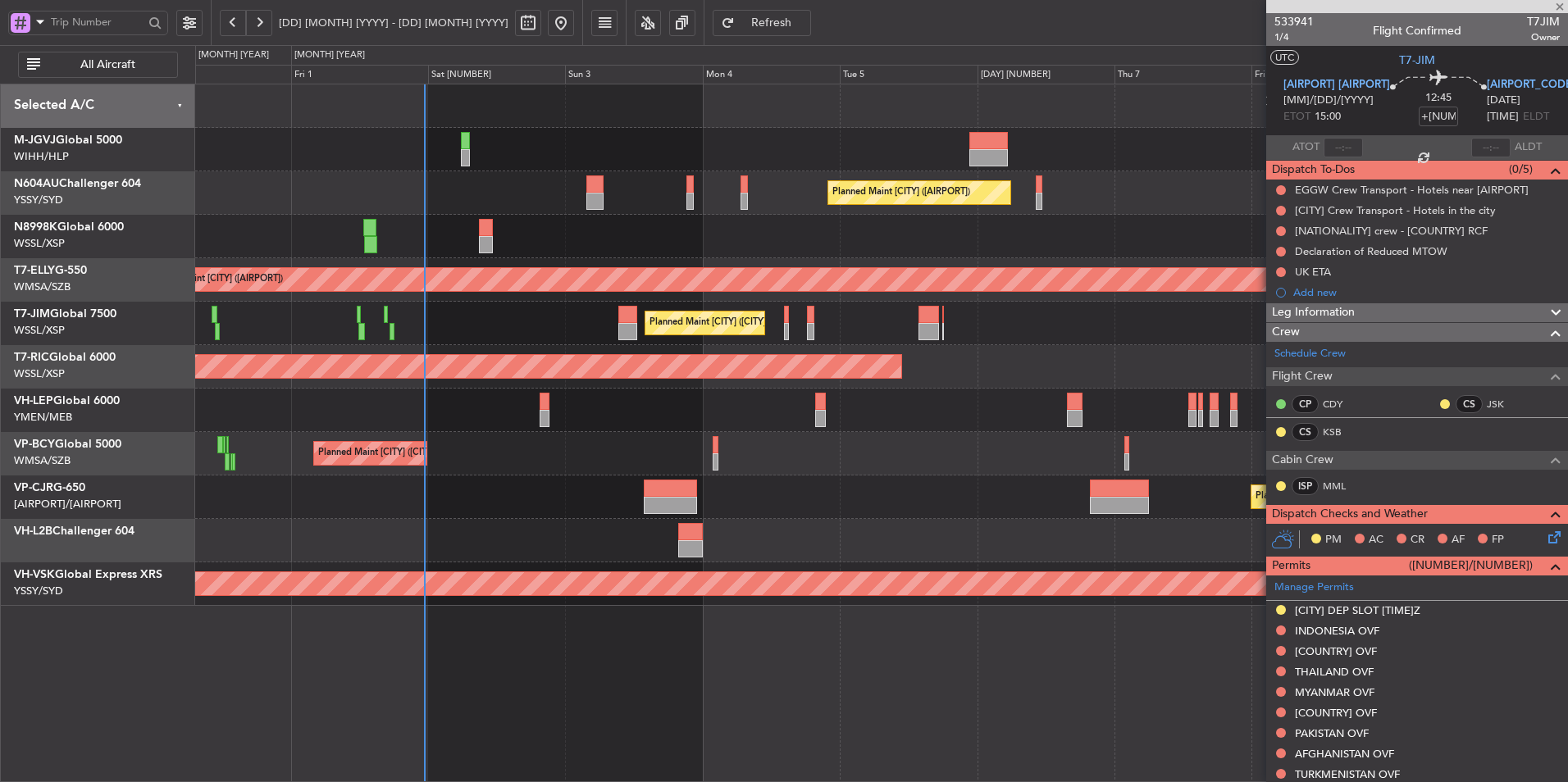 type on "-[TIME]" 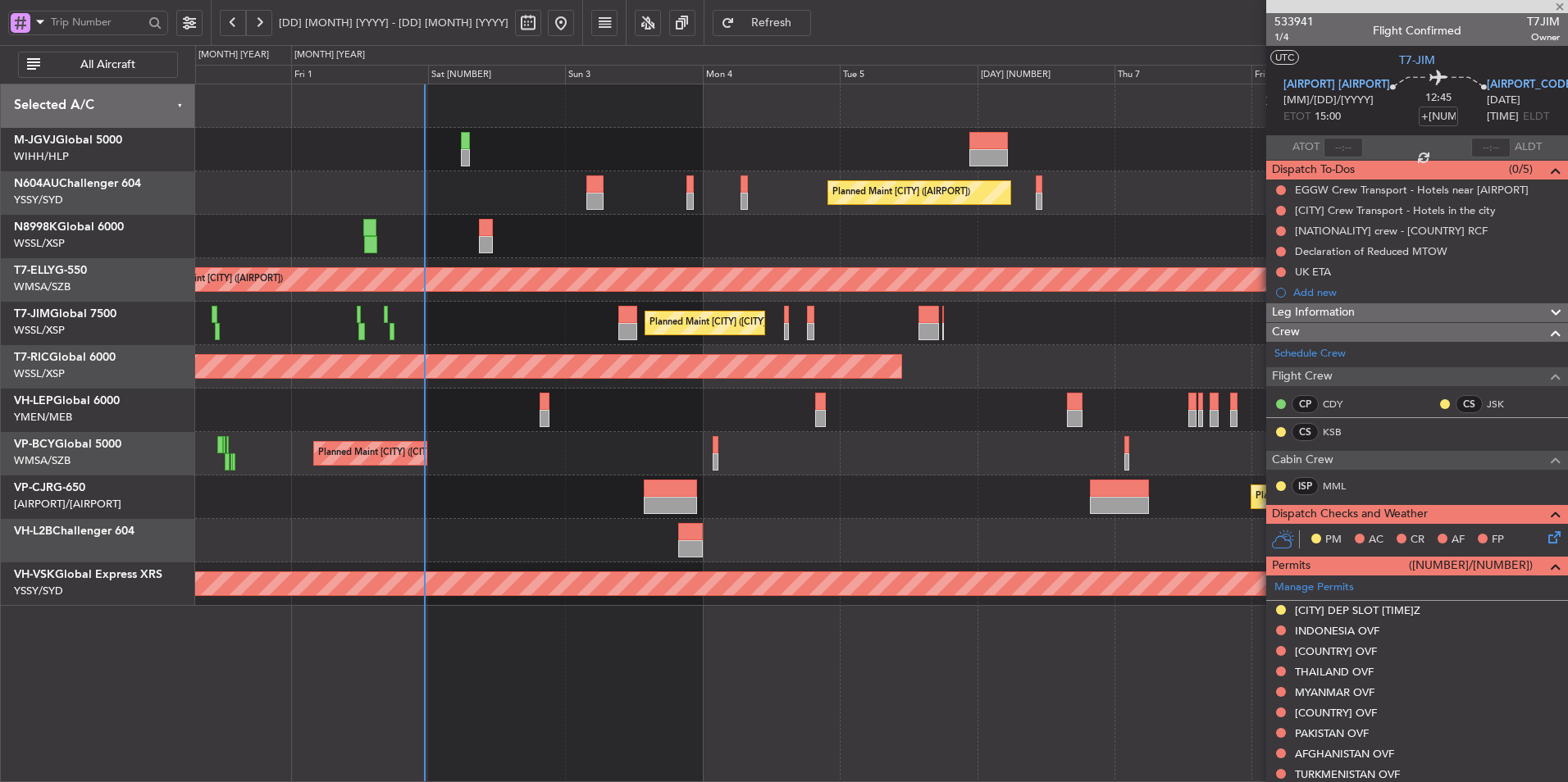 type on "3" 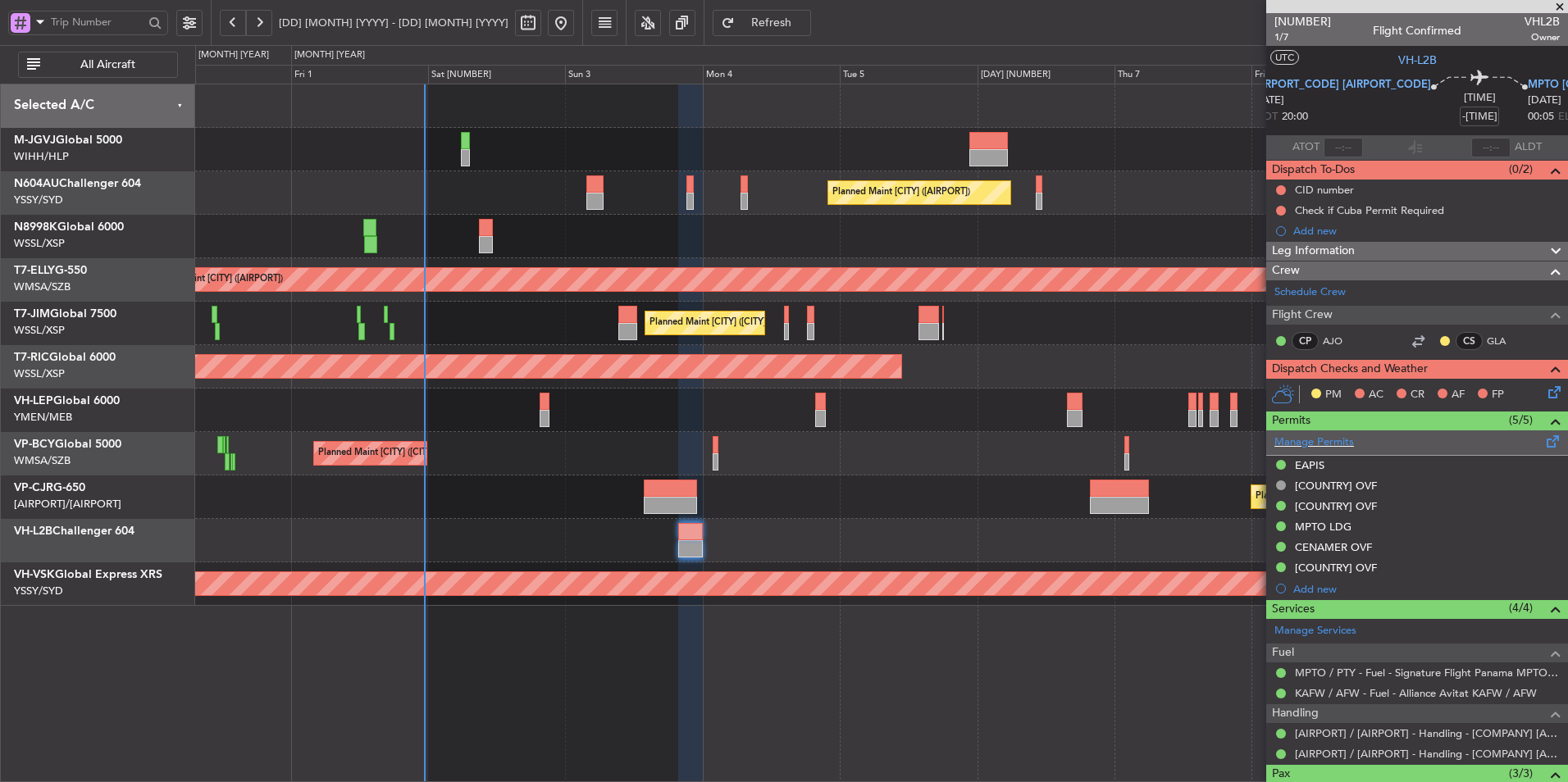 scroll, scrollTop: 139, scrollLeft: 0, axis: vertical 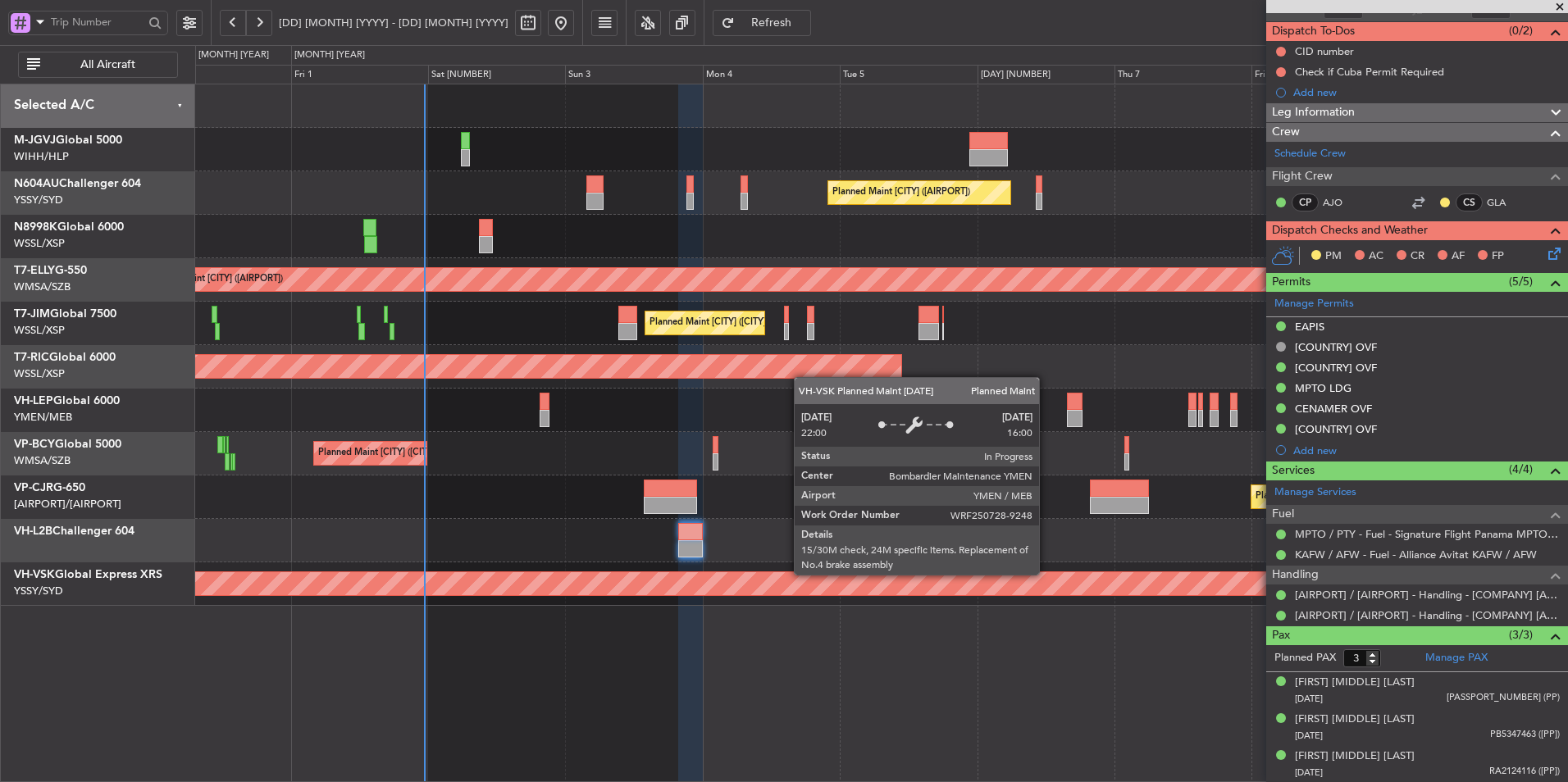click on "Planned Maint Melbourne (Essendon)" 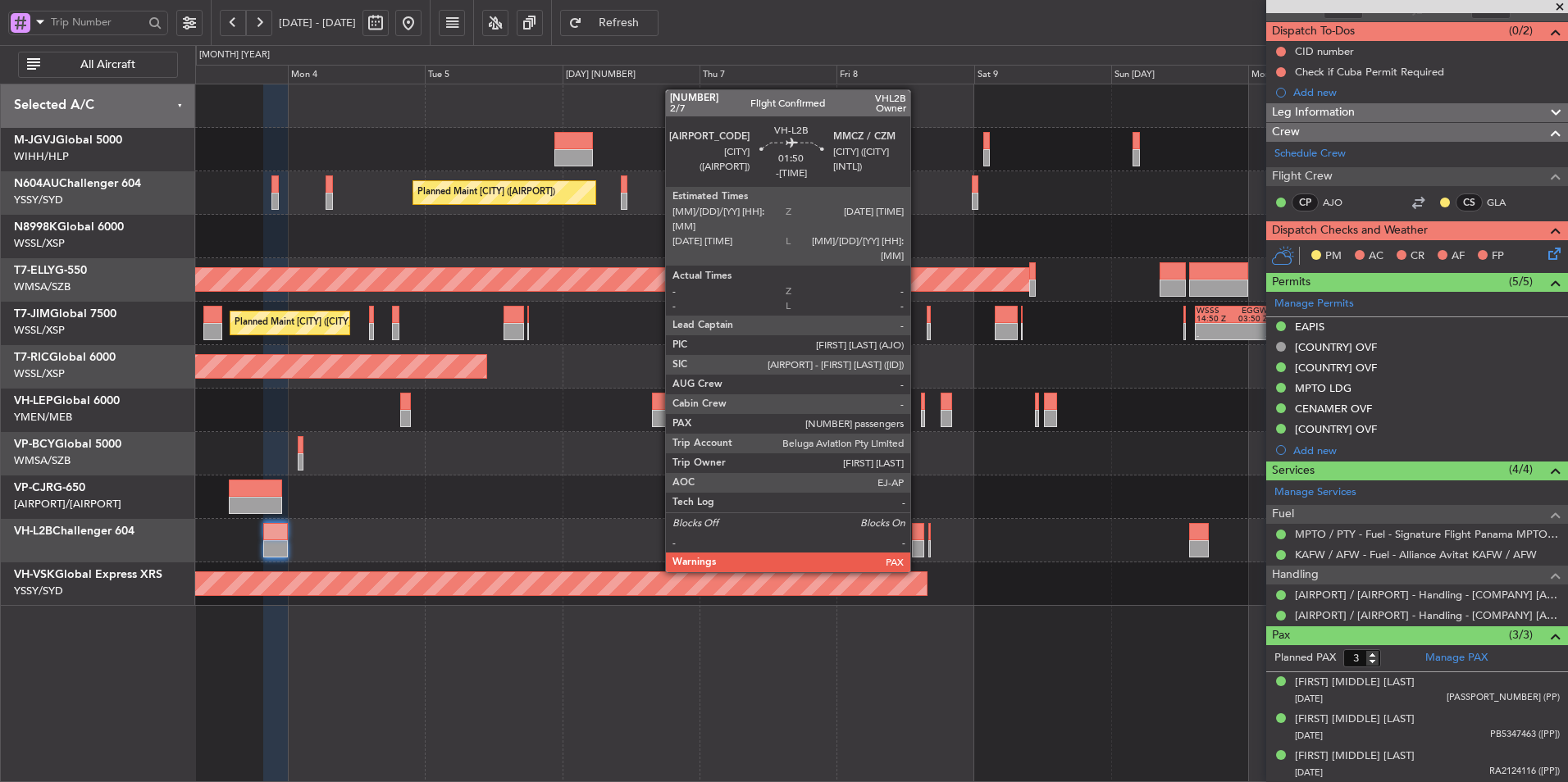 click 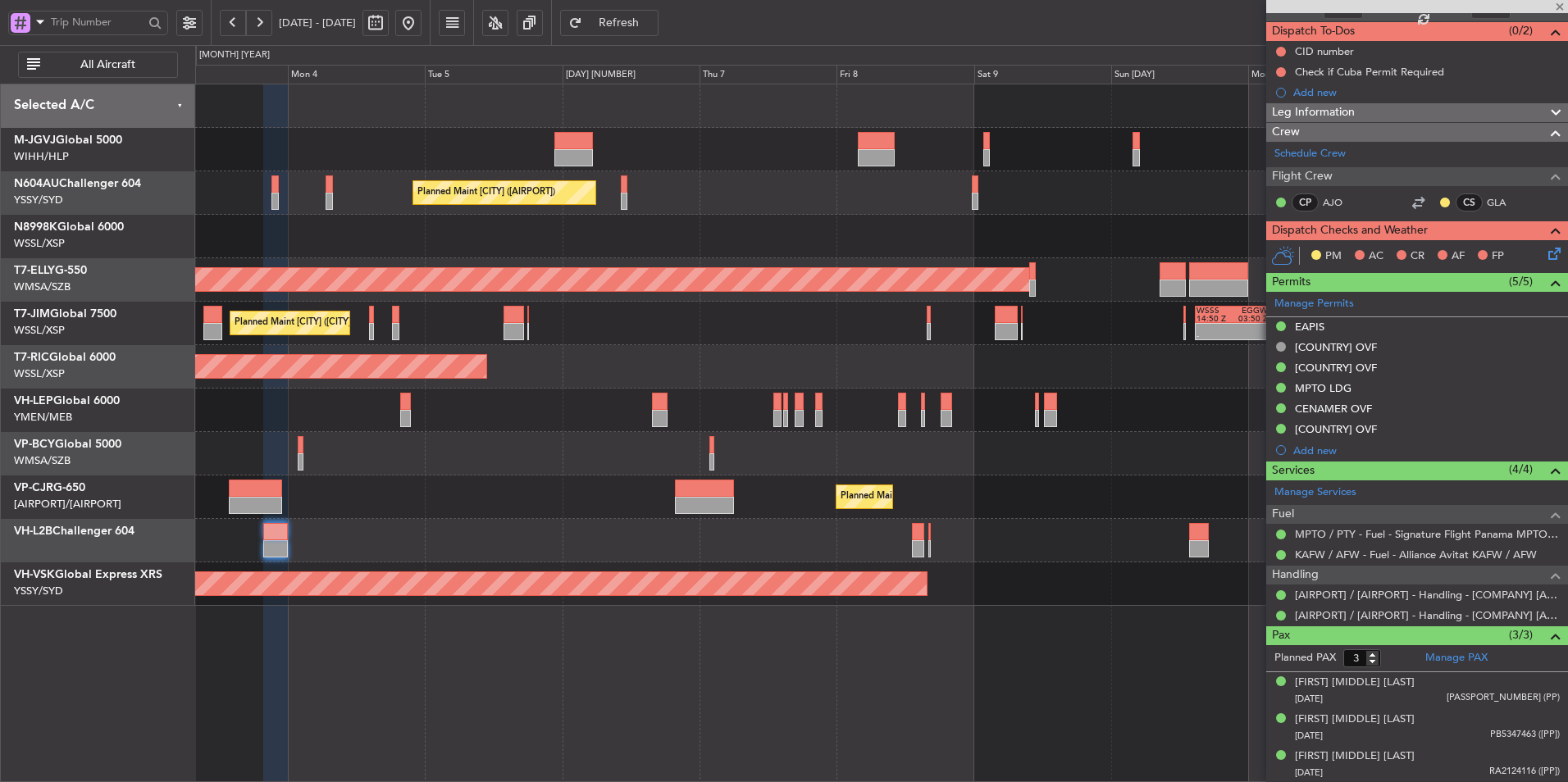 scroll, scrollTop: 0, scrollLeft: 0, axis: both 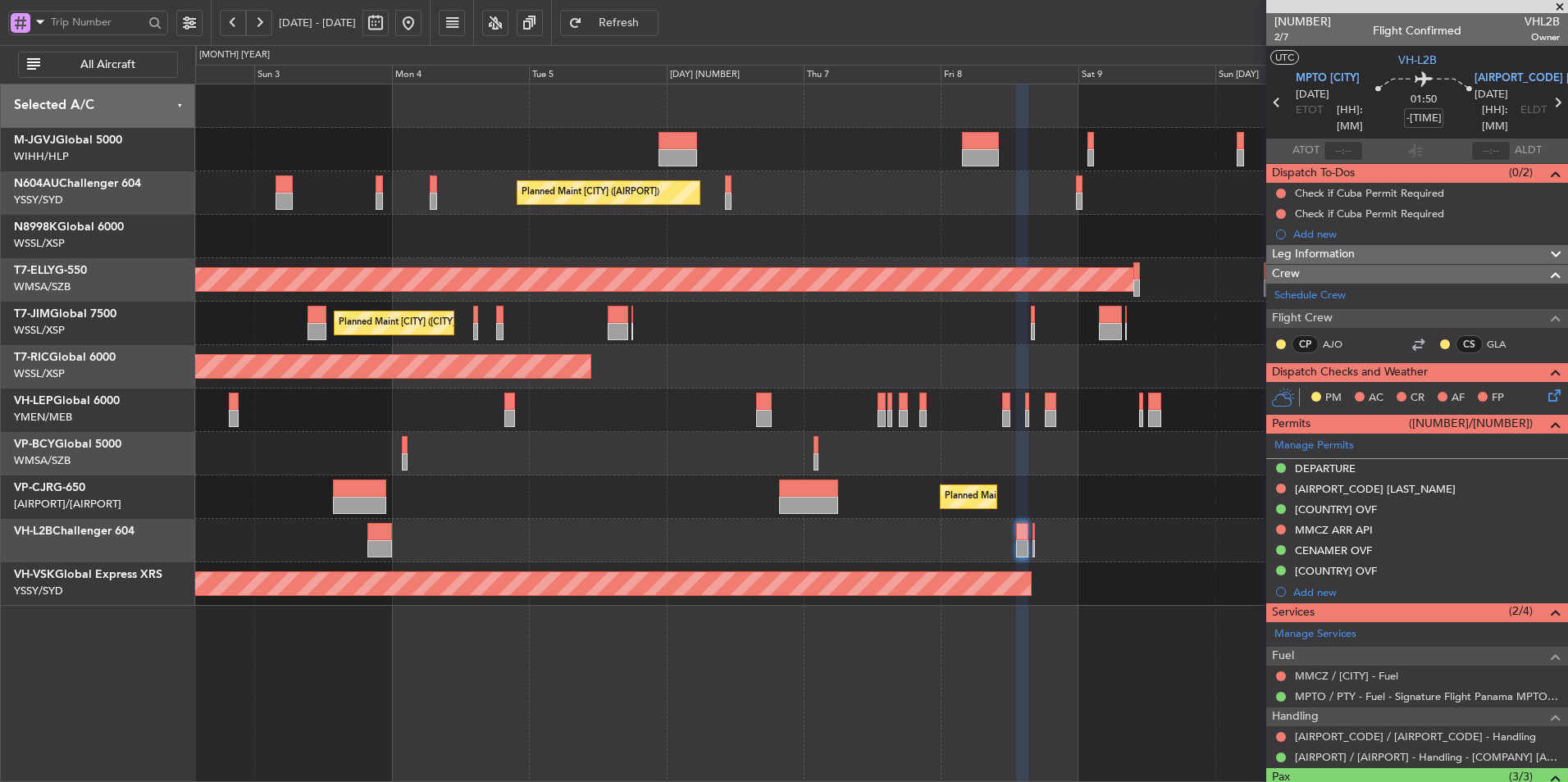 click on "Planned Maint [CITY] ([CITY] [INTL])" 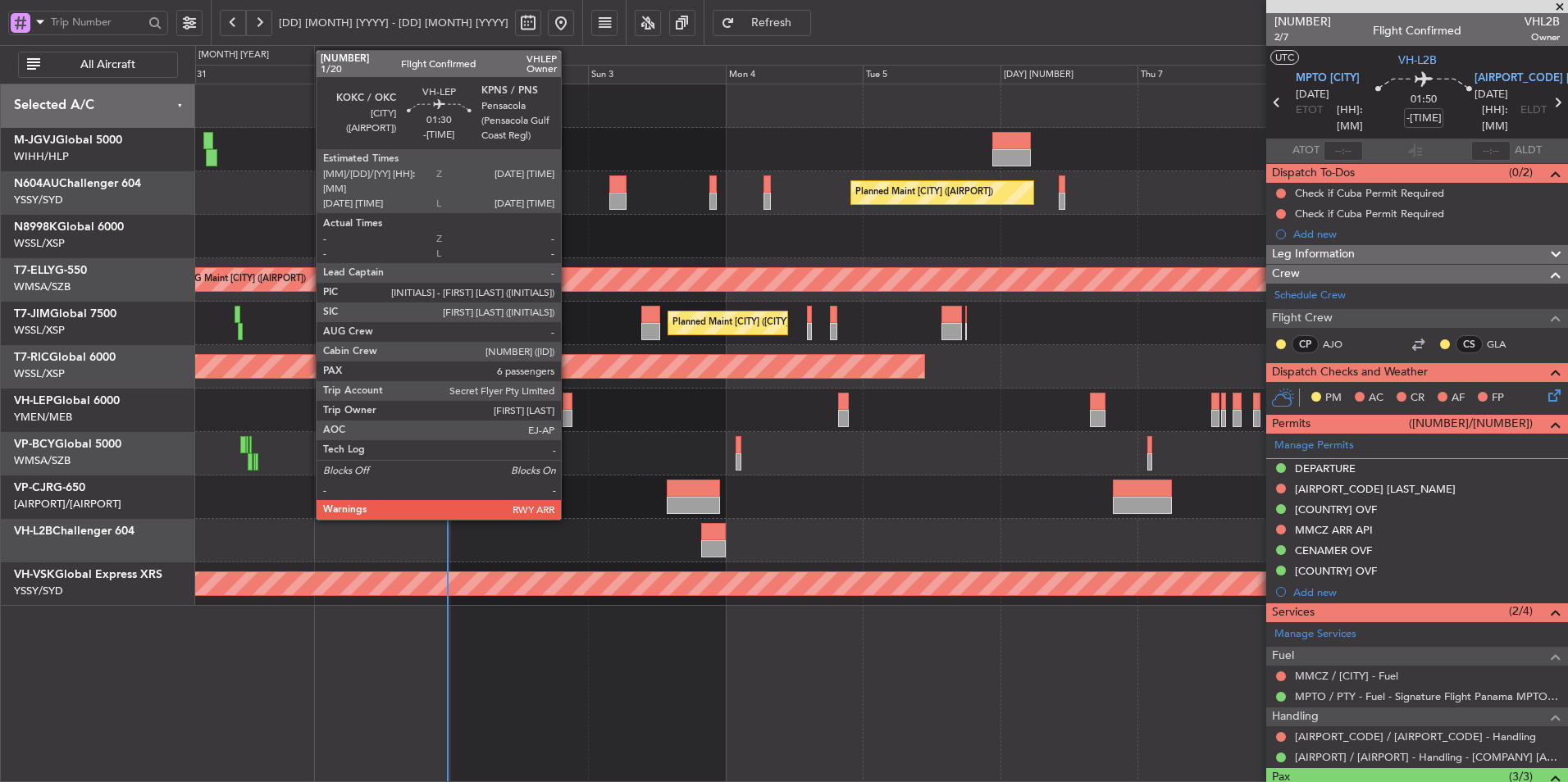 click 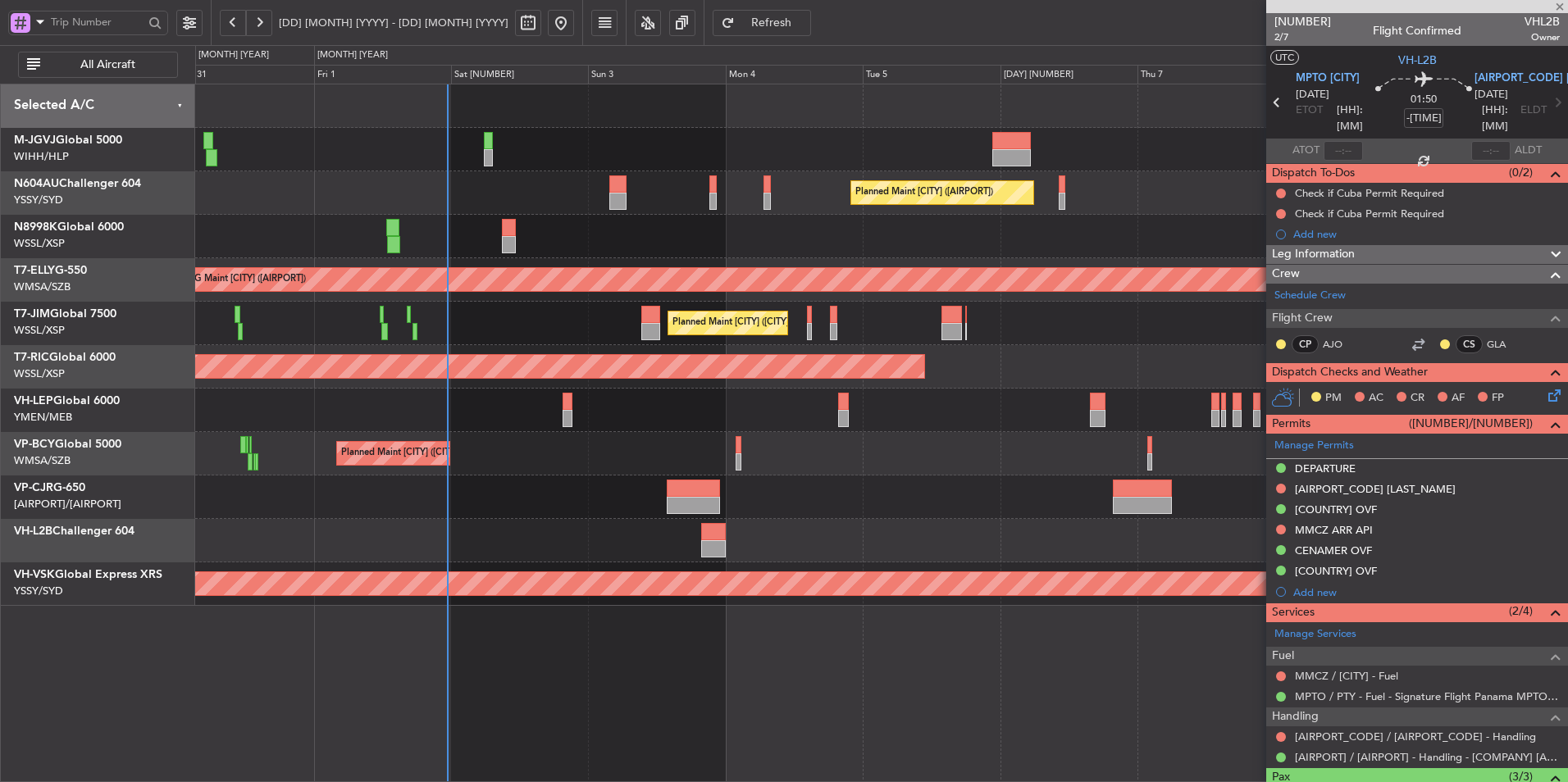 type on "-[TIME]" 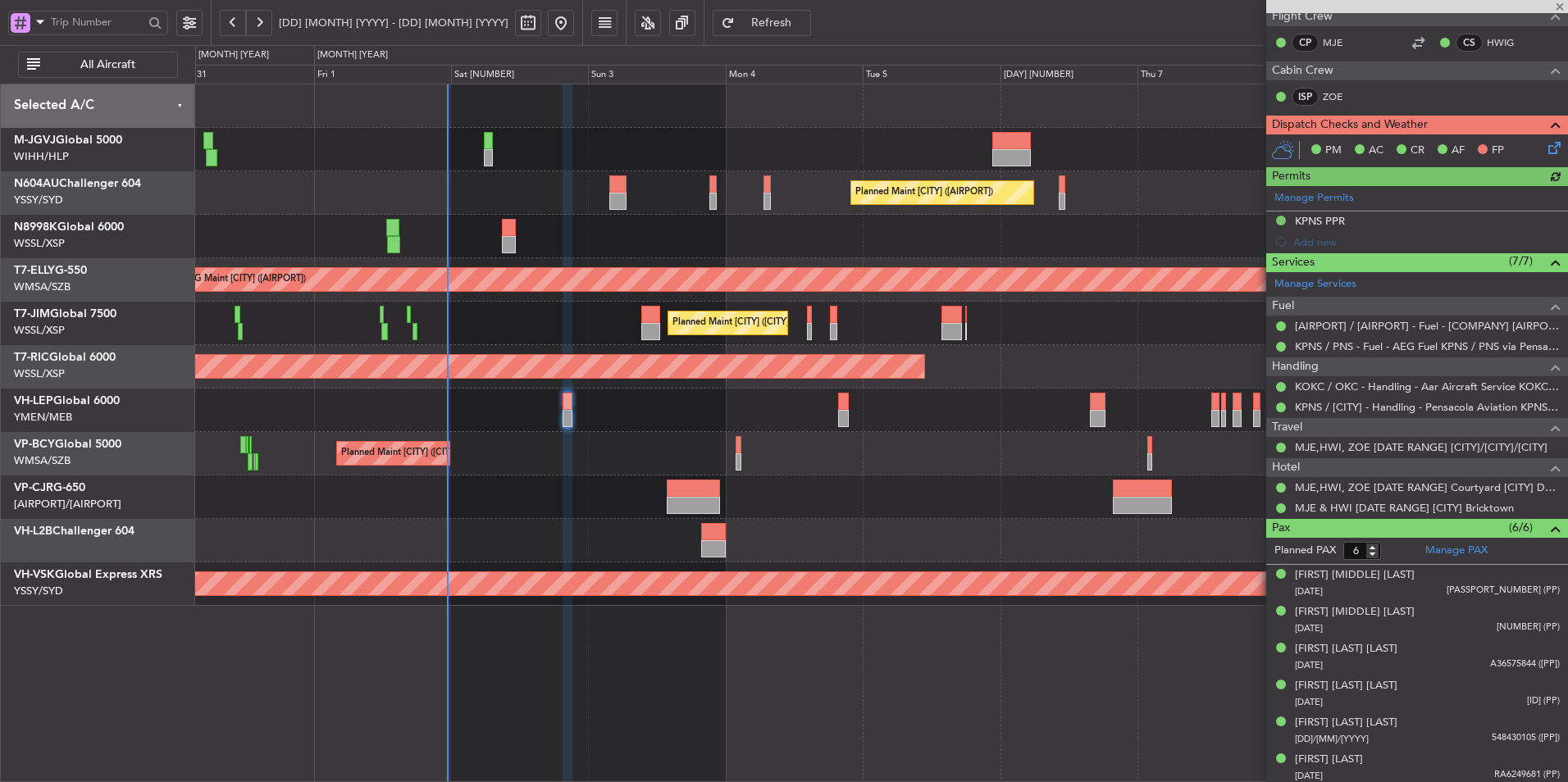 scroll, scrollTop: 0, scrollLeft: 0, axis: both 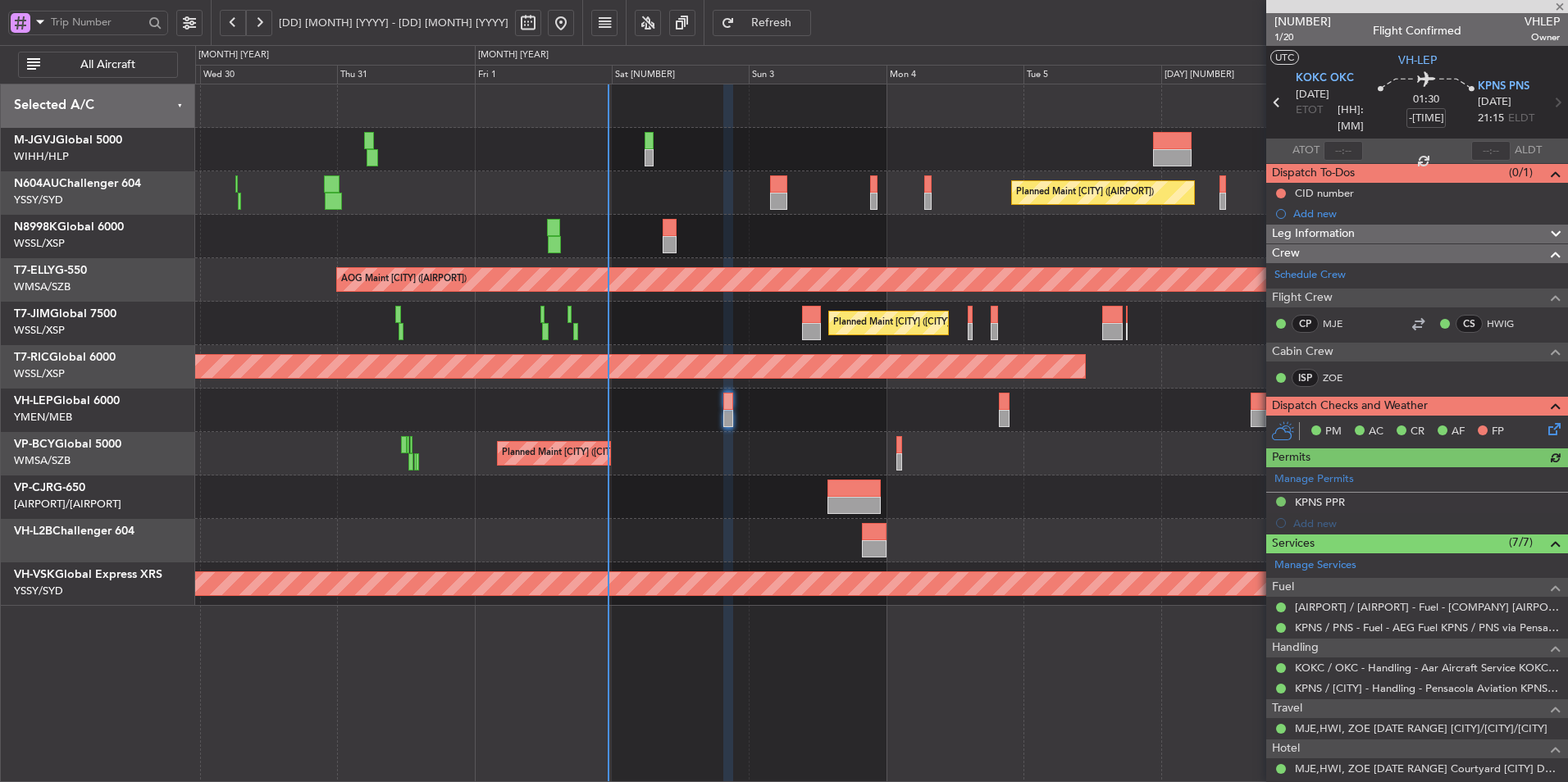 click on "Planned Maint [CITY] ([AIRPORT])
MEL [CITY] ([AIRPORT])
Planned Maint [CITY] ([AIRPORT])
Planned Maint [CITY] ([AIRPORT])
-
-
[AIRPORT]
[TIME] Z
[AIRPORT]
[TIME] Z
Planned Maint [CITY] ([AIRPORT])
Planned Maint [CITY] ([AIRPORT])
Planned Maint [CITY] ([AIRPORT])
Planned Maint [CITY] ([AIRPORT])
Planned Maint [CITY] ([AIRPORT])" 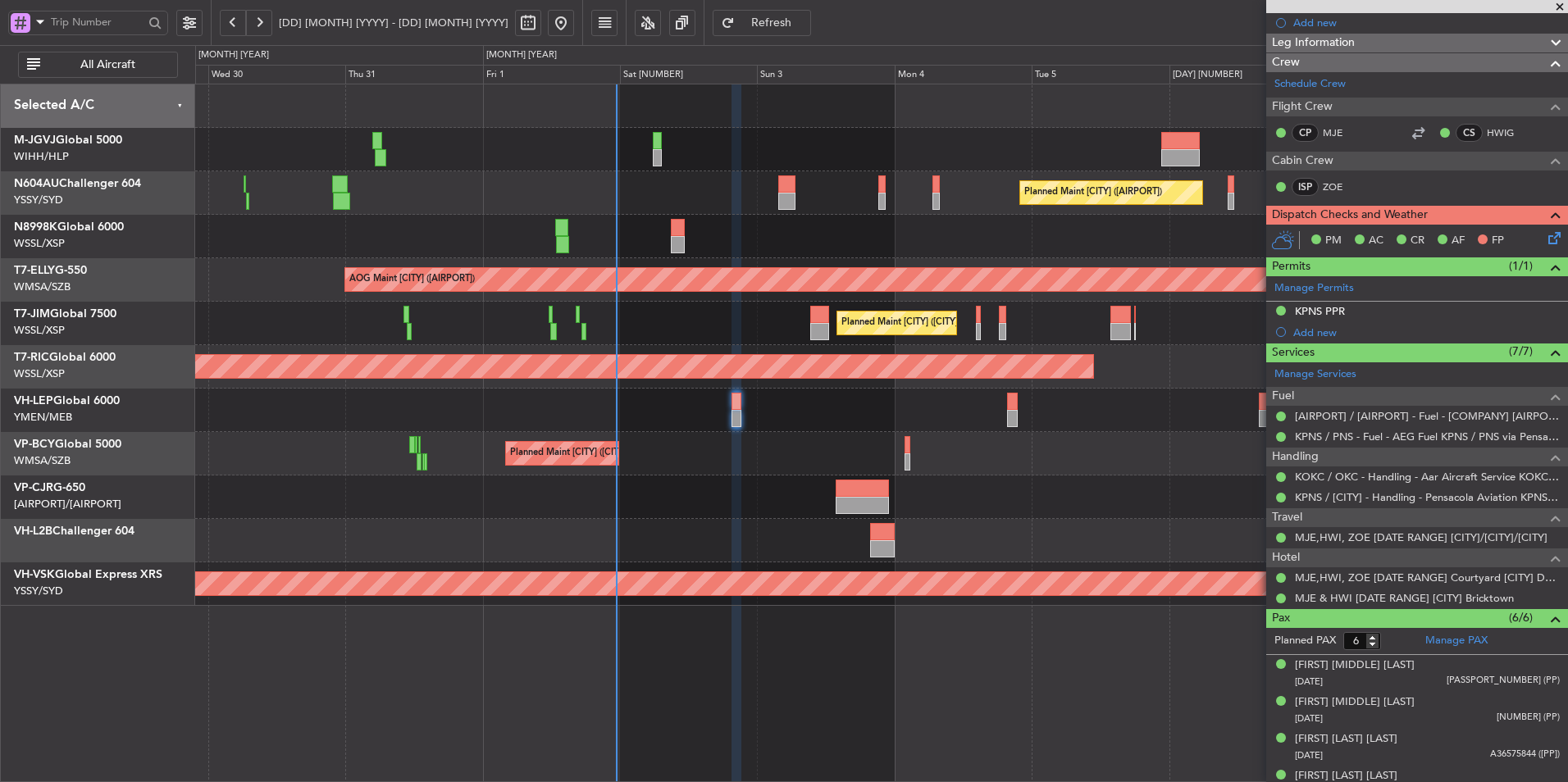 scroll, scrollTop: 281, scrollLeft: 0, axis: vertical 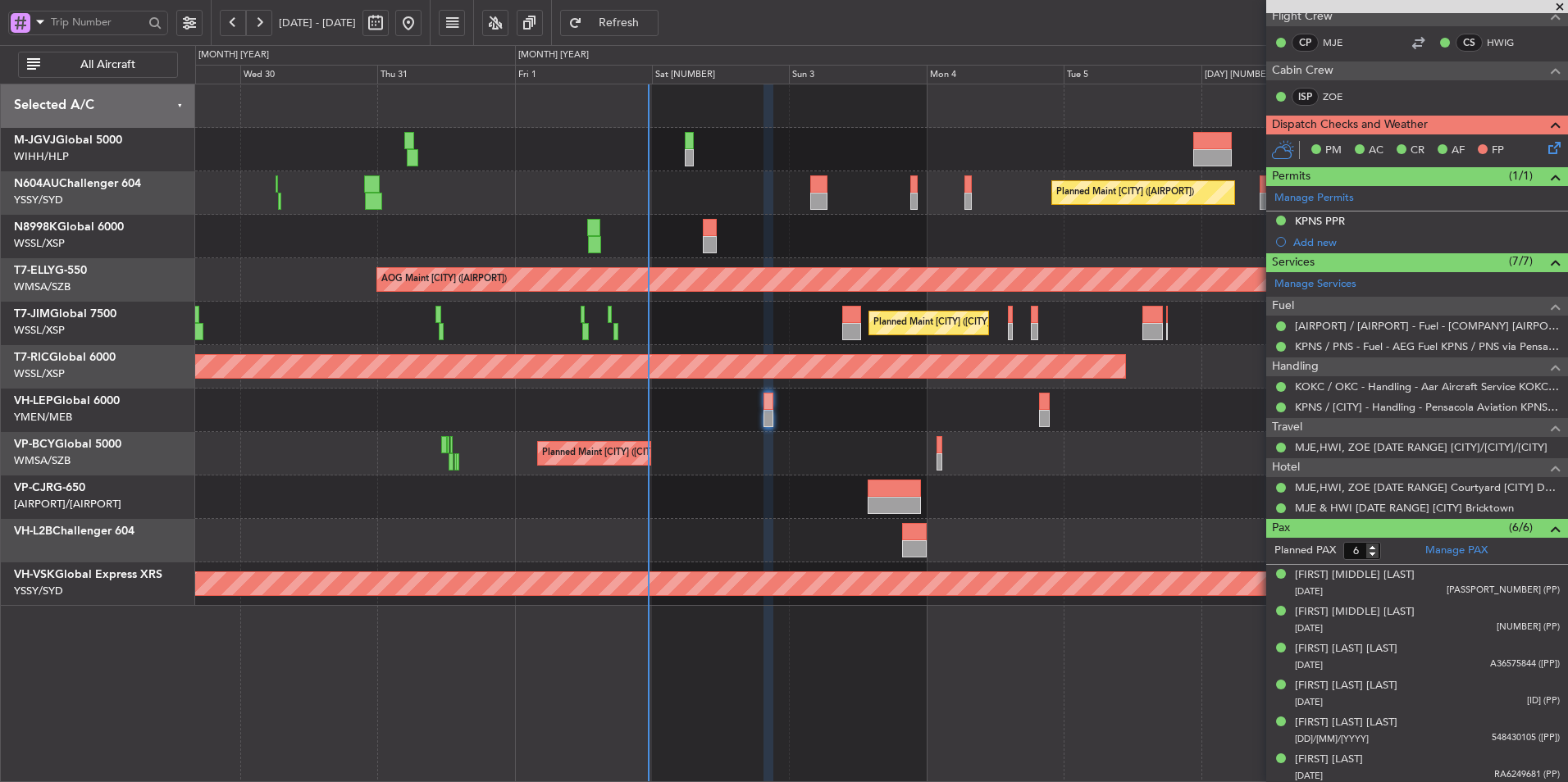 click on "Planned Maint [CITY] ([CITY] - [CITY])" 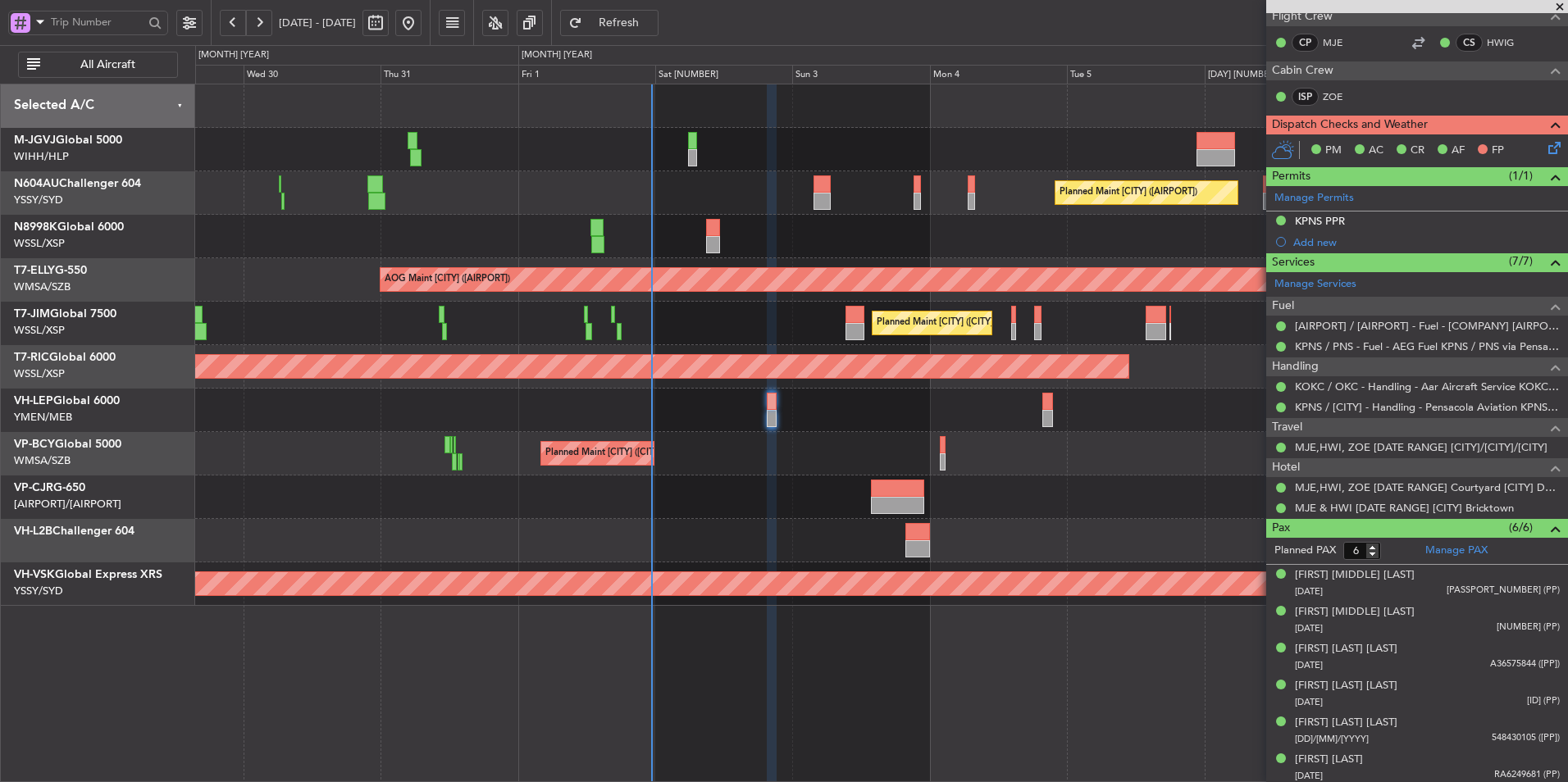 click on "Planned Maint [CITY] ([CITY] [INTL])" 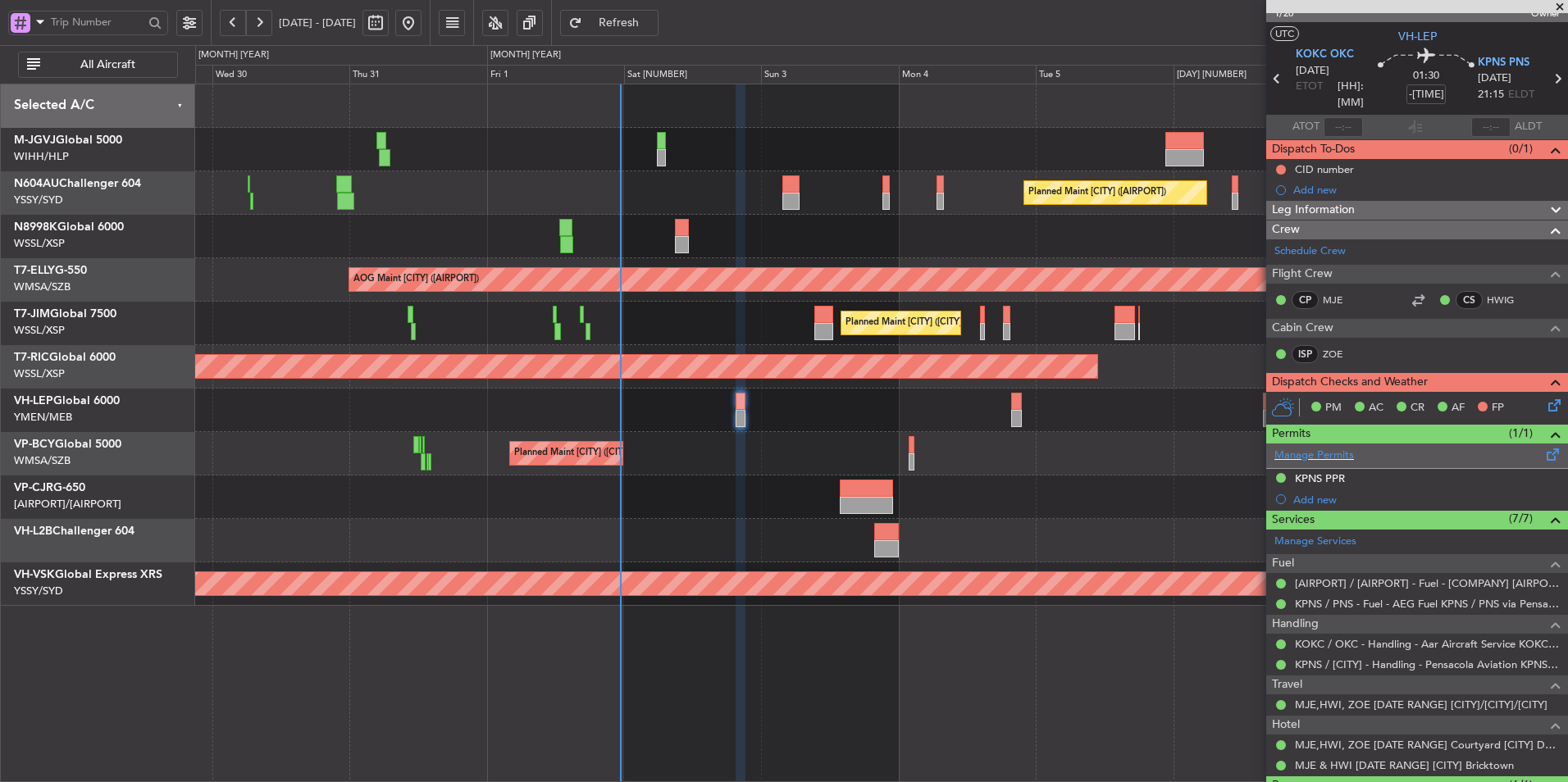 scroll, scrollTop: 0, scrollLeft: 0, axis: both 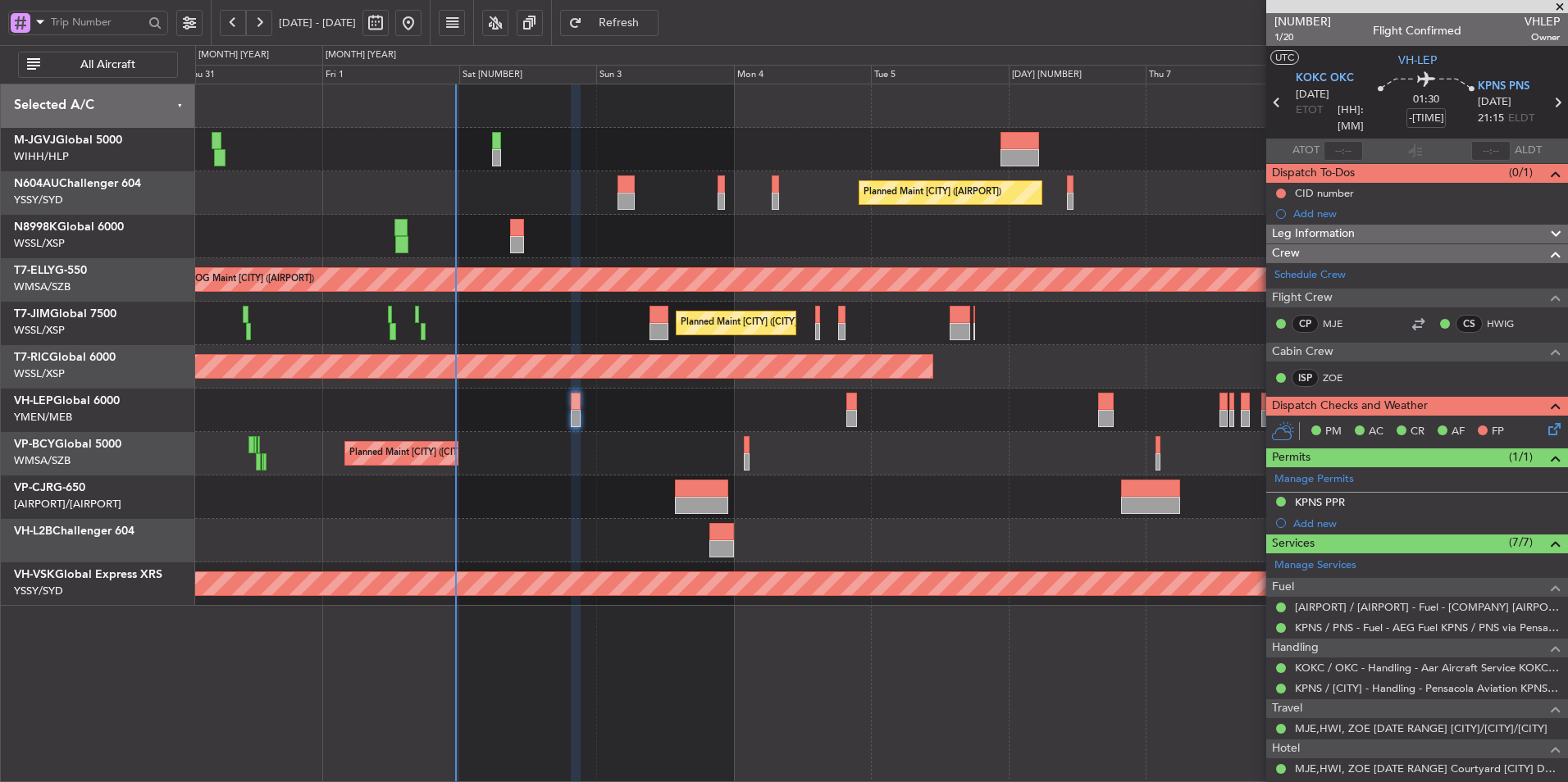 click 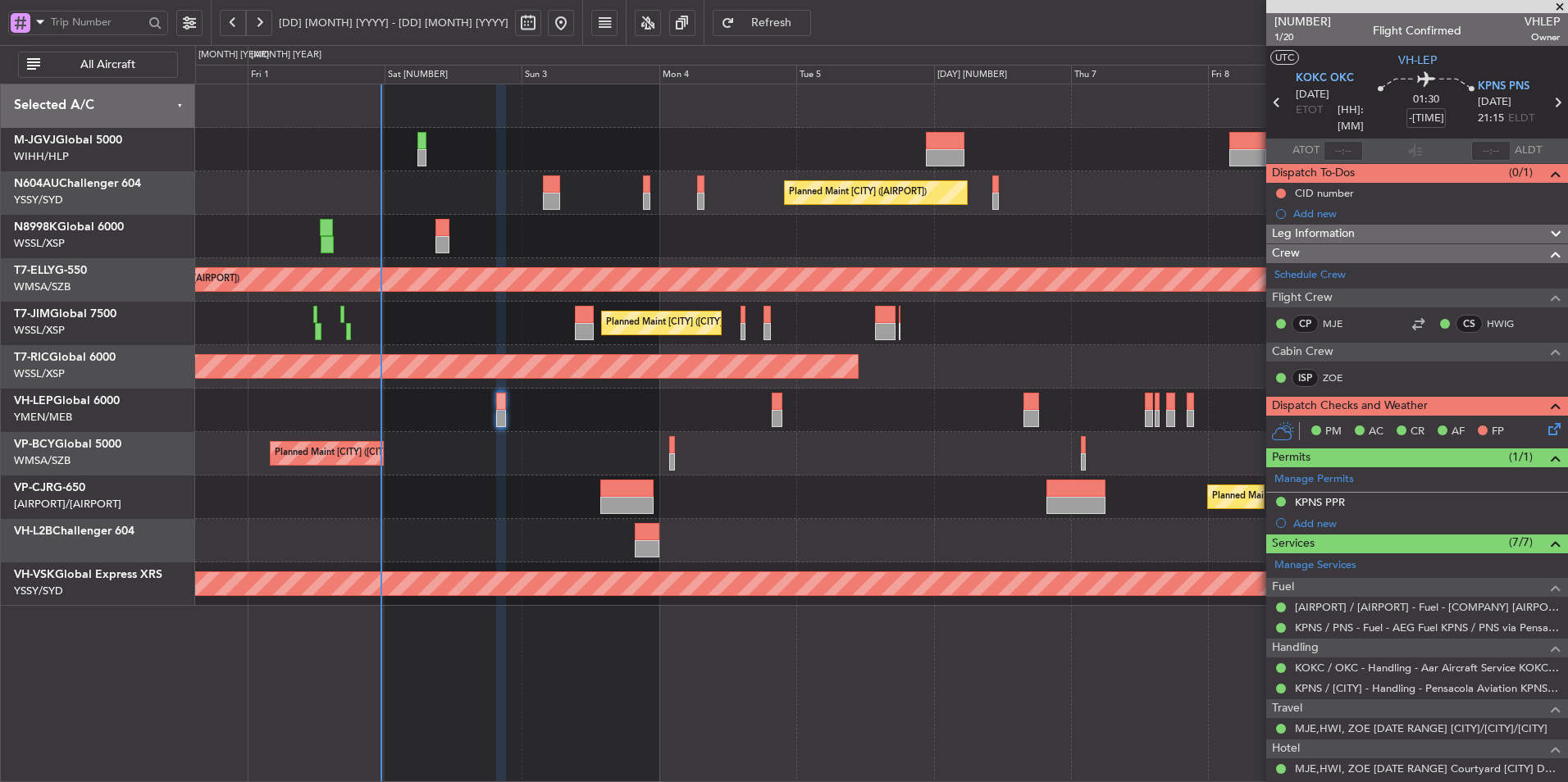 click 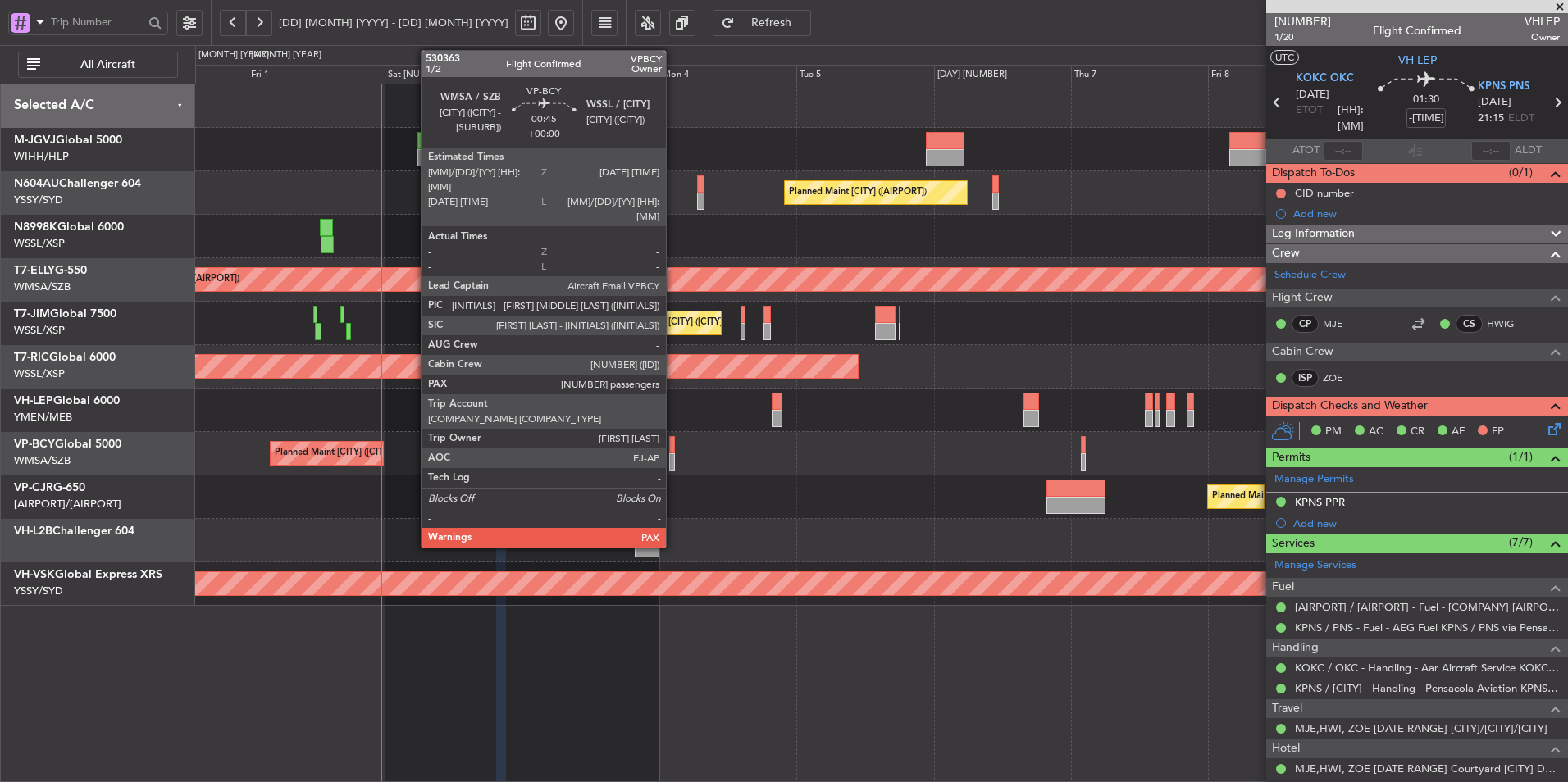 click 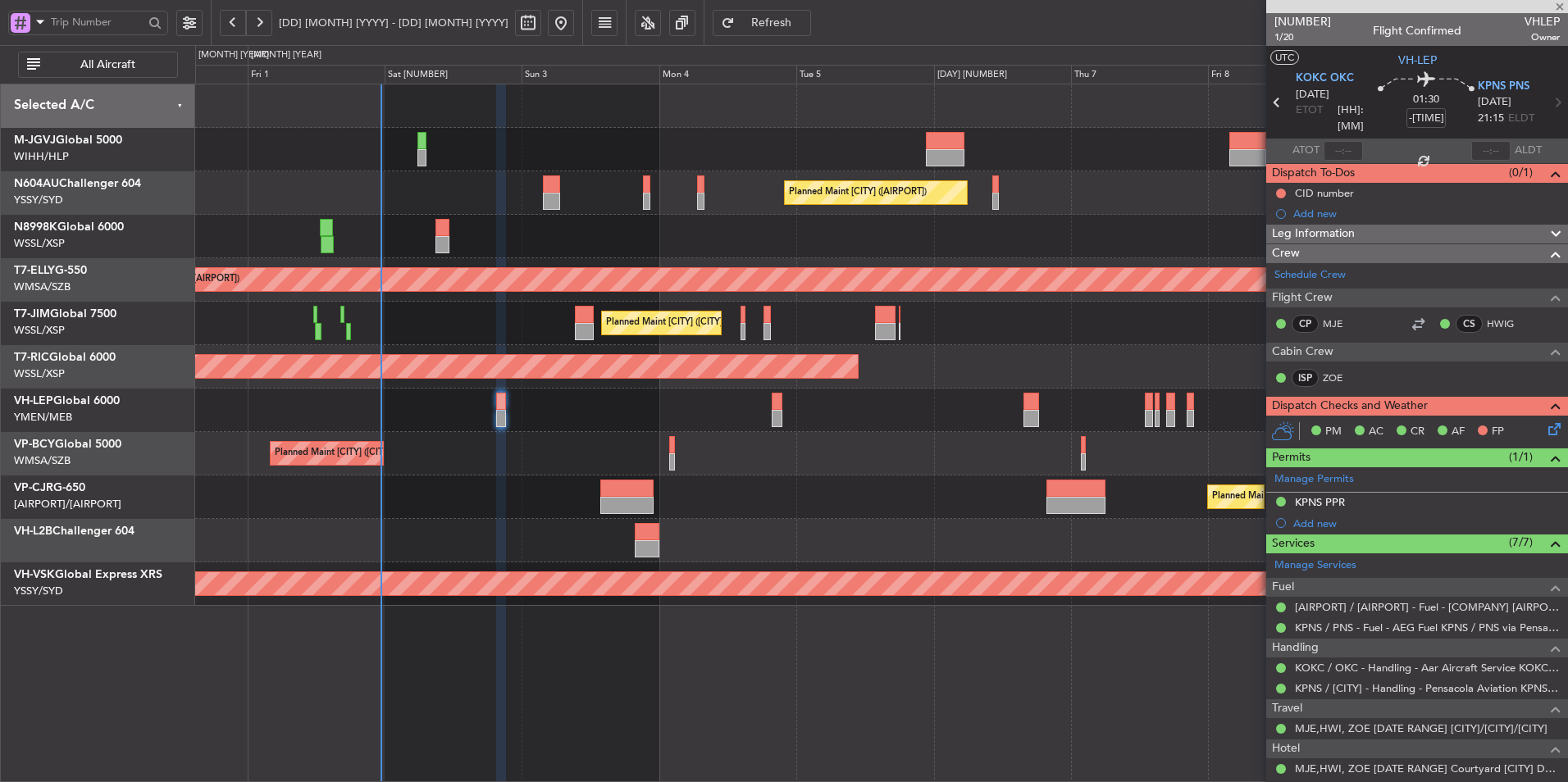 type 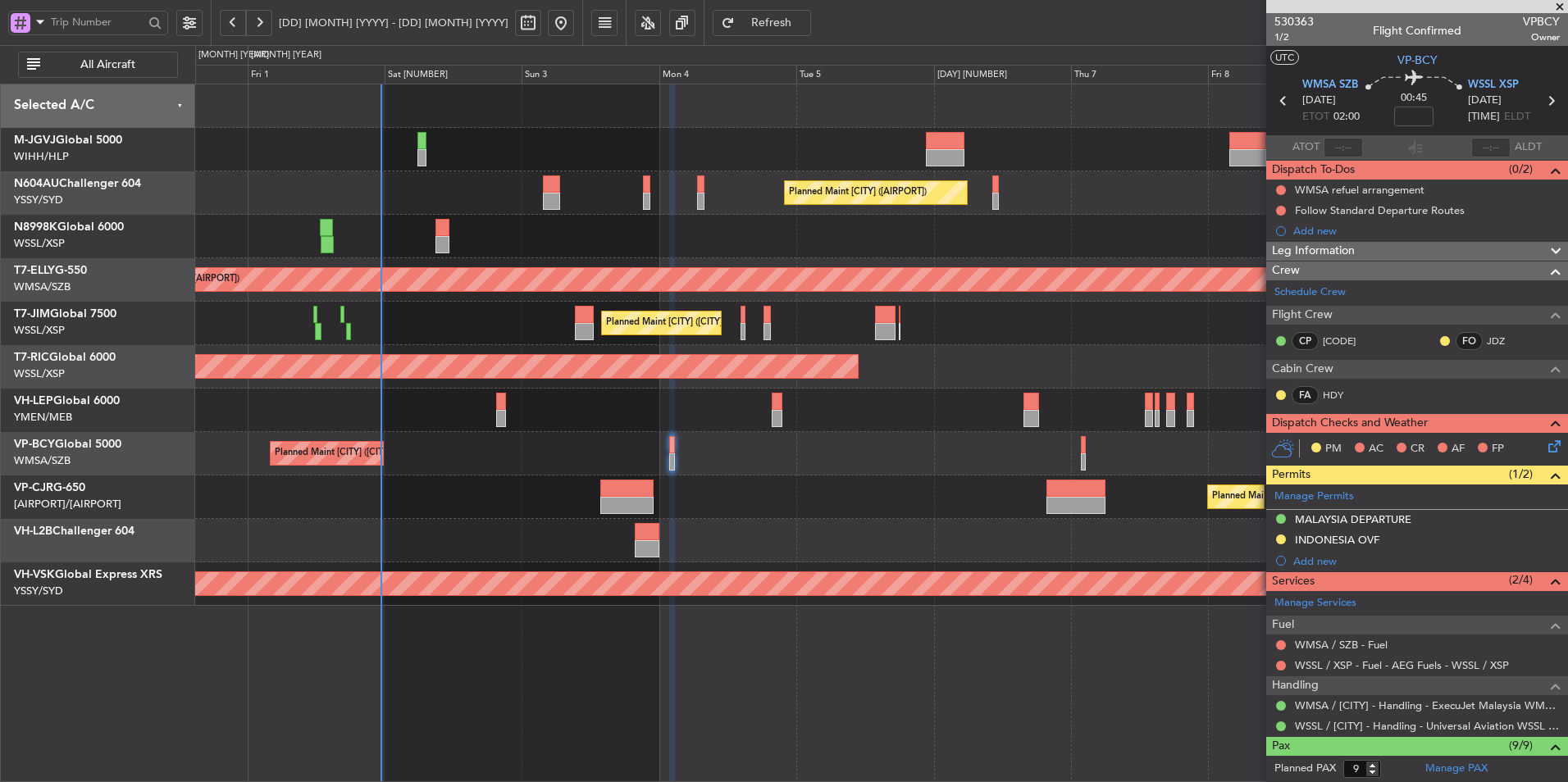 click 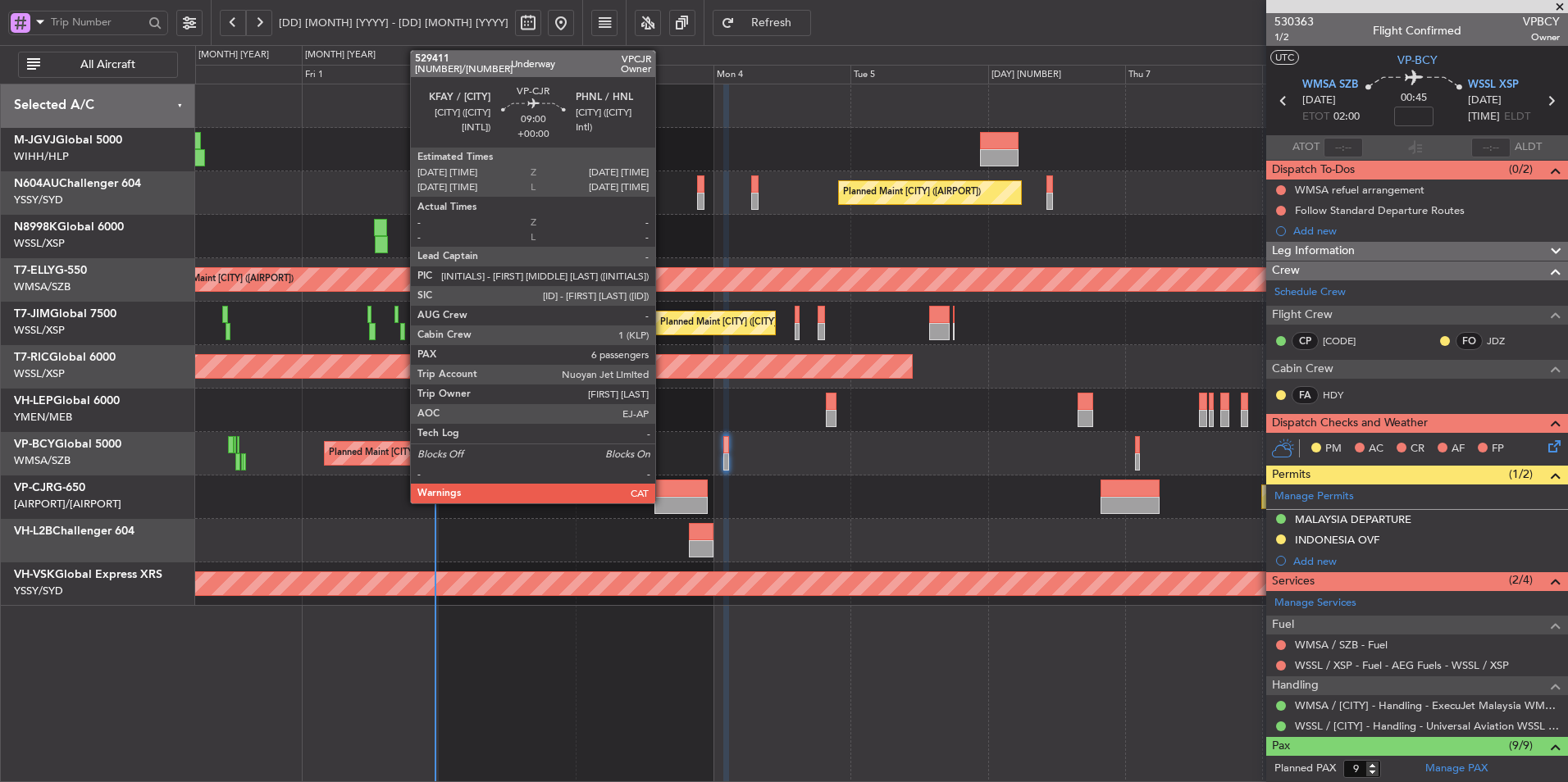 click 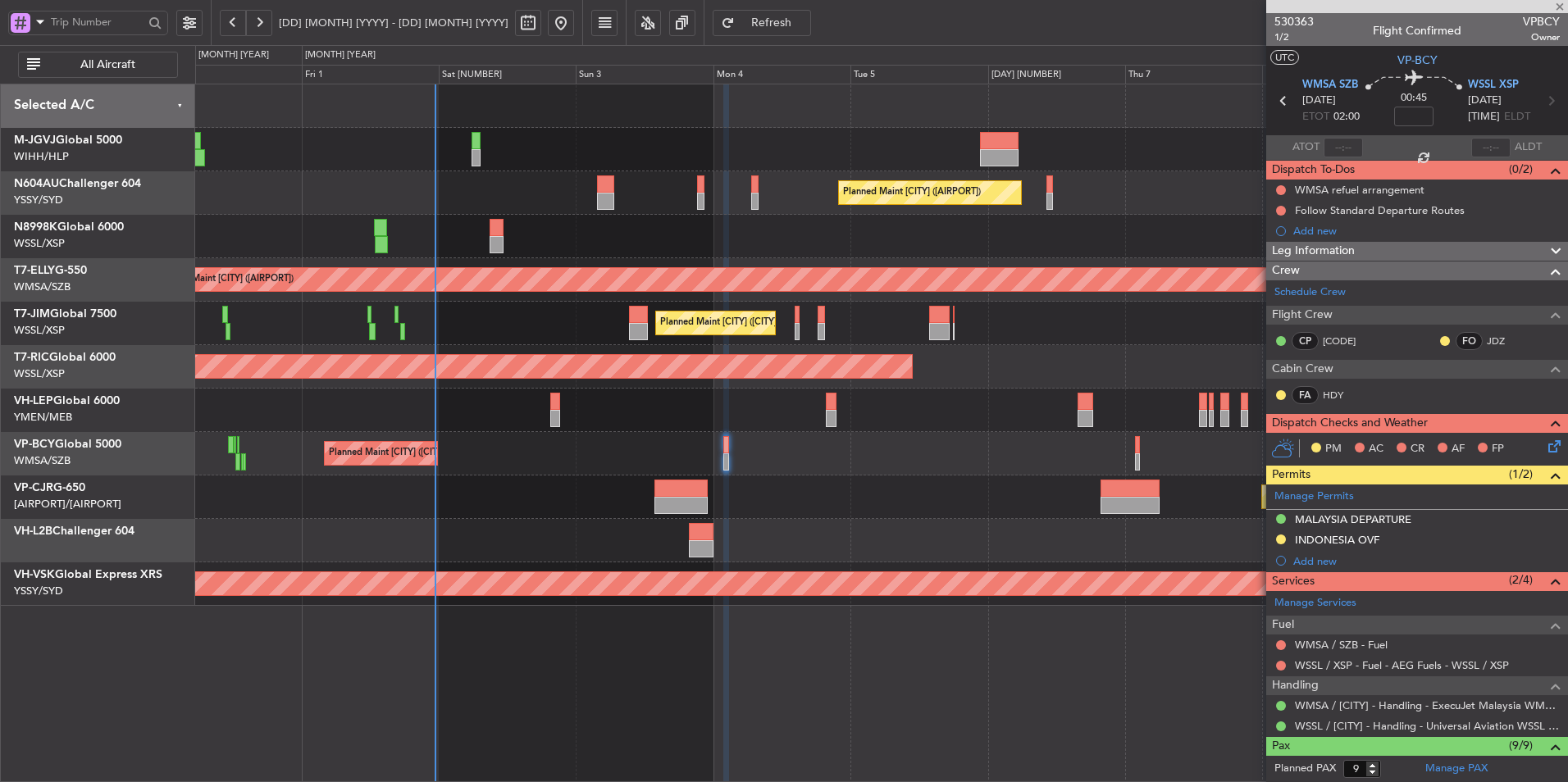 type on "6" 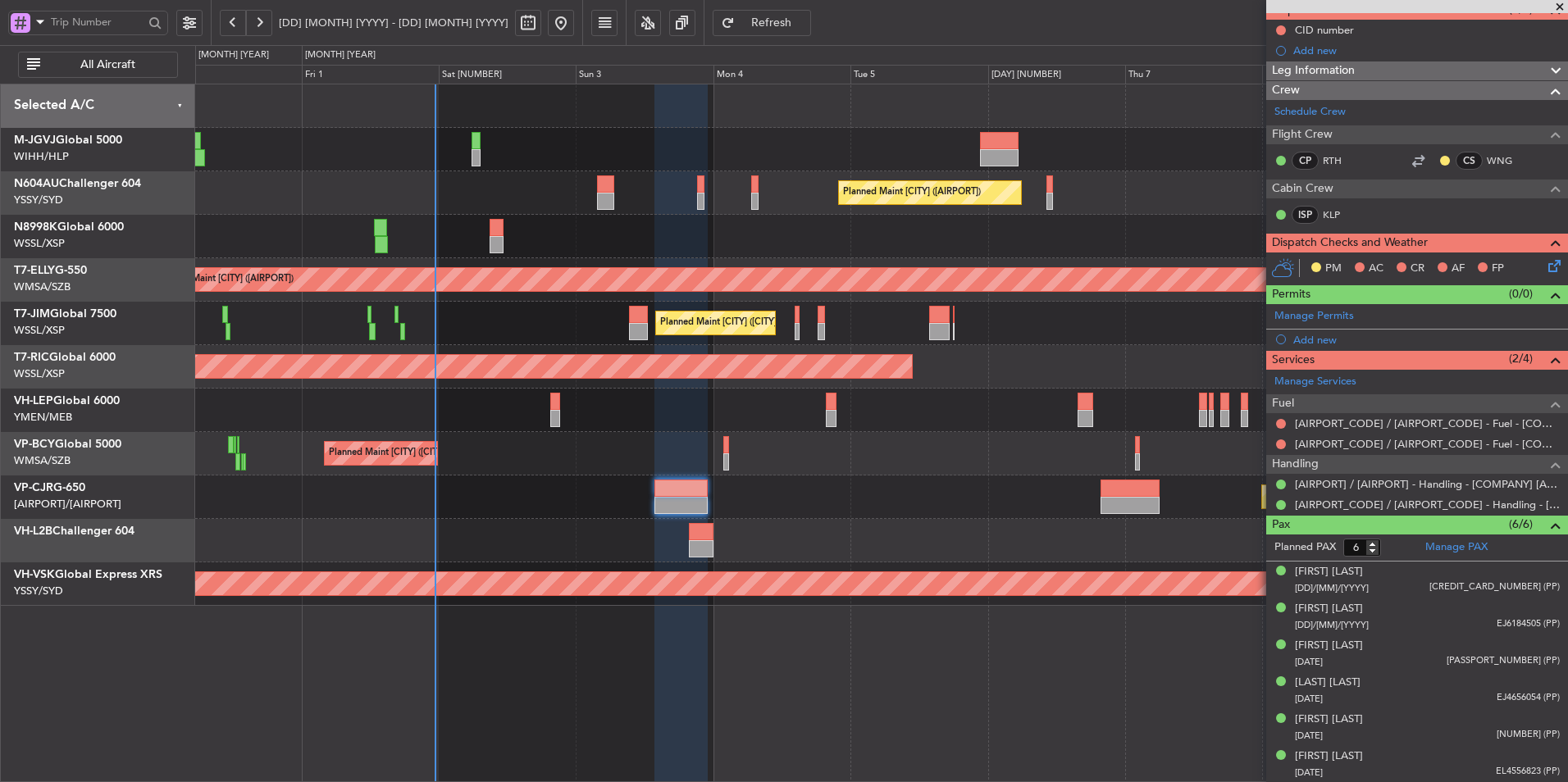 scroll, scrollTop: 0, scrollLeft: 0, axis: both 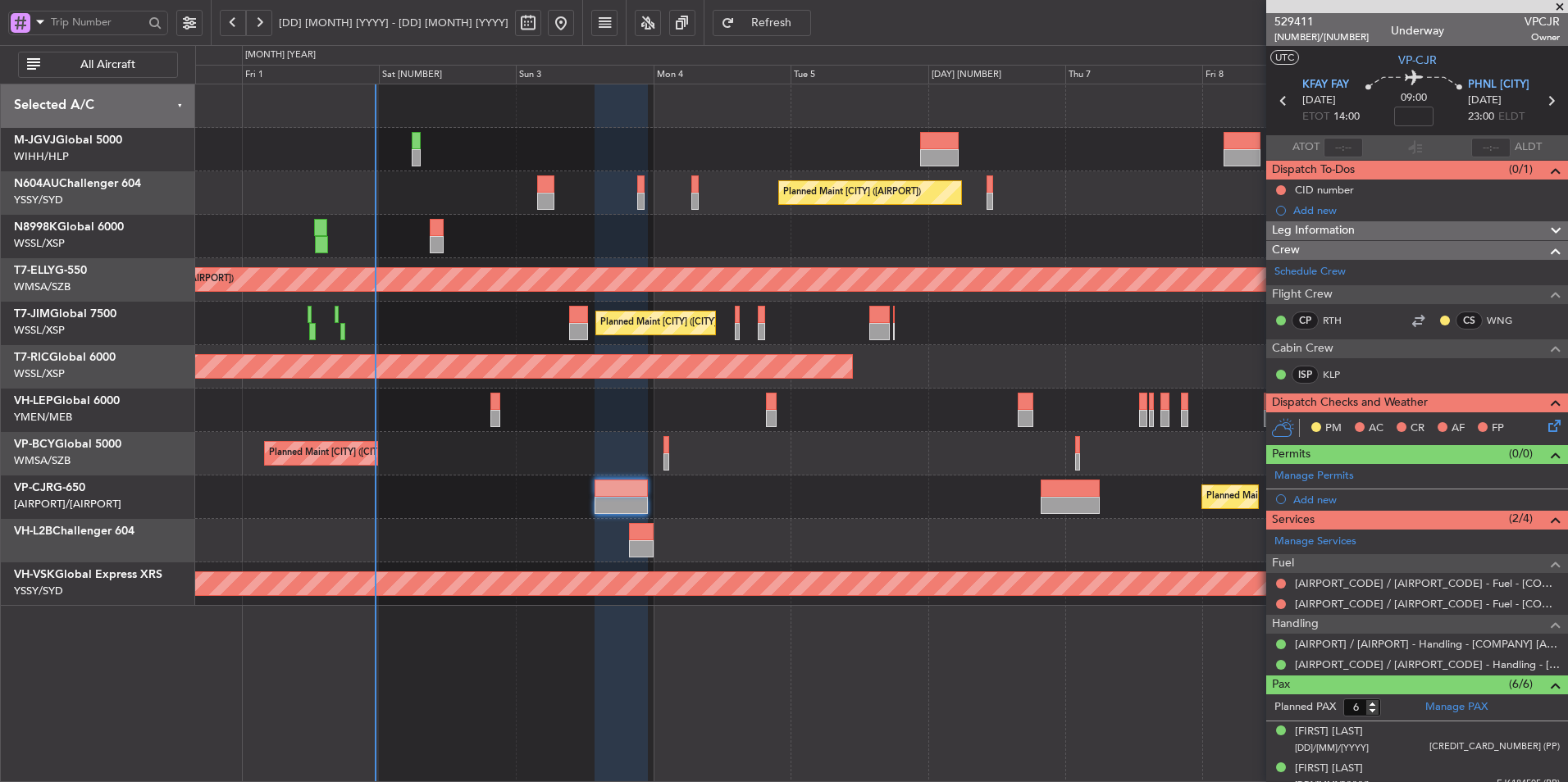 click on "Planned Maint [CITY] ([CITY] [INTL])" 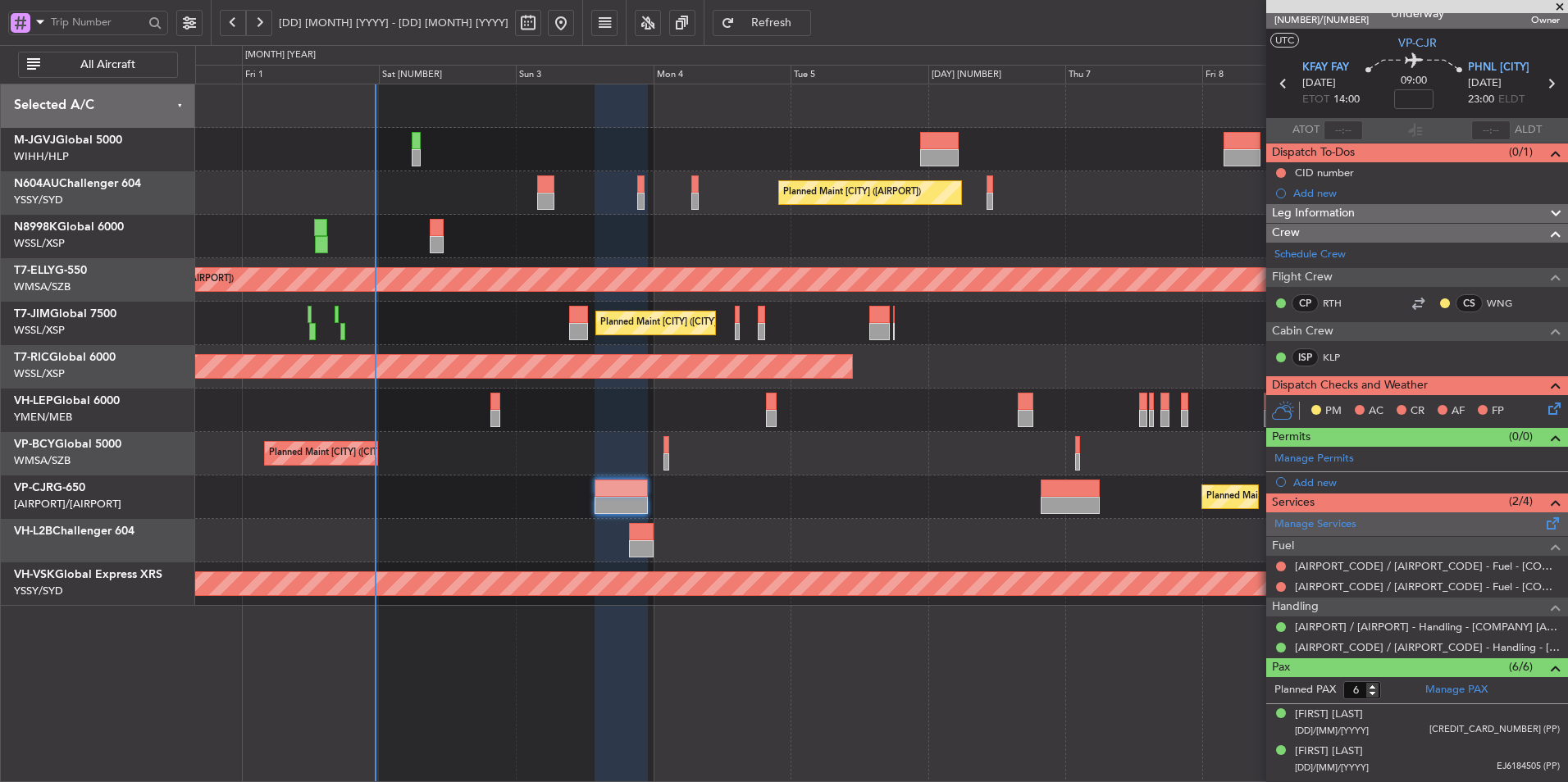scroll, scrollTop: 0, scrollLeft: 0, axis: both 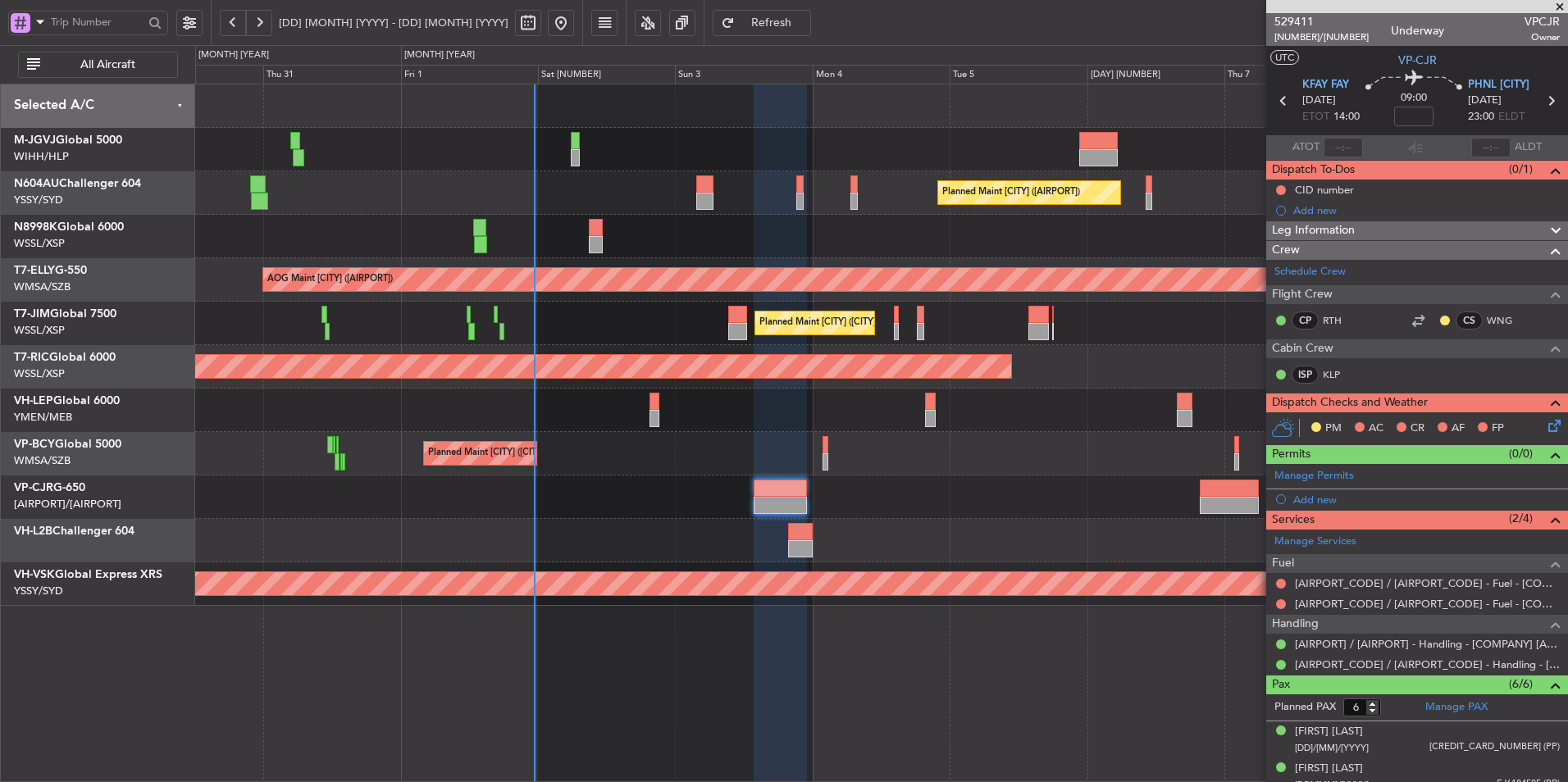 click on "Planned Maint [CITY] ([CITY] [INTL])" 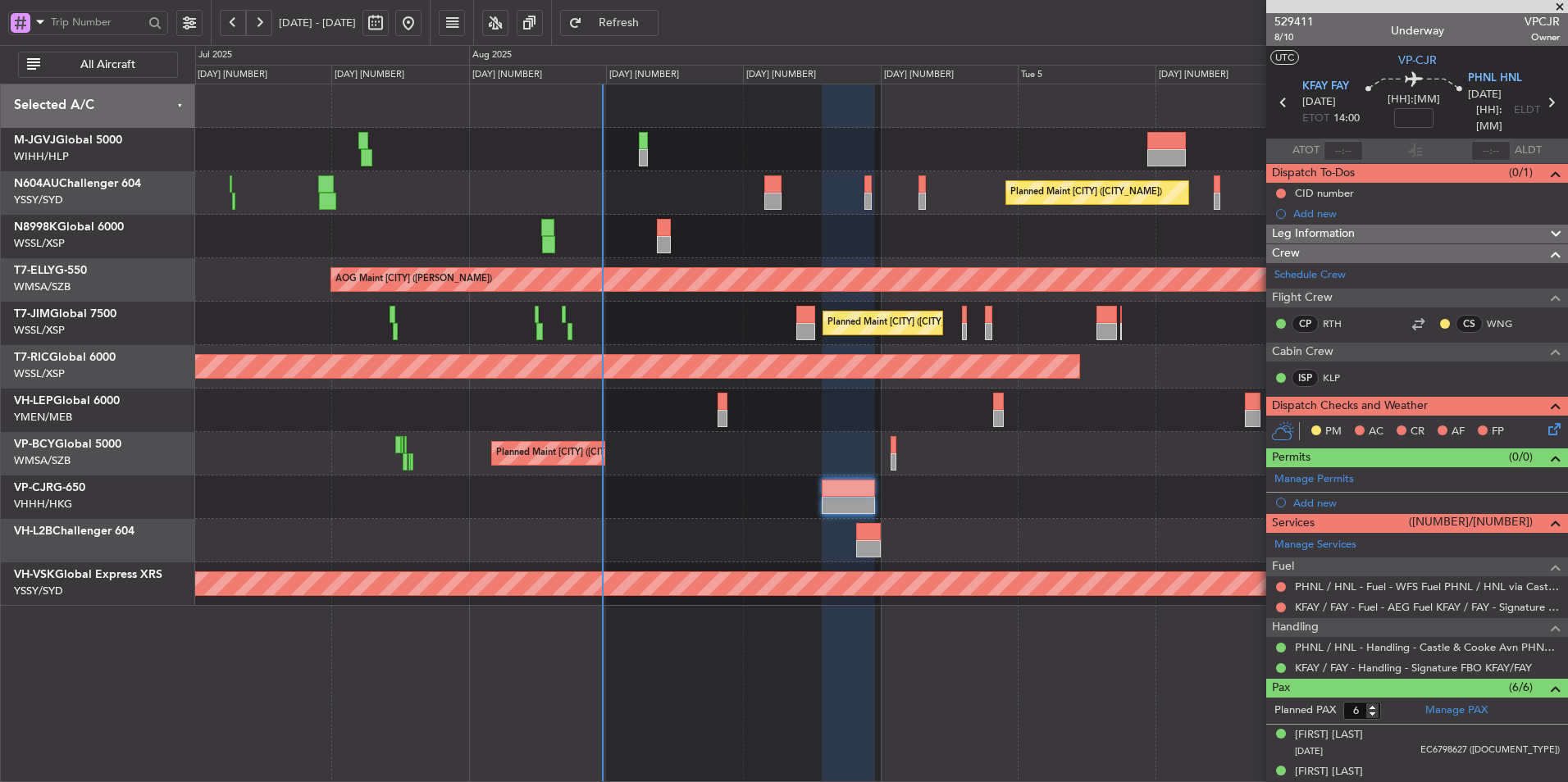 scroll, scrollTop: 0, scrollLeft: 0, axis: both 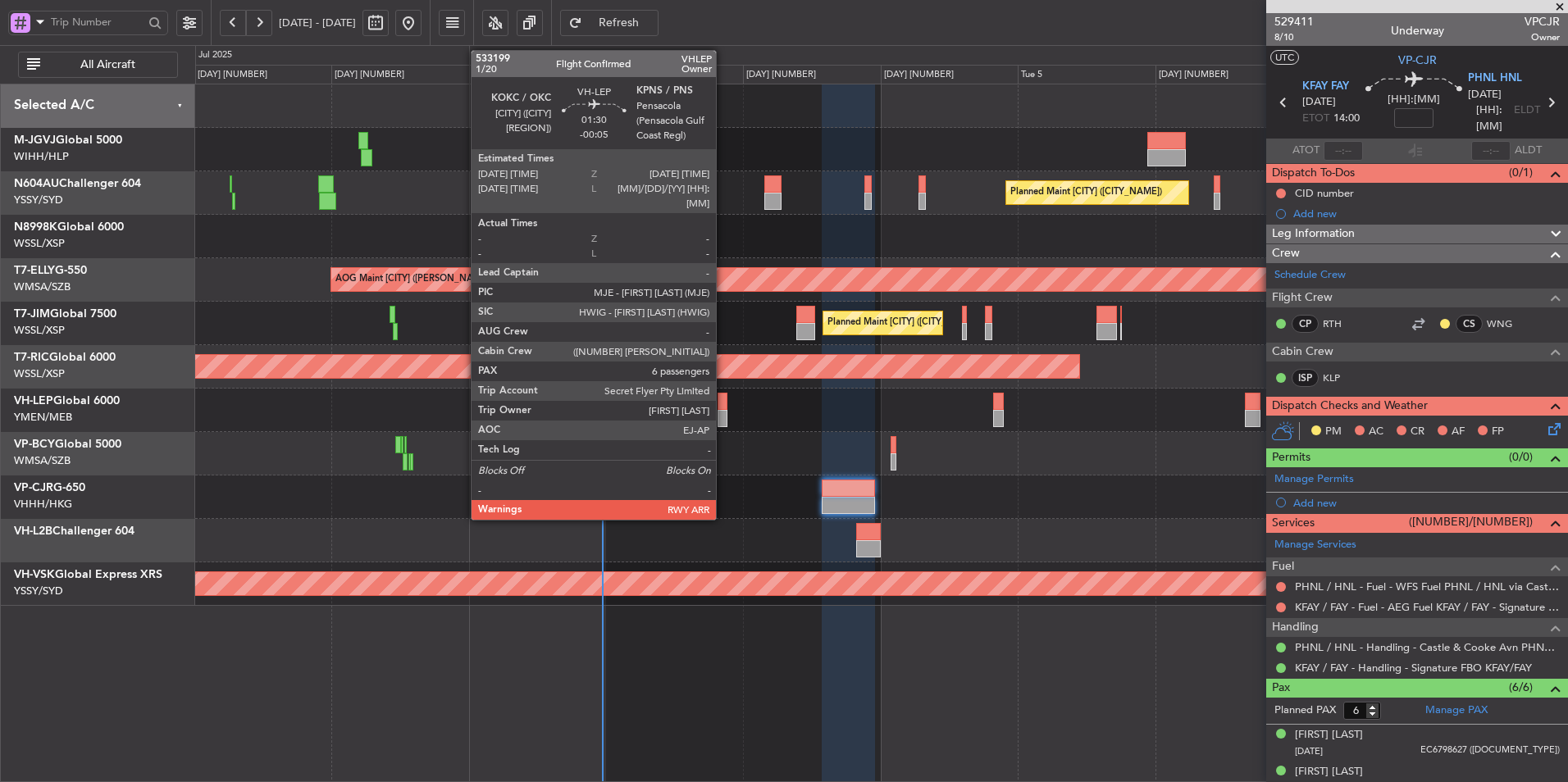 click 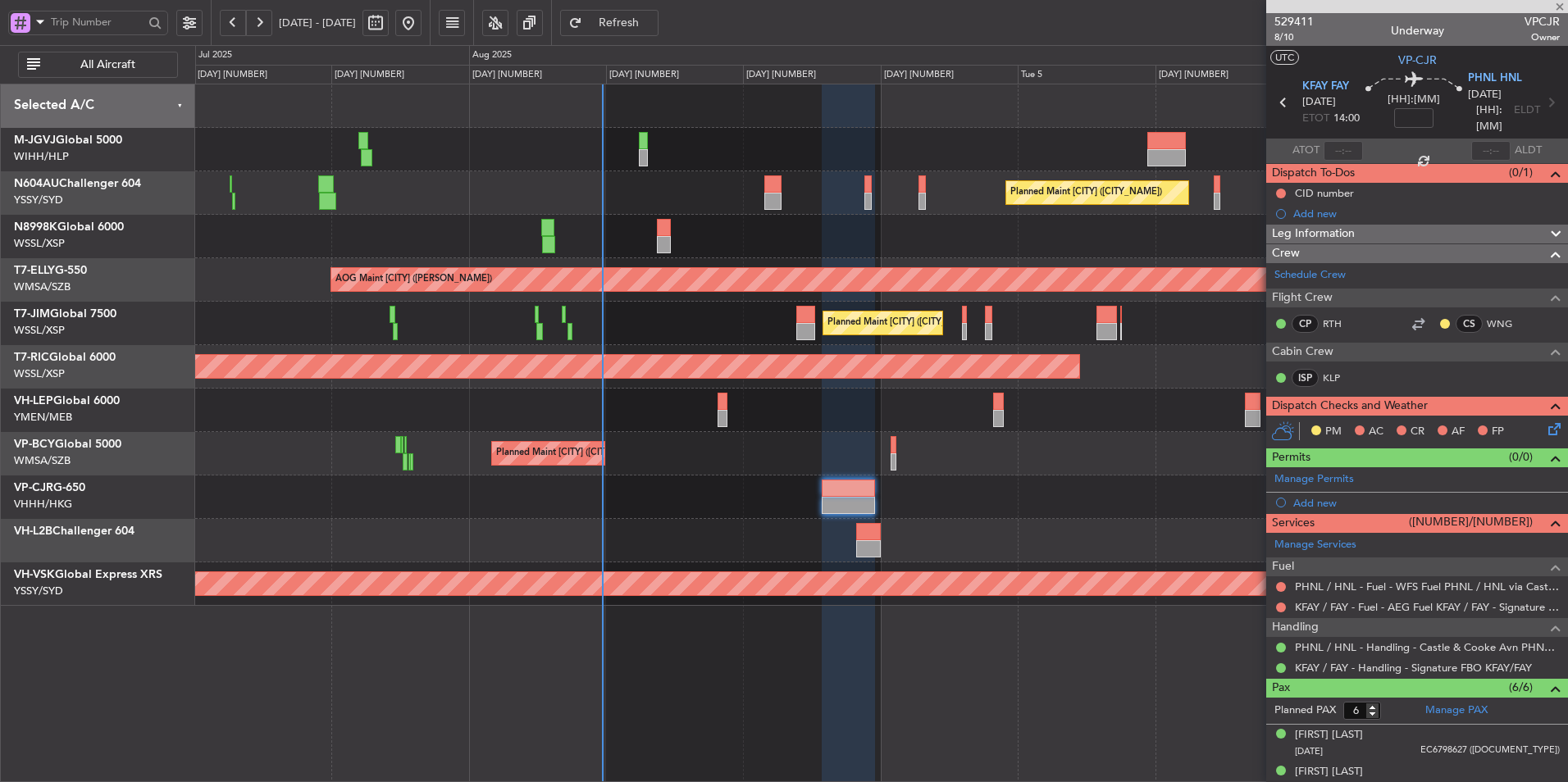 type on "-00:05" 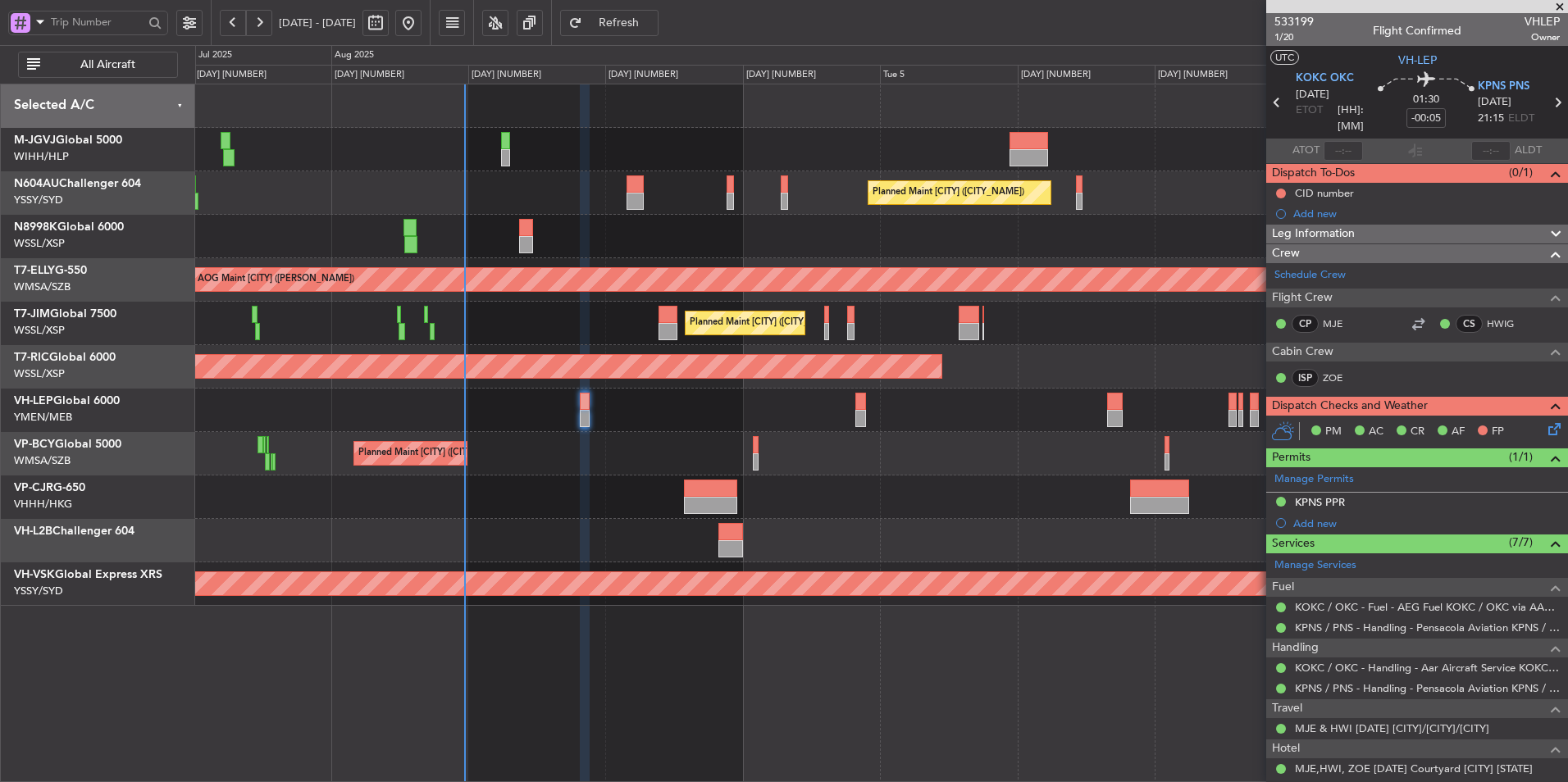 click on "Planned Maint [CITY] ([CITY_NAME])" 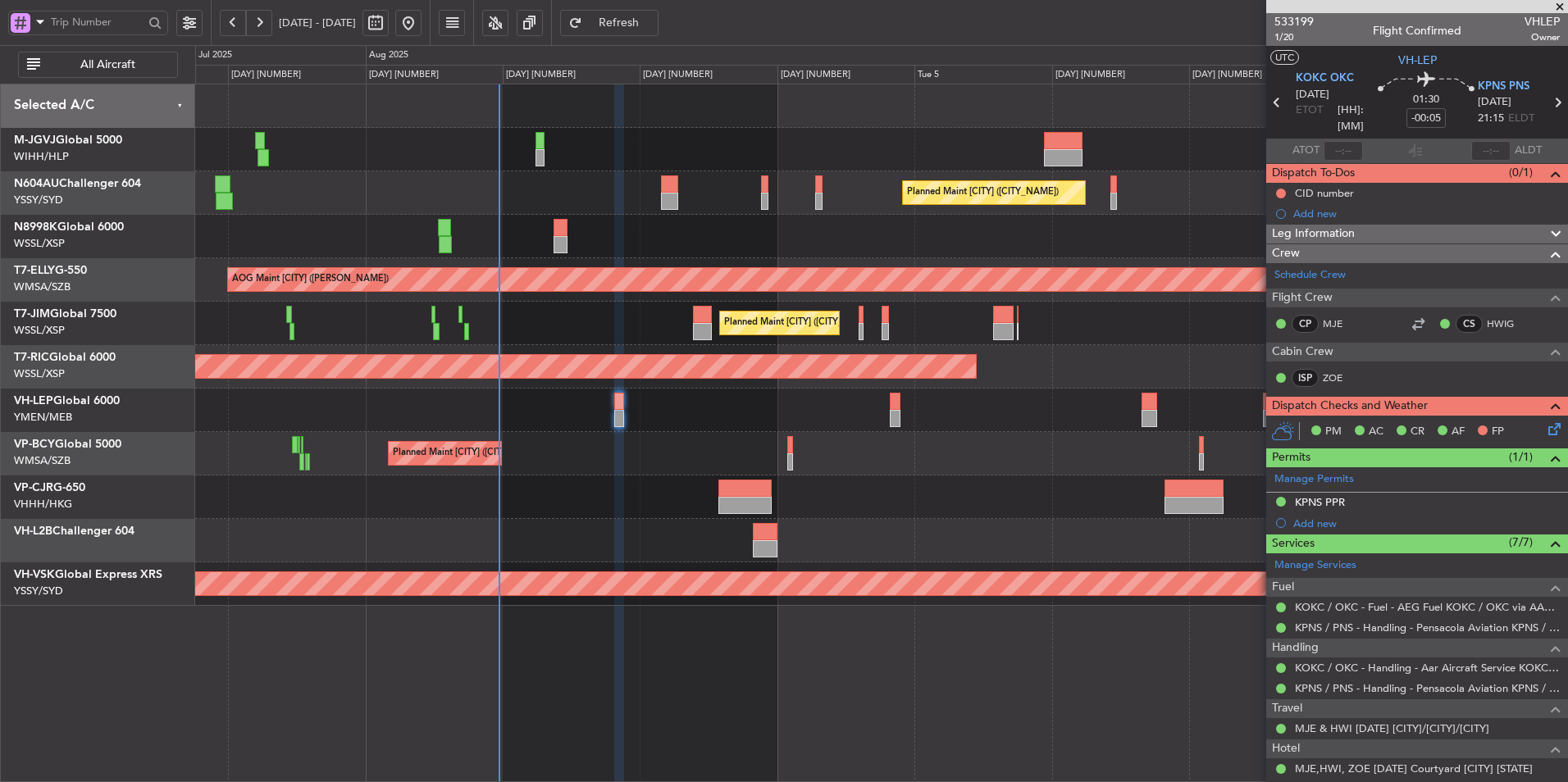 click on "Planned Maint [CITY] ([CITY_NAME])" 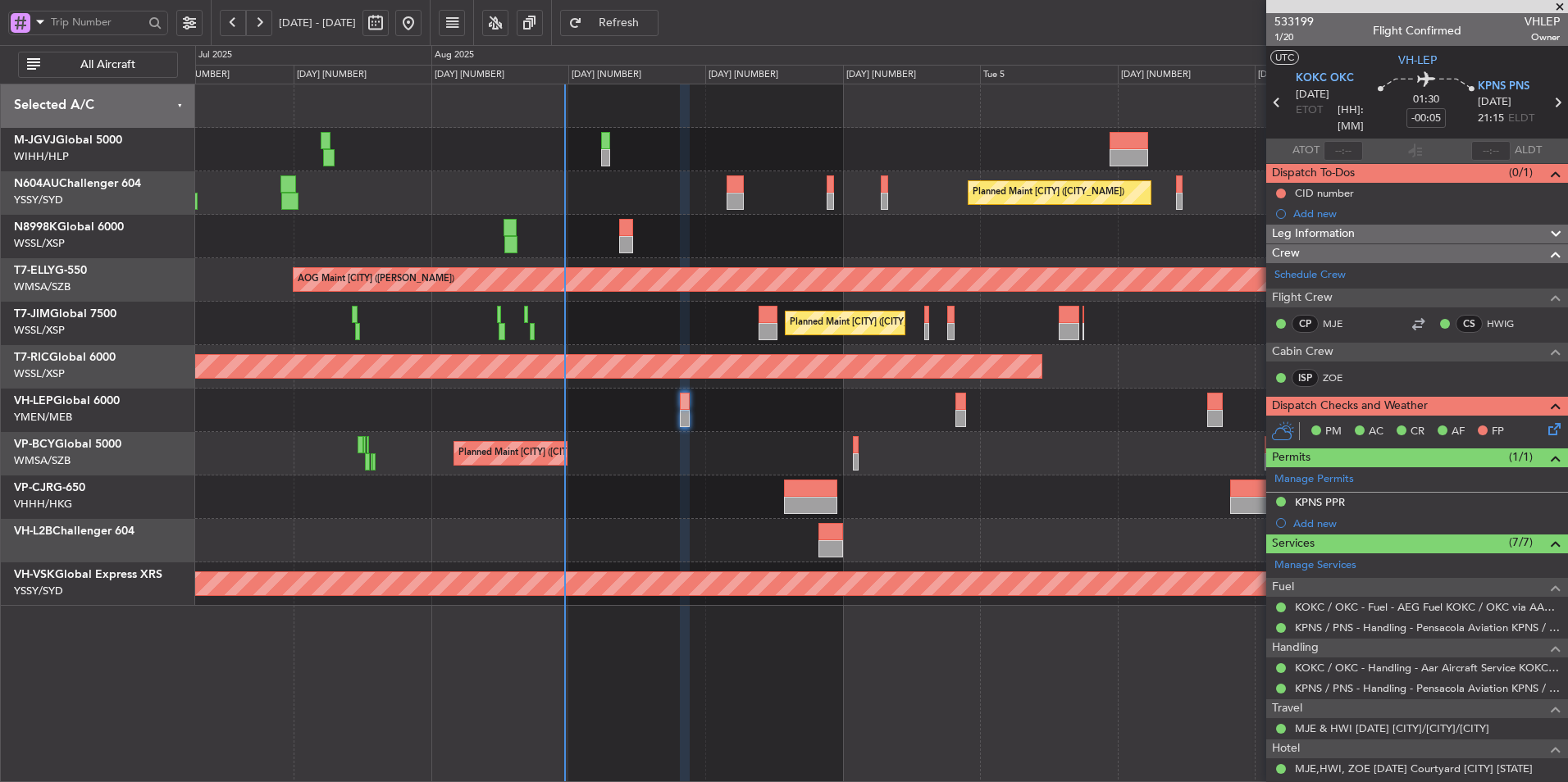 click on "Planned Maint [CITY] ([CITY_NAME])" 